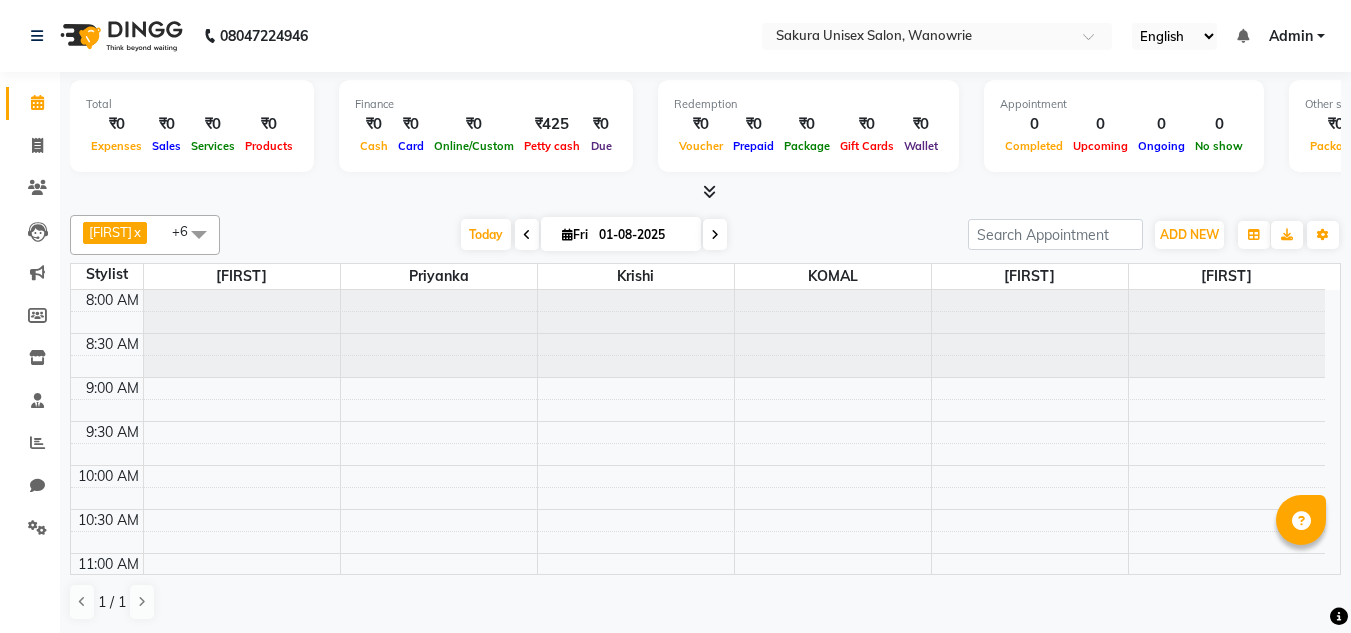 scroll, scrollTop: 0, scrollLeft: 0, axis: both 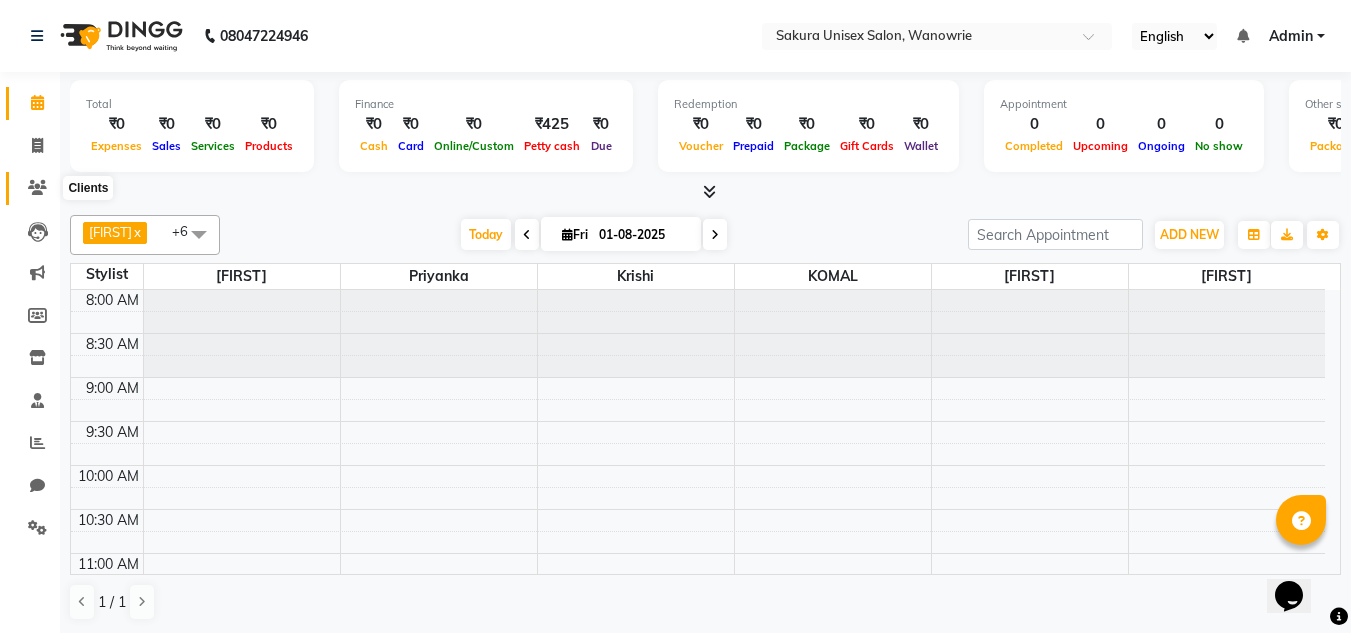 click 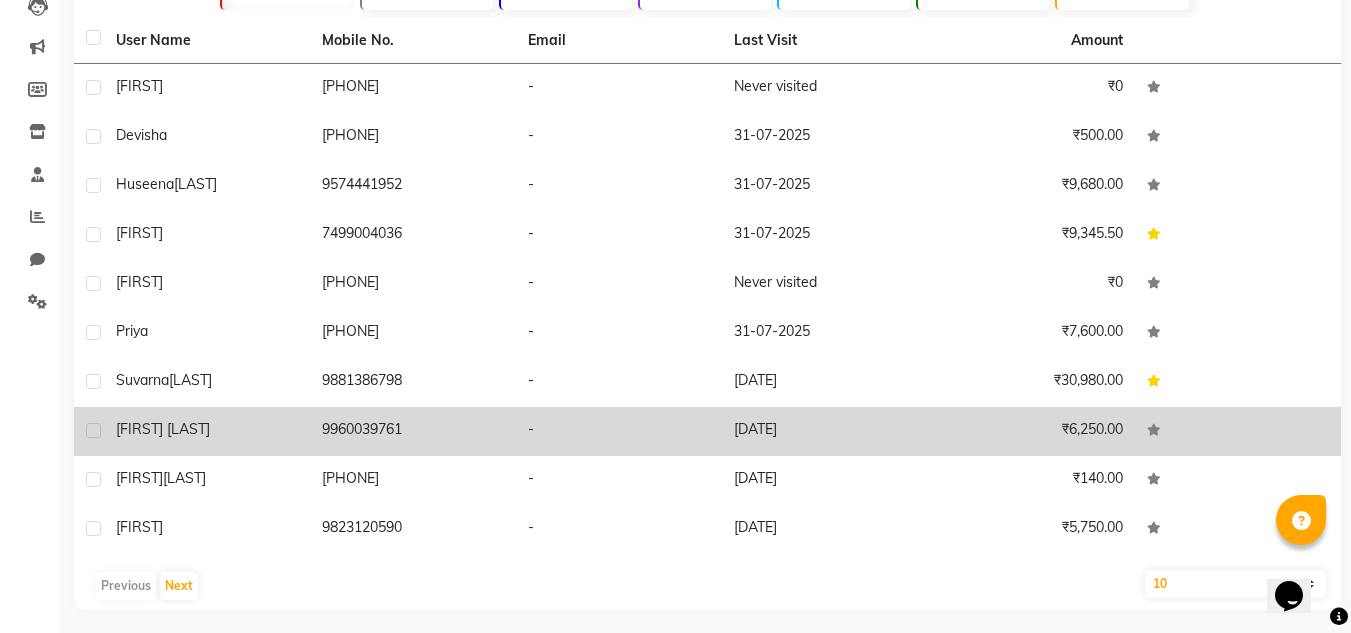 scroll, scrollTop: 233, scrollLeft: 0, axis: vertical 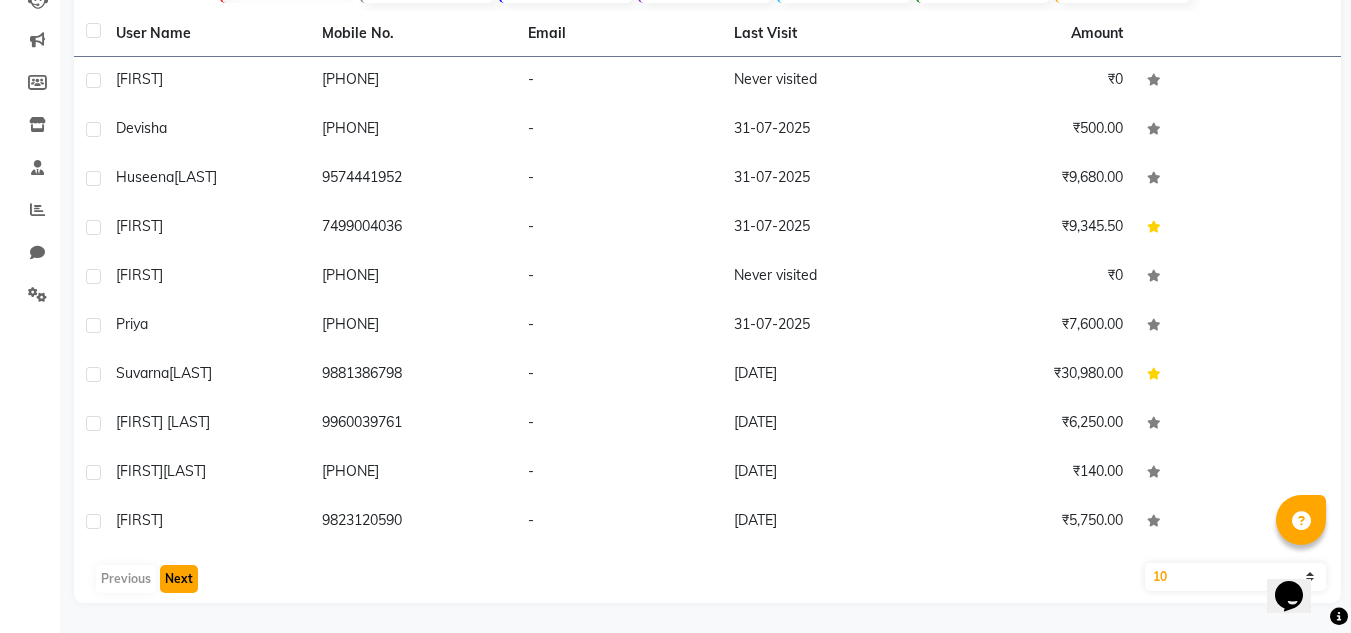 click on "Next" 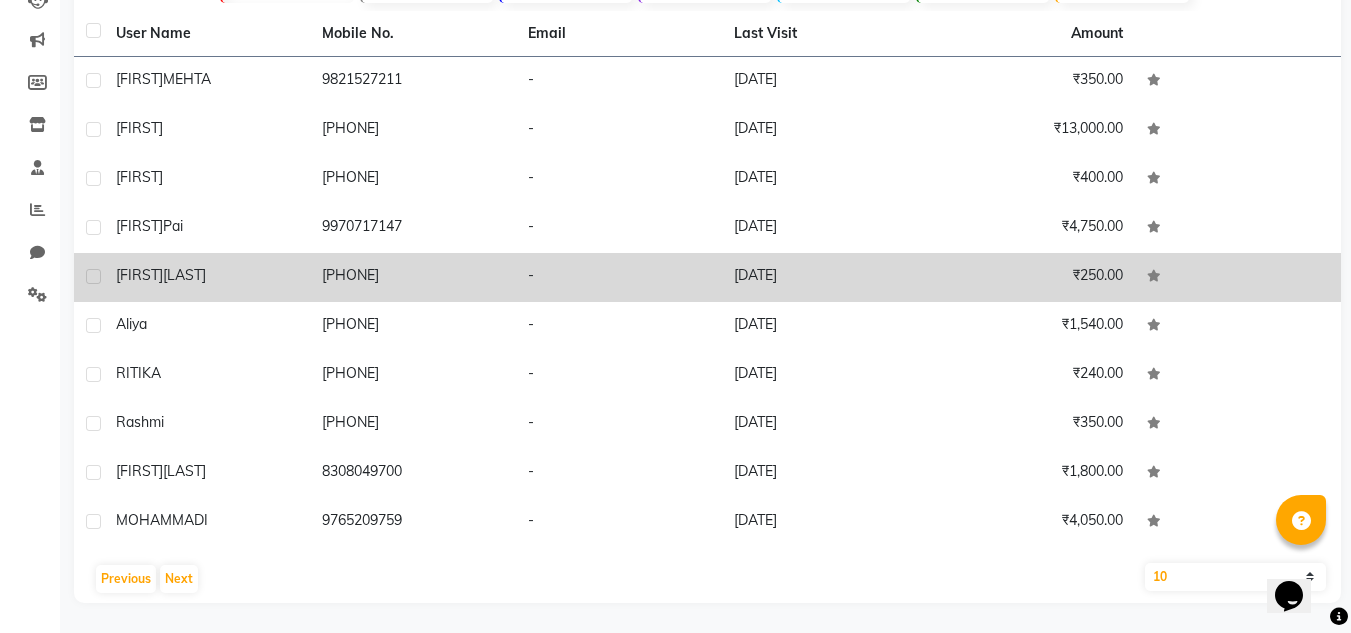 click on "[PHONE]" 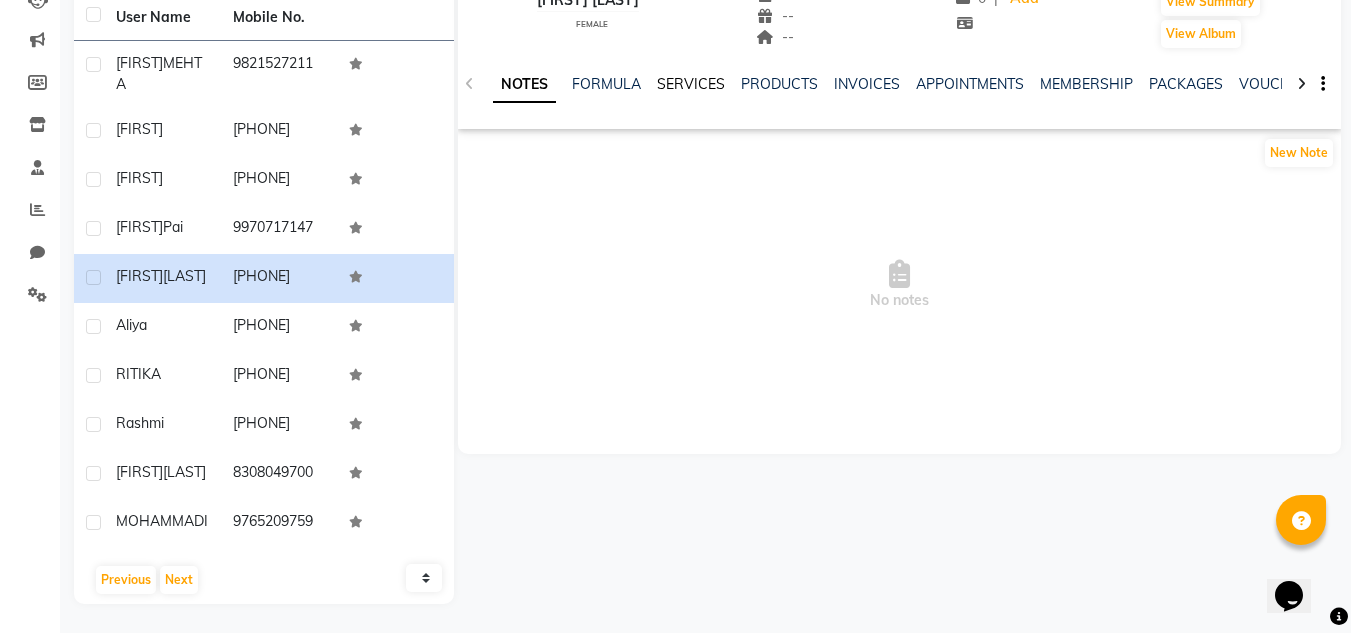 click on "SERVICES" 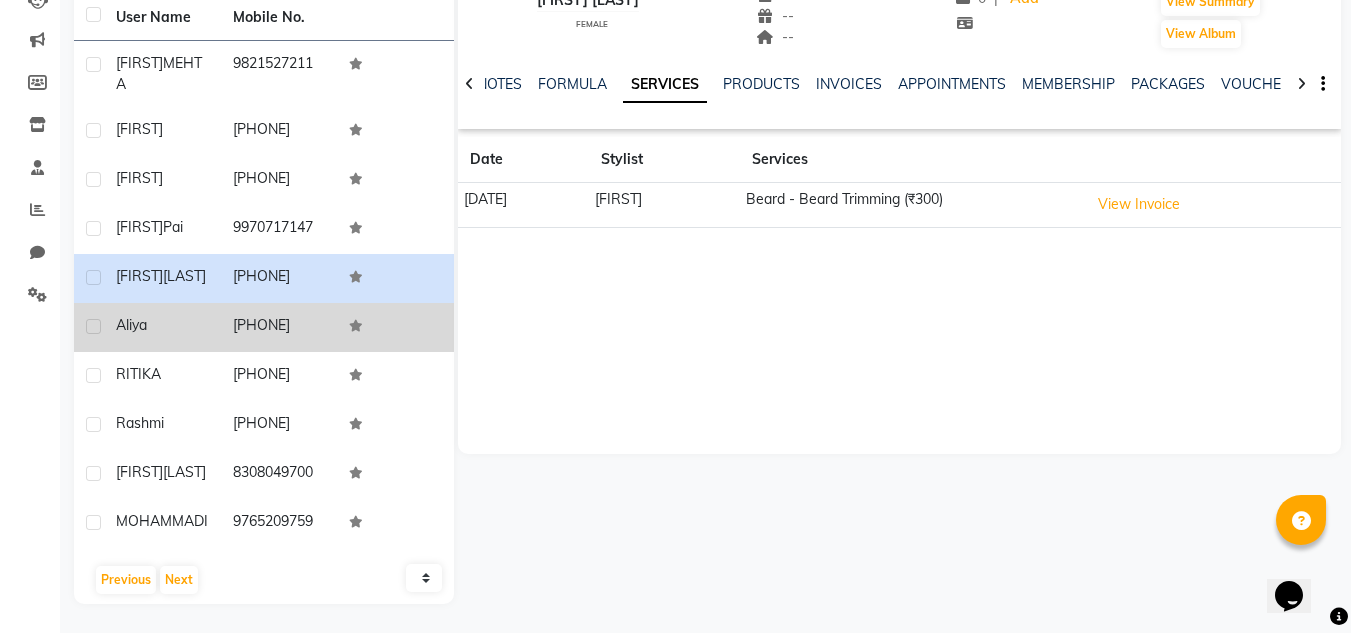 click on "[PHONE]" 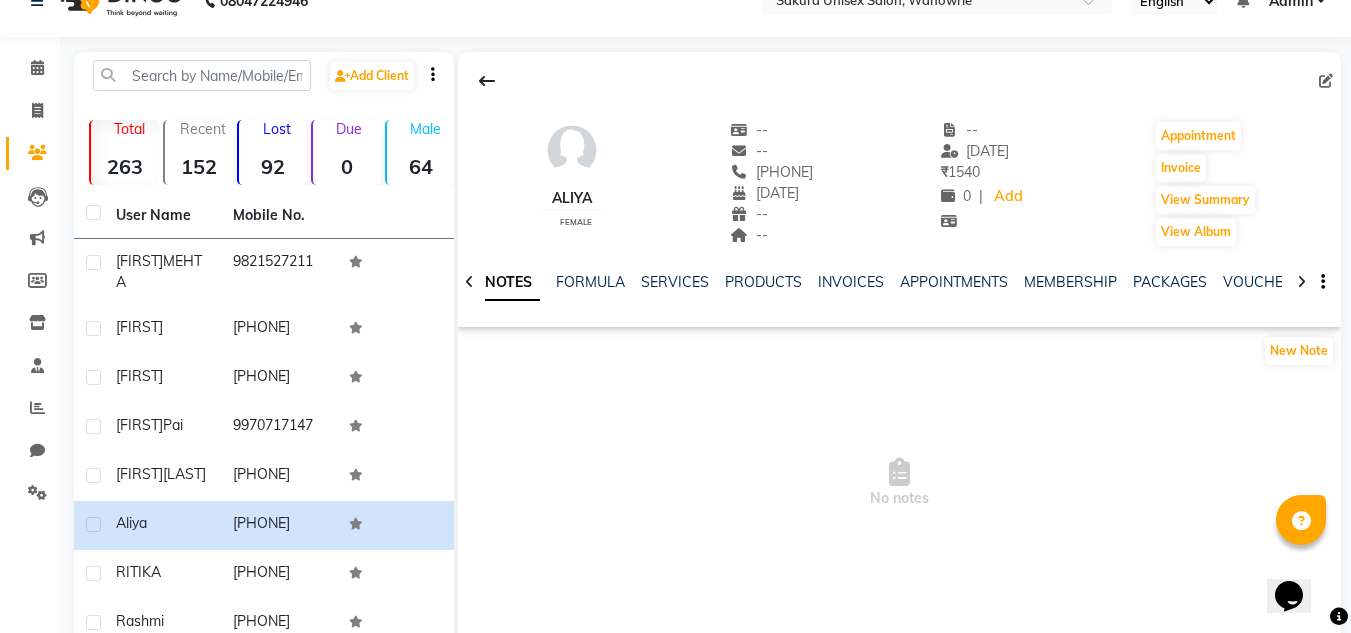 scroll, scrollTop: 33, scrollLeft: 0, axis: vertical 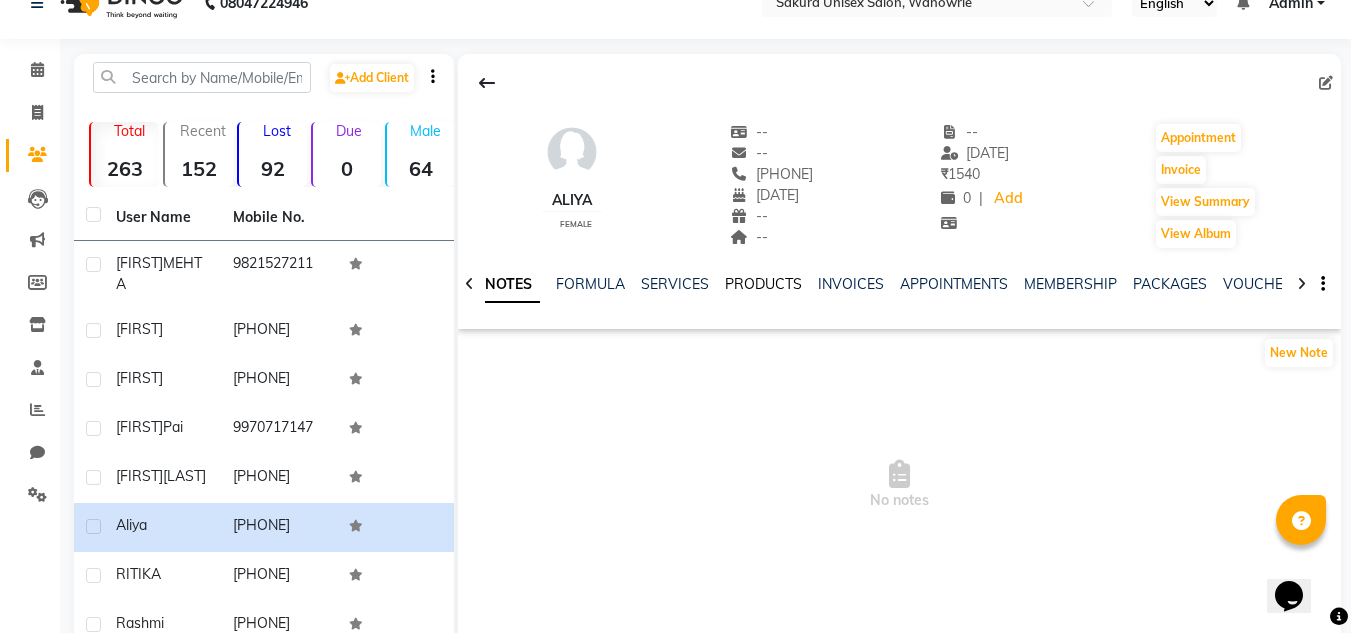 click on "PRODUCTS" 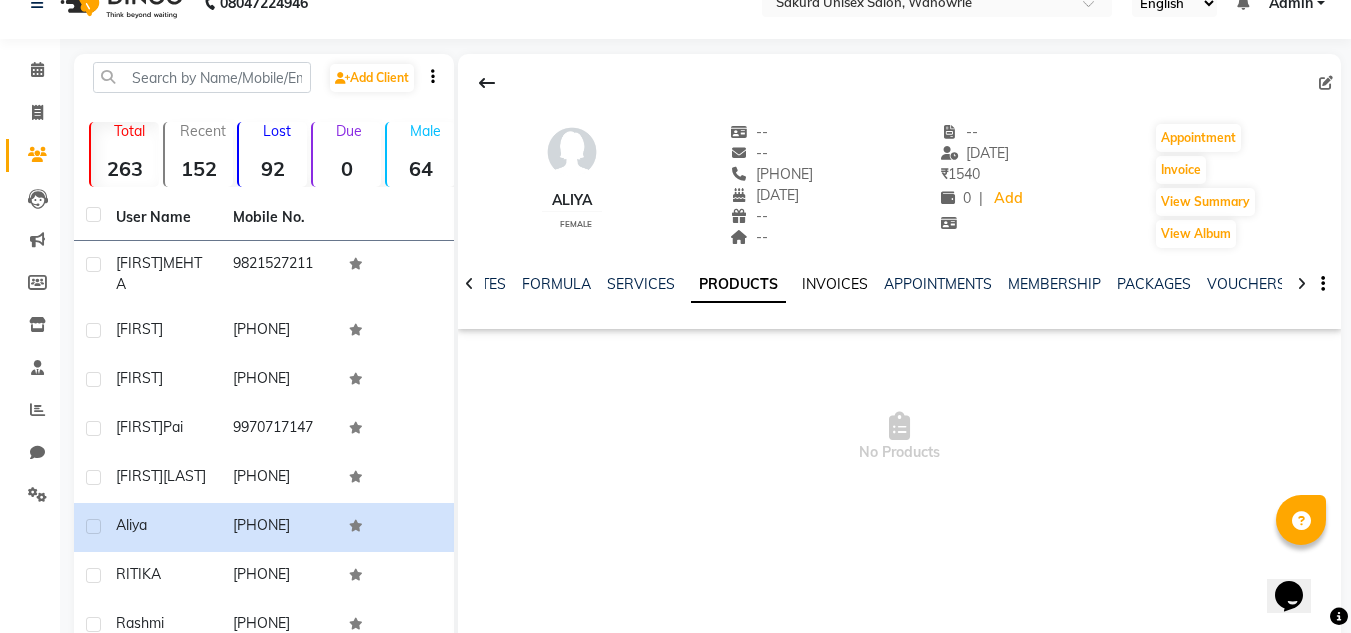 click on "INVOICES" 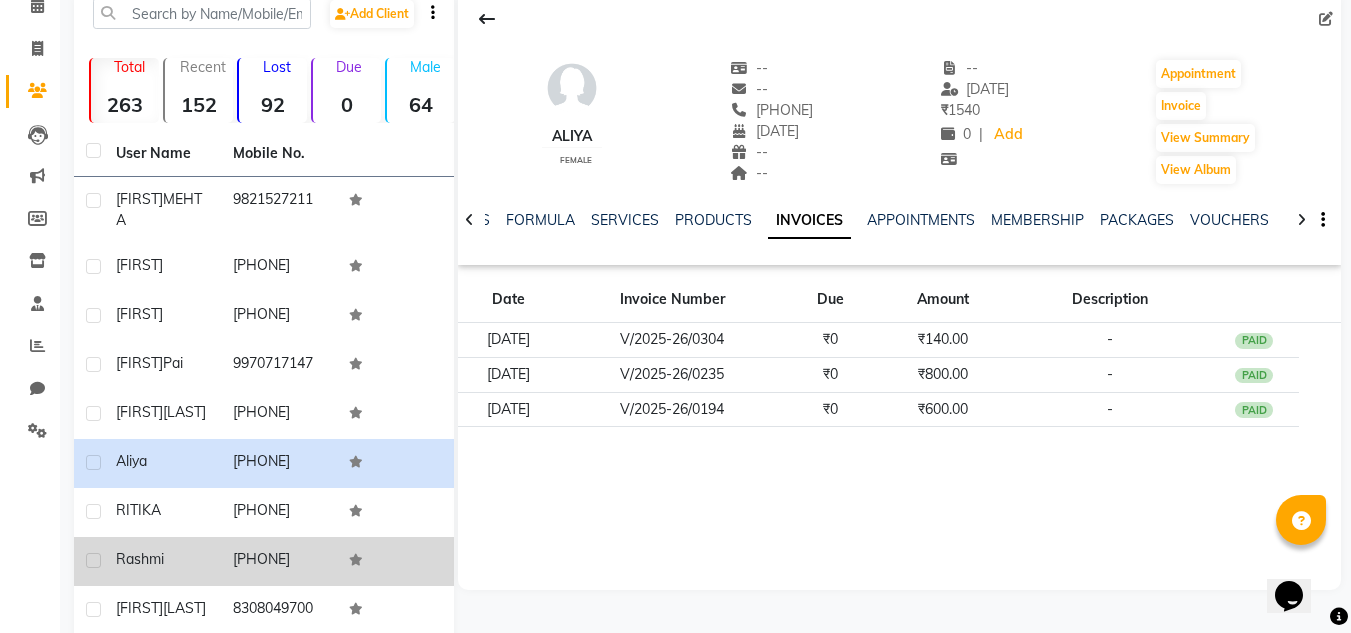 scroll, scrollTop: 133, scrollLeft: 0, axis: vertical 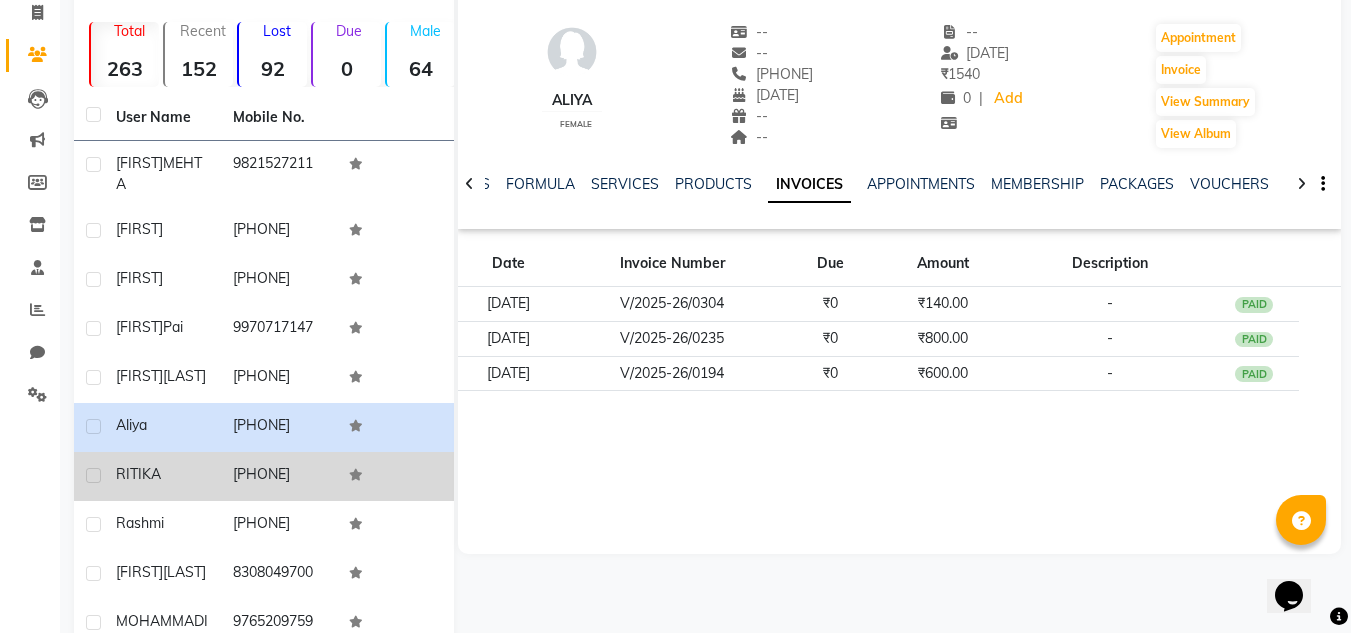 click on "RITIKA" 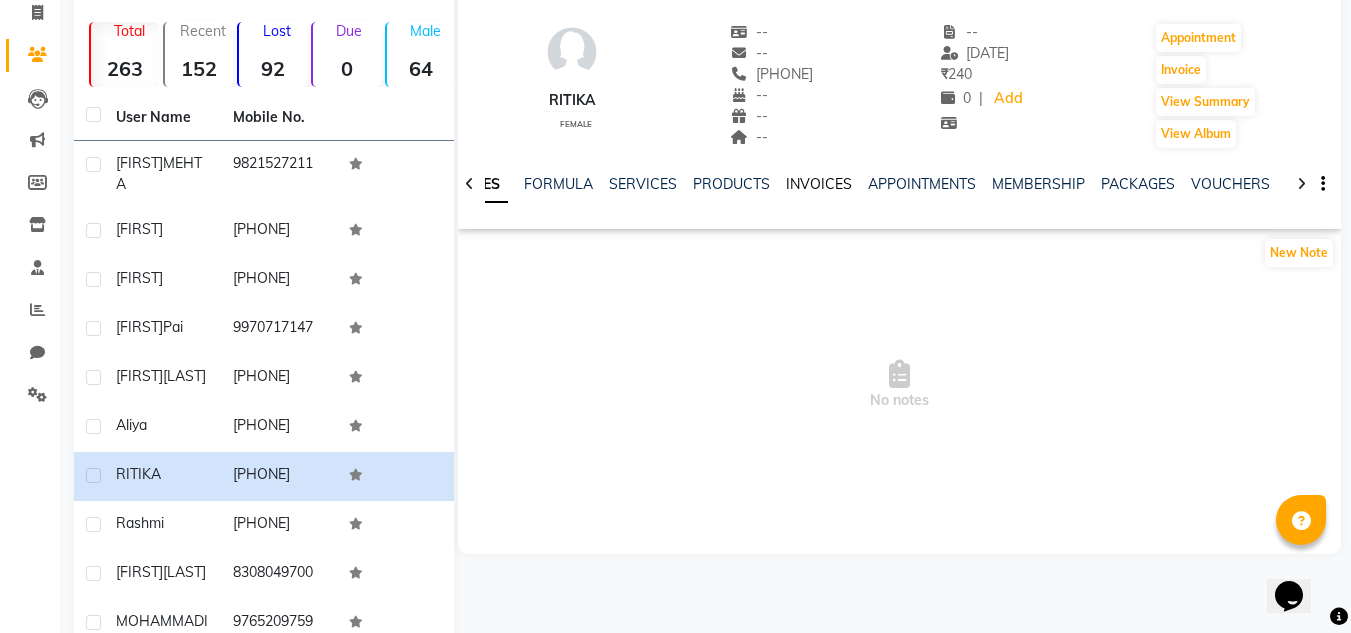 click on "INVOICES" 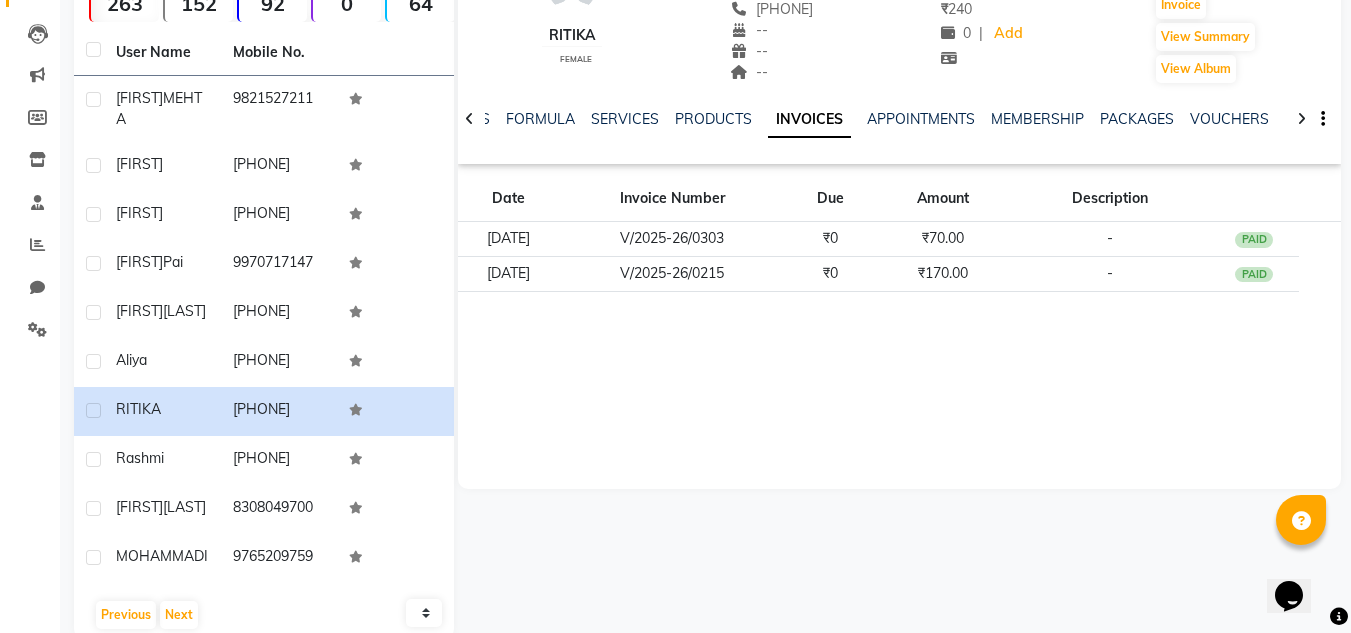 scroll, scrollTop: 233, scrollLeft: 0, axis: vertical 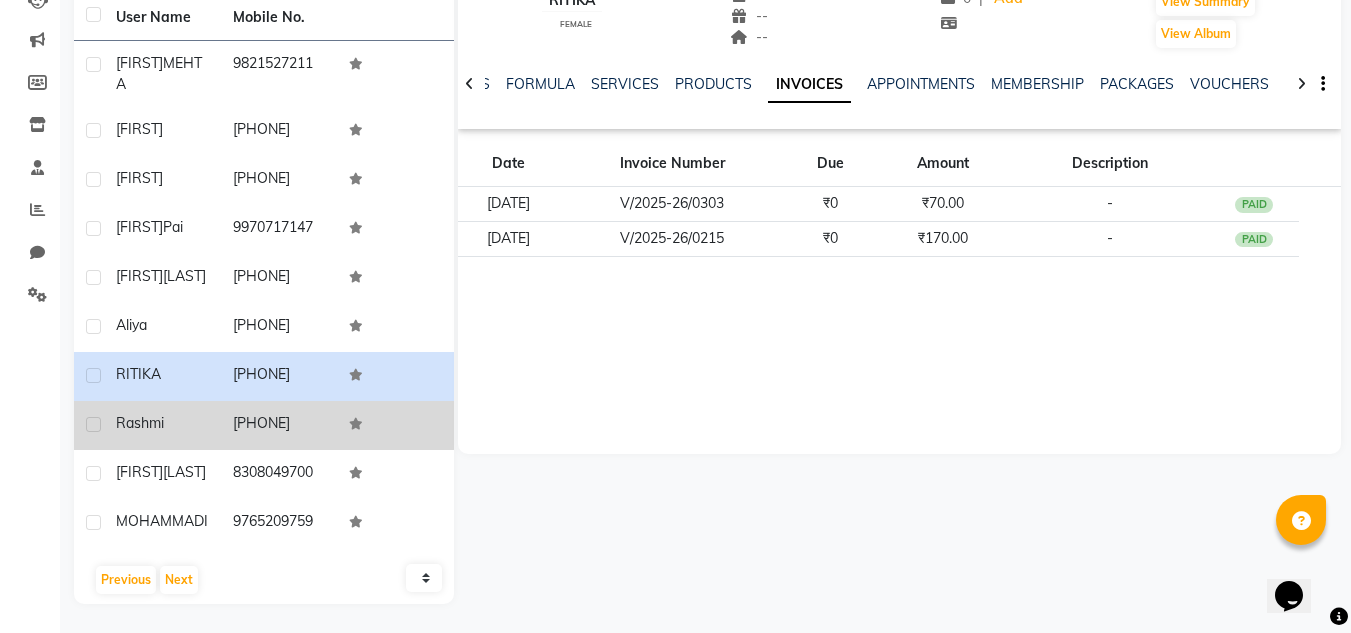 click on "[PHONE]" 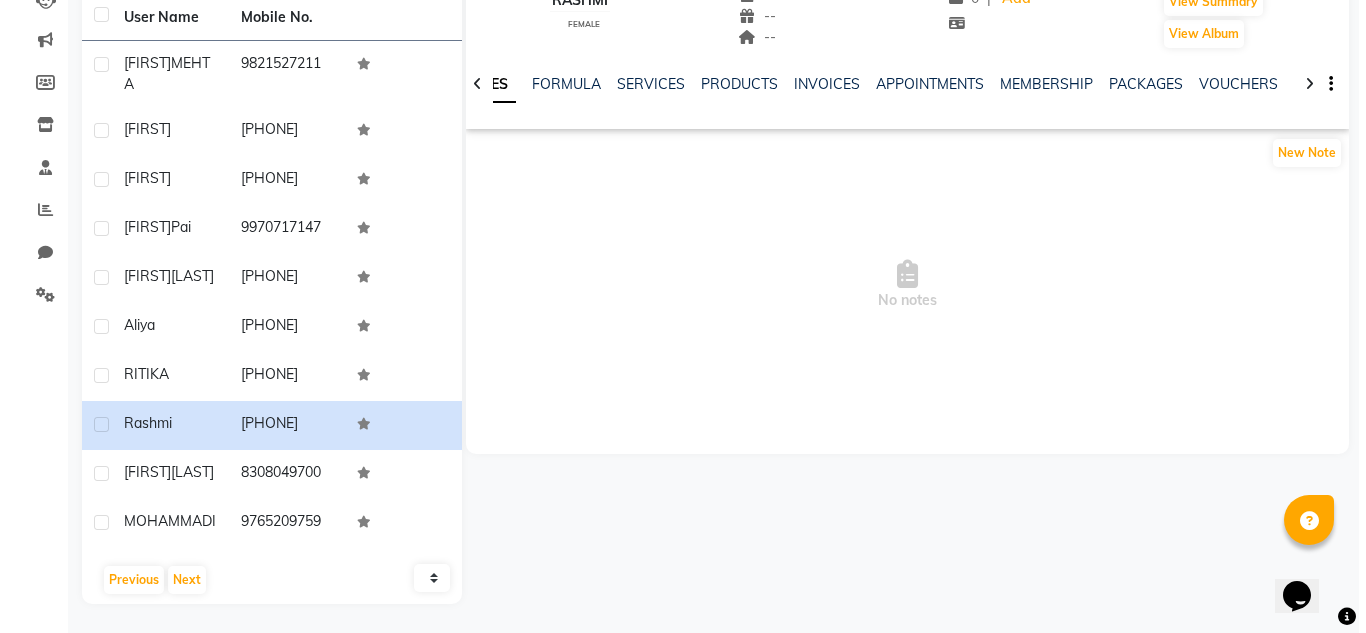 scroll, scrollTop: 133, scrollLeft: 0, axis: vertical 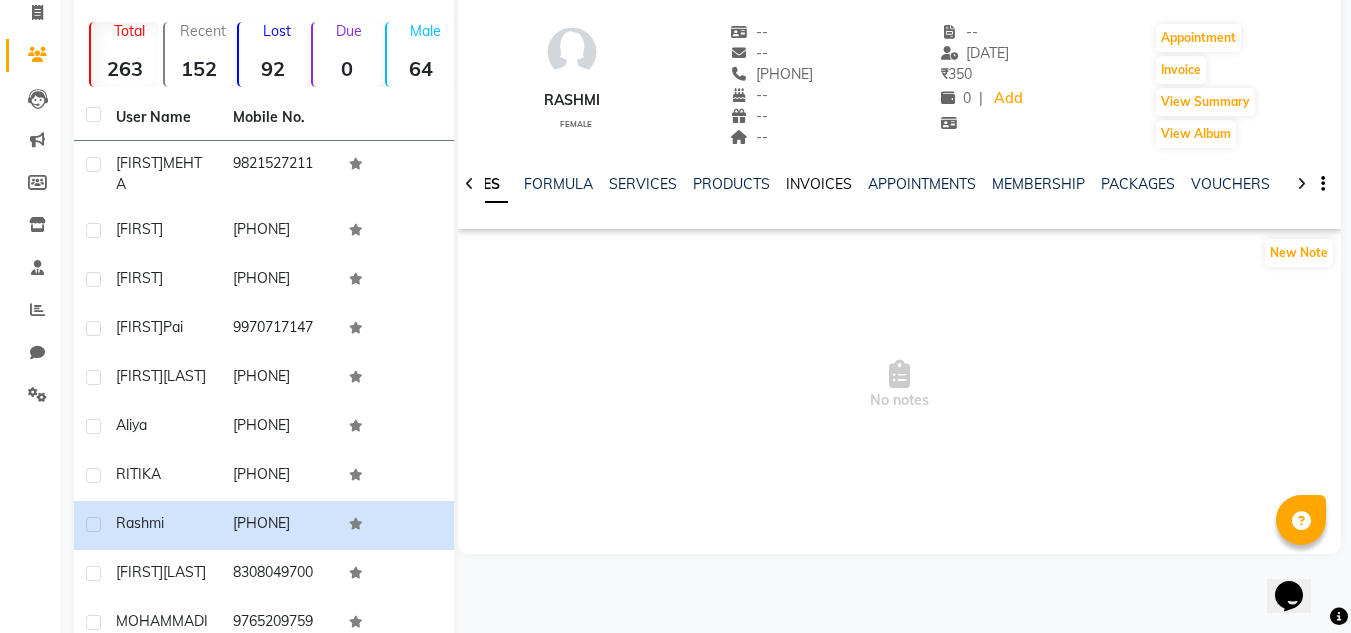 click on "INVOICES" 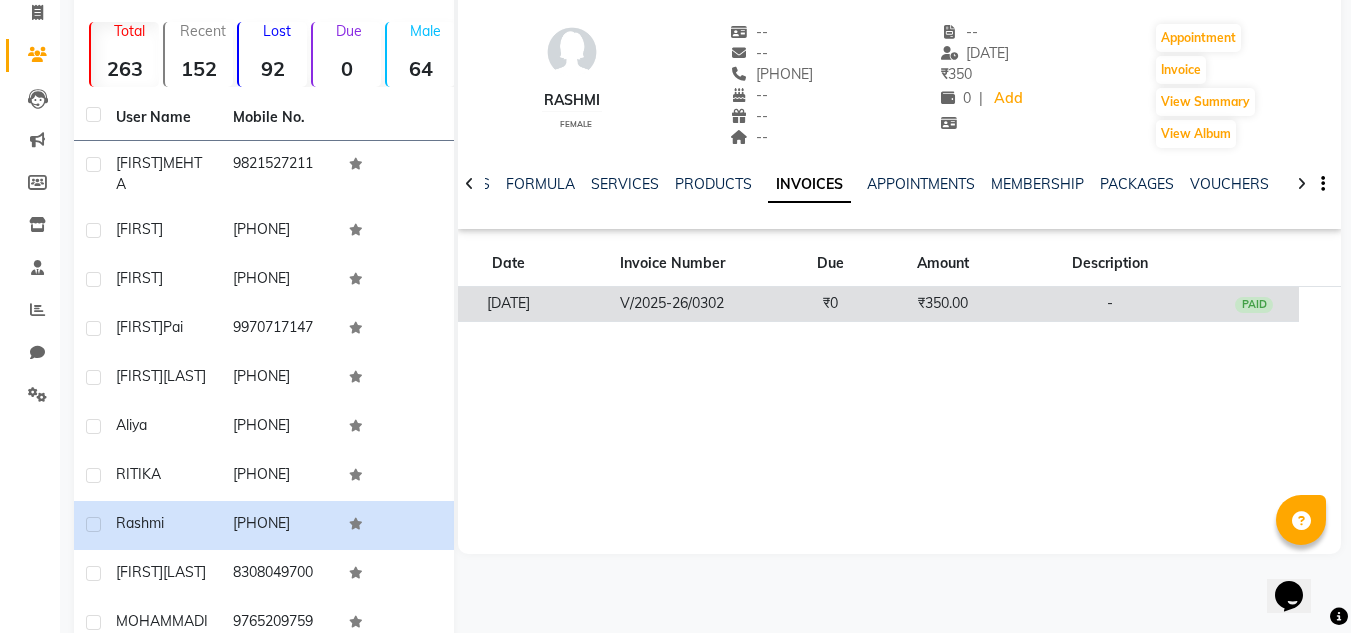 click on "V/2025-26/0302" 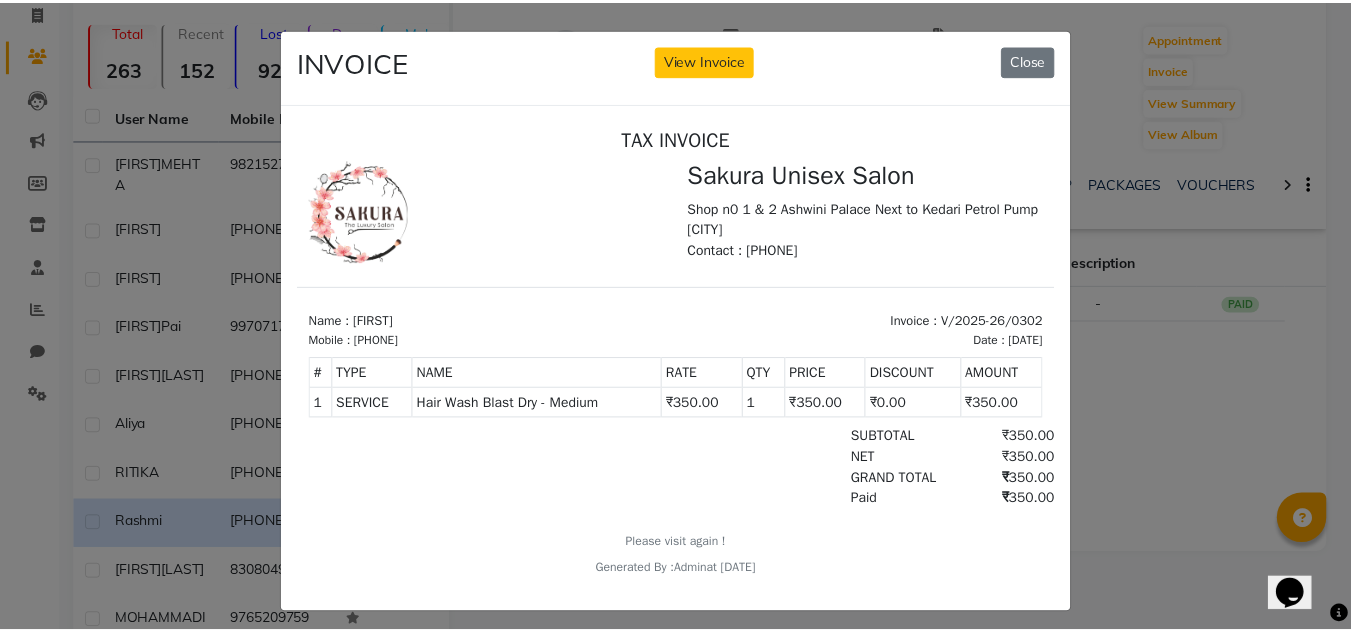 scroll, scrollTop: 0, scrollLeft: 0, axis: both 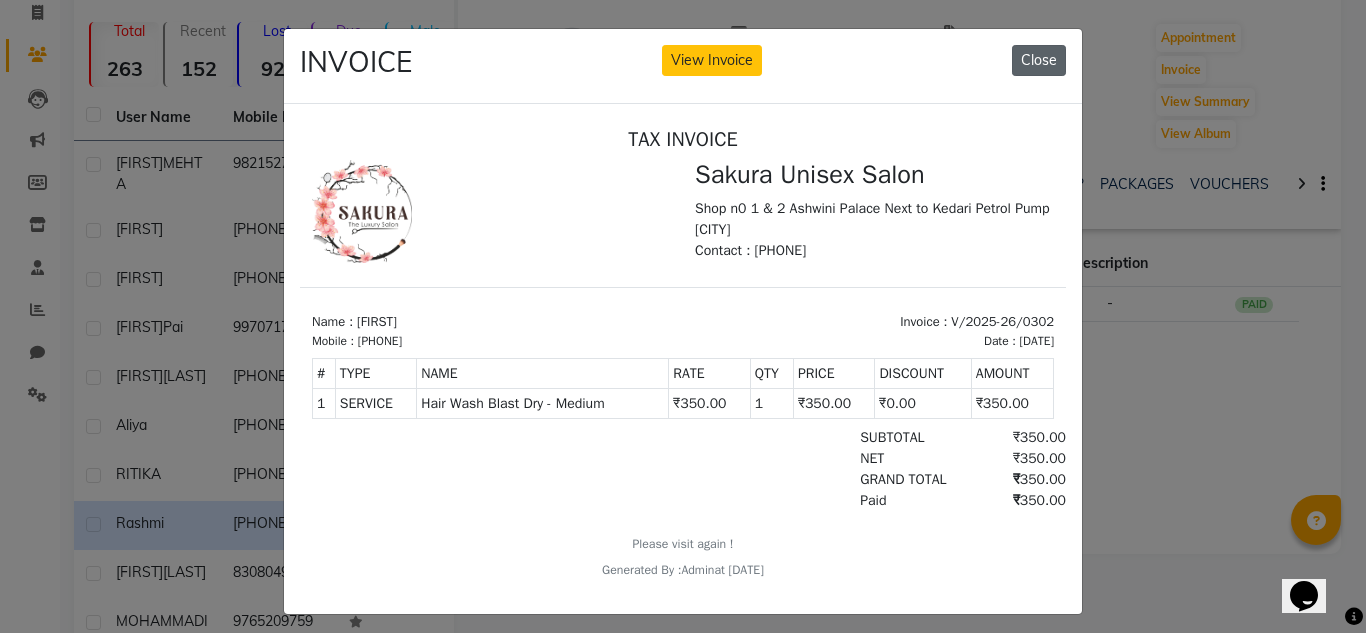 click on "Close" 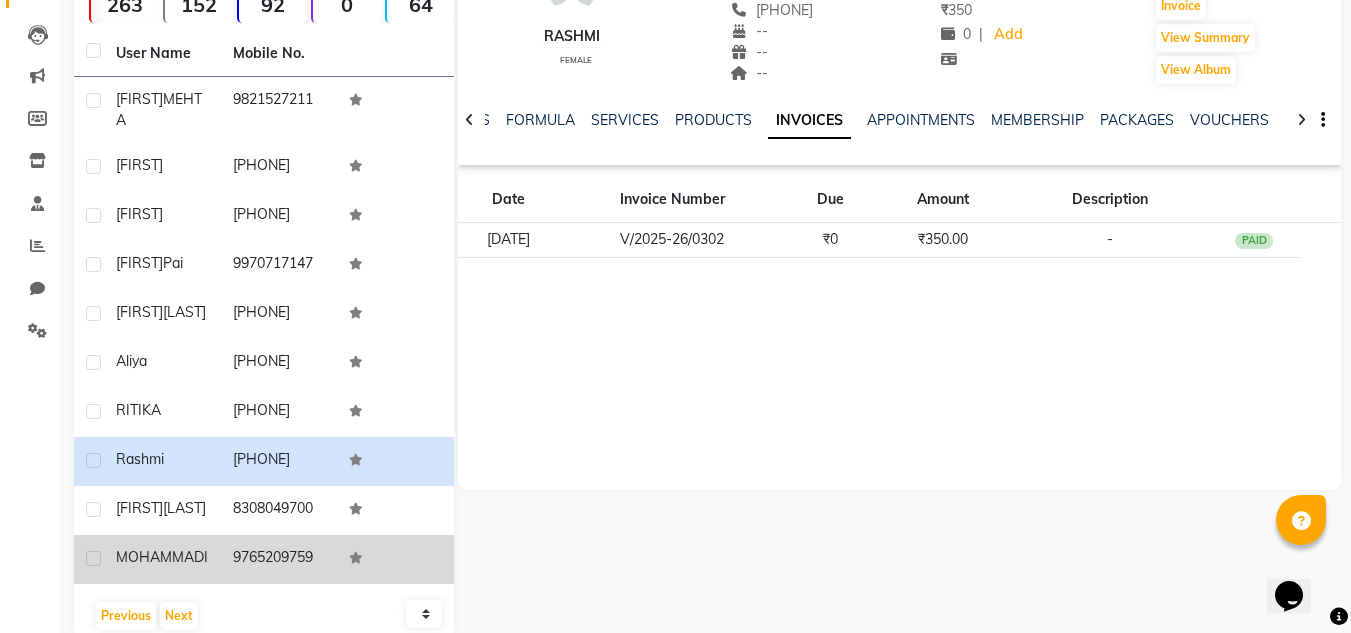 scroll, scrollTop: 268, scrollLeft: 0, axis: vertical 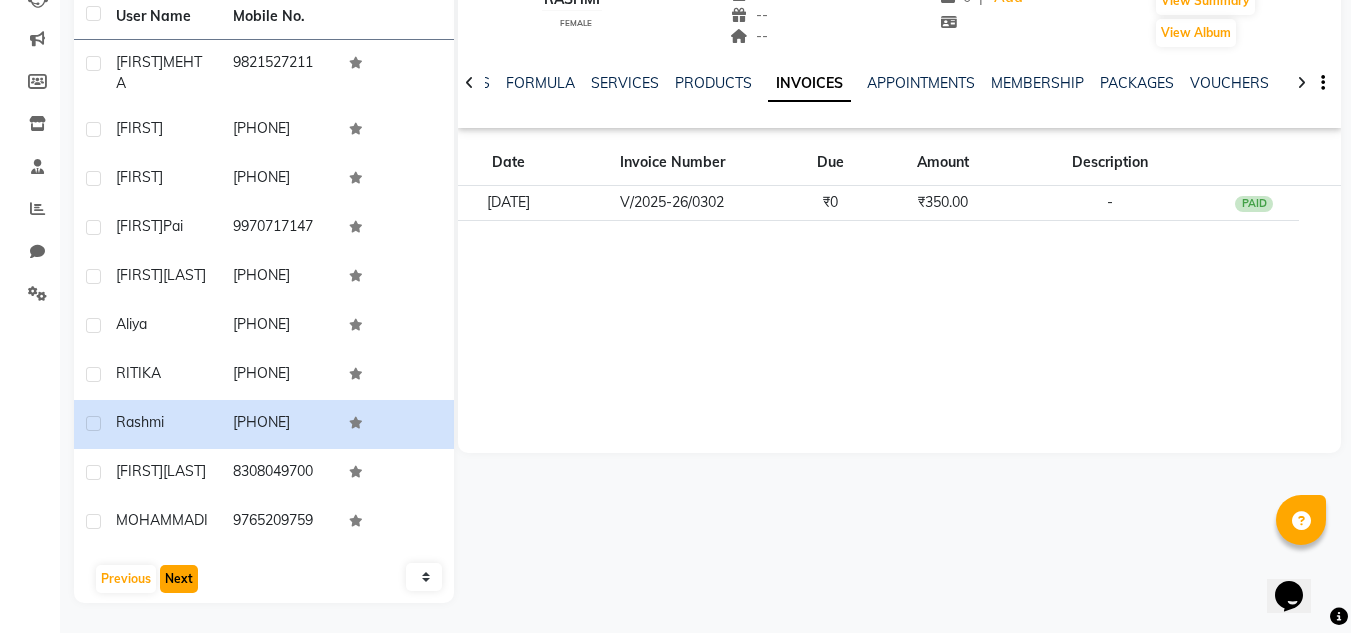 click on "Next" 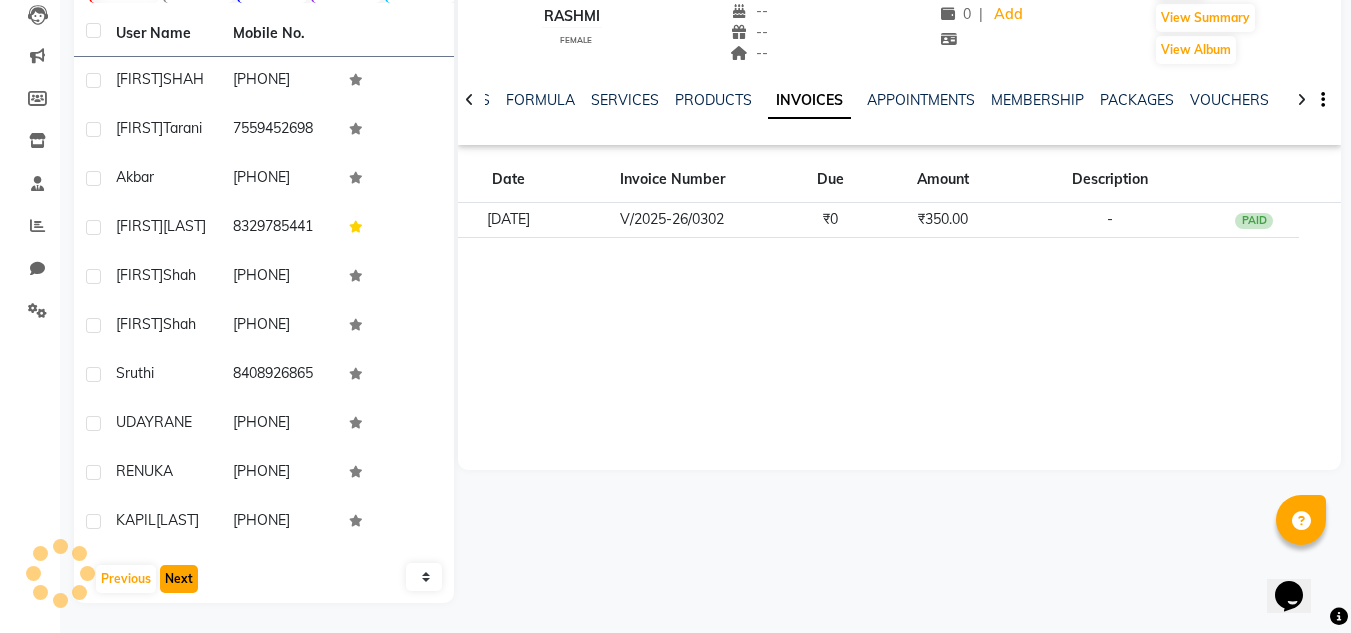 scroll, scrollTop: 234, scrollLeft: 0, axis: vertical 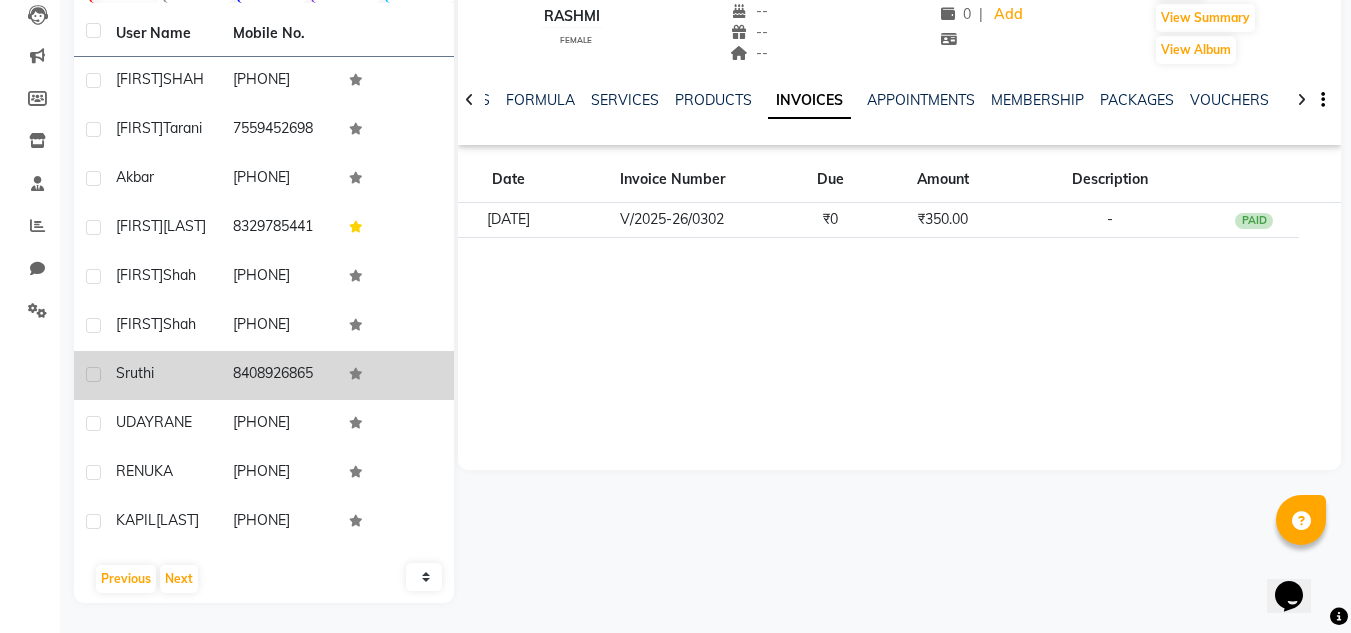 click on "8408926865" 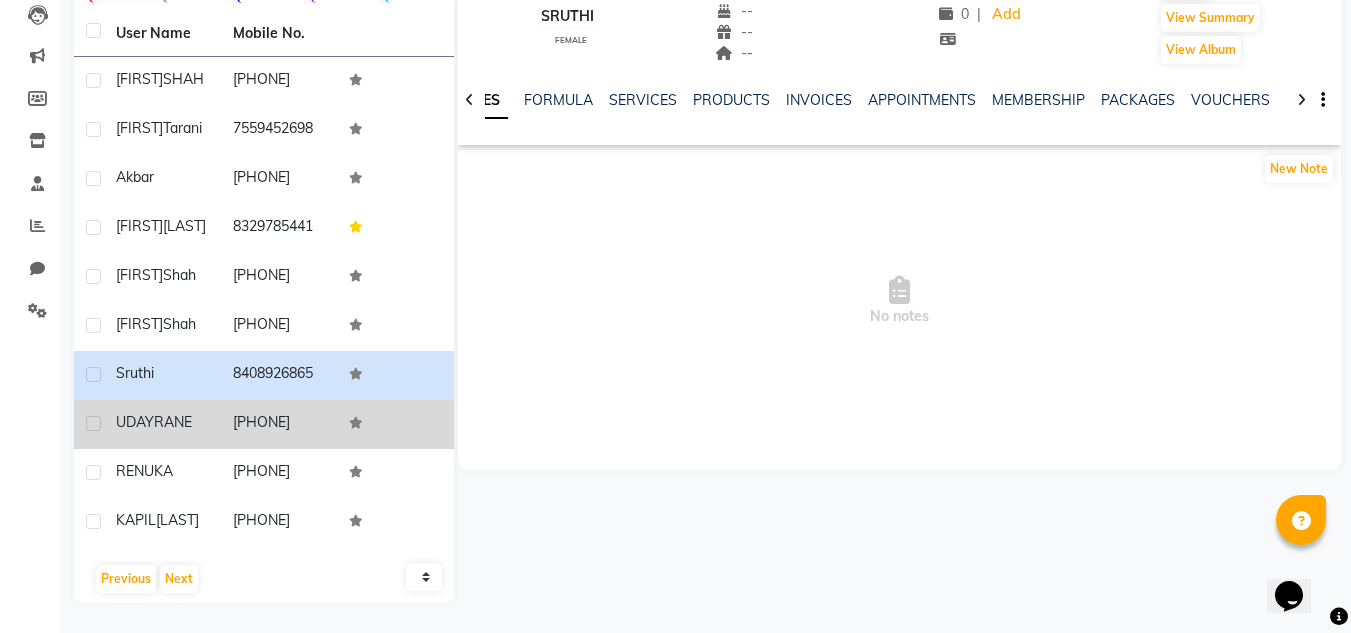 click 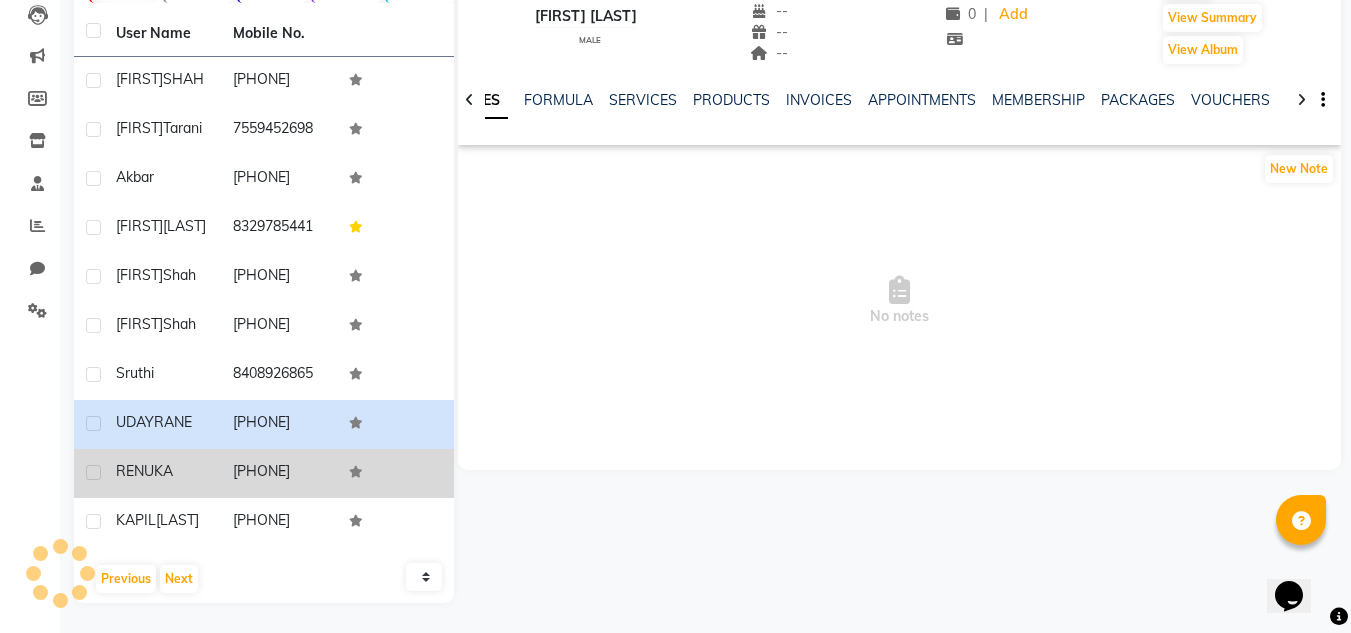 click on "[PHONE]" 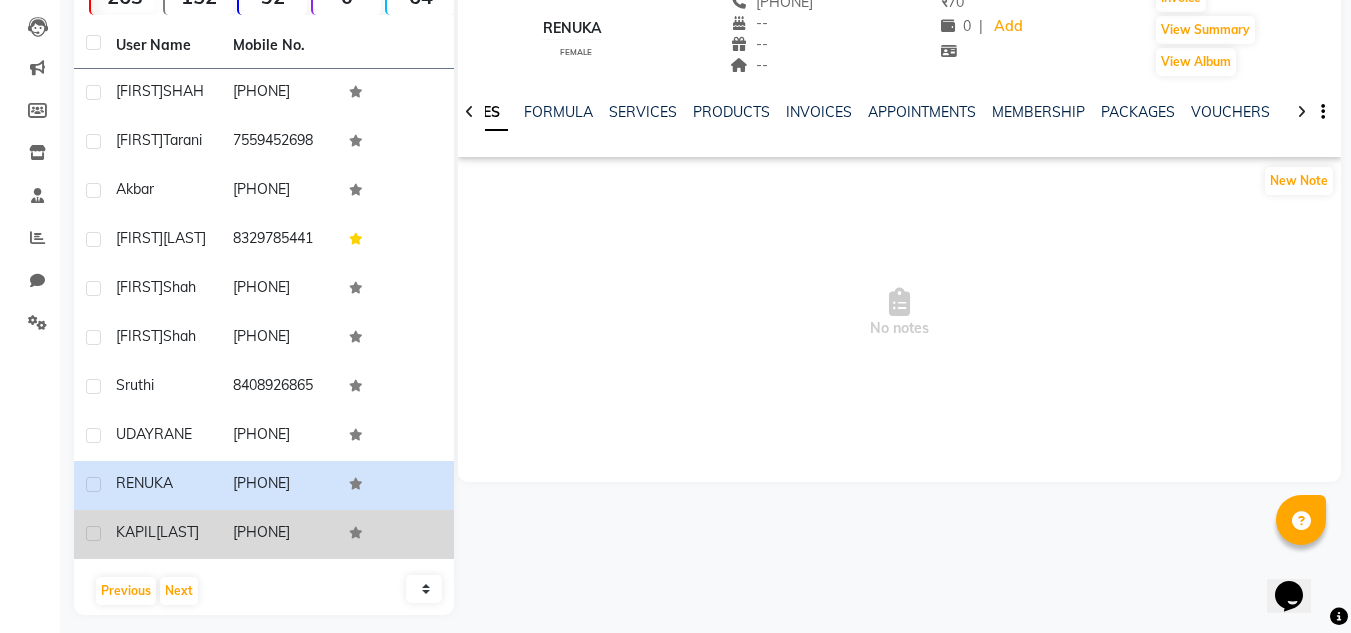 scroll, scrollTop: 234, scrollLeft: 0, axis: vertical 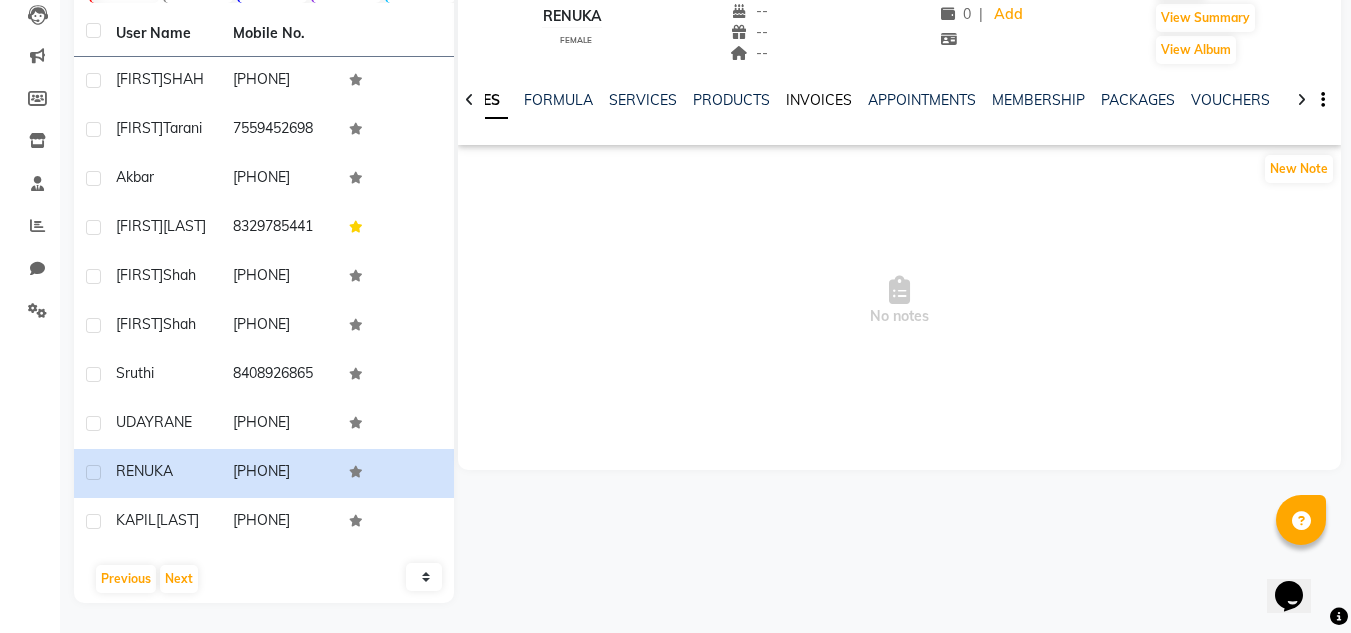 click on "INVOICES" 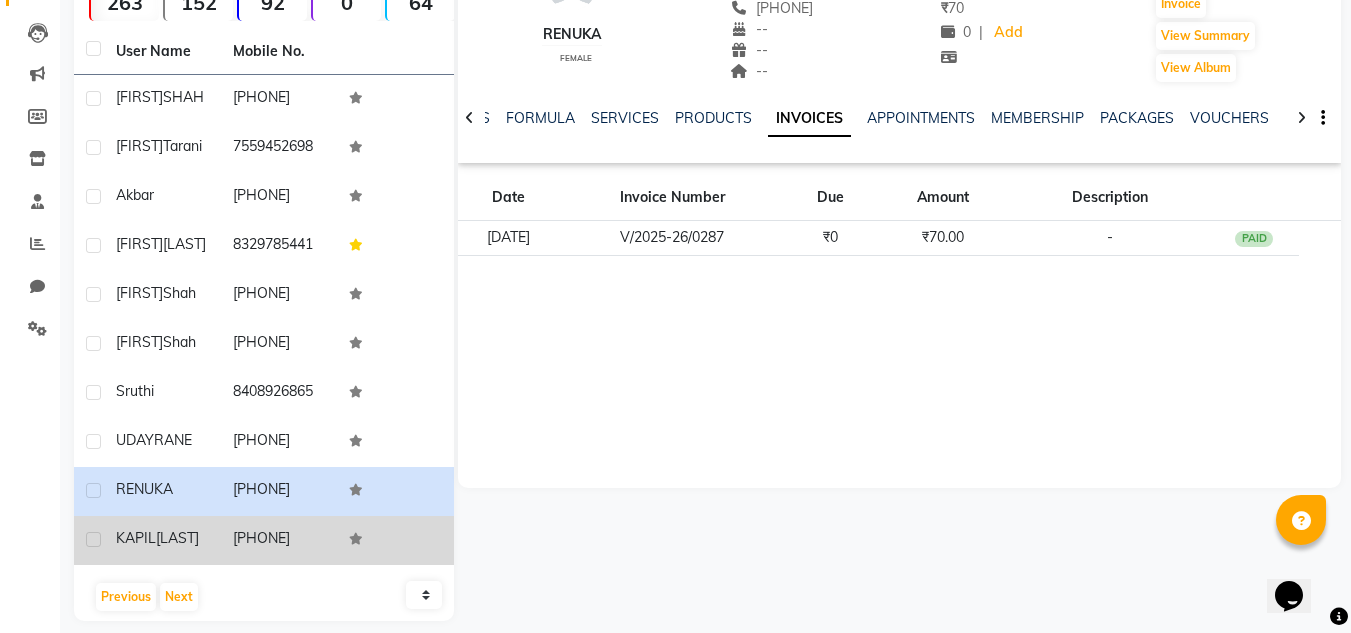 scroll, scrollTop: 234, scrollLeft: 0, axis: vertical 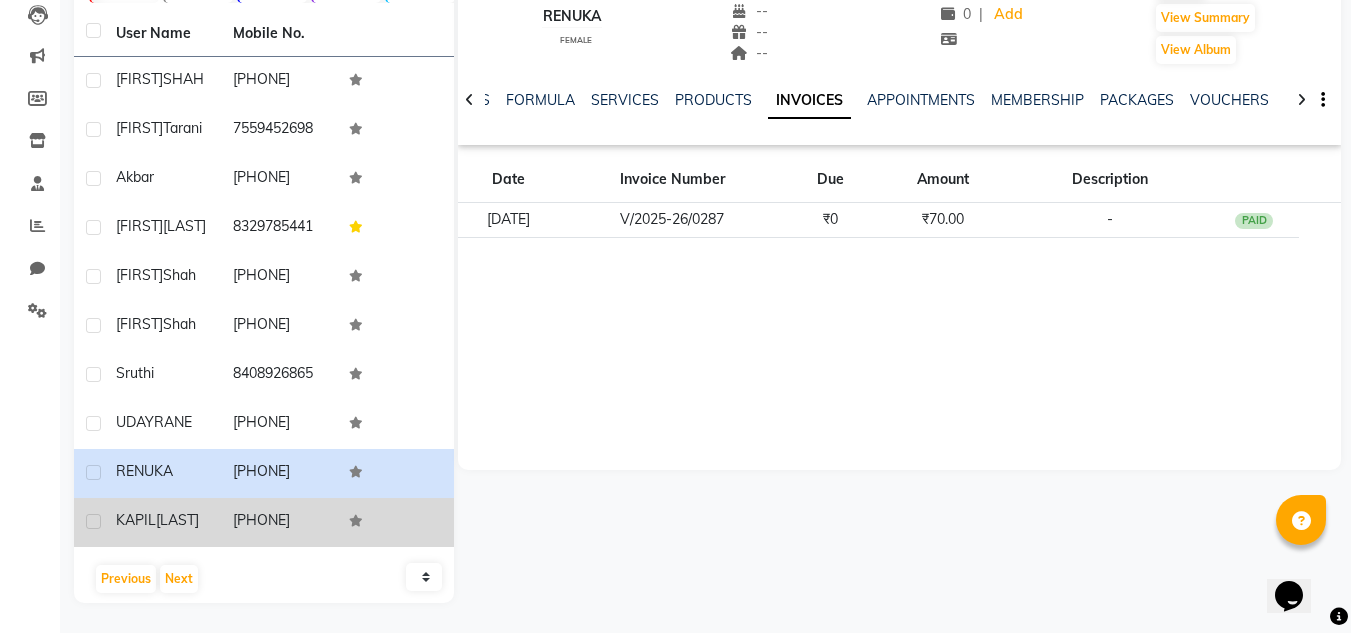 click on "[FIRST]  [LAST]" 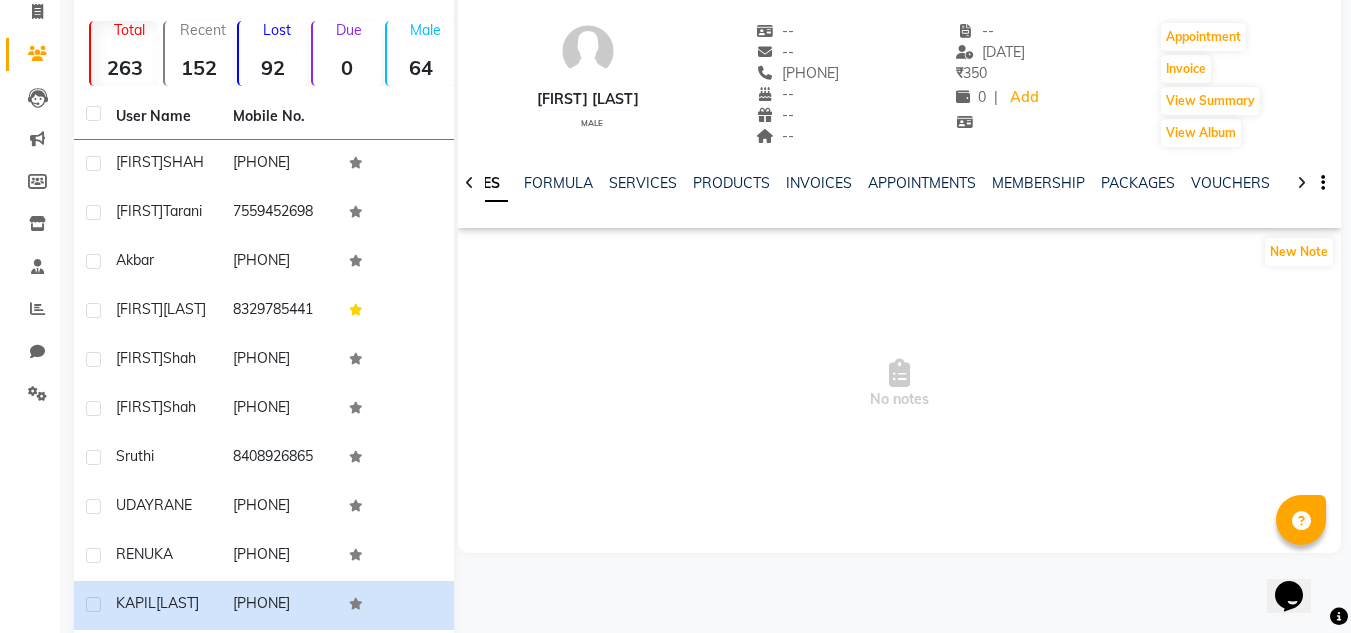 scroll, scrollTop: 234, scrollLeft: 0, axis: vertical 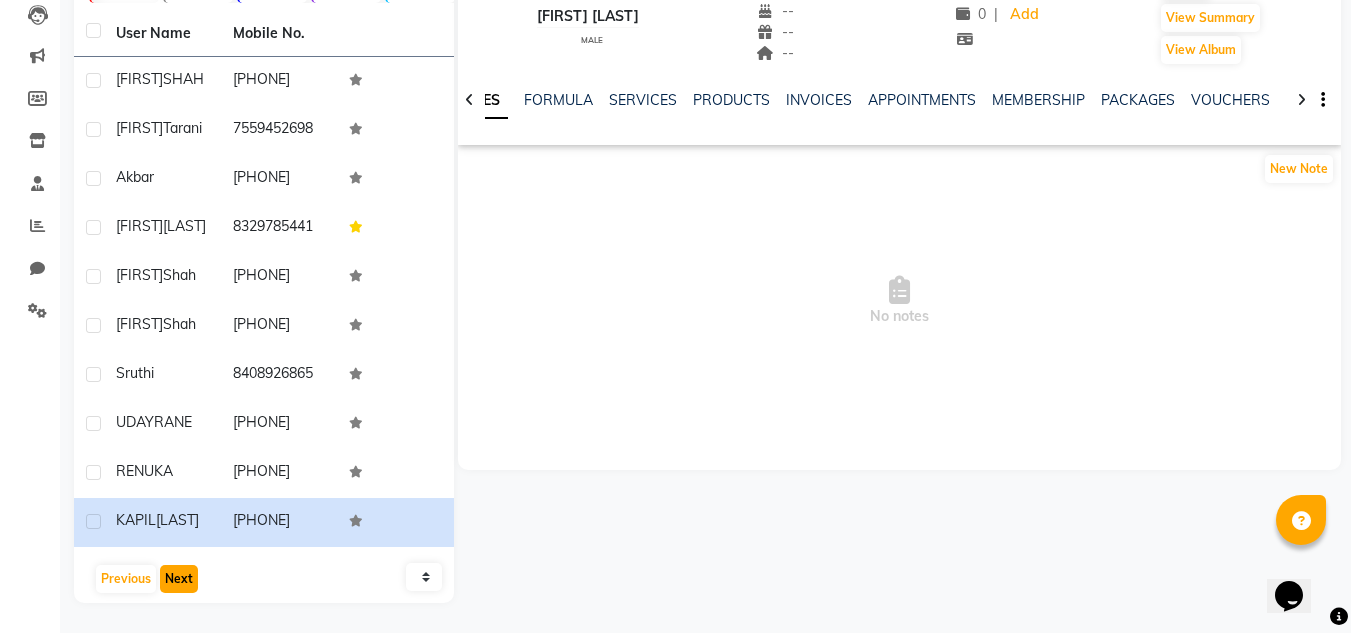 click on "Next" 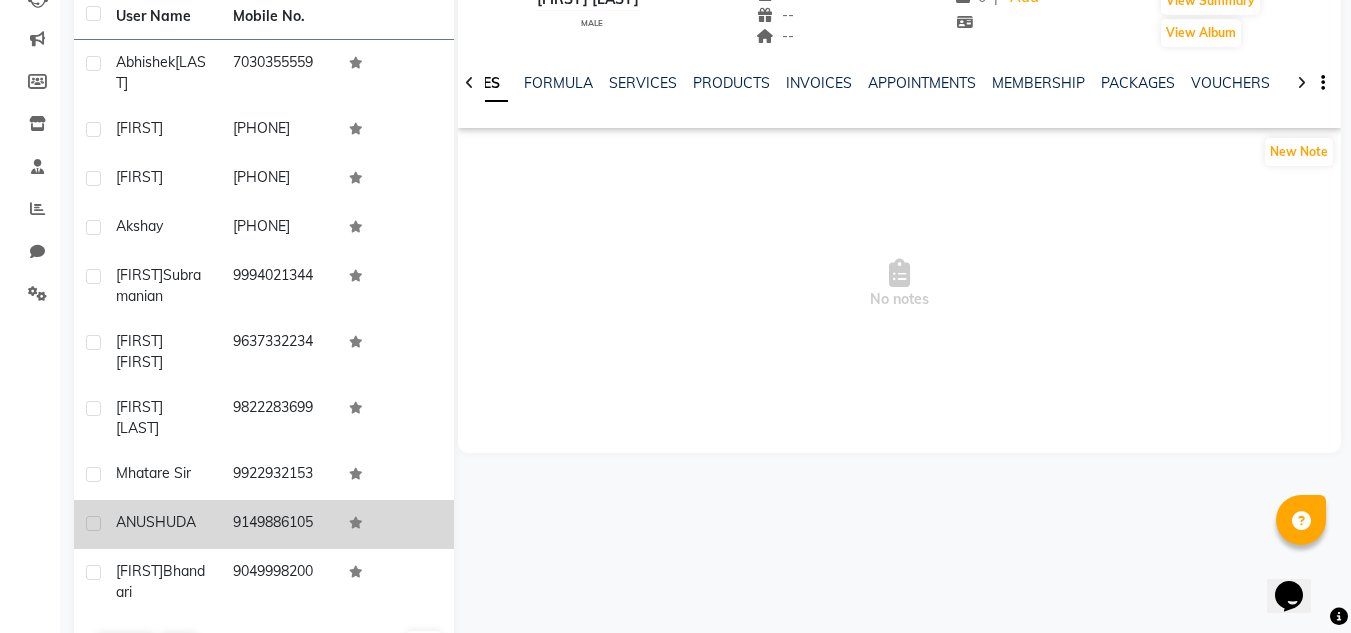 drag, startPoint x: 201, startPoint y: 528, endPoint x: 290, endPoint y: 454, distance: 115.74541 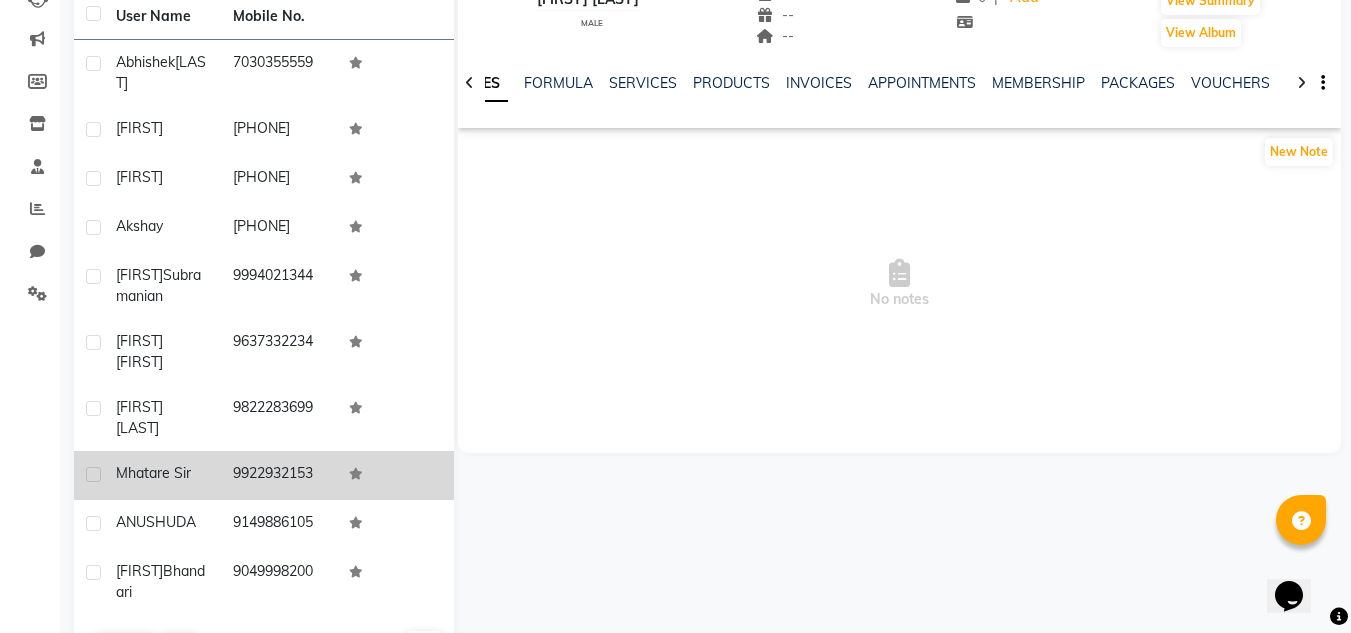 click on "ANUSHUDA" 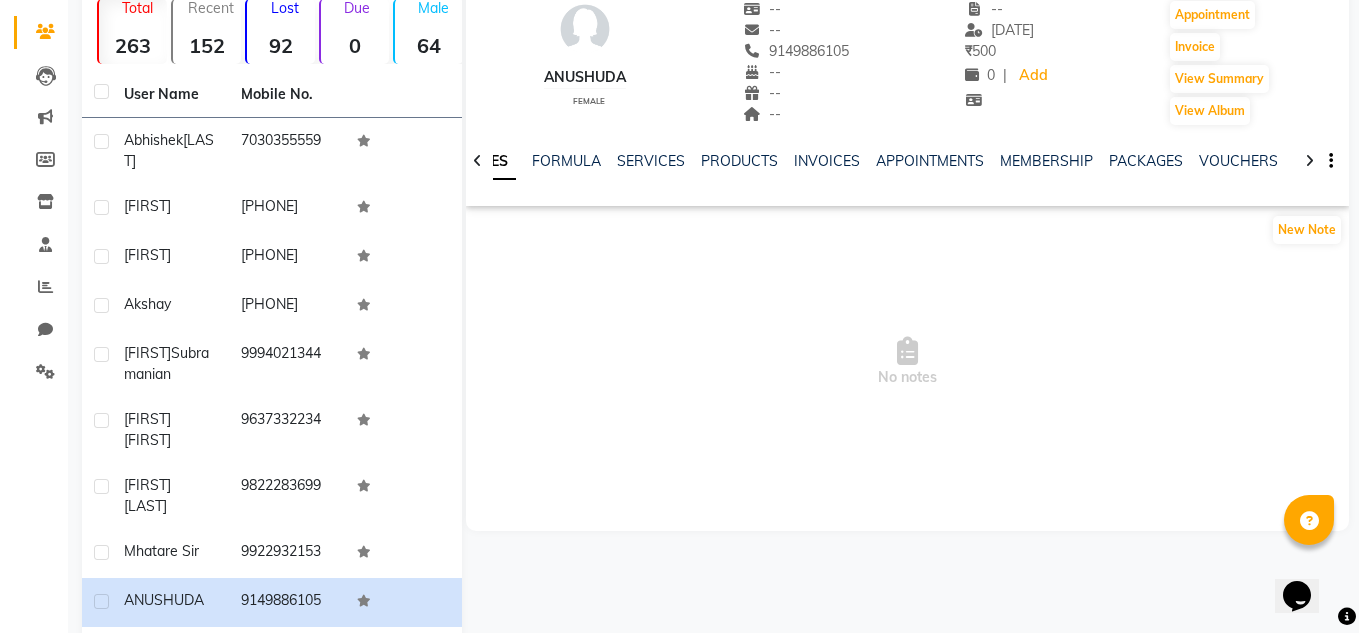 scroll, scrollTop: 134, scrollLeft: 0, axis: vertical 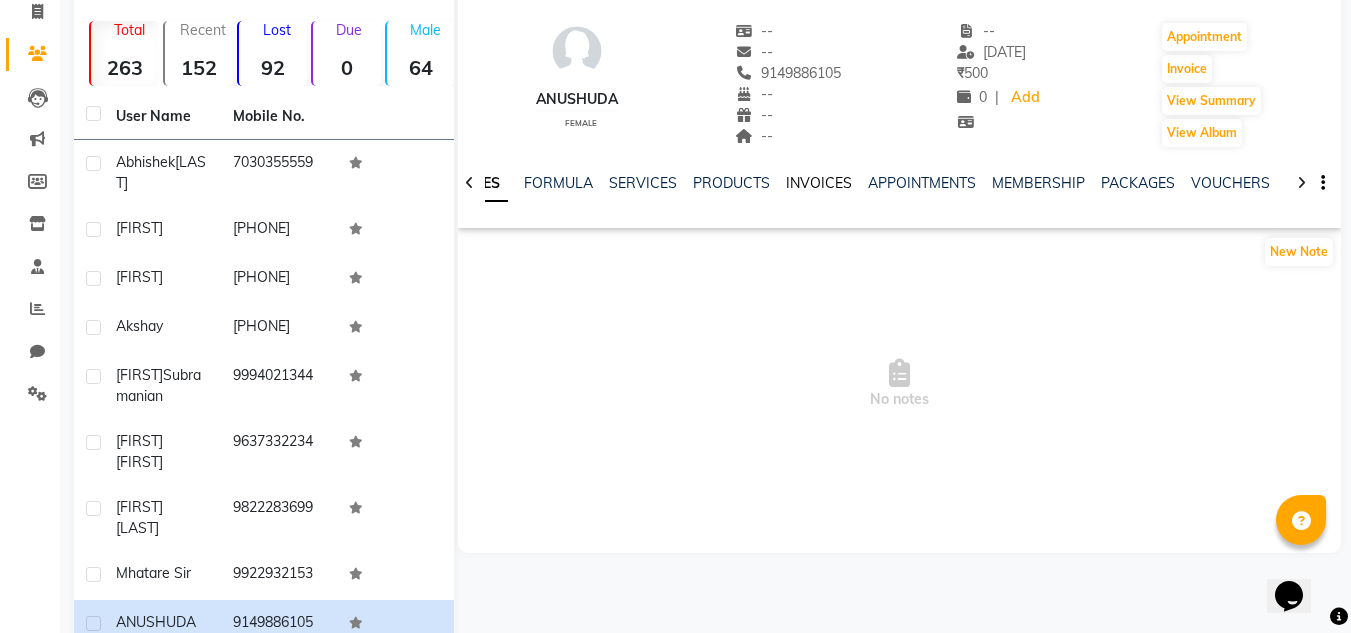 click on "INVOICES" 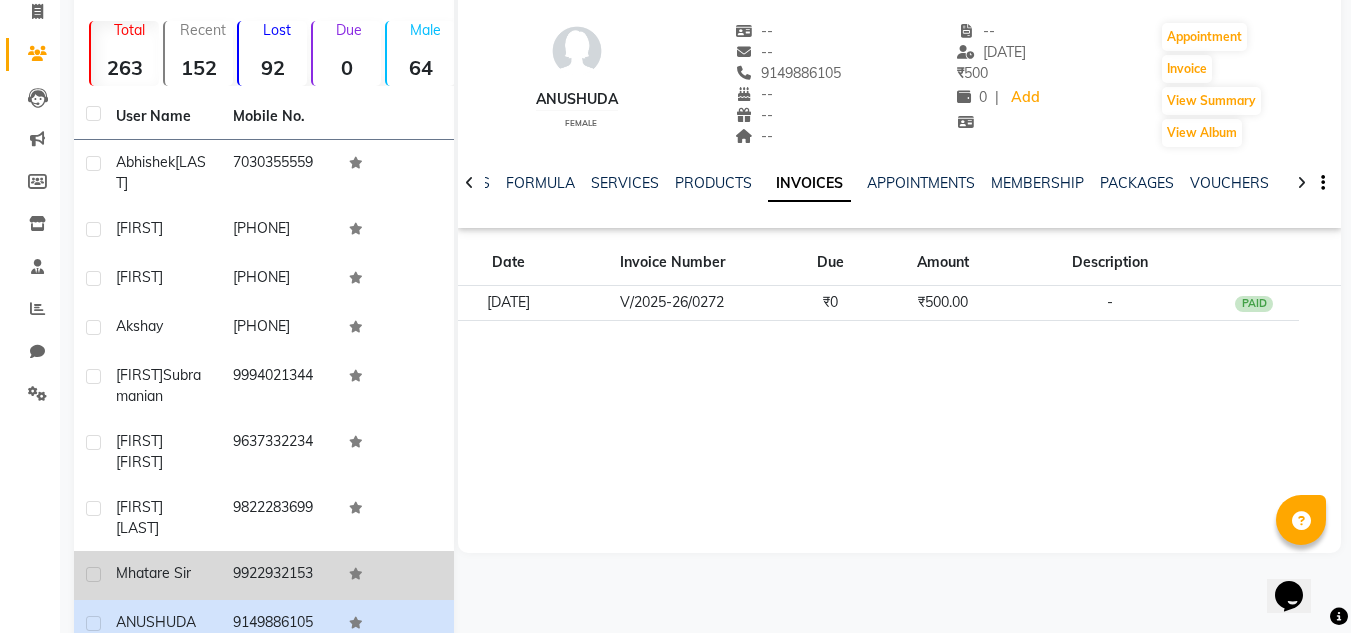 click on "9922932153" 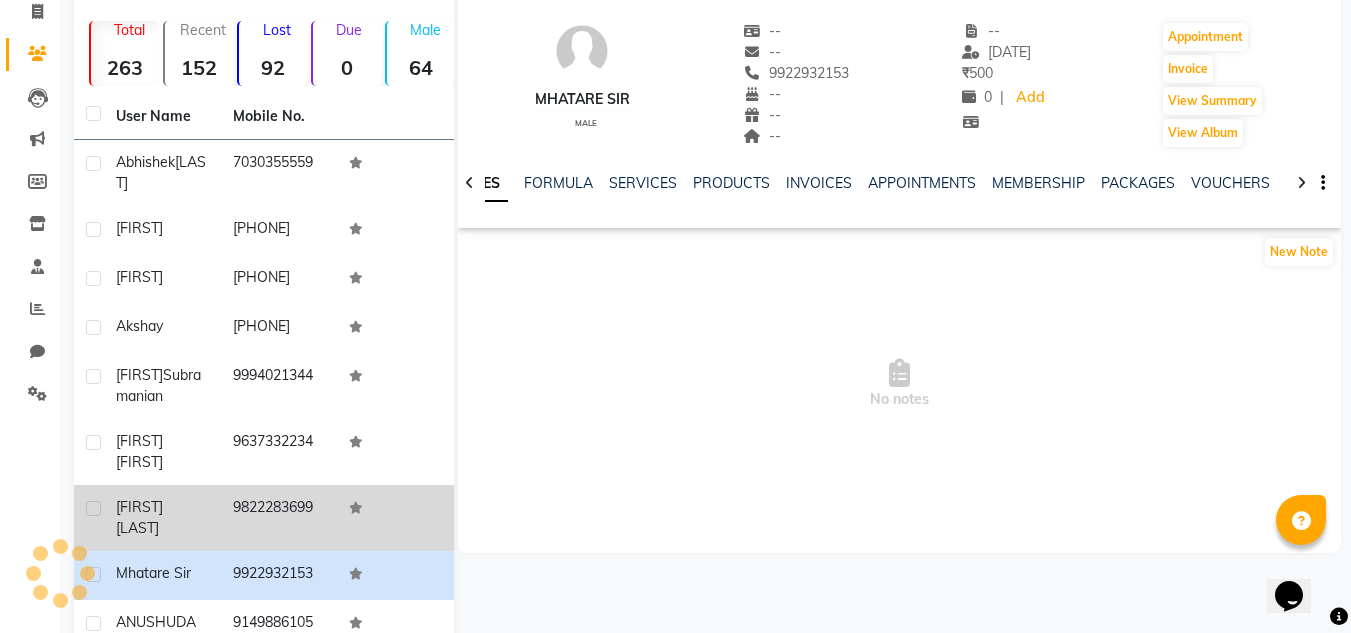 click on "9822283699" 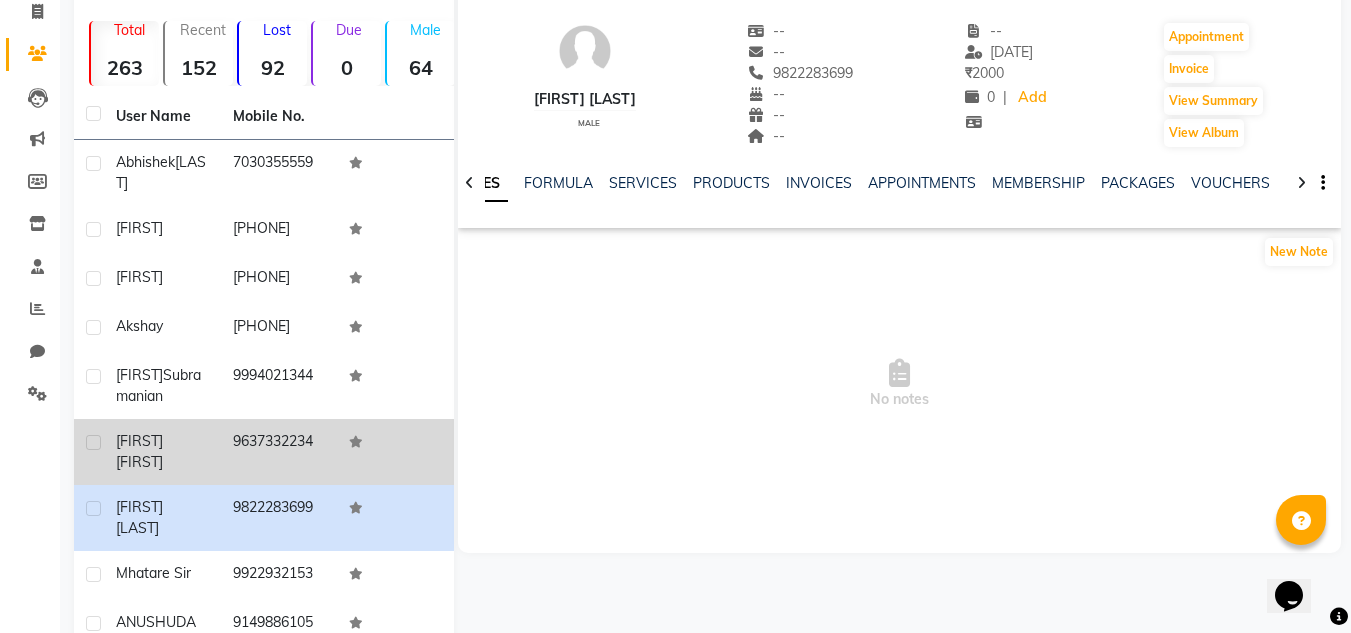 click on "9637332234" 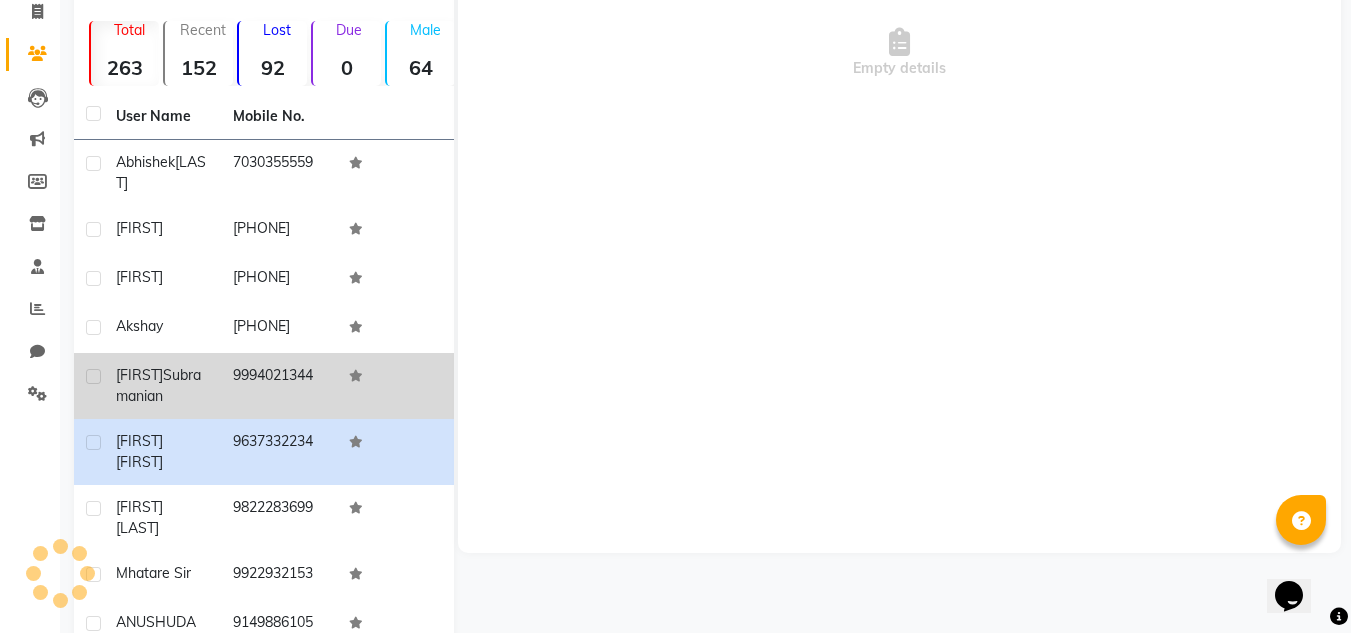 click on "9994021344" 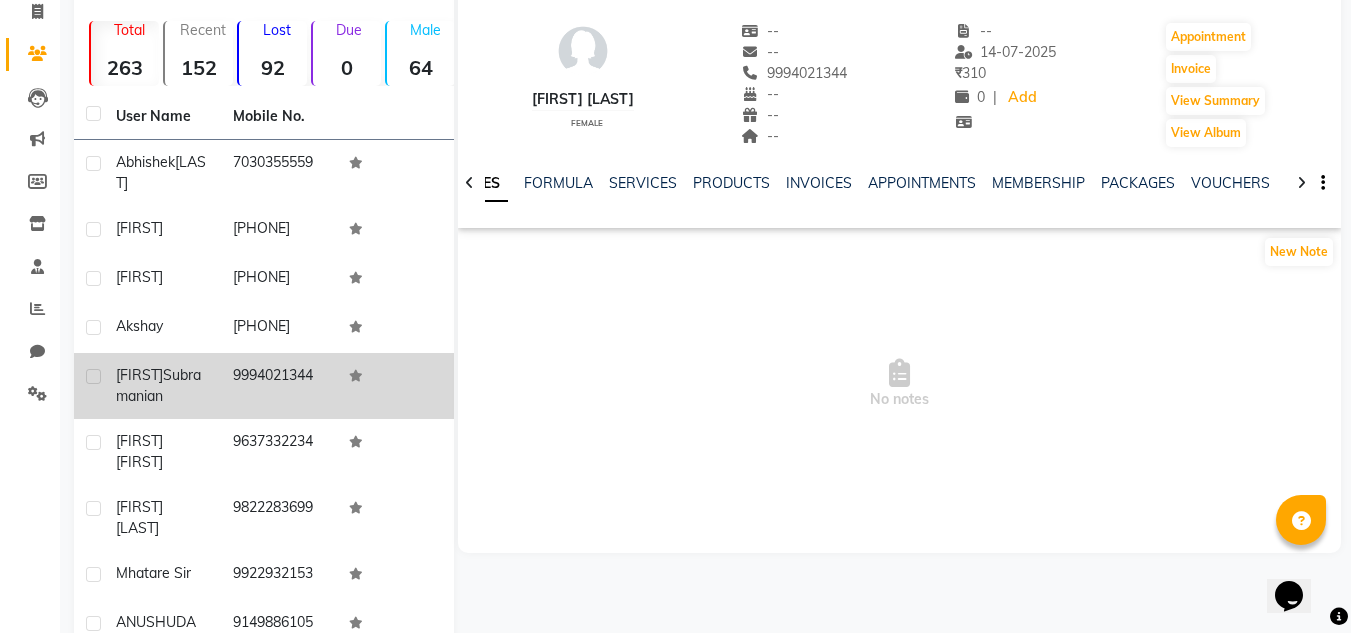 click on "9994021344" 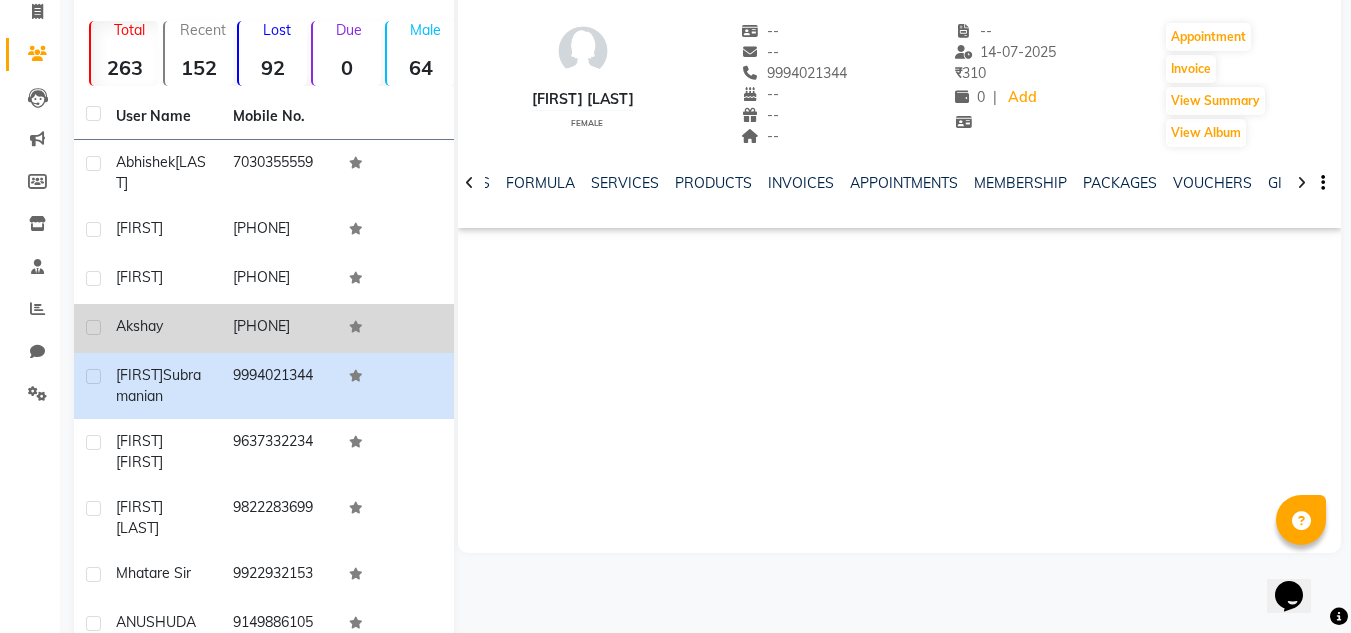 click on "[PHONE]" 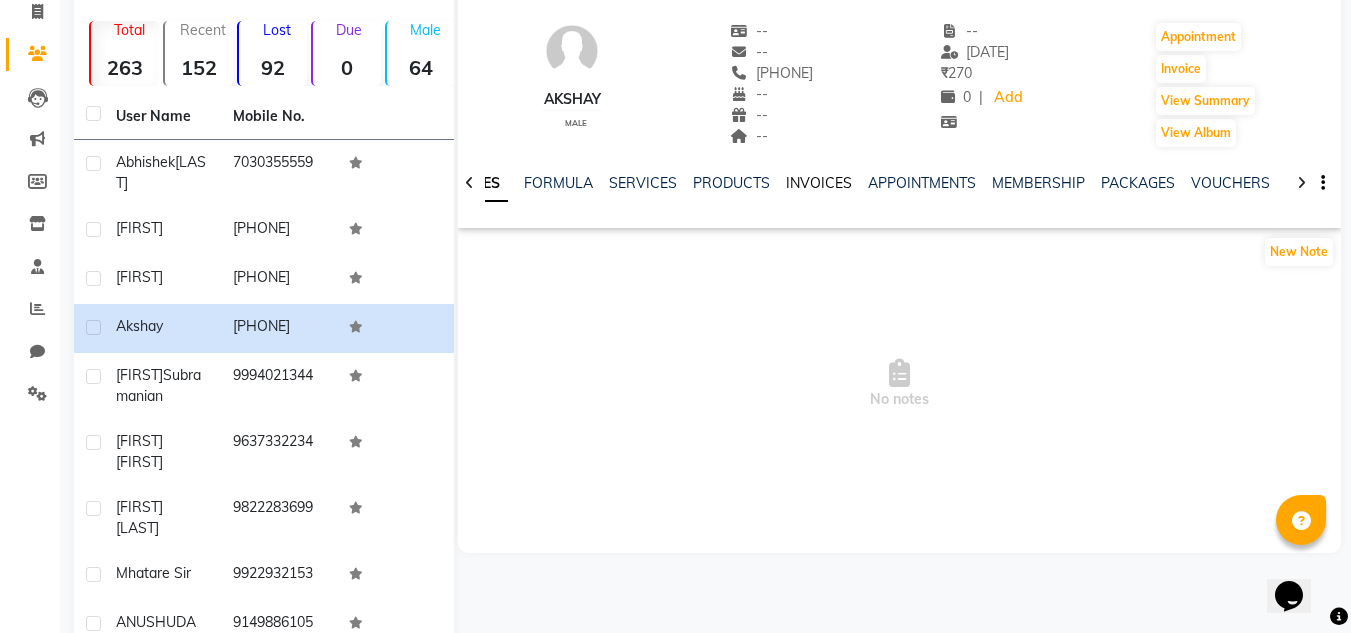 click on "INVOICES" 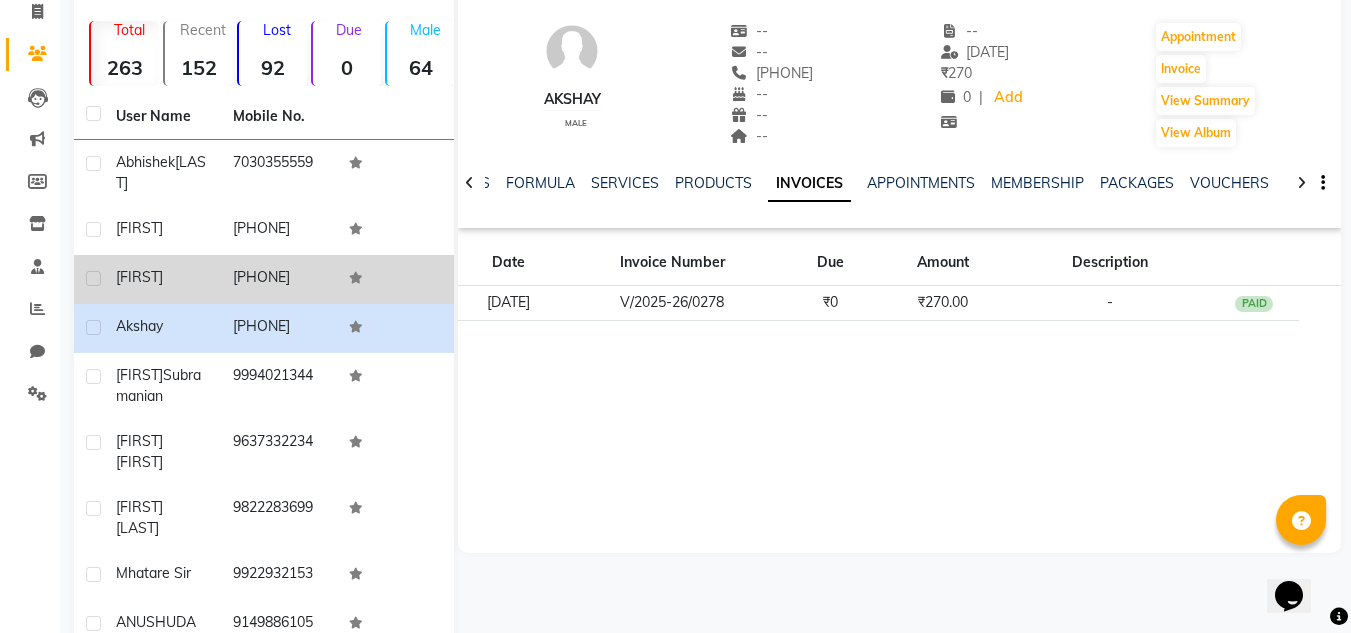 click on "[PHONE]" 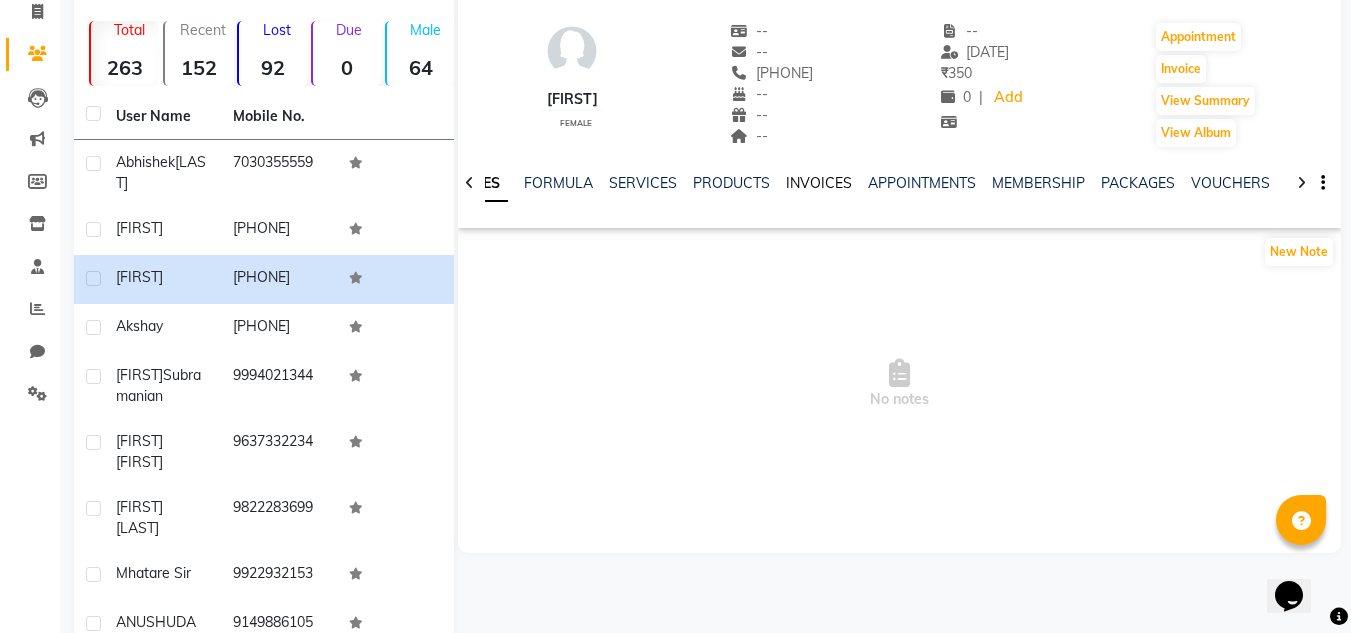 click on "INVOICES" 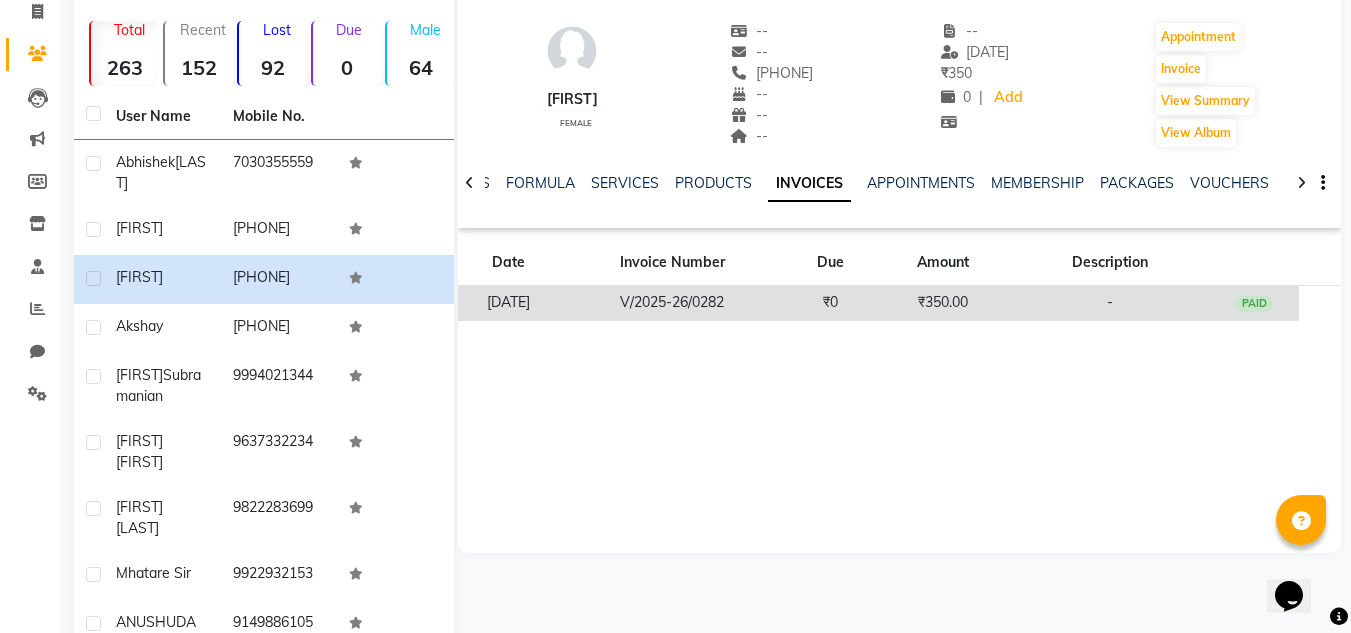 click on "₹0" 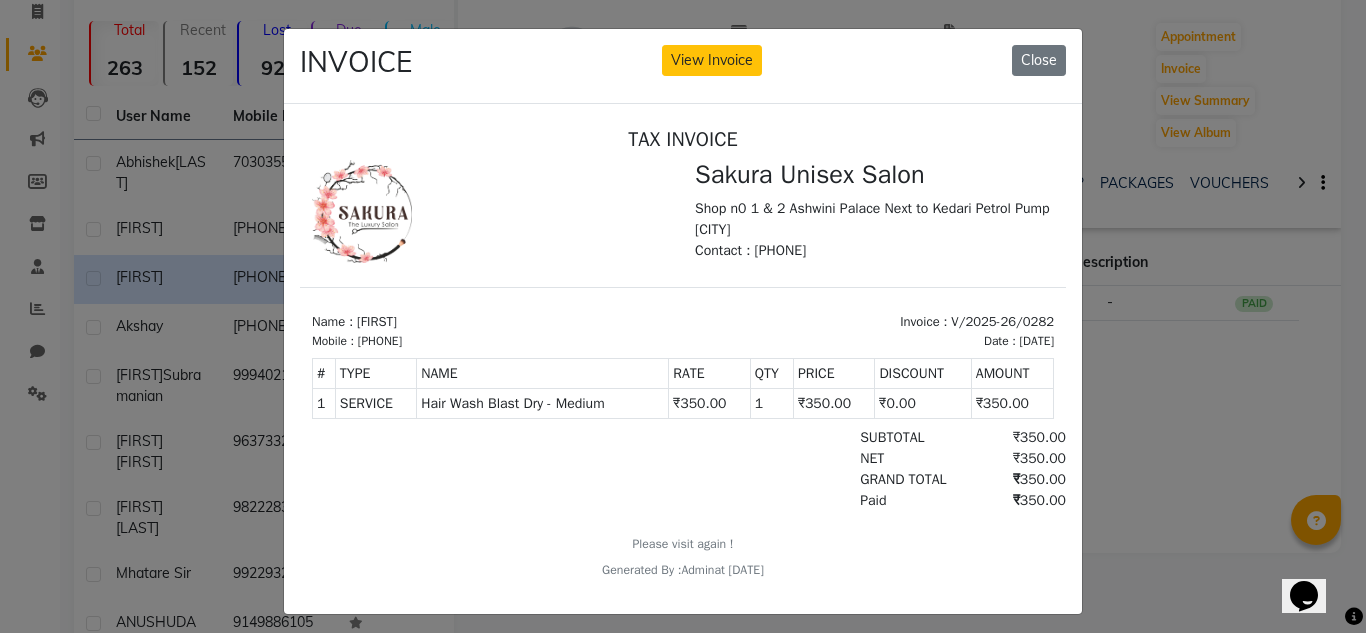 scroll, scrollTop: 0, scrollLeft: 0, axis: both 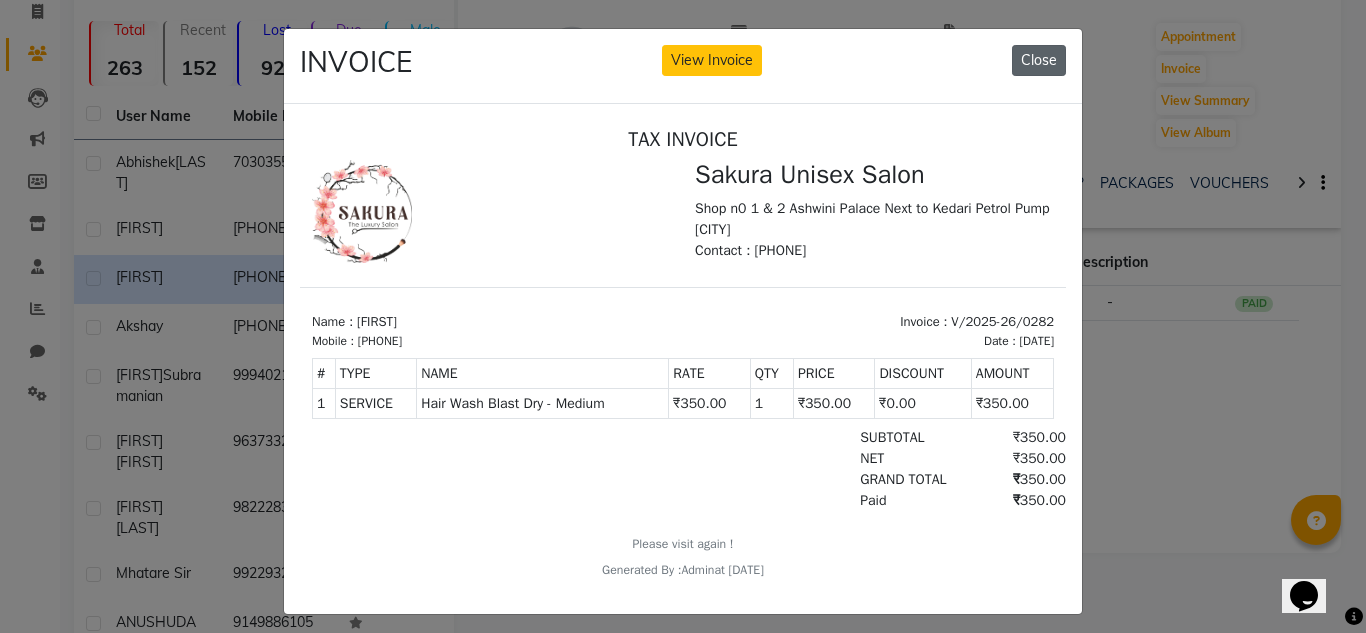 click on "Close" 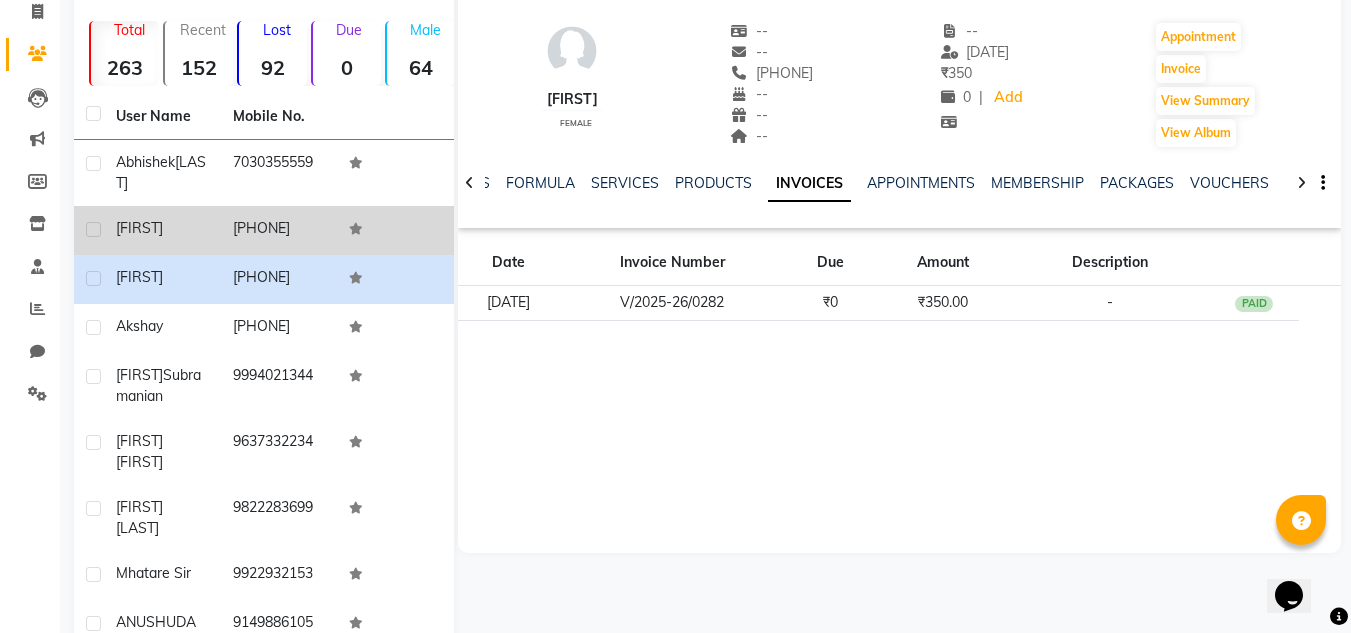 click on "[PHONE]" 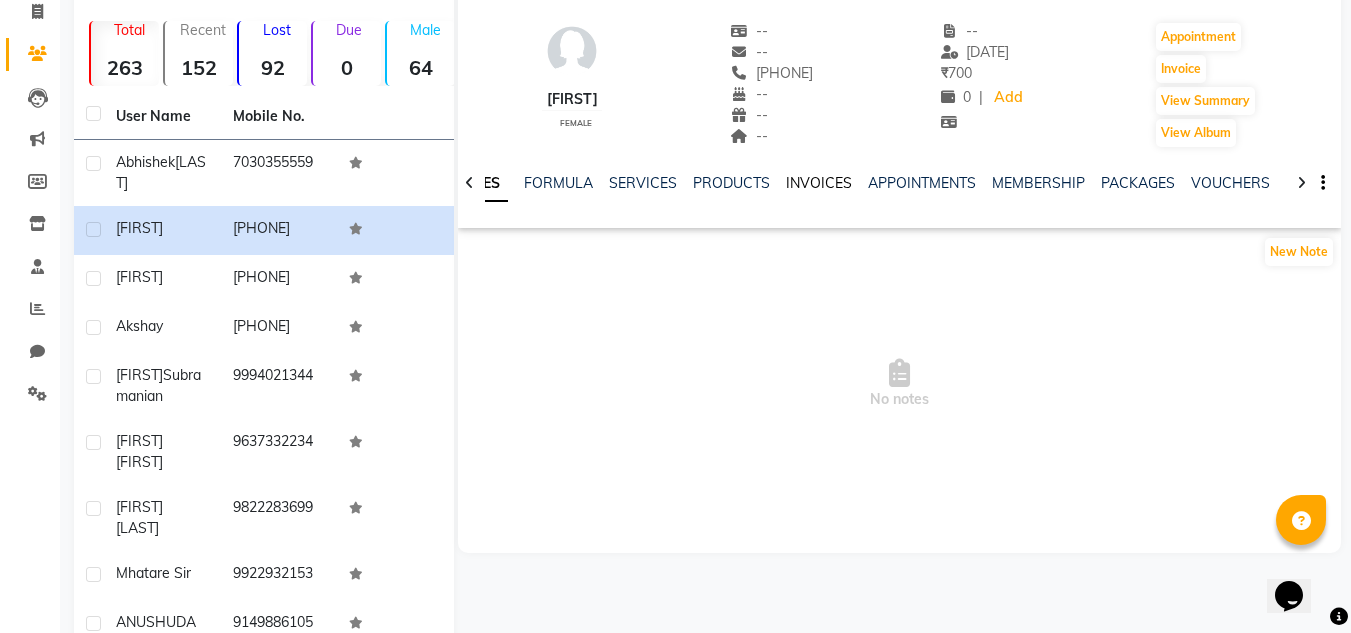 click on "INVOICES" 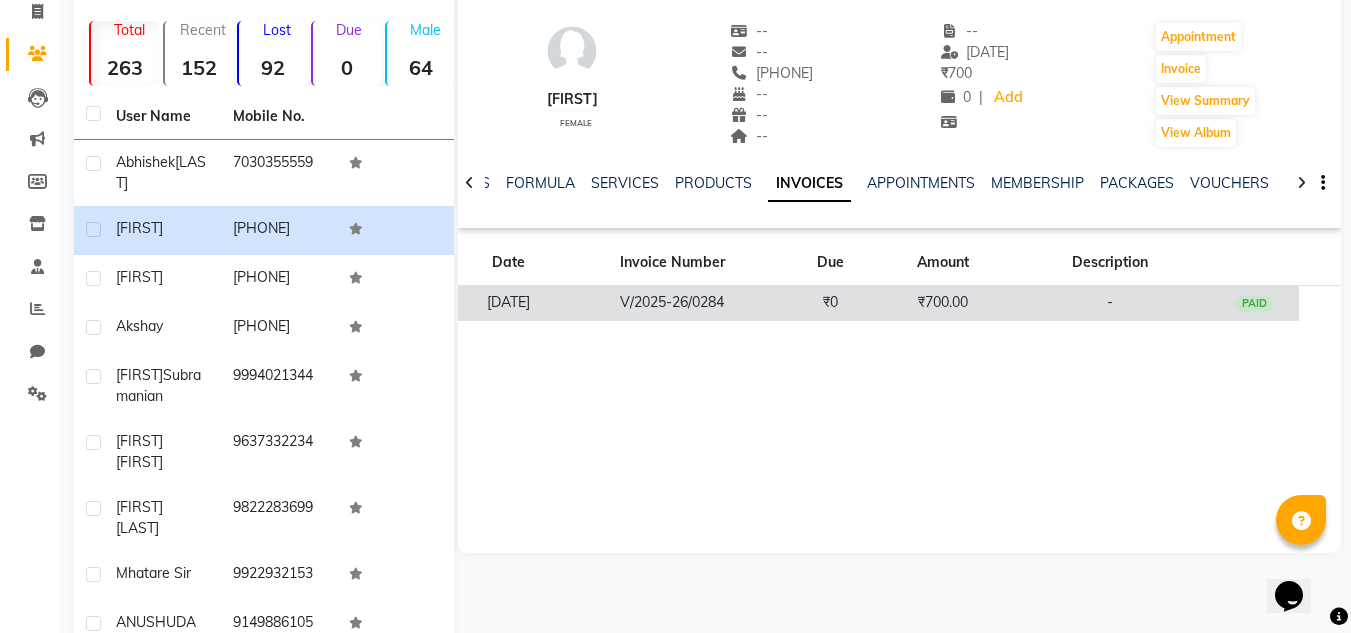 click on "V/2025-26/0284" 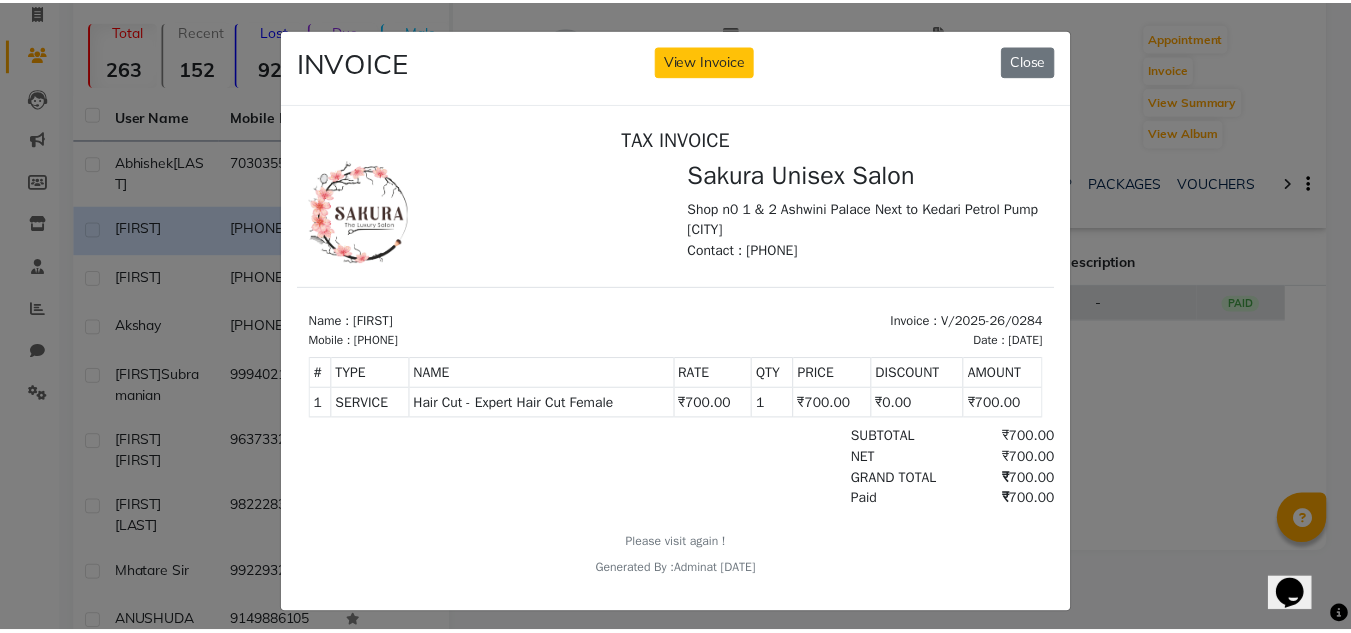scroll, scrollTop: 0, scrollLeft: 0, axis: both 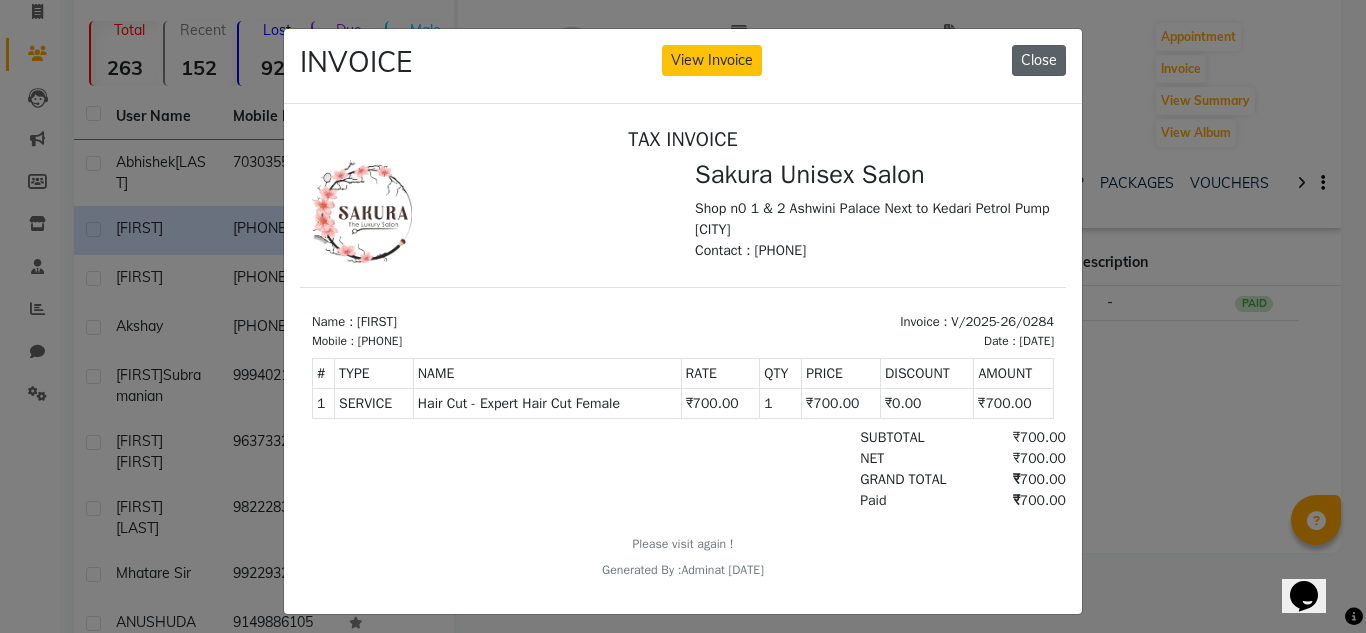 click on "Close" 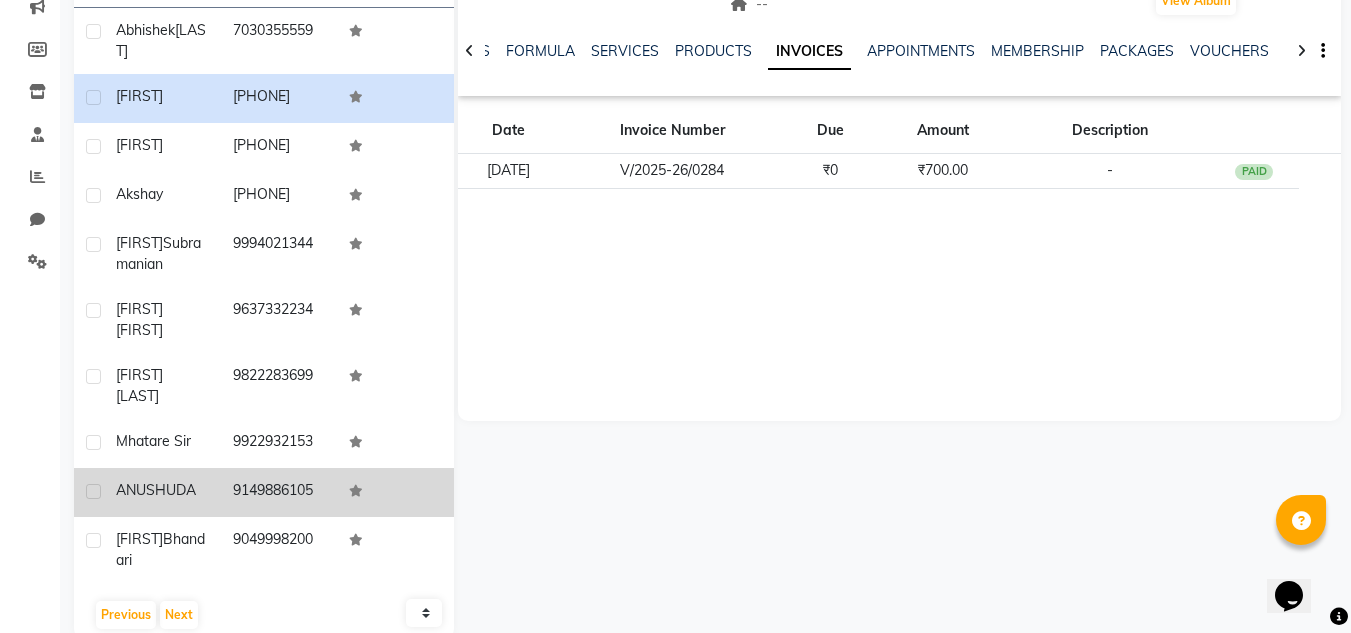 scroll, scrollTop: 302, scrollLeft: 0, axis: vertical 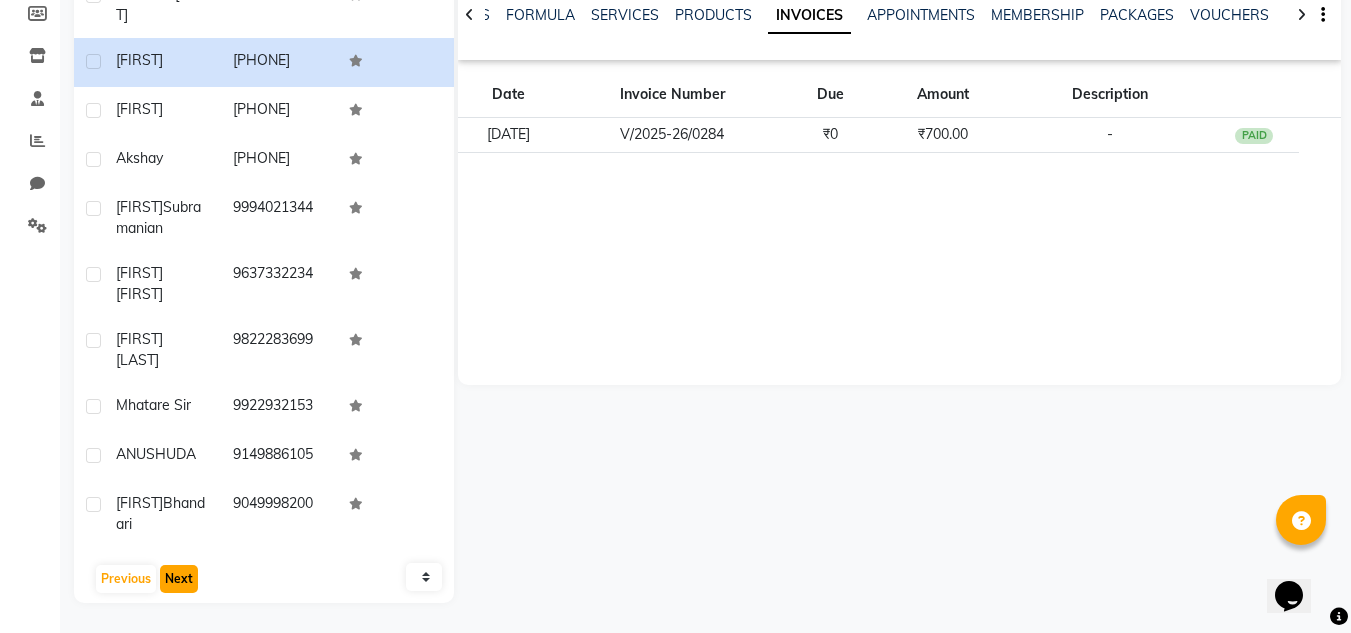 click on "Next" 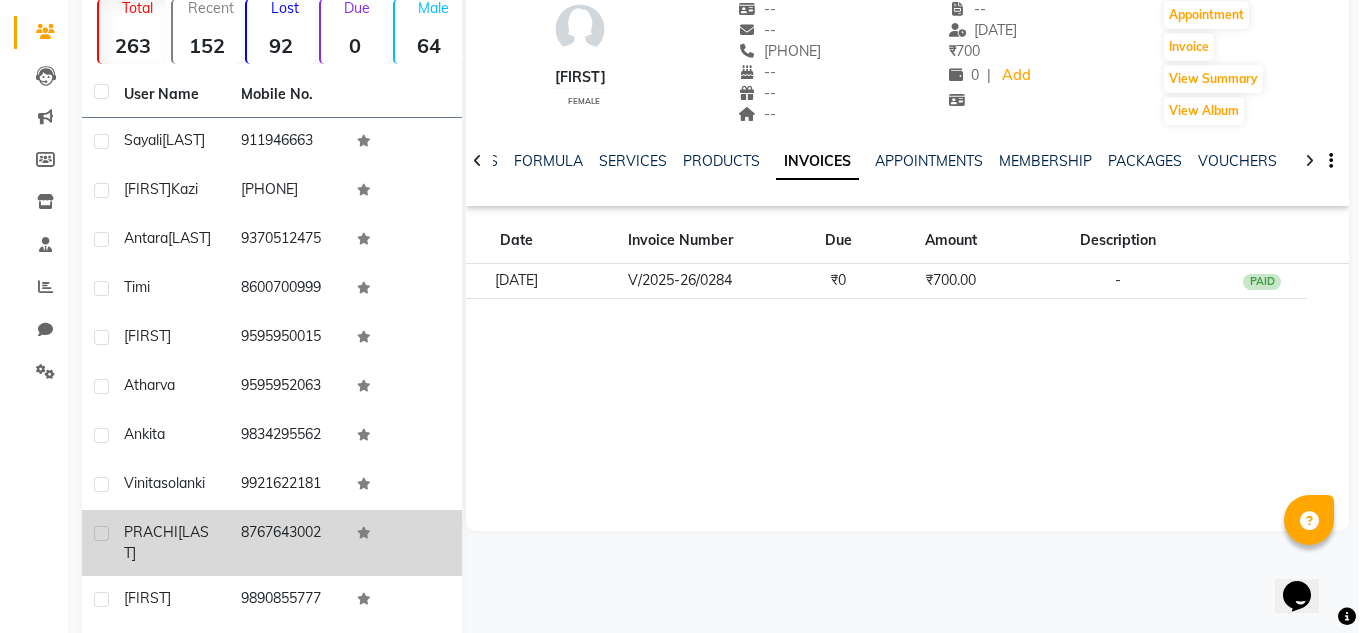scroll, scrollTop: 151, scrollLeft: 0, axis: vertical 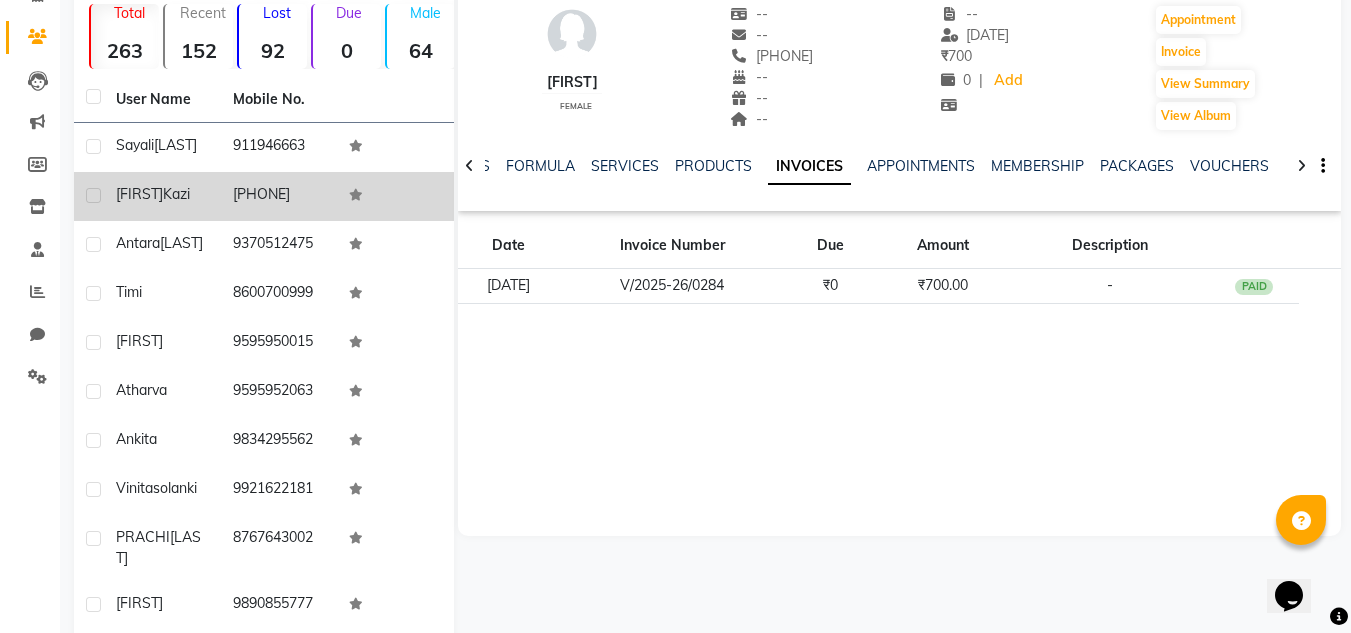 click 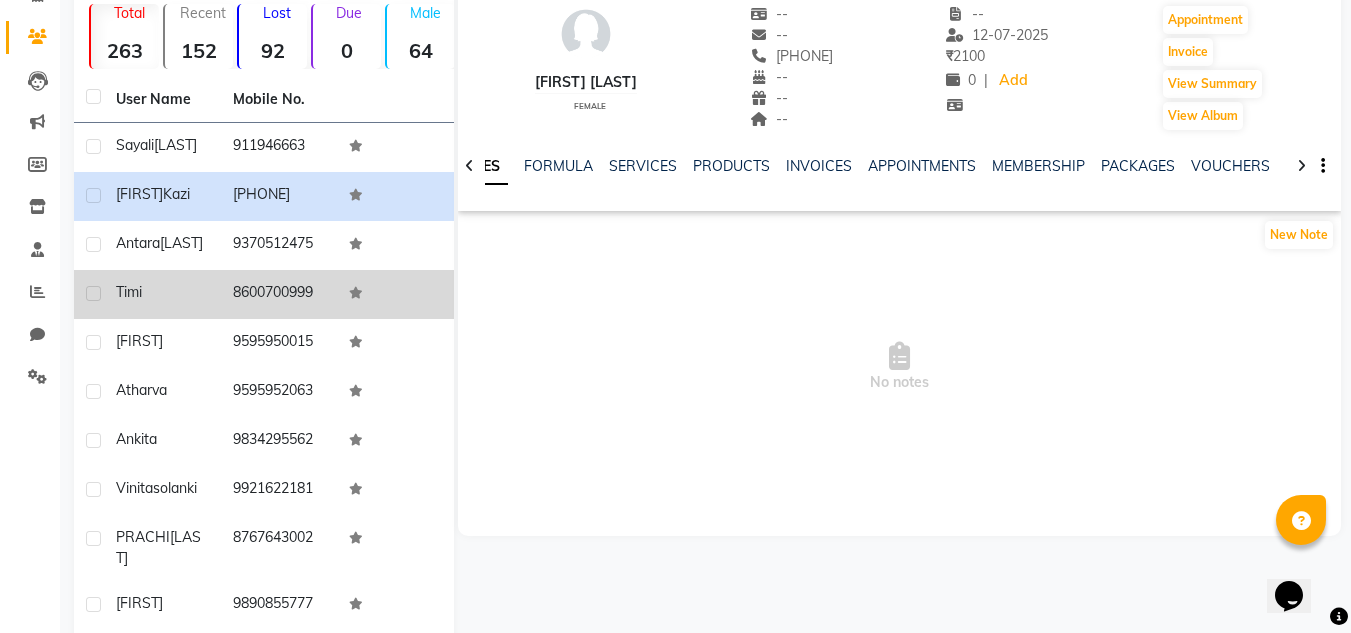 click on "8600700999" 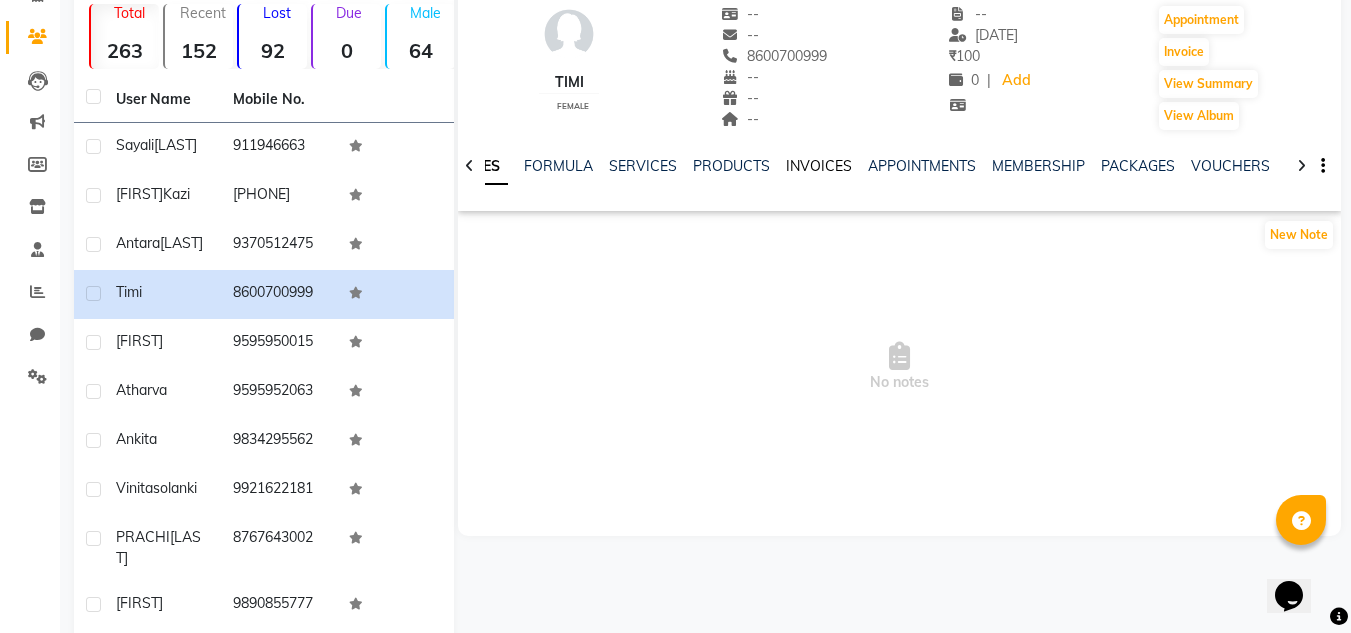 click on "INVOICES" 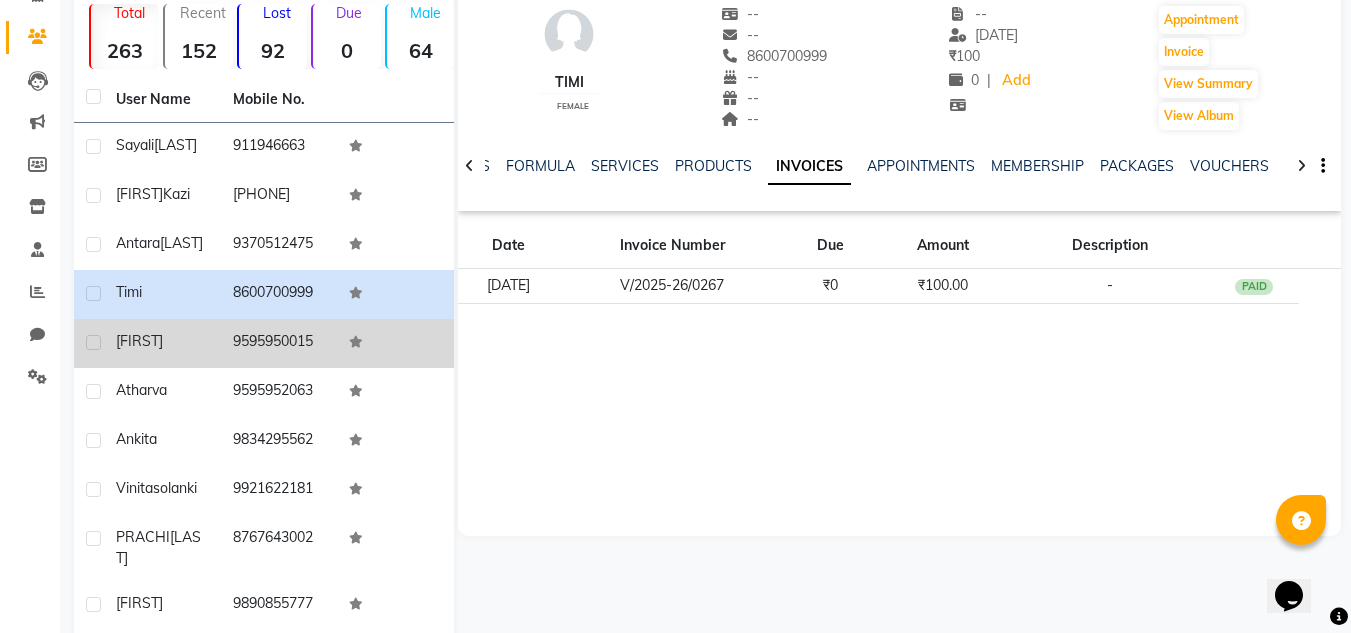 click on "9595950015" 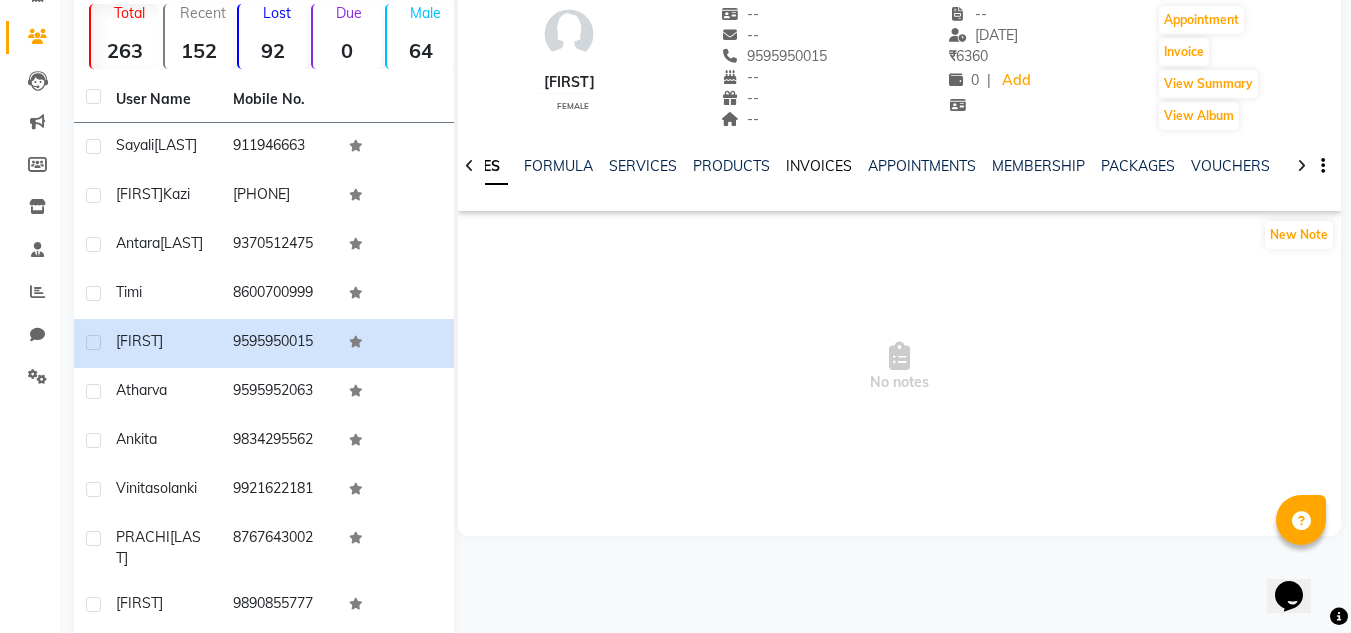 click on "INVOICES" 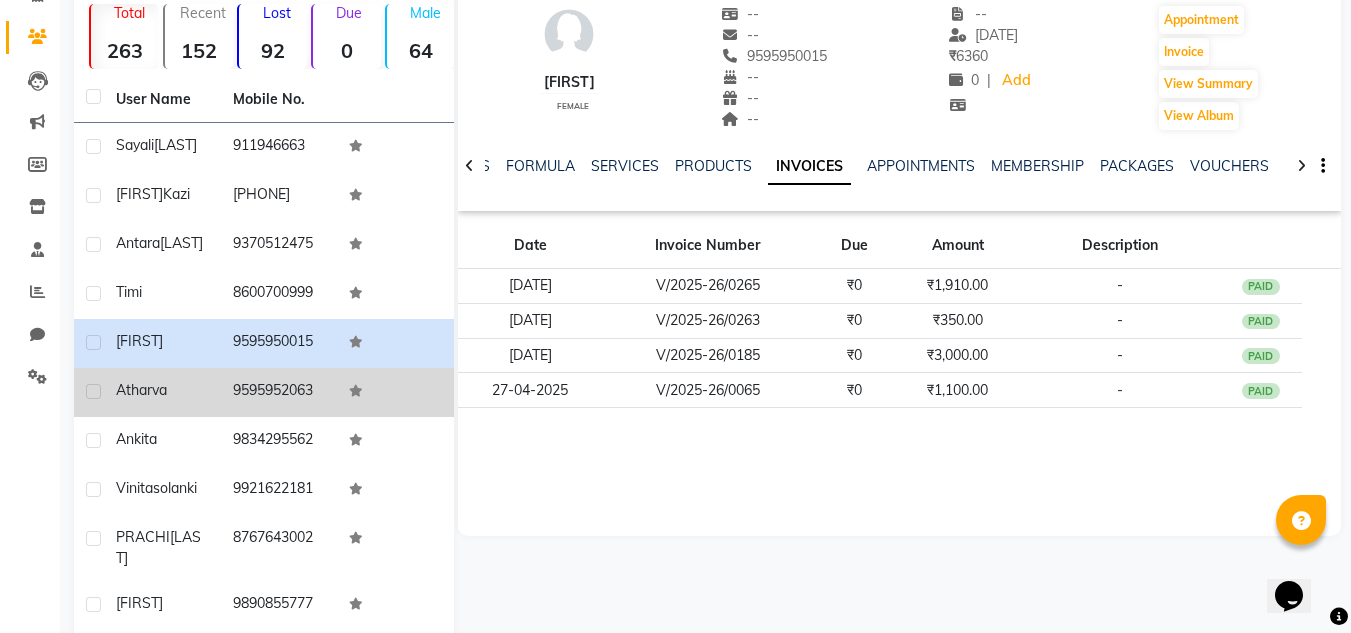 click on "9595952063" 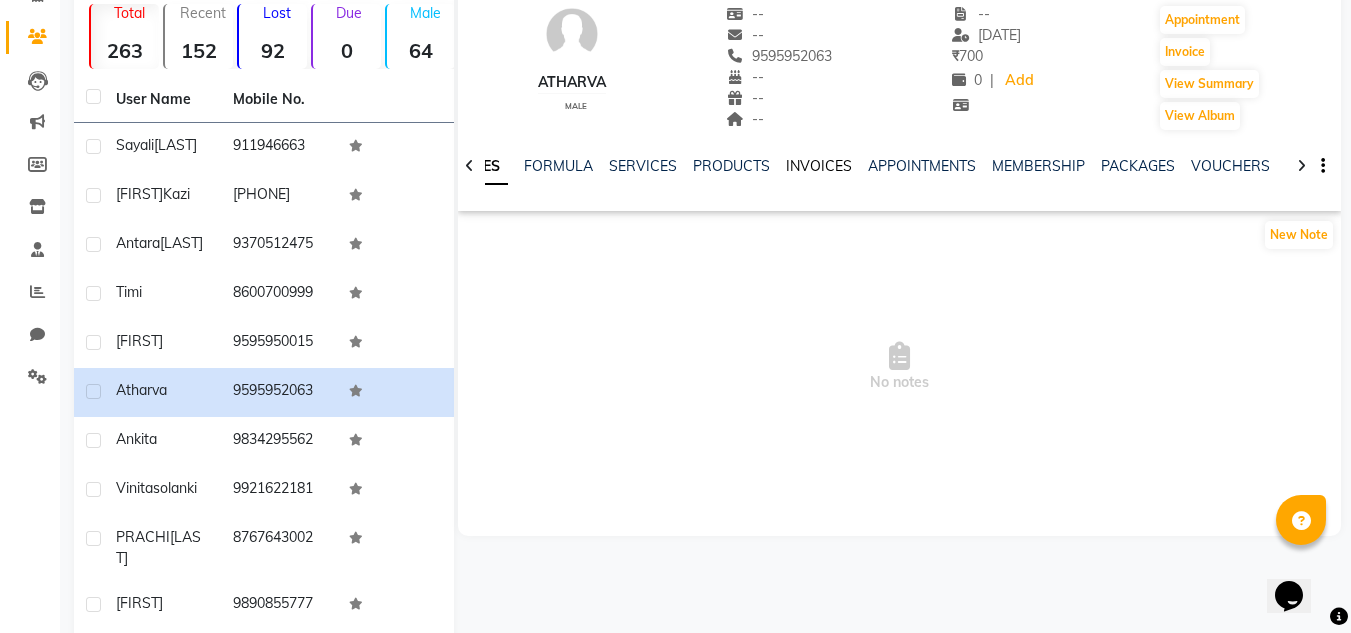 click on "INVOICES" 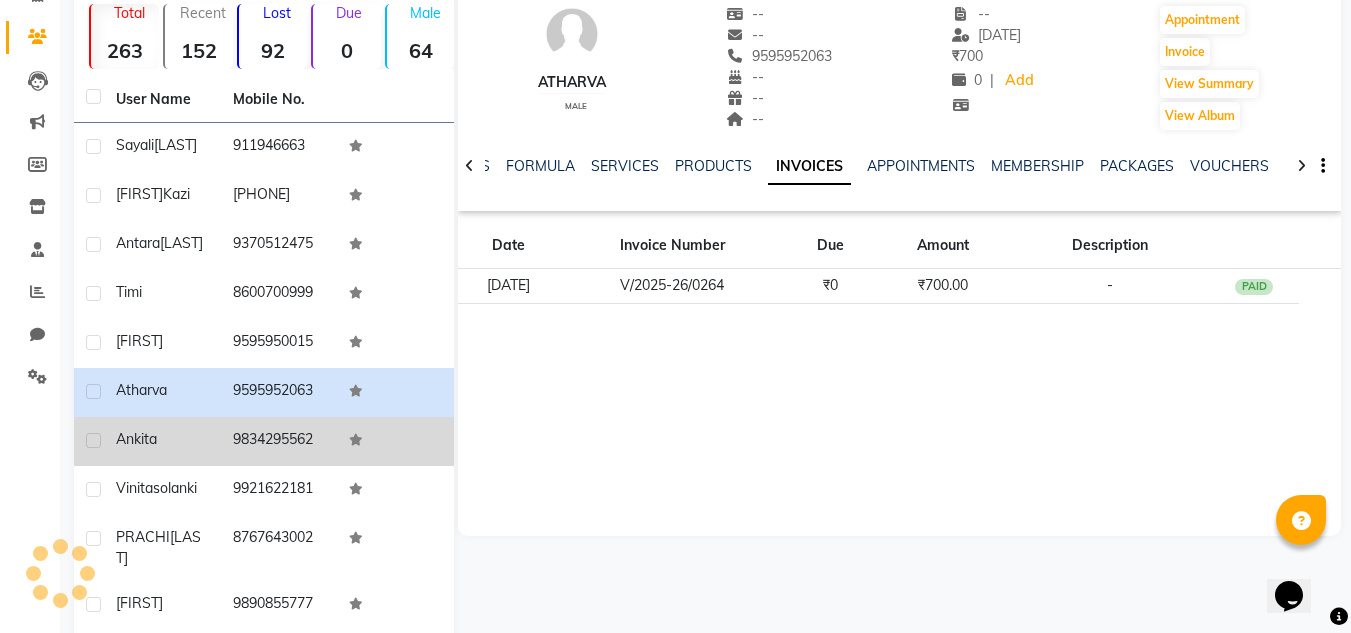 click on "ankita" 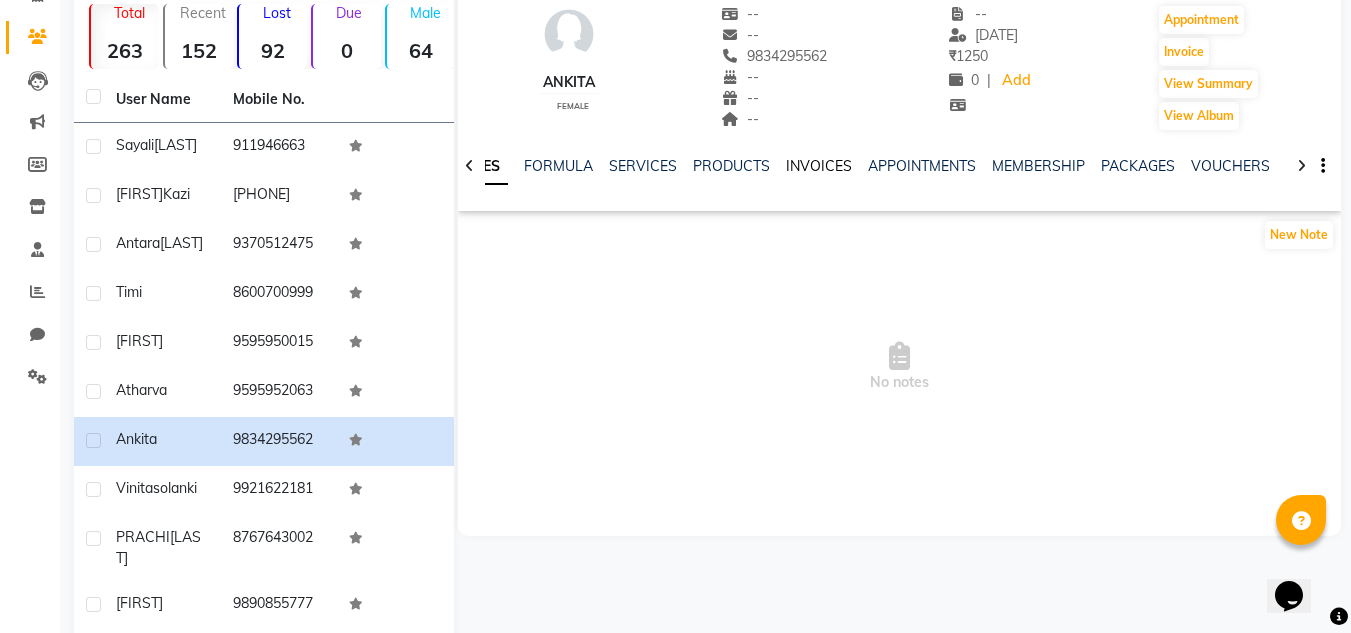 click on "INVOICES" 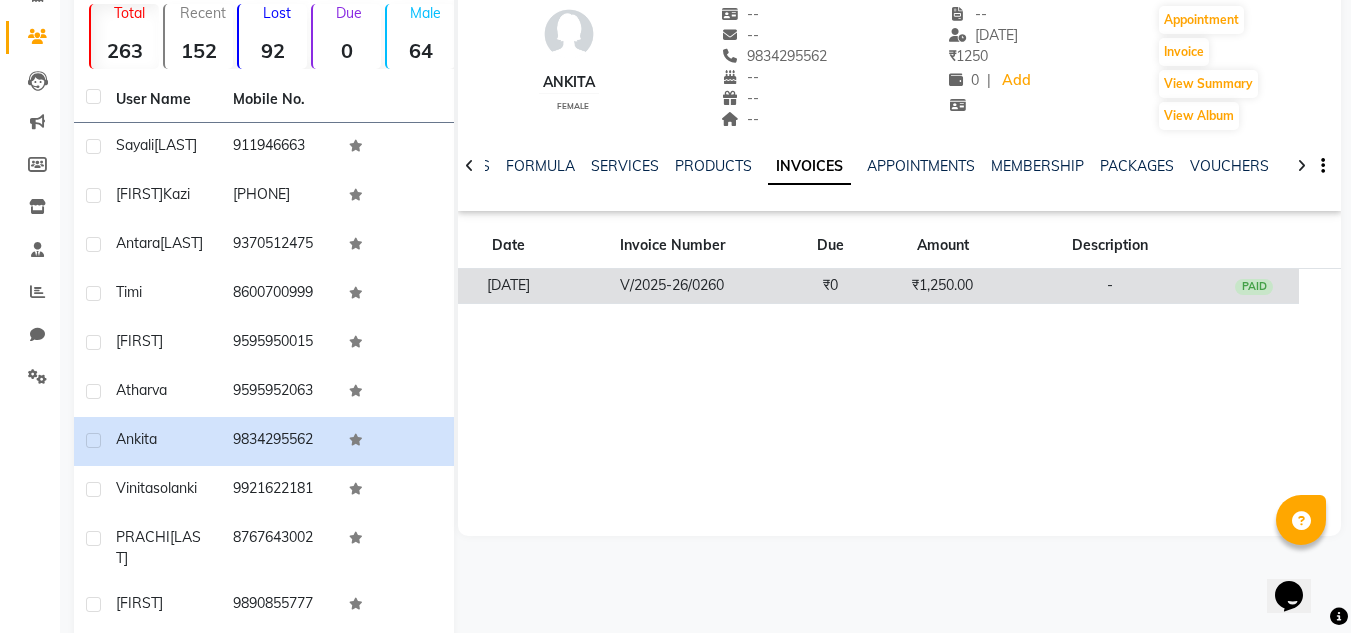 click on "V/2025-26/0260" 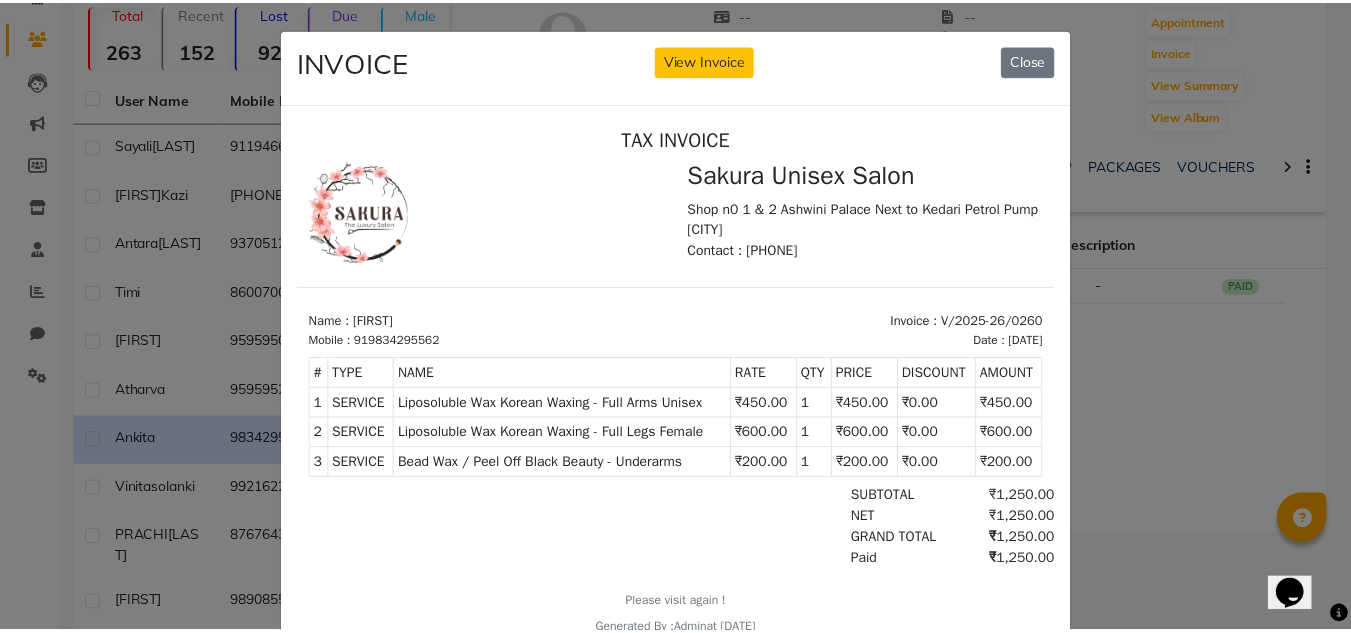 scroll, scrollTop: 0, scrollLeft: 0, axis: both 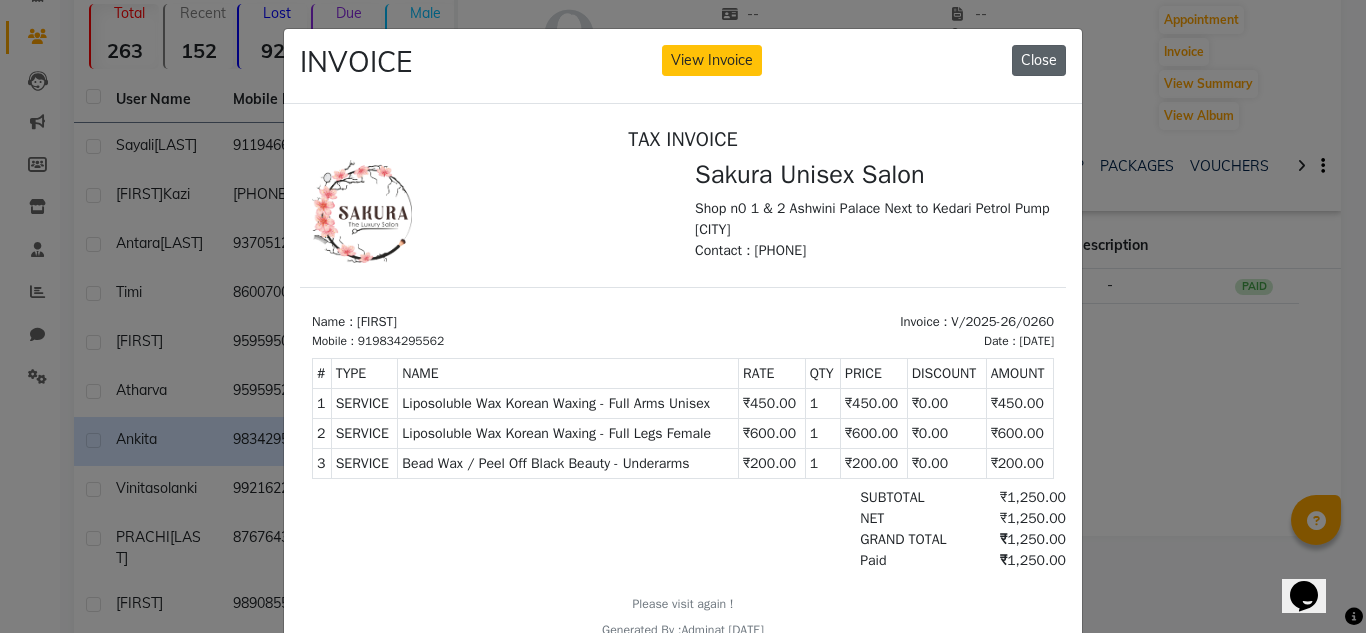 click on "Close" 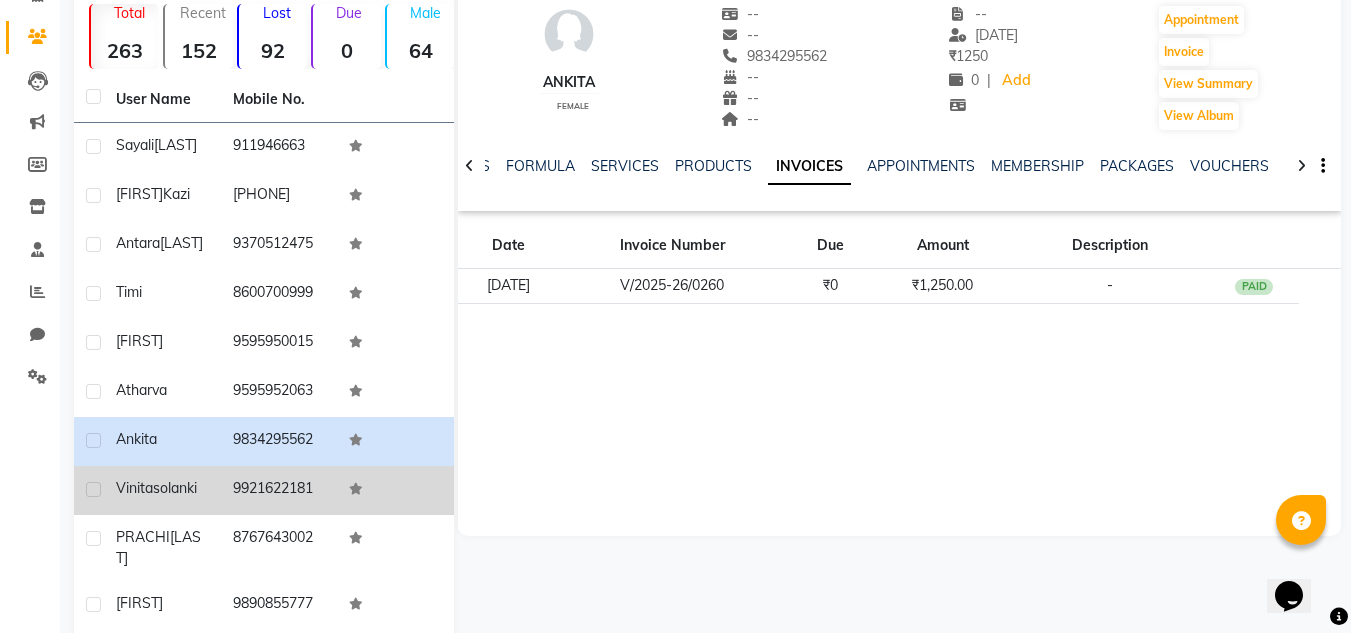 click on "9921622181" 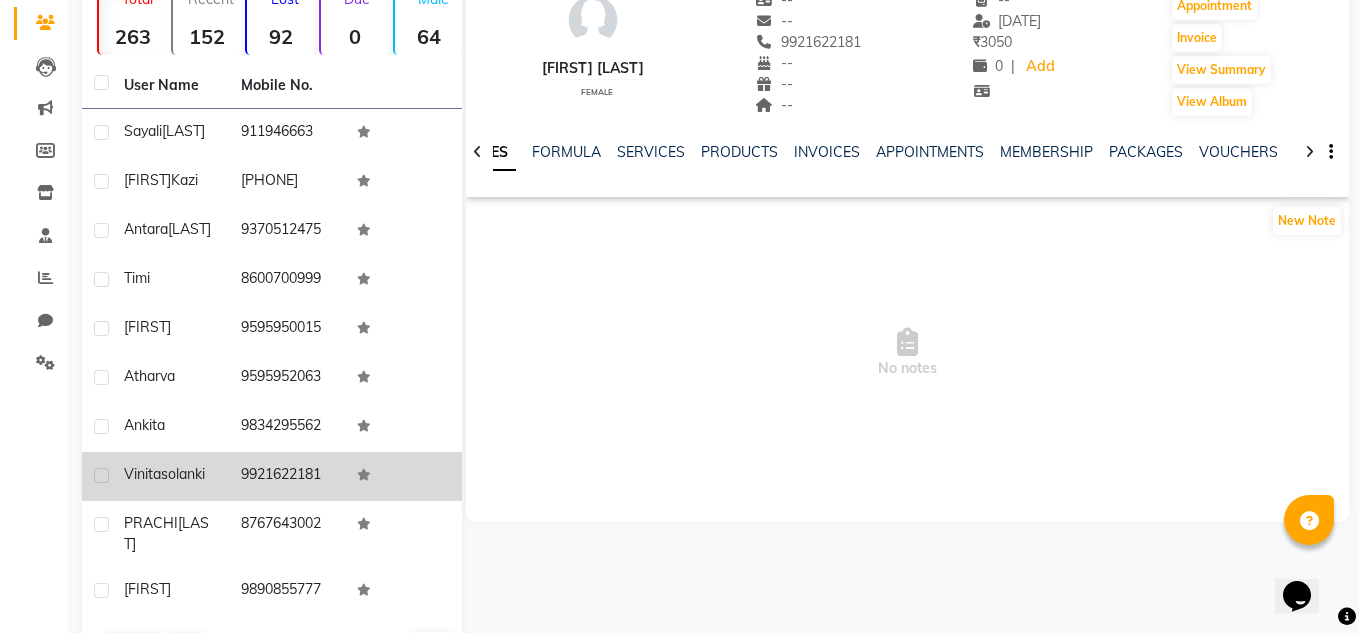 scroll, scrollTop: 251, scrollLeft: 0, axis: vertical 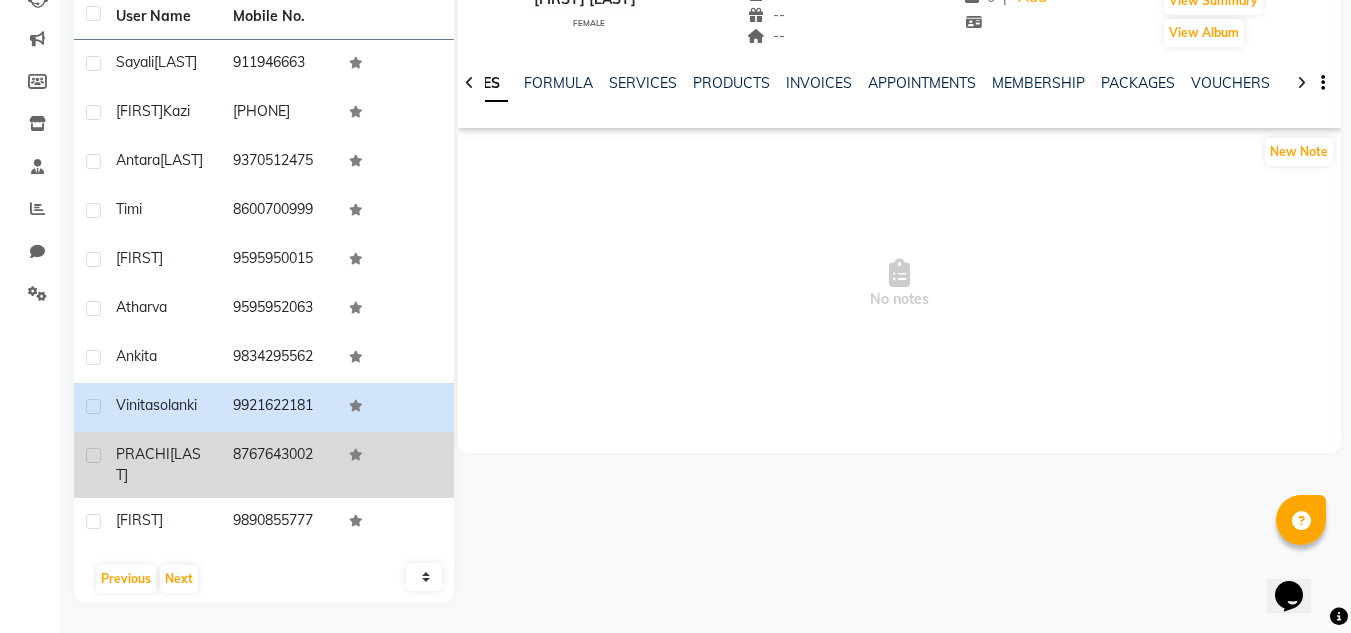 click on "[FIRST] [LAST]" 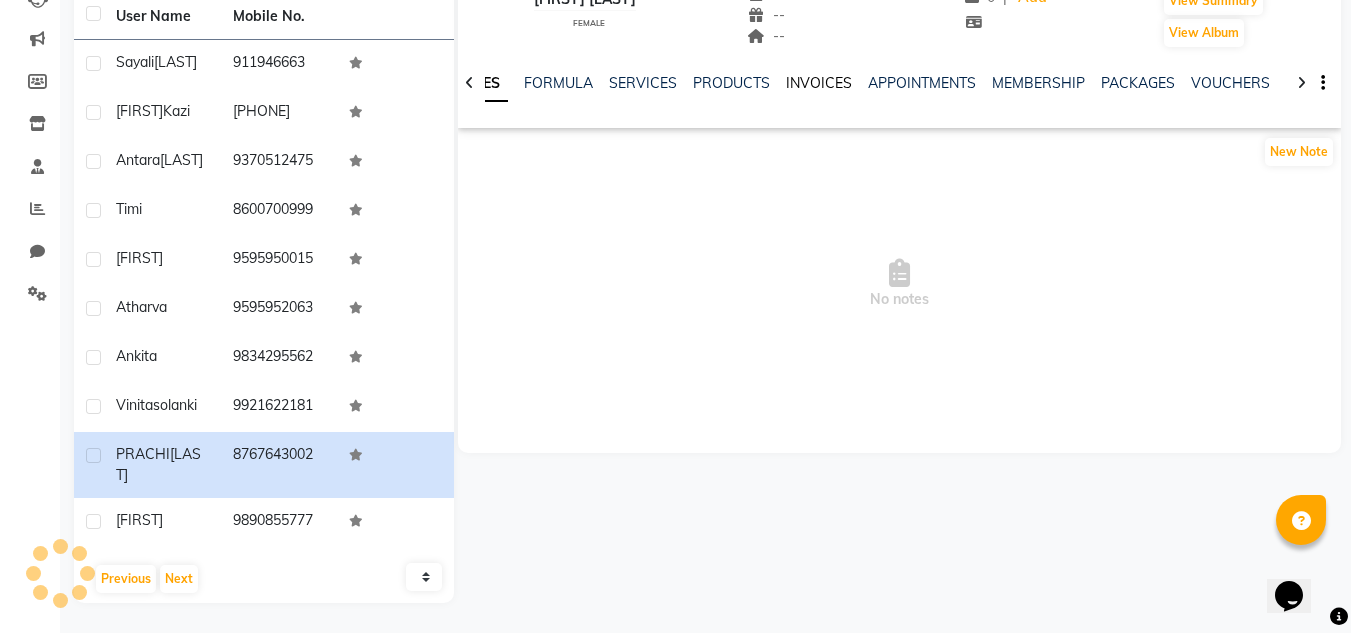 click on "INVOICES" 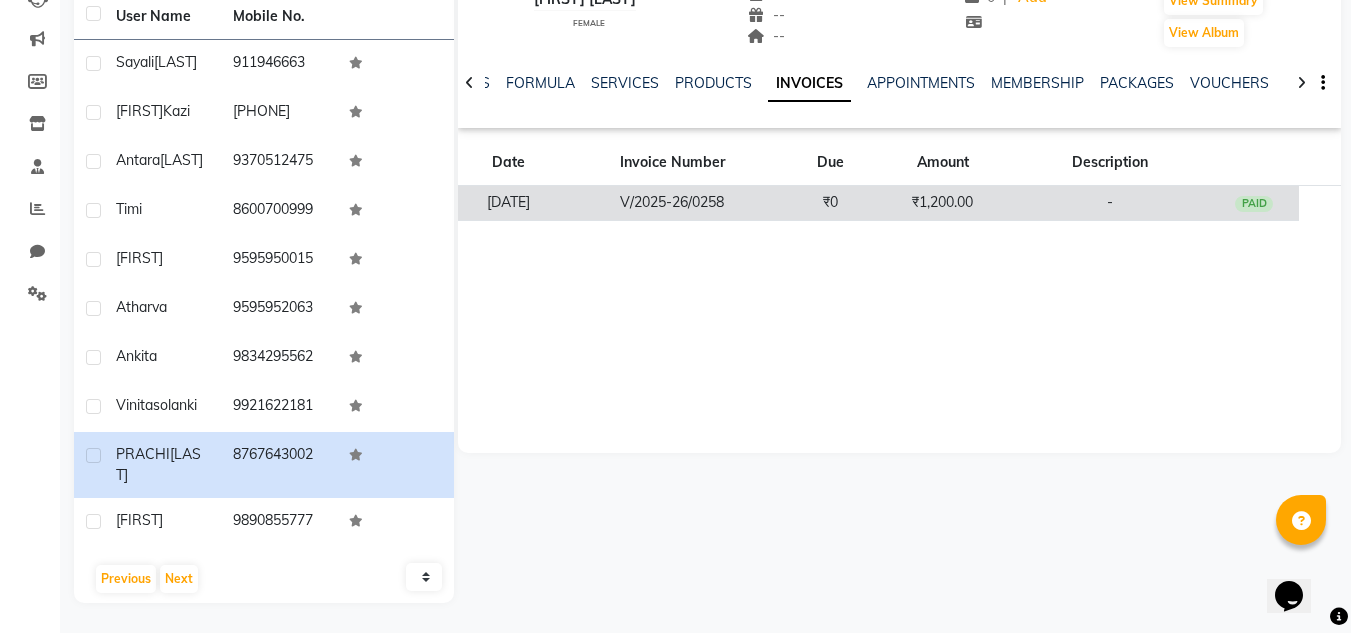 click on "₹0" 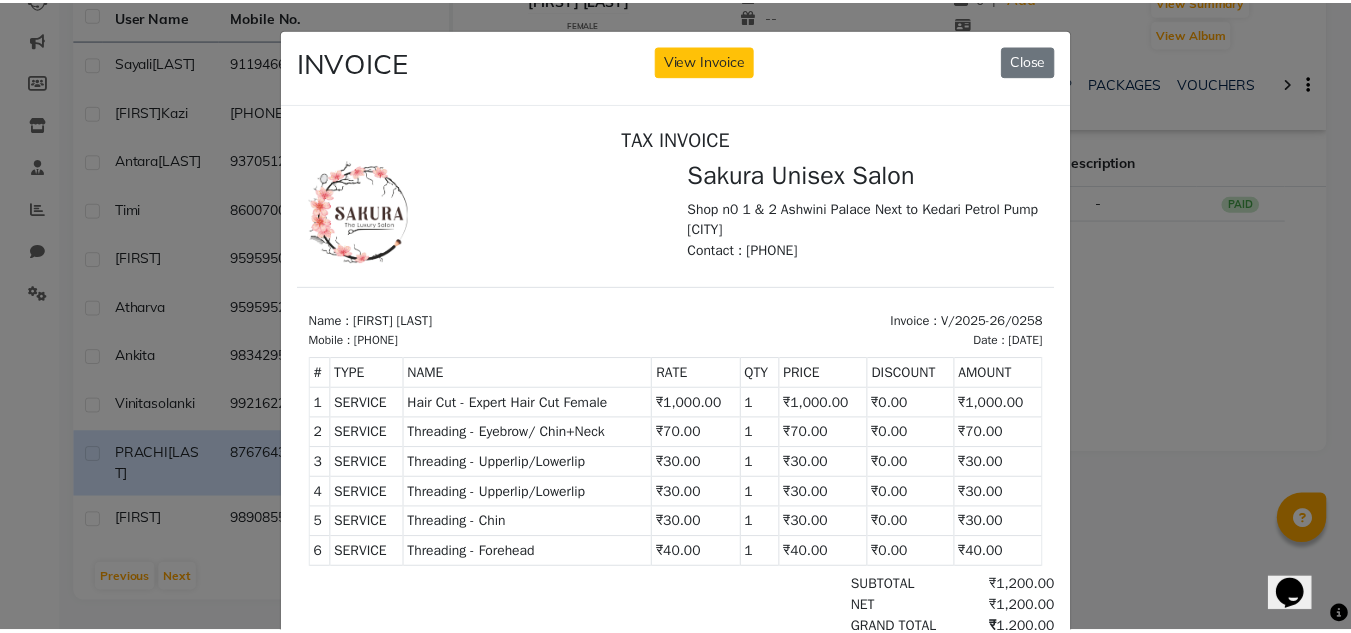 scroll, scrollTop: 0, scrollLeft: 0, axis: both 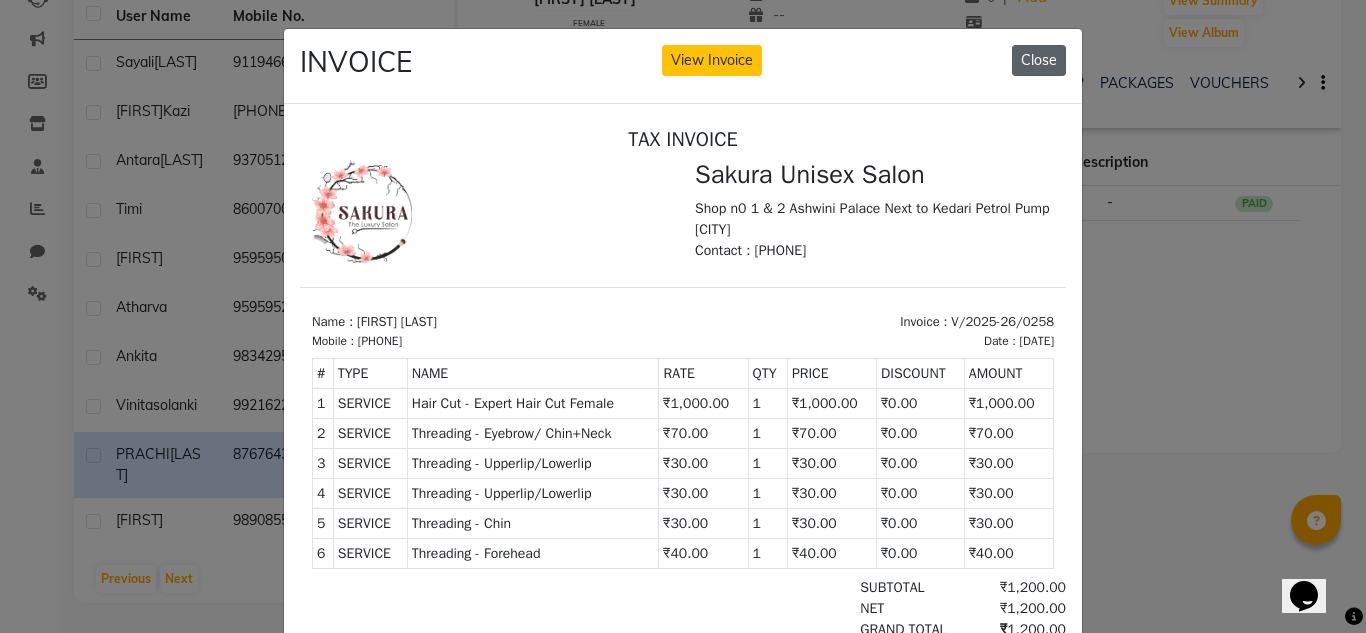 click on "Close" 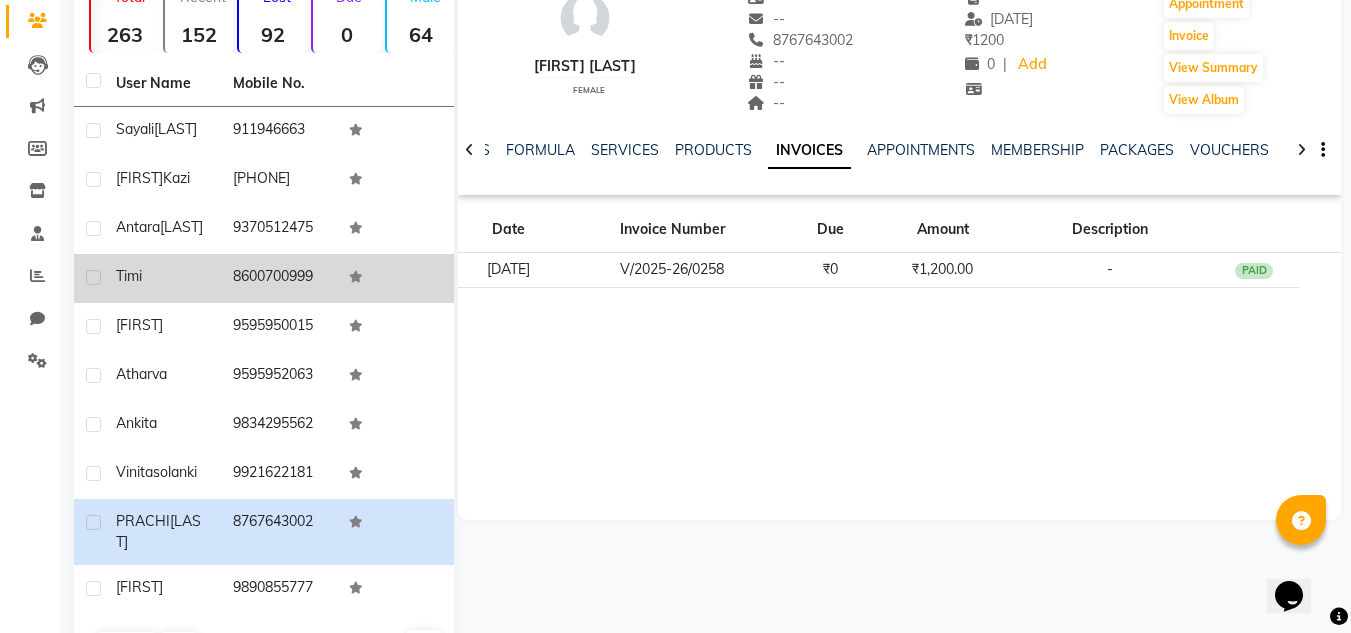 scroll, scrollTop: 51, scrollLeft: 0, axis: vertical 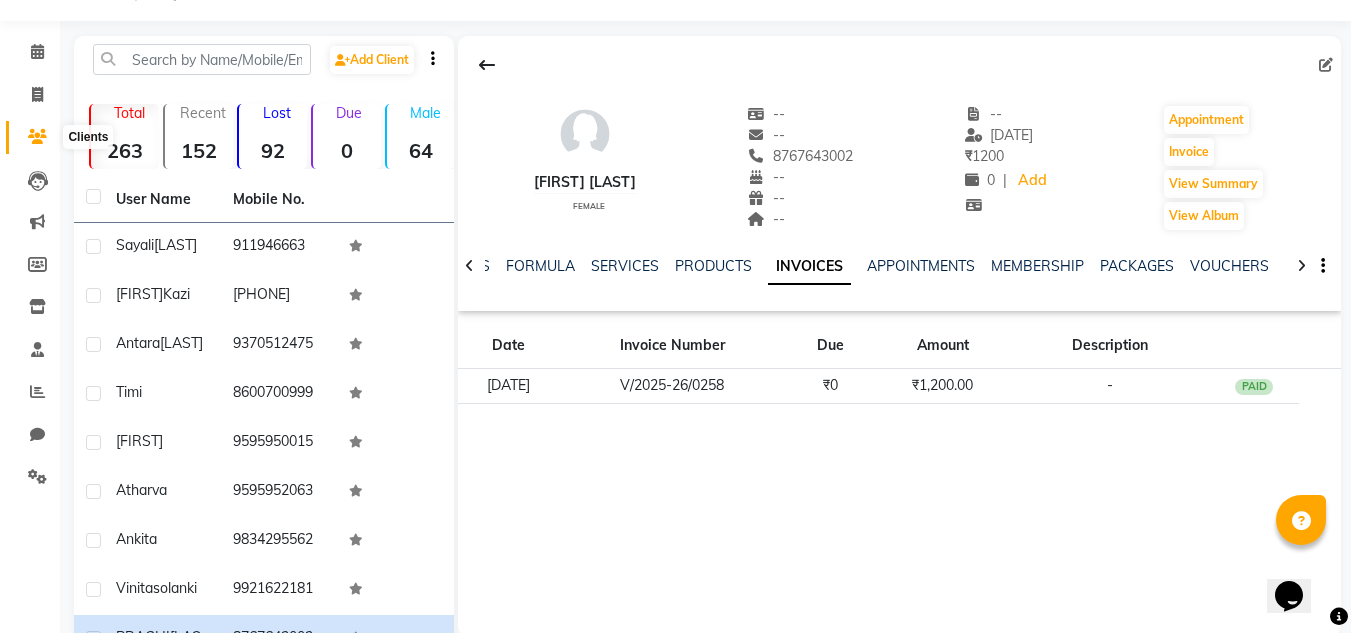 click 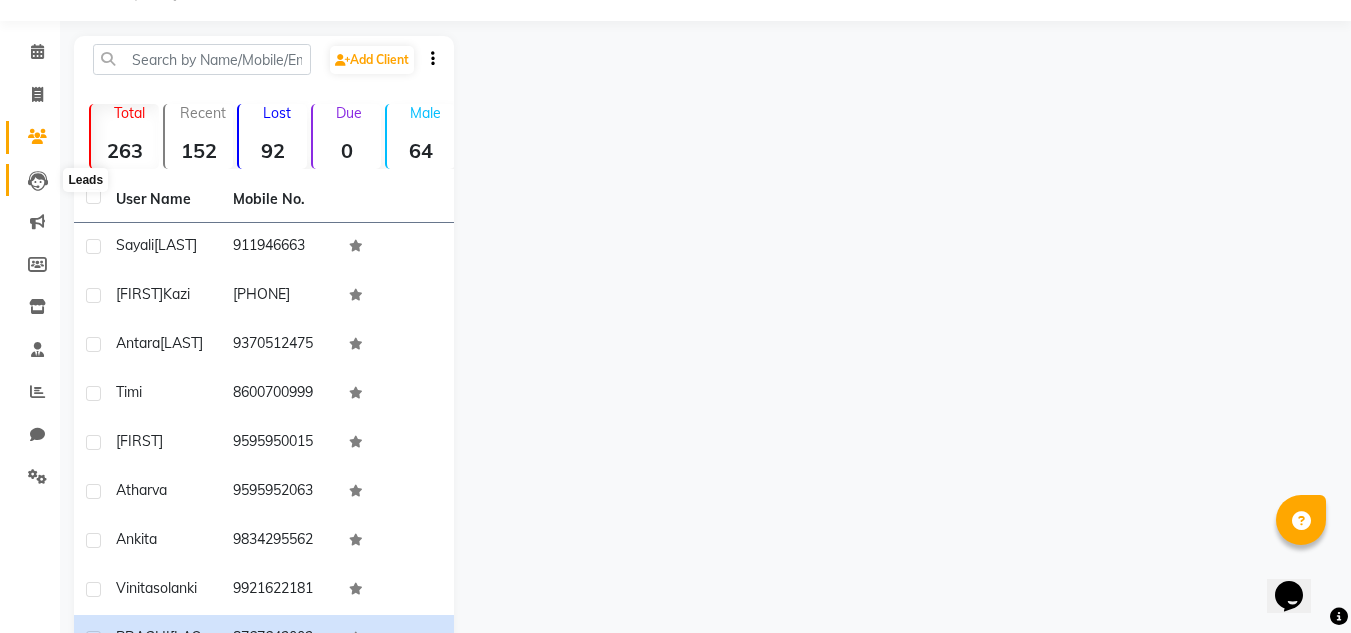 drag, startPoint x: 33, startPoint y: 185, endPoint x: 33, endPoint y: 200, distance: 15 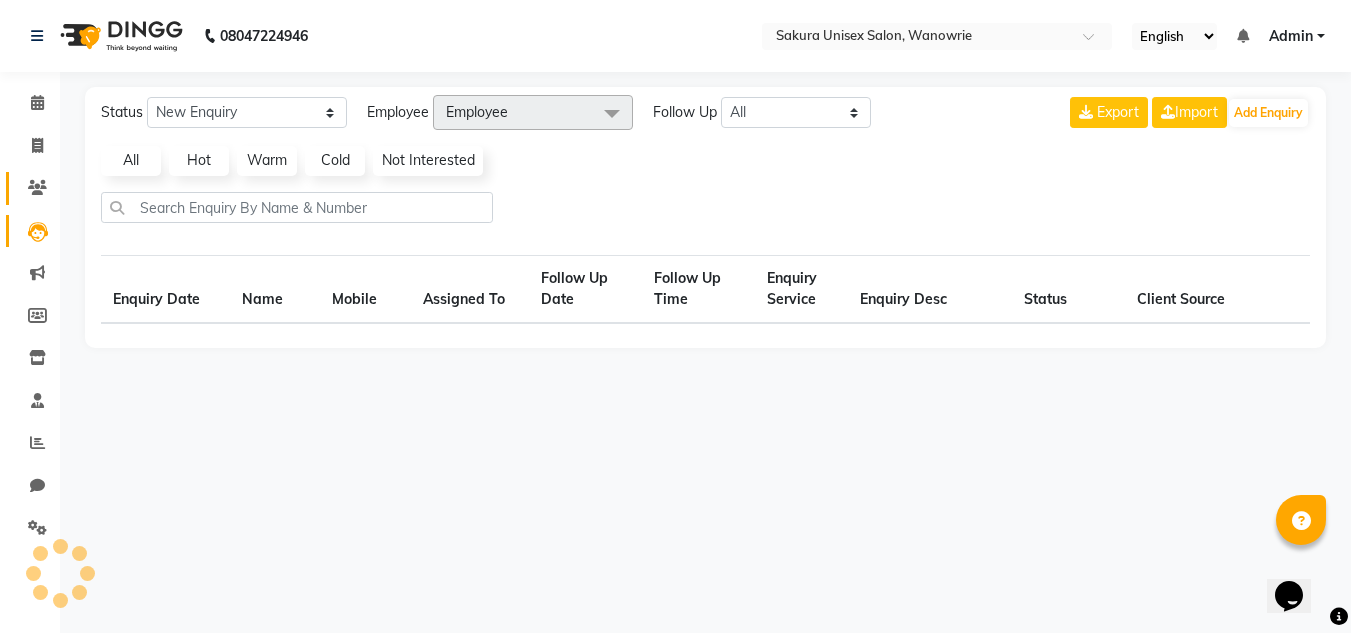 scroll, scrollTop: 0, scrollLeft: 0, axis: both 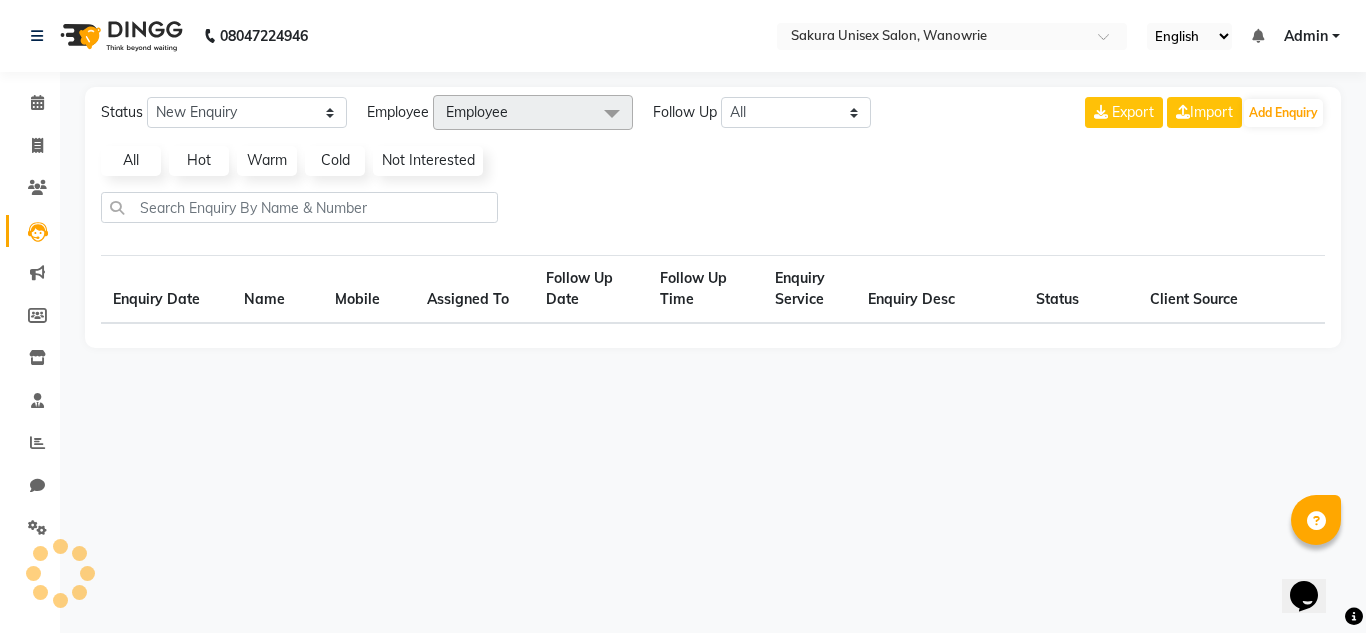 select on "10" 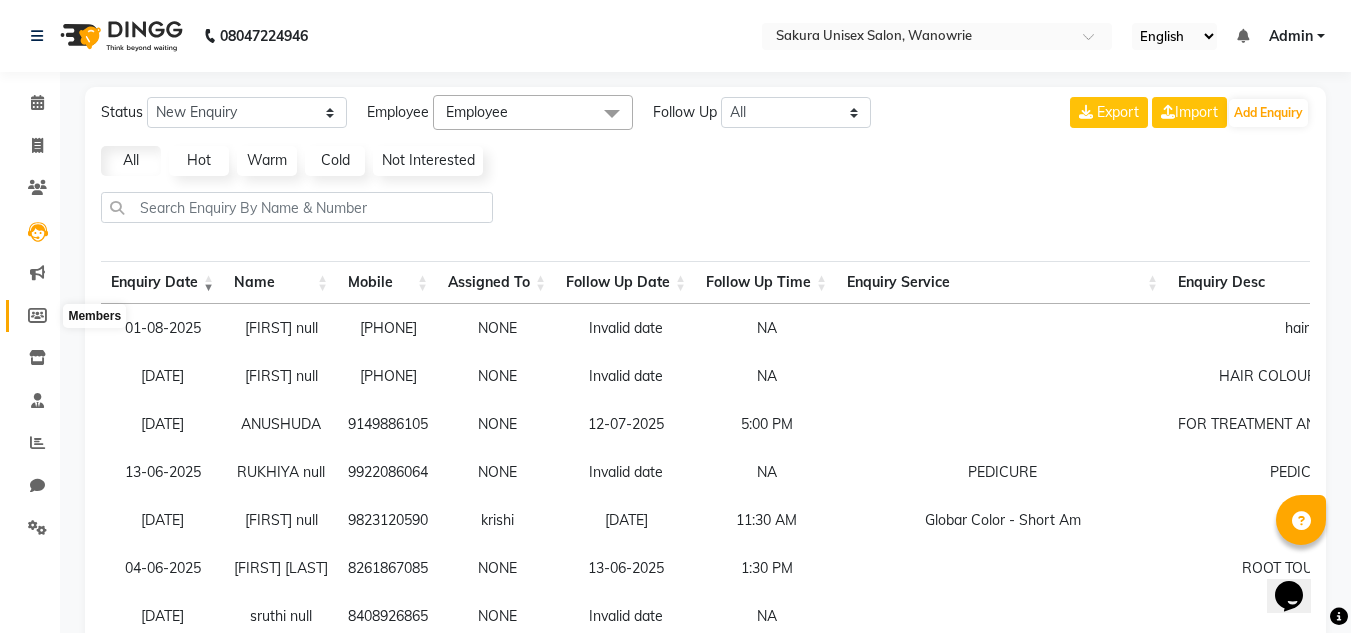 click 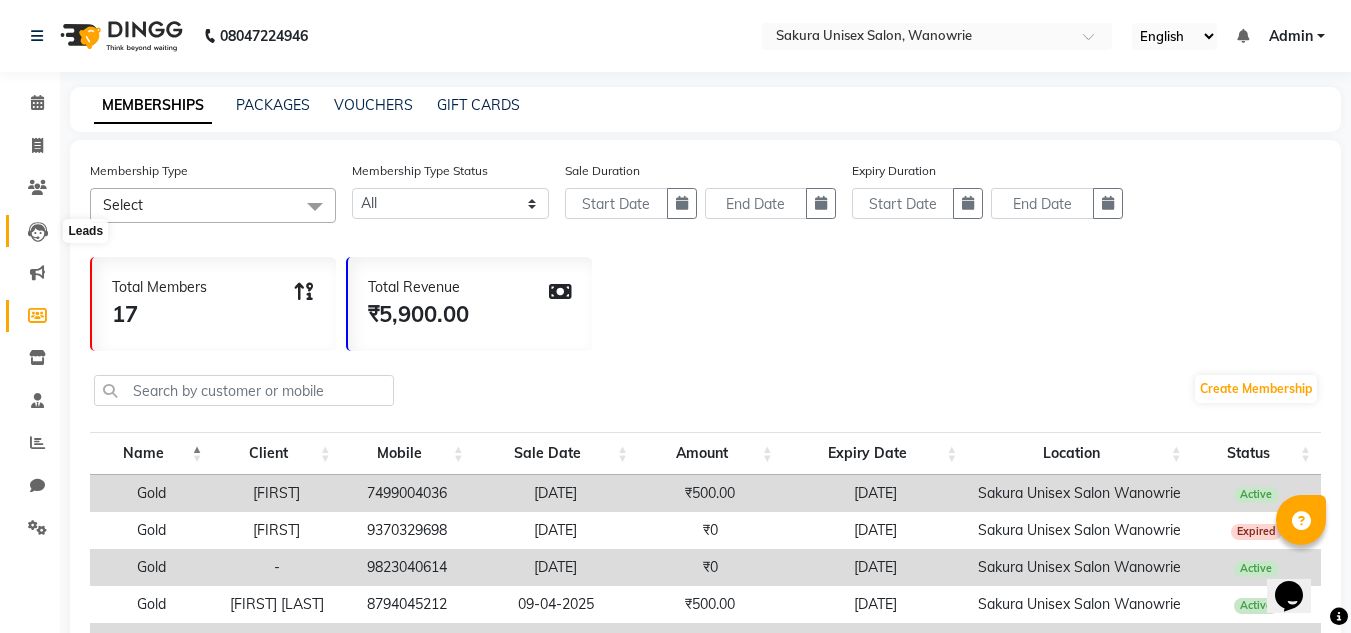 click 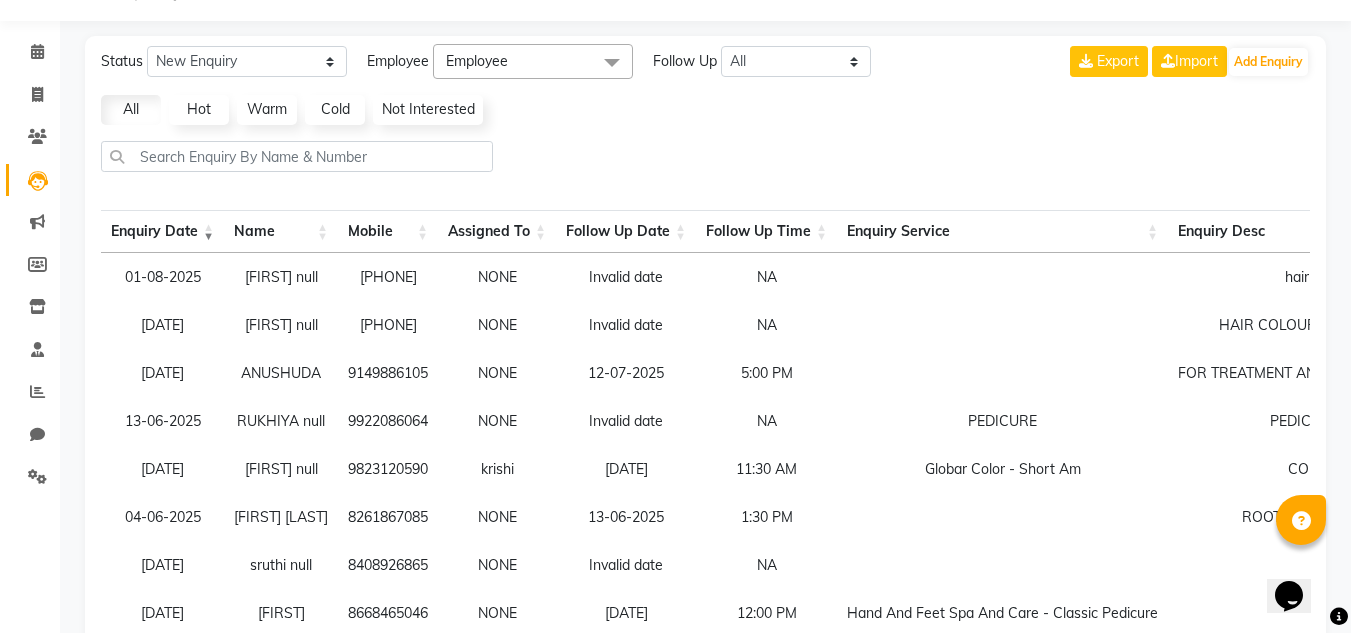 scroll, scrollTop: 29, scrollLeft: 0, axis: vertical 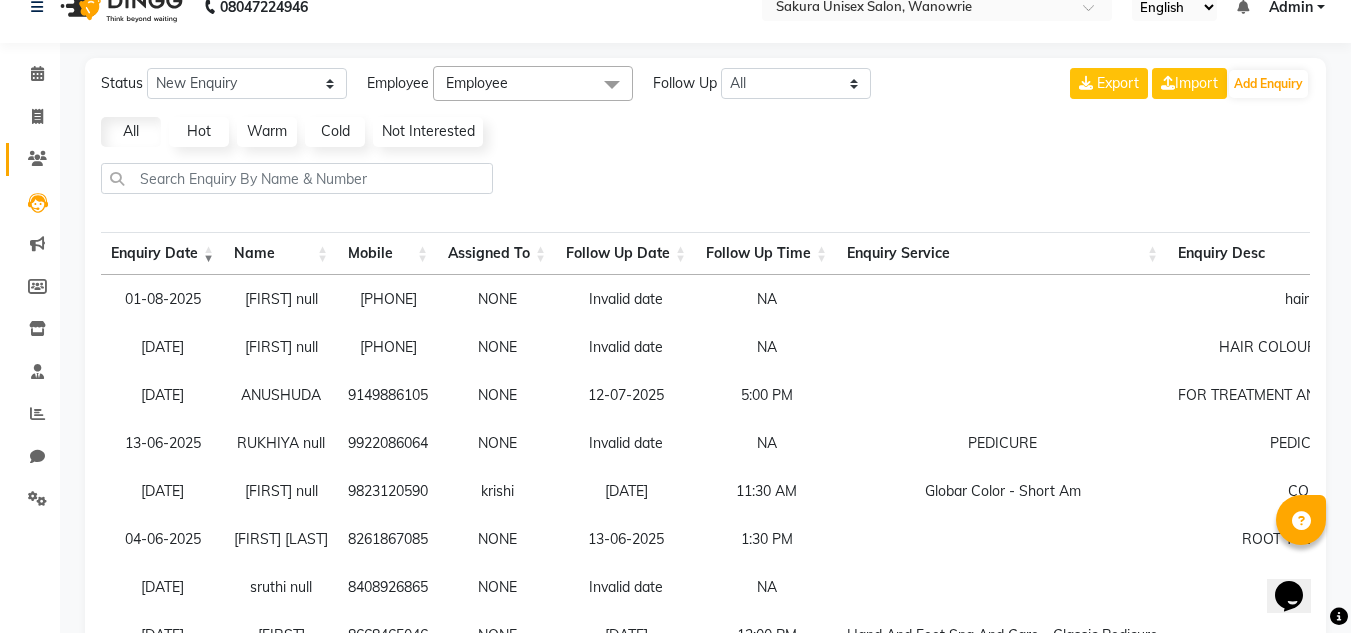 click 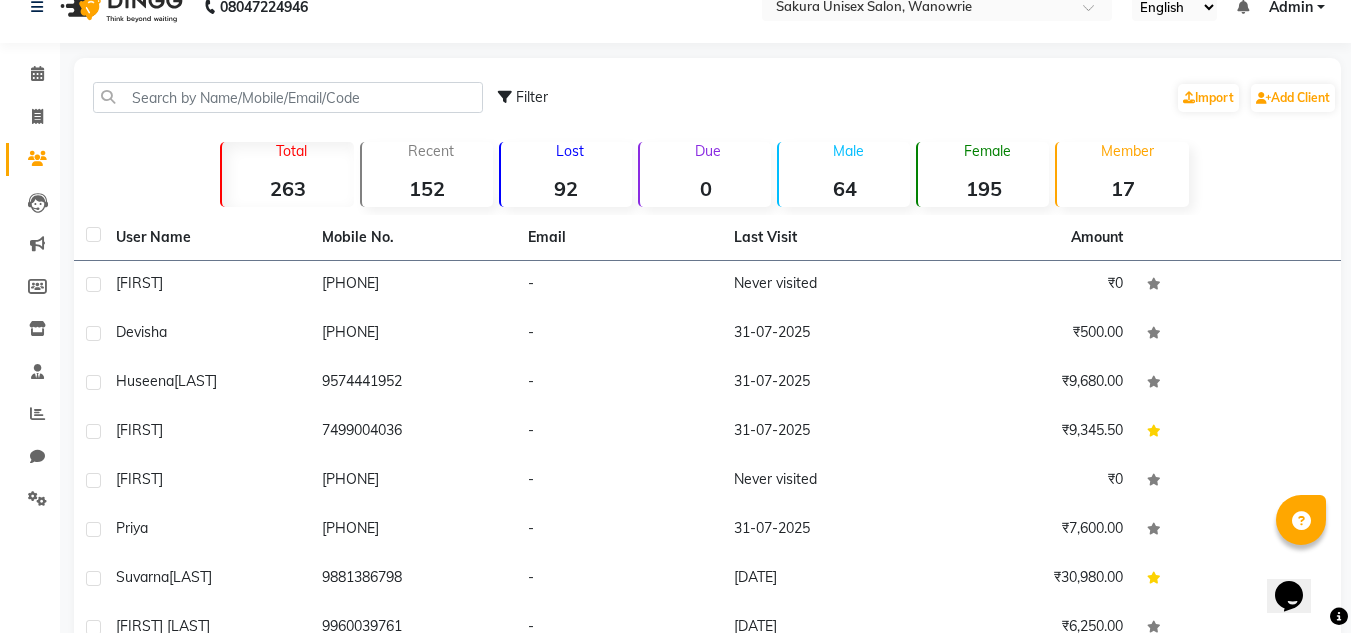 scroll, scrollTop: 233, scrollLeft: 0, axis: vertical 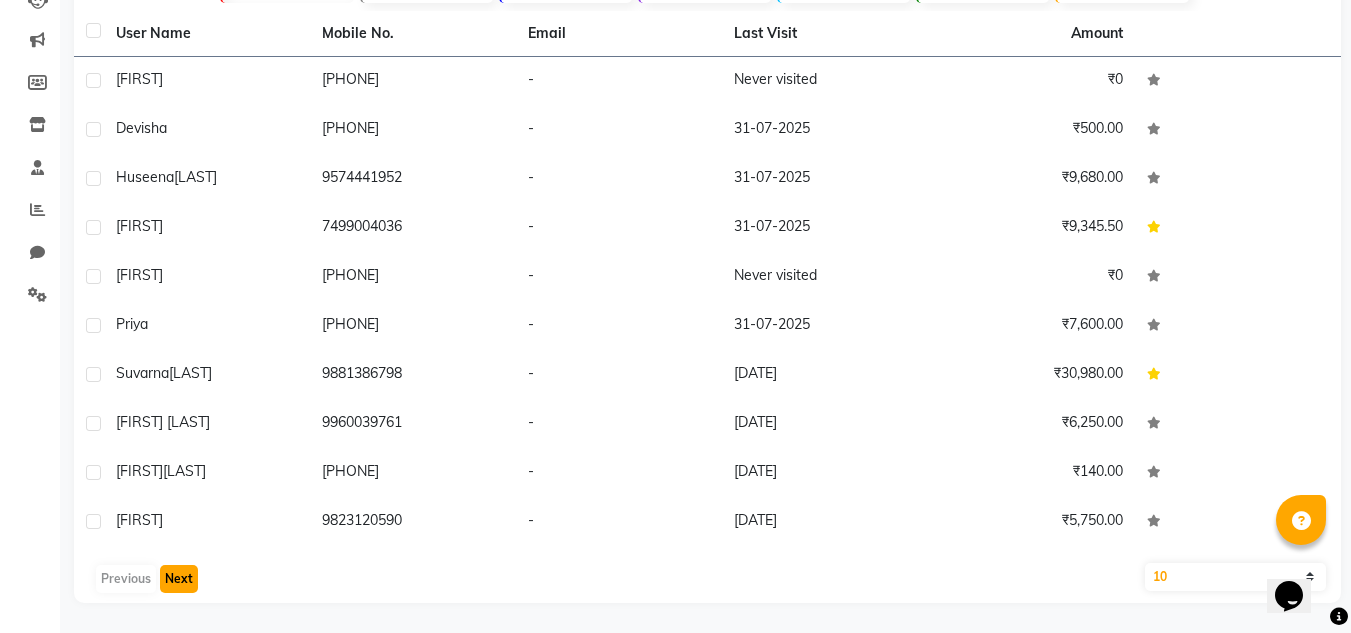 click on "Next" 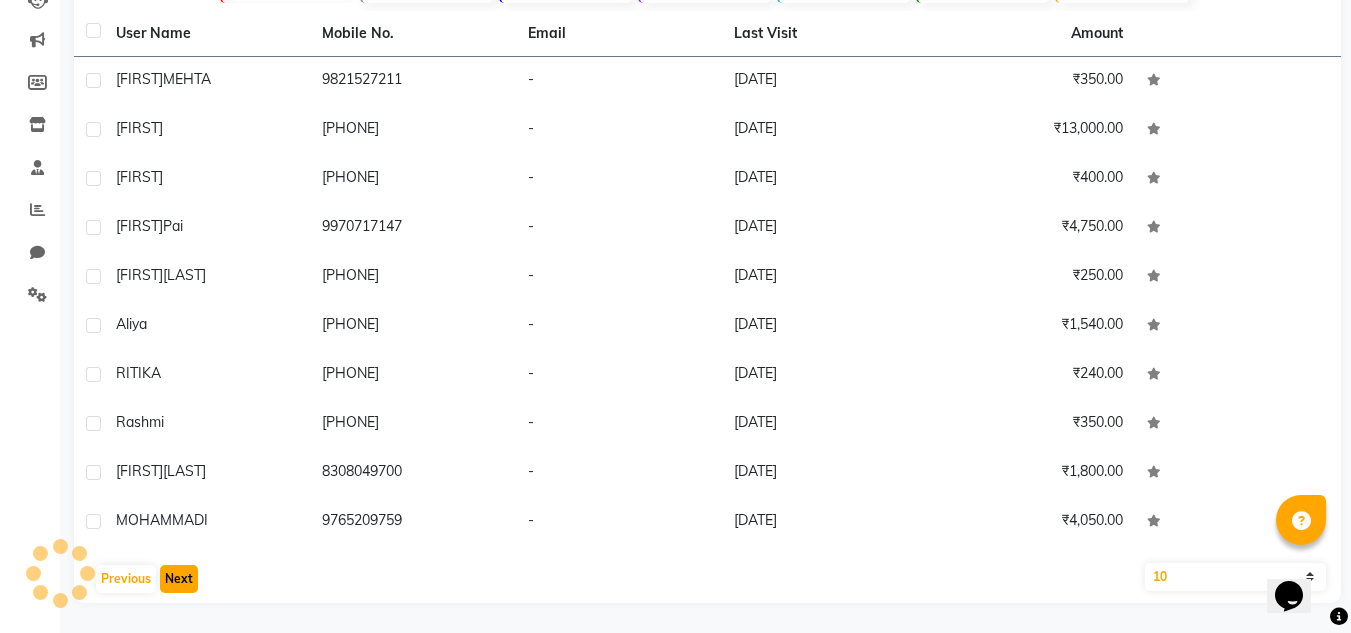 click on "Next" 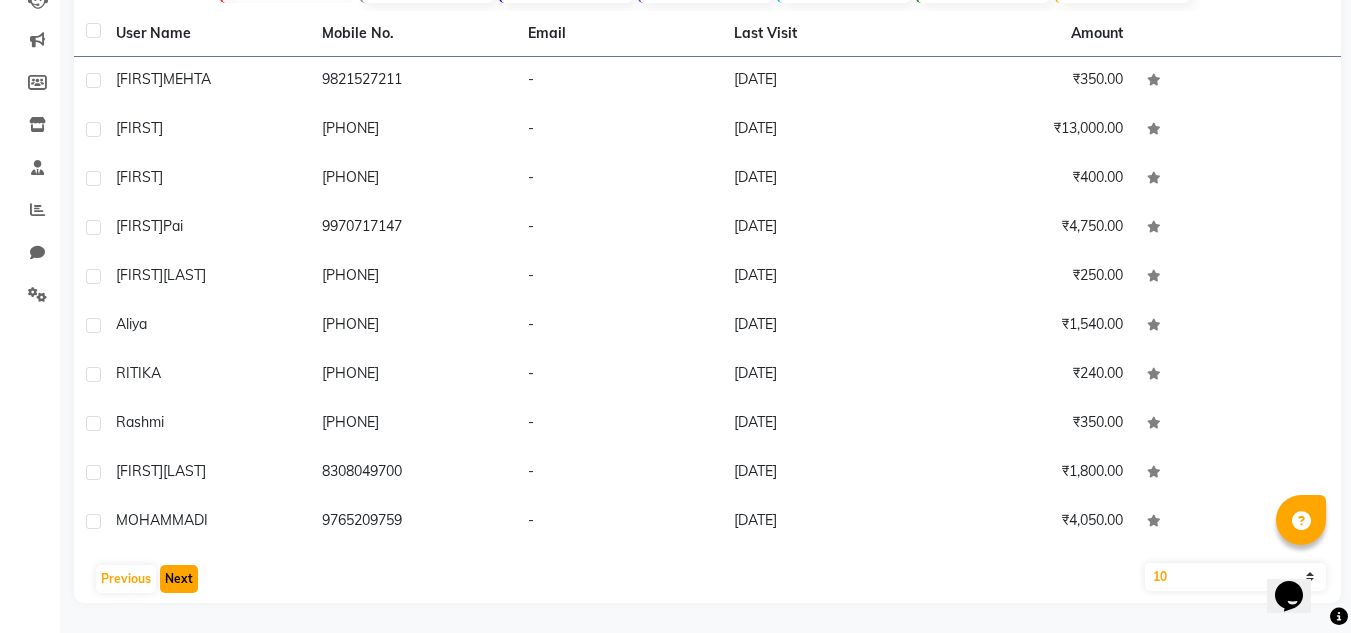 click on "Next" 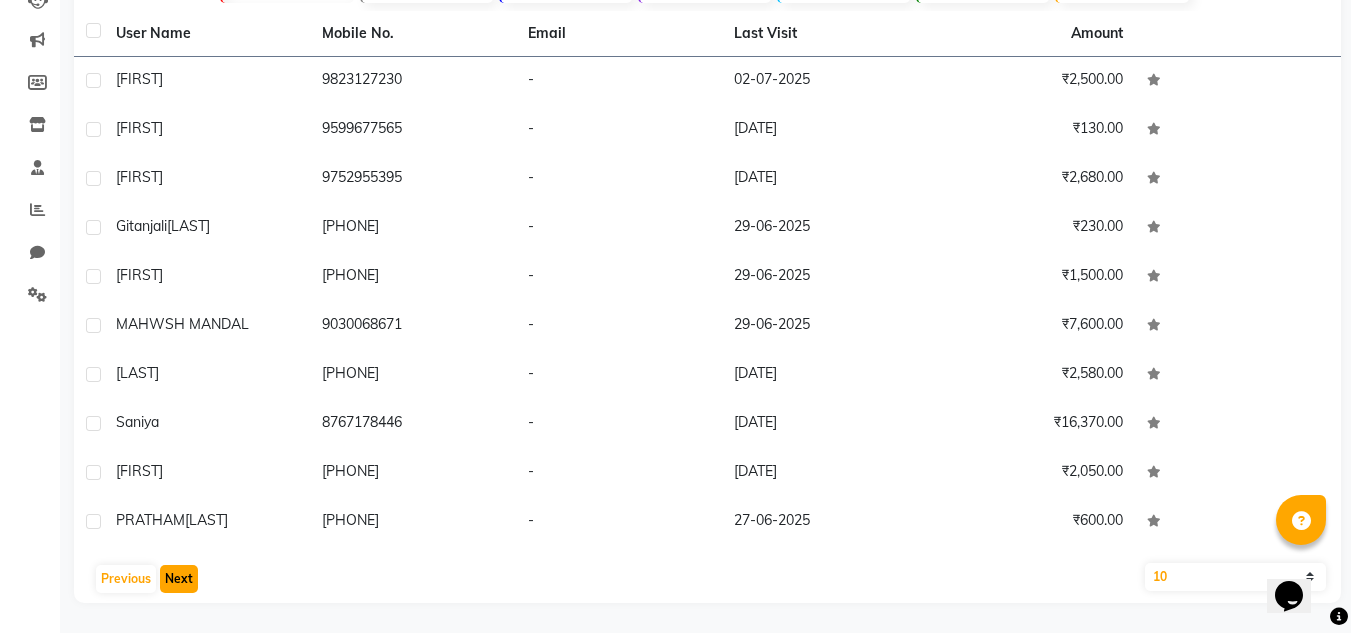 click on "Next" 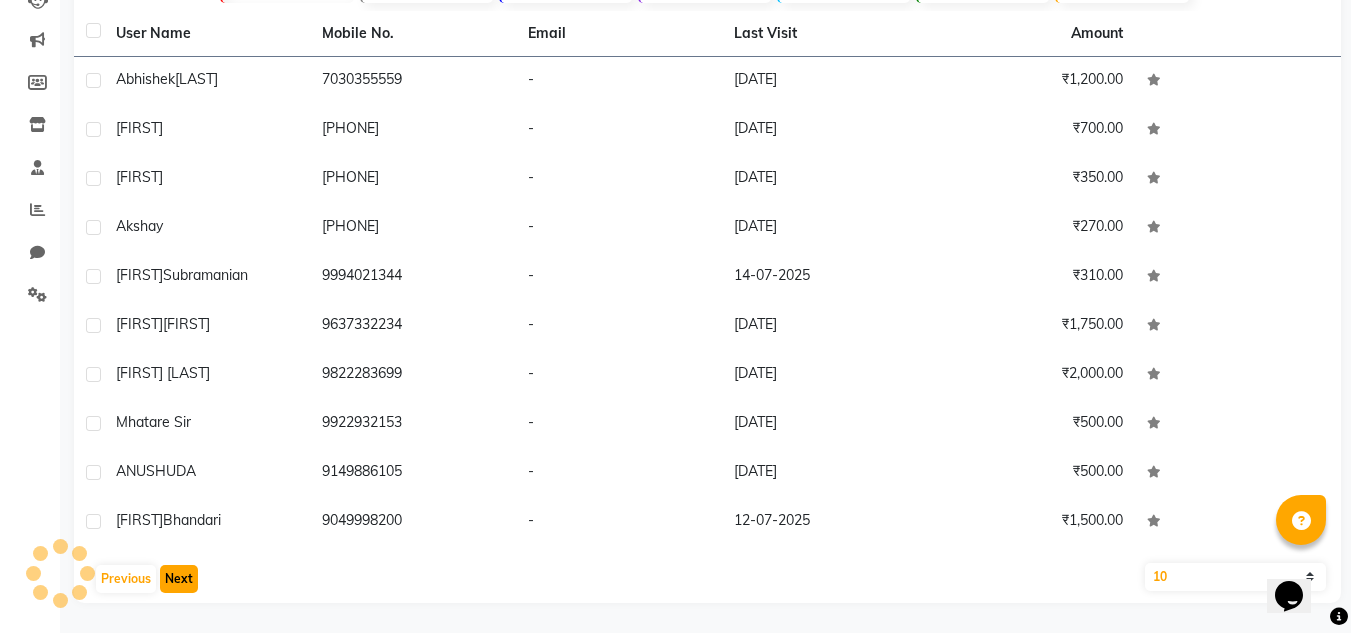click on "Next" 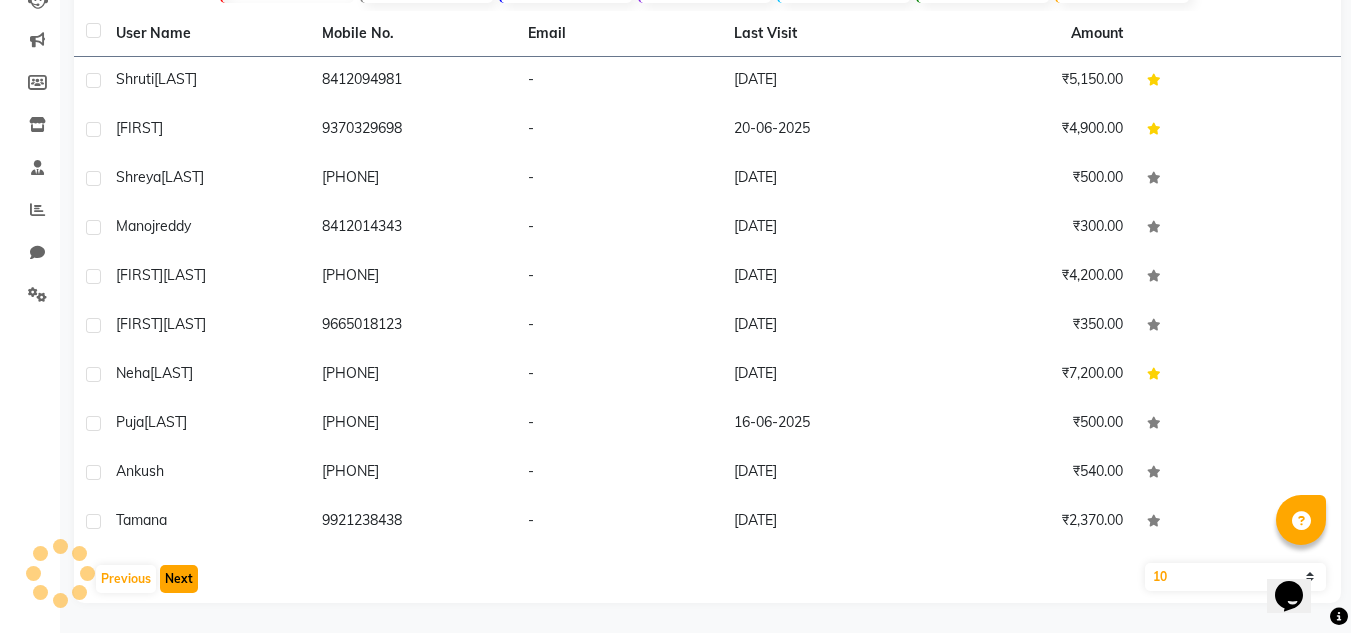 click on "Next" 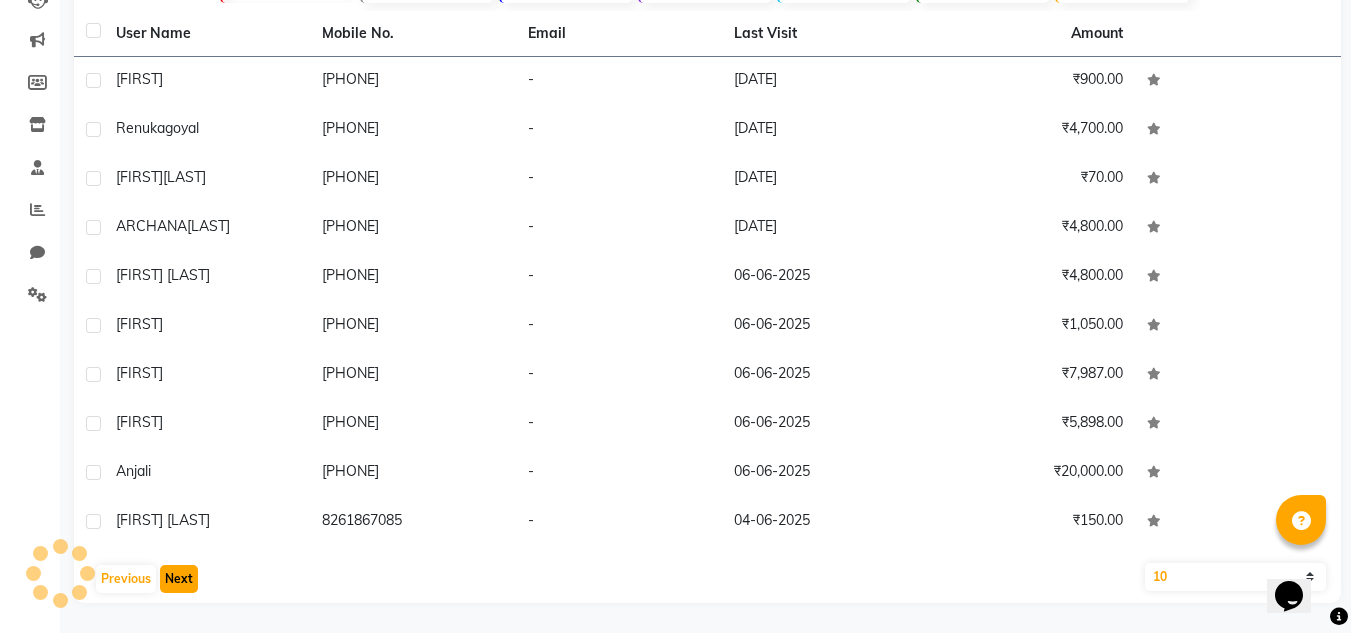 click on "Next" 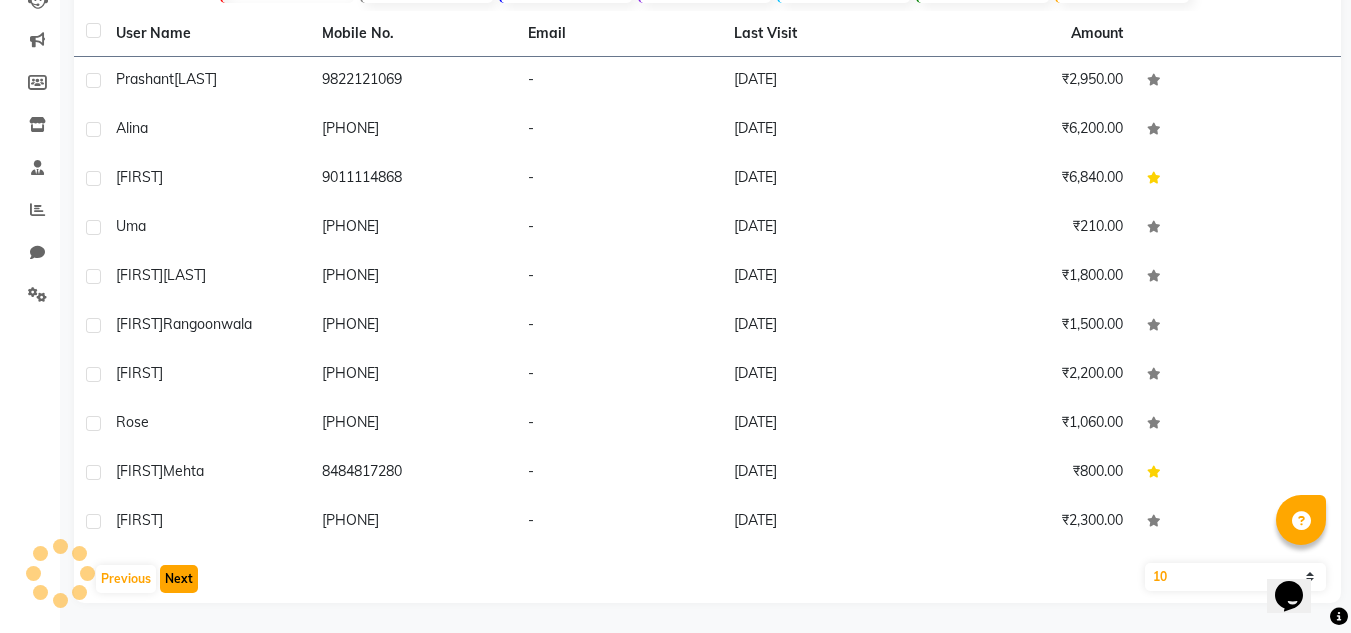 click on "Next" 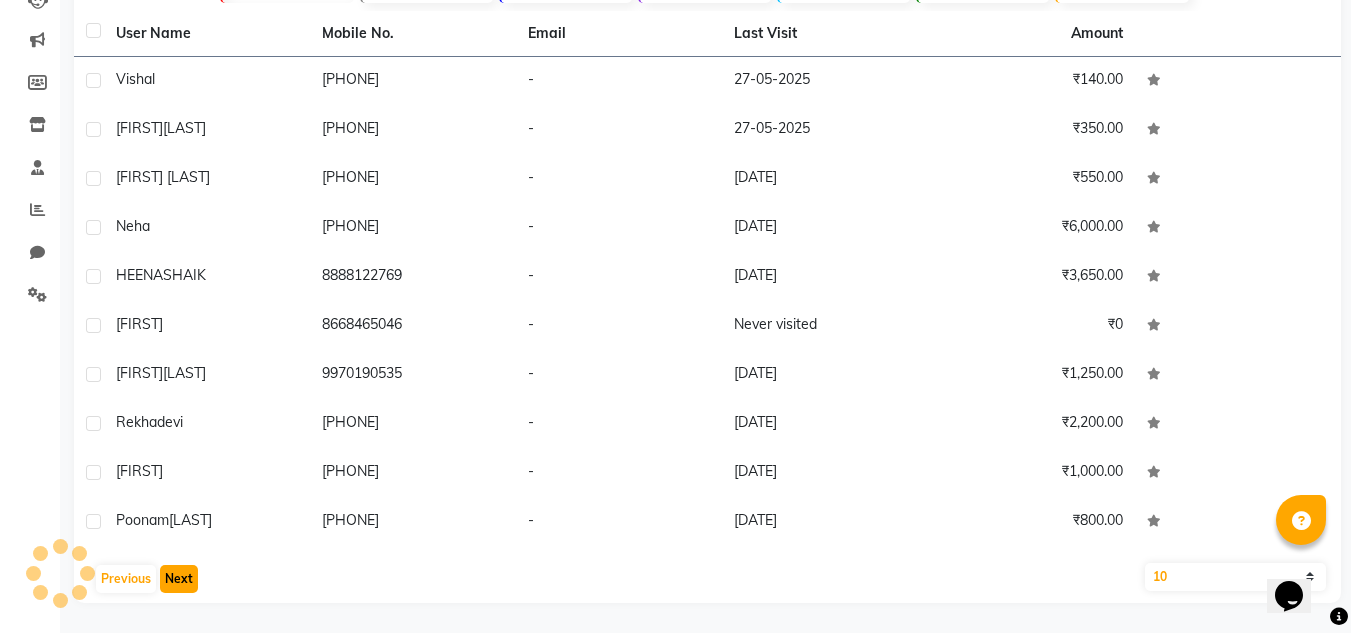 click on "Next" 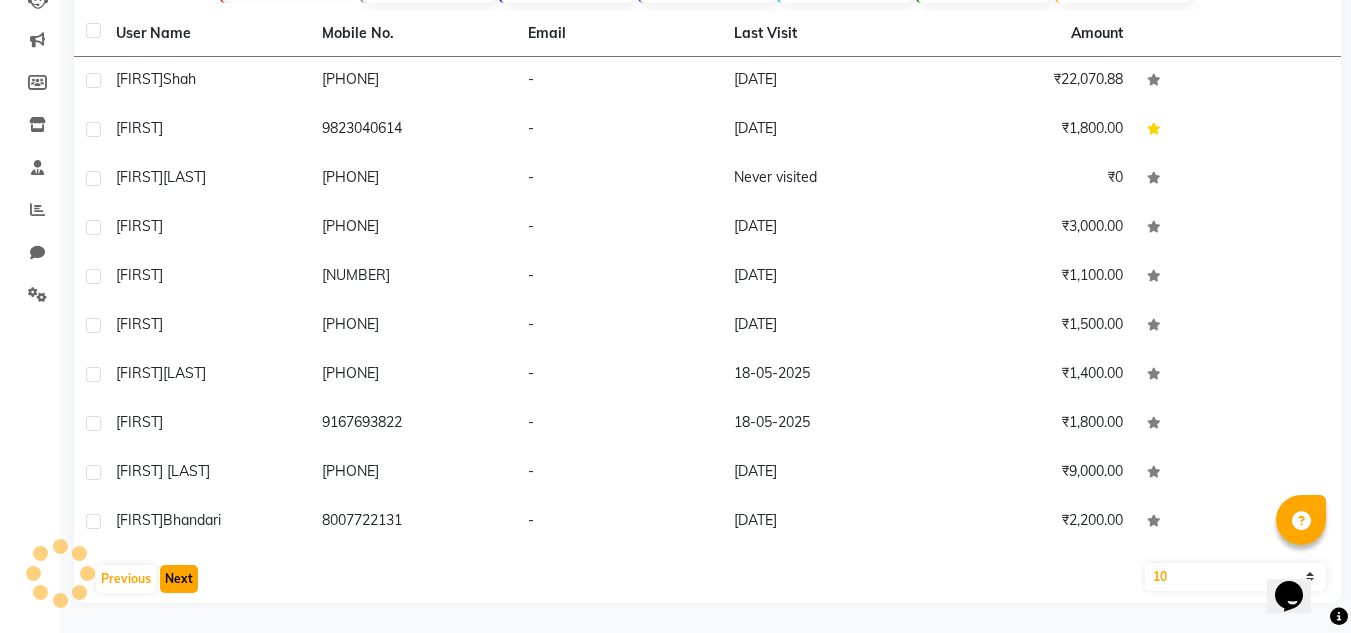 click on "Next" 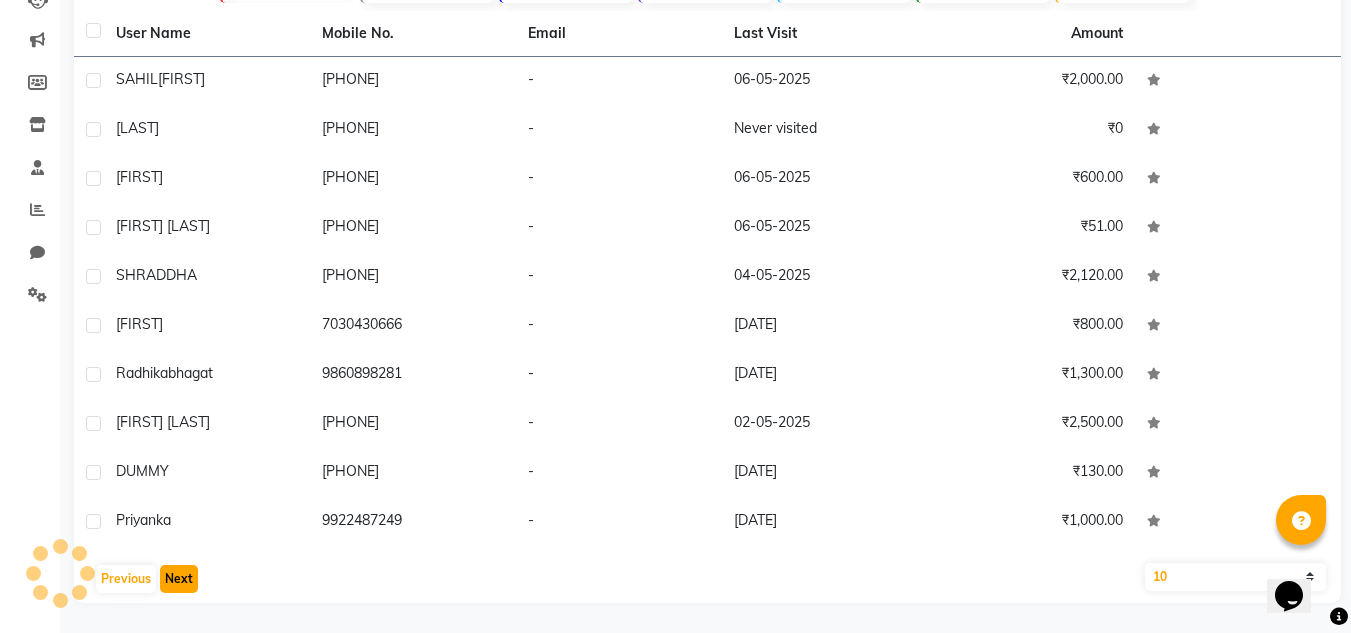click on "Next" 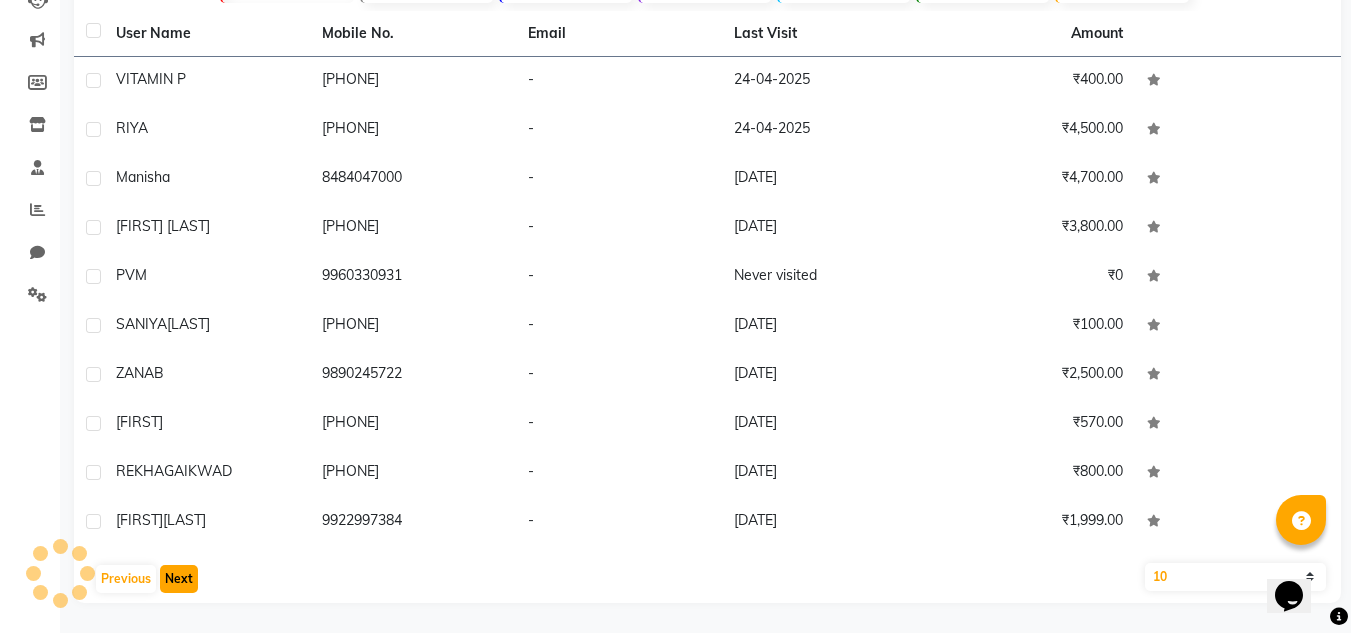 click on "Next" 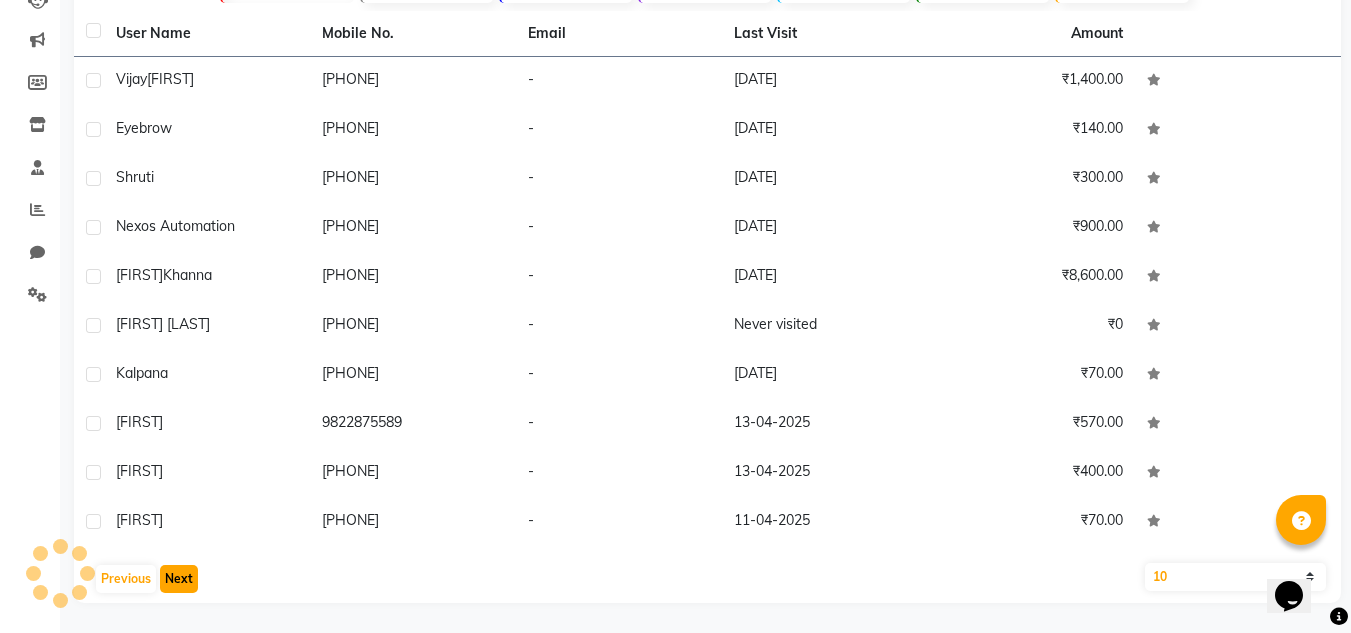 click on "Next" 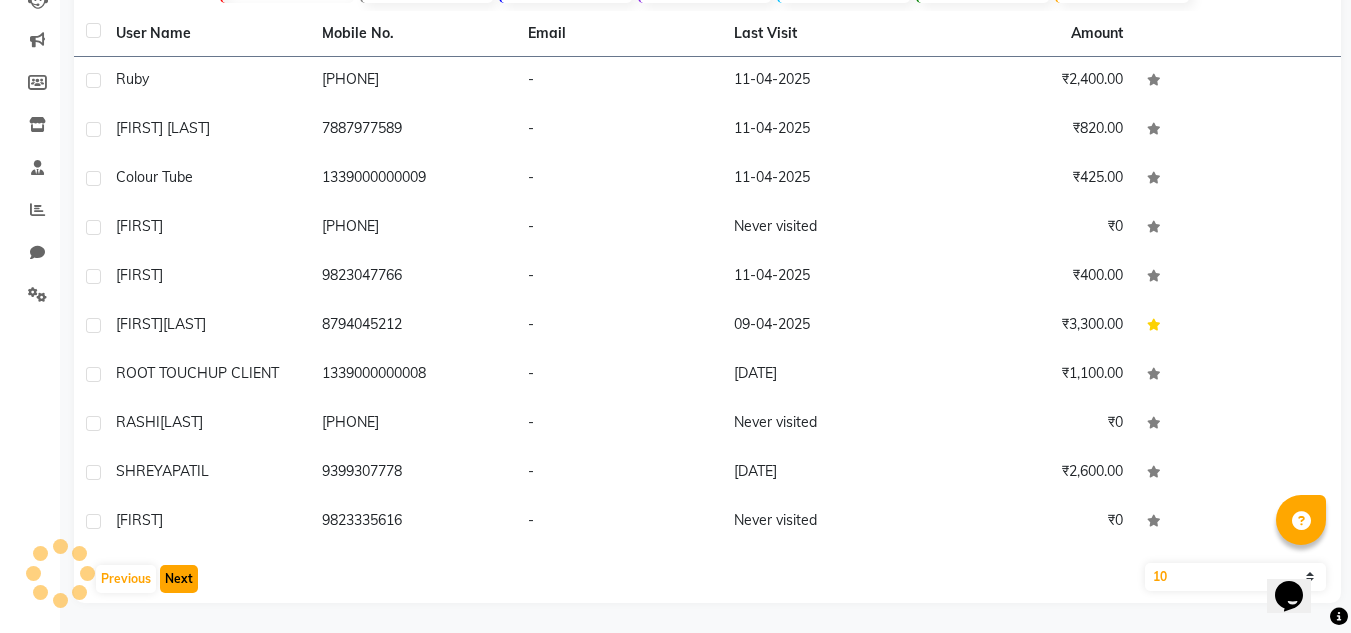 click on "Next" 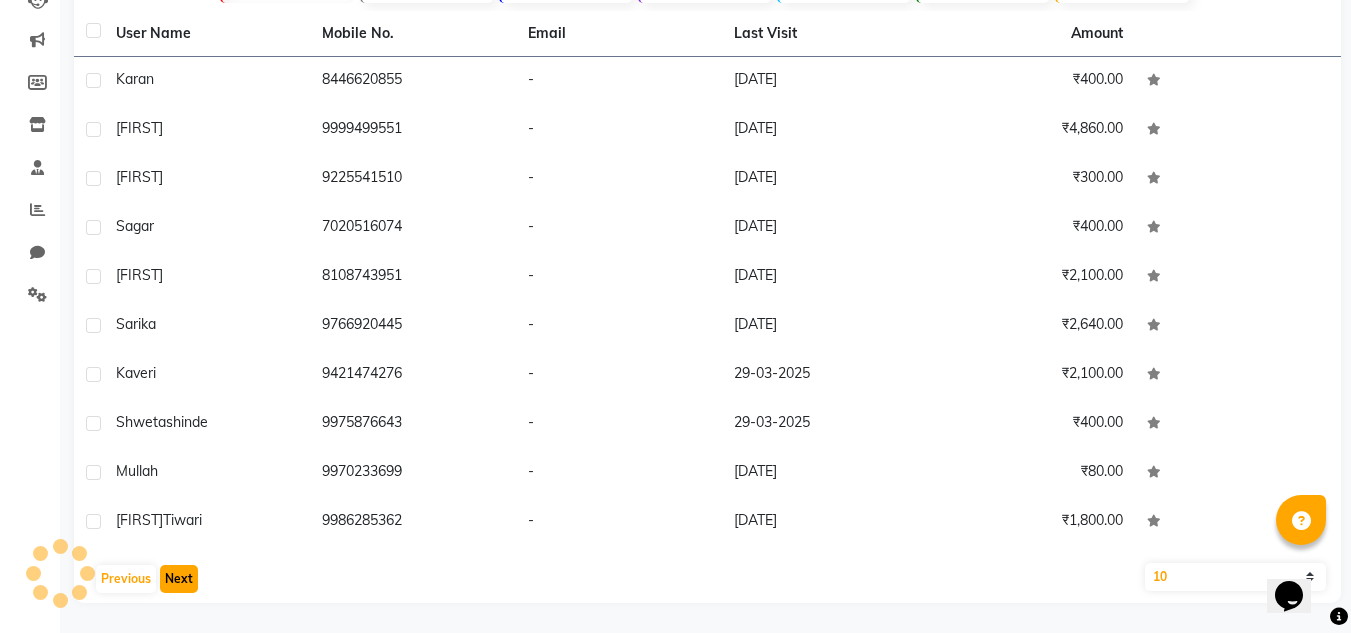 click on "Next" 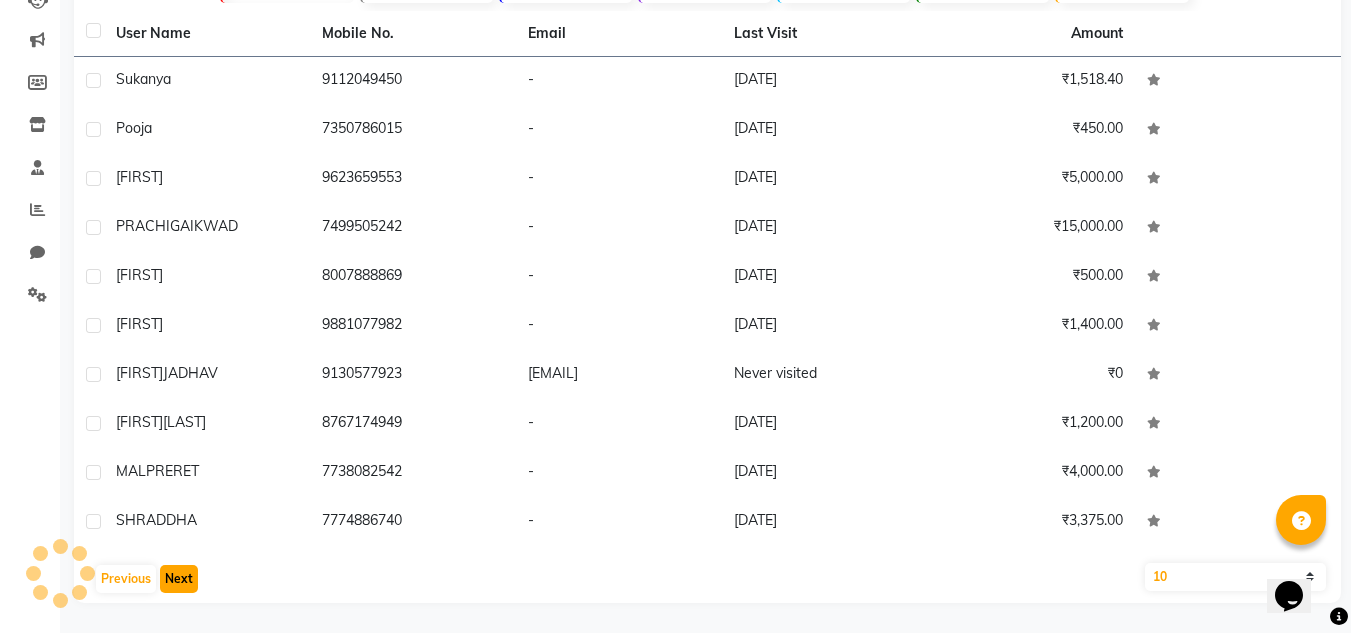 click on "Next" 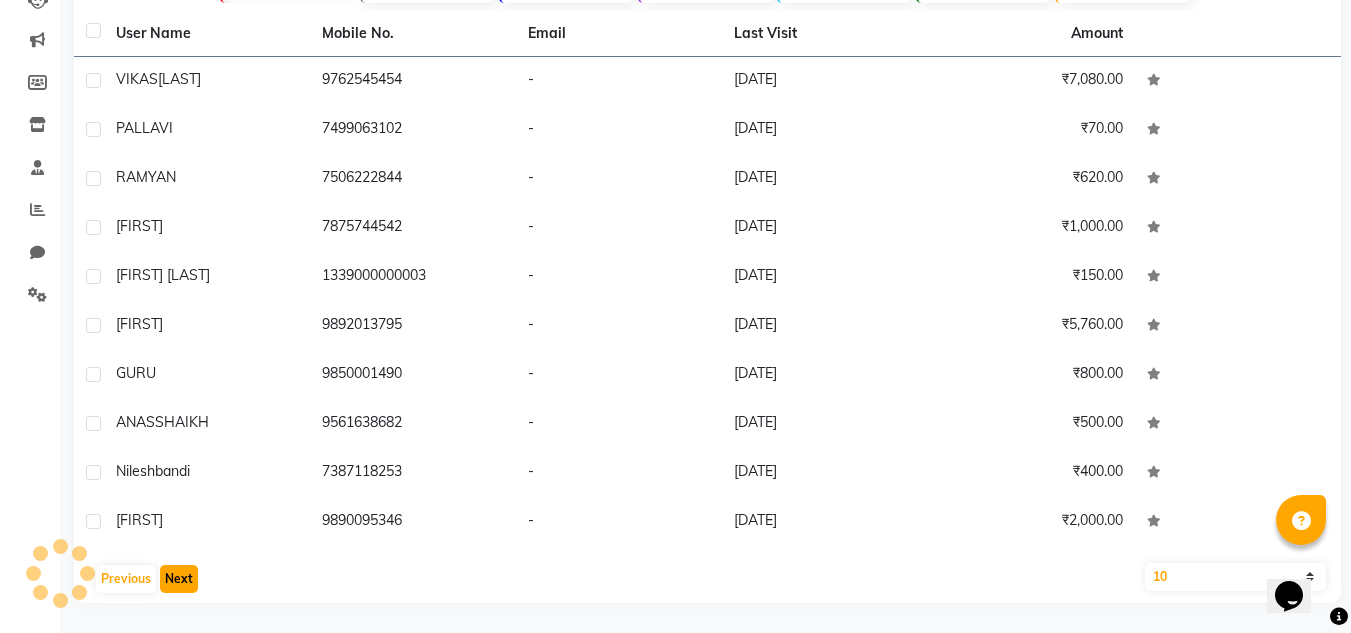 click on "Next" 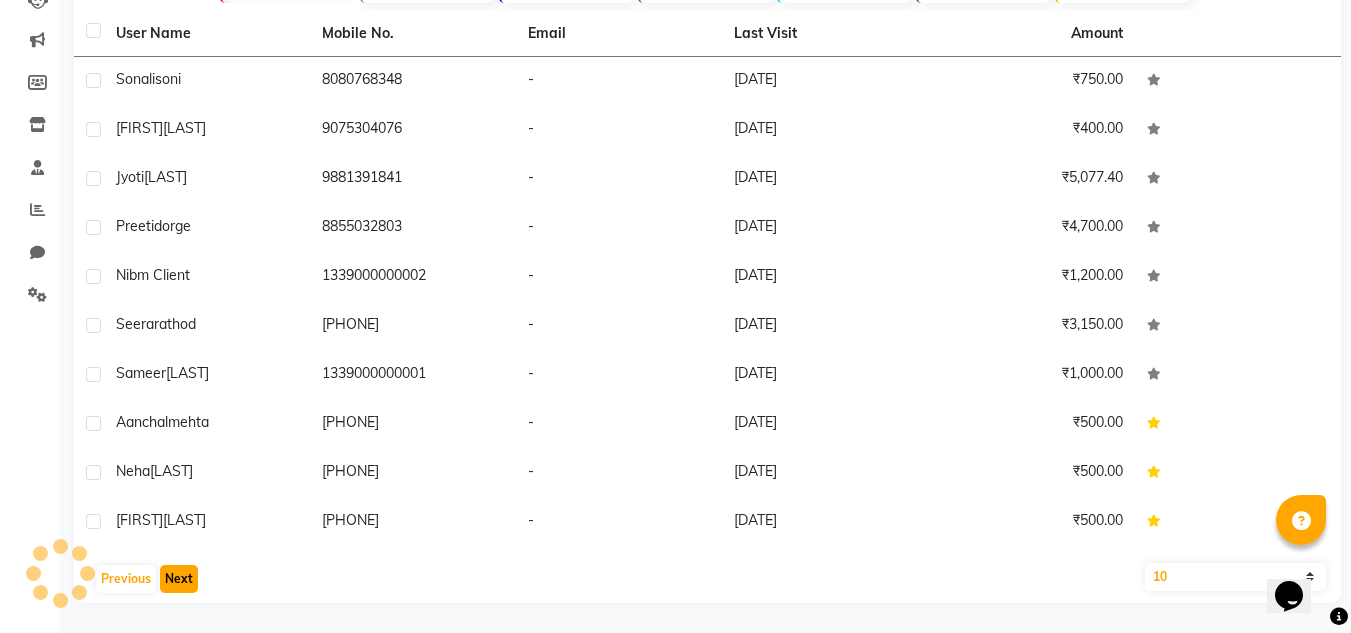 click on "Next" 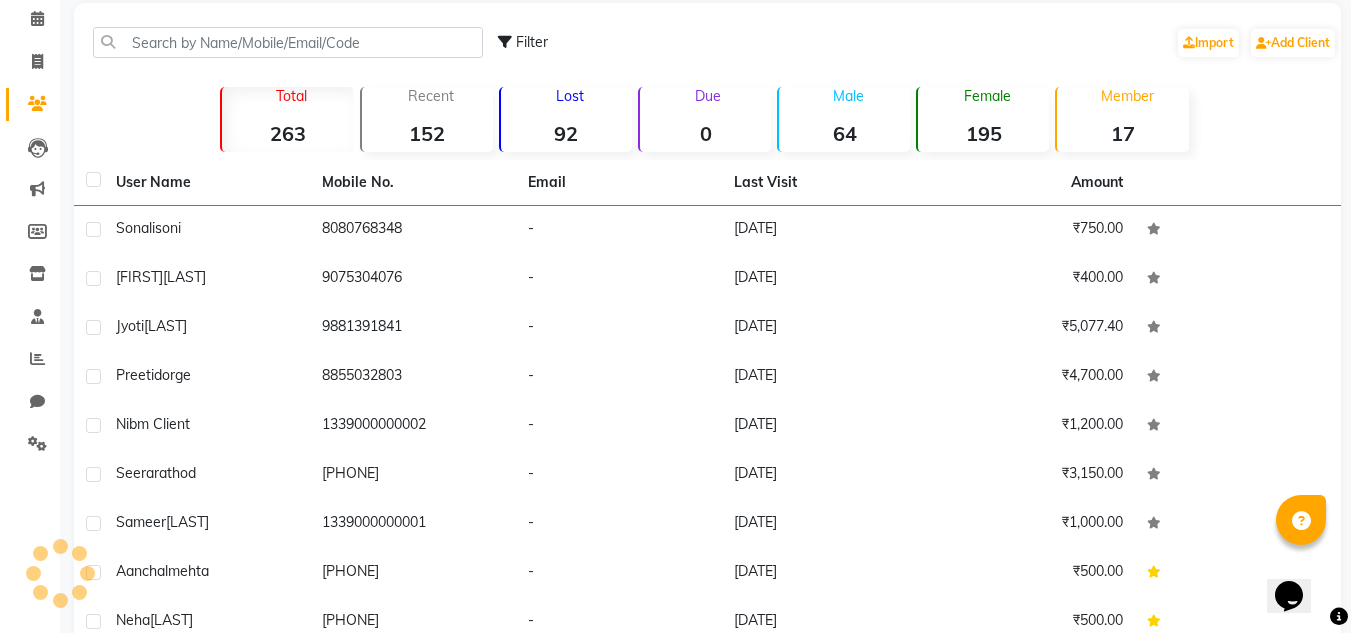 click on "Filter  Import   Add Client   Total  263  Recent  152  Lost  92  Due  0  Male  64  Female  195  Member  17 User Name Mobile No. Email Last Visit Amount [FIRST]  [LAST]   [PHONE]   -   [DATE]   ₹750.00  [FIRST]  [LAST]   [PHONE]   -   [DATE]   ₹400.00  [FIRST]  [LAST]   [PHONE]   -   [DATE]   ₹5,077.40  [FIRST]  [LAST]   [PHONE]   -   [DATE]   ₹4,700.00  nibm client     [NUMBER]   -   [DATE]   ₹1,200.00  [FIRST]  [LAST]   [PHONE]   -   [DATE]   ₹3,150.00  [FIRST]  [LAST]   [NUMBER]   -   [DATE]   ₹1,000.00  [FIRST]  [LAST]   [PHONE]   -   [DATE]   ₹500.00  [FIRST]  [LAST]   [PHONE]   -   [DATE]   ₹500.00  [FIRST]  [LAST]   [PHONE]   -   [DATE]   ₹500.00   Previous   Next   10   50   100" 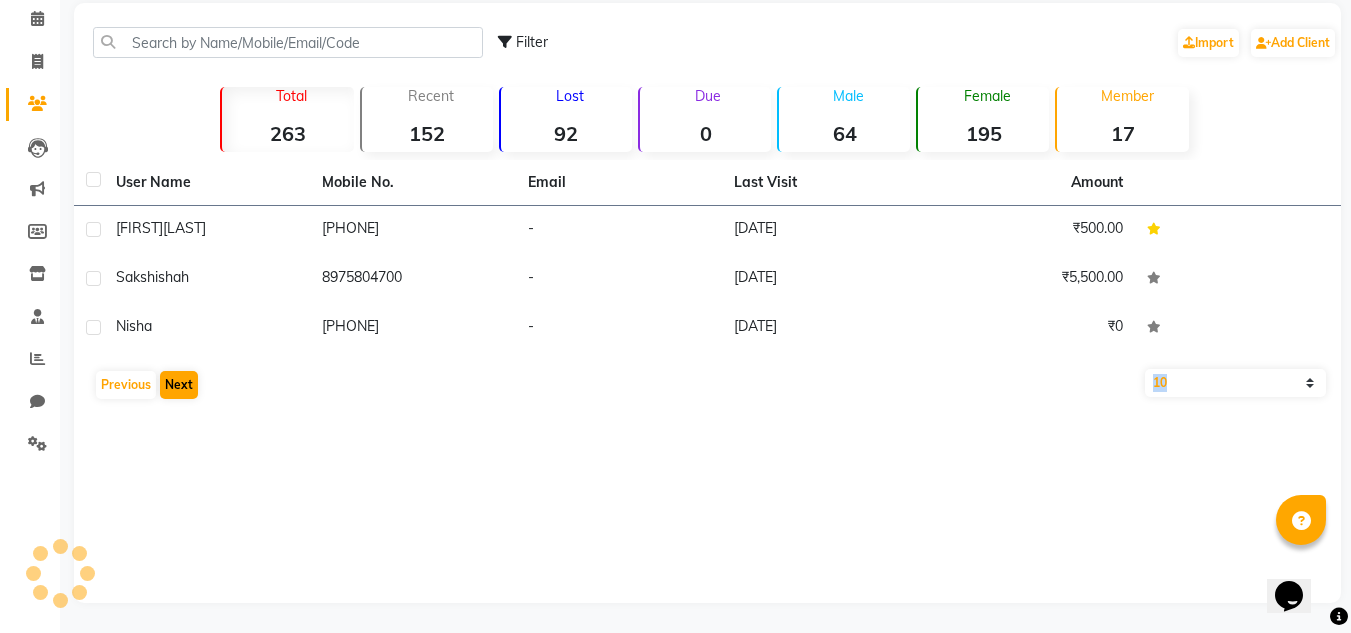 click on "Filter  Import   Add Client   Total  263  Recent  152  Lost  92  Due  0  Male  64  Female  195  Member  17 User Name Mobile No. Email Last Visit Amount [FIRST]  [LAST]   [PHONE]   -   [DATE]   ₹500.00  [FIRST]  [LAST]   [PHONE]   -   [DATE]   ₹5,500.00  [FIRST]     [PHONE]   -   [DATE]   ₹0   Previous   Next   10   50   100" 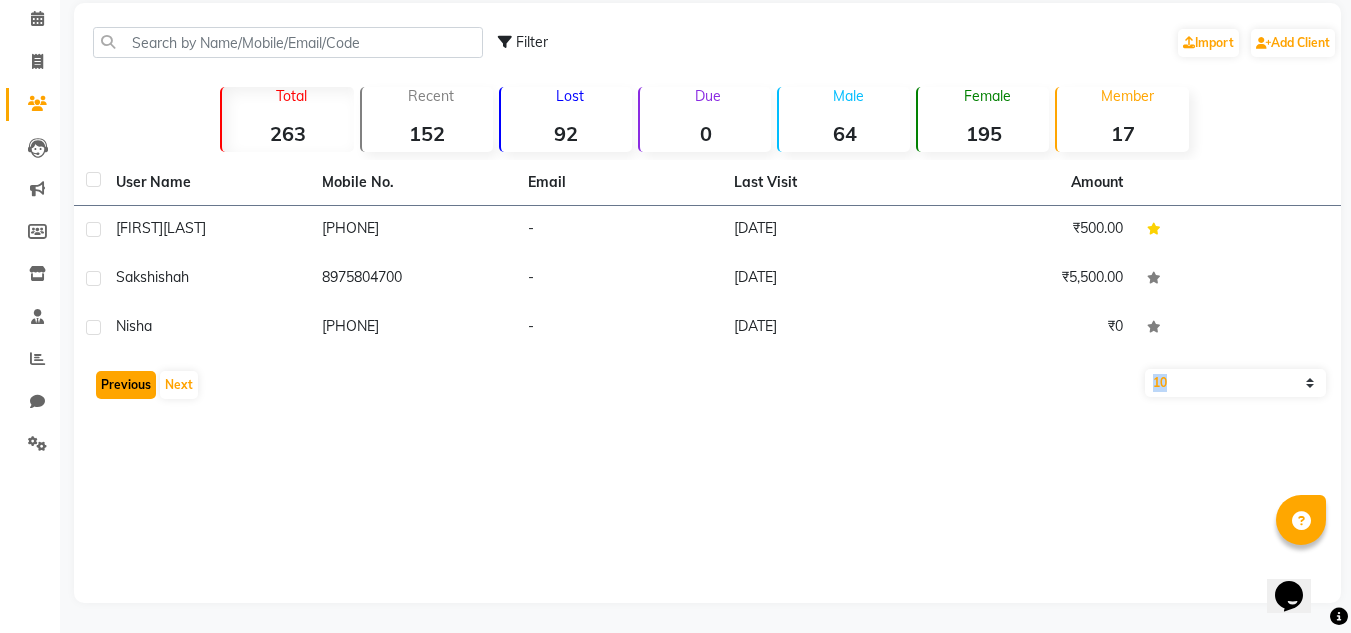 click on "Previous" 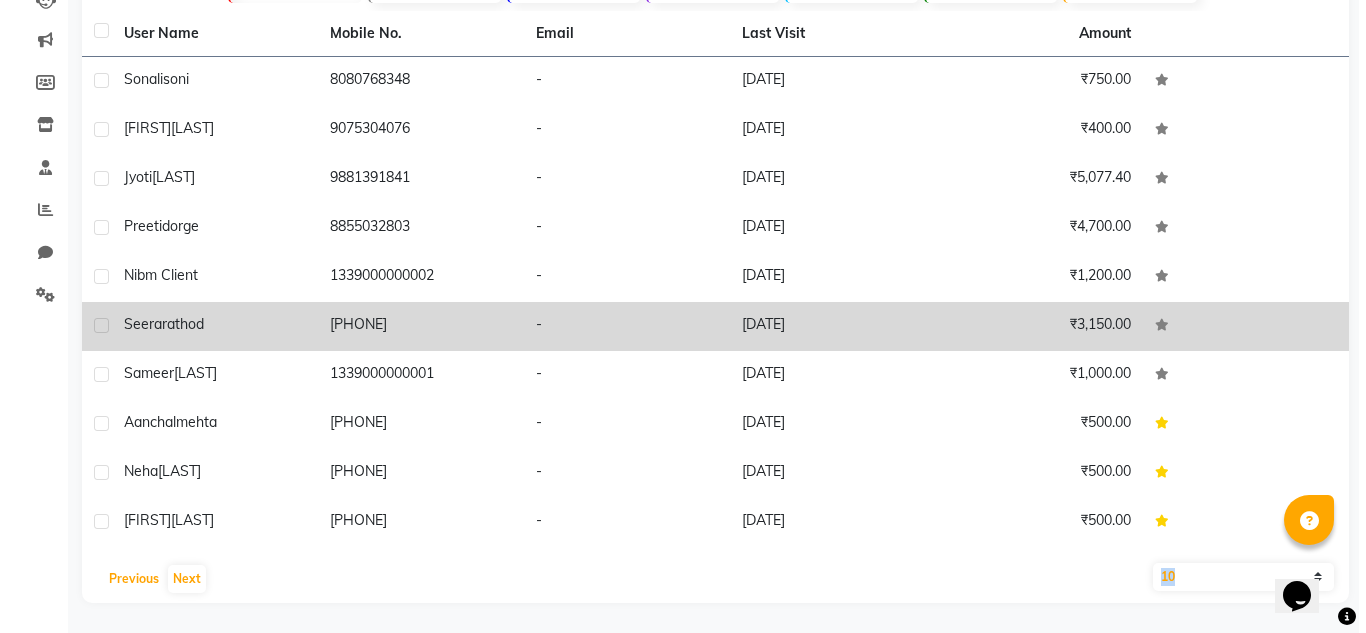 scroll, scrollTop: 133, scrollLeft: 0, axis: vertical 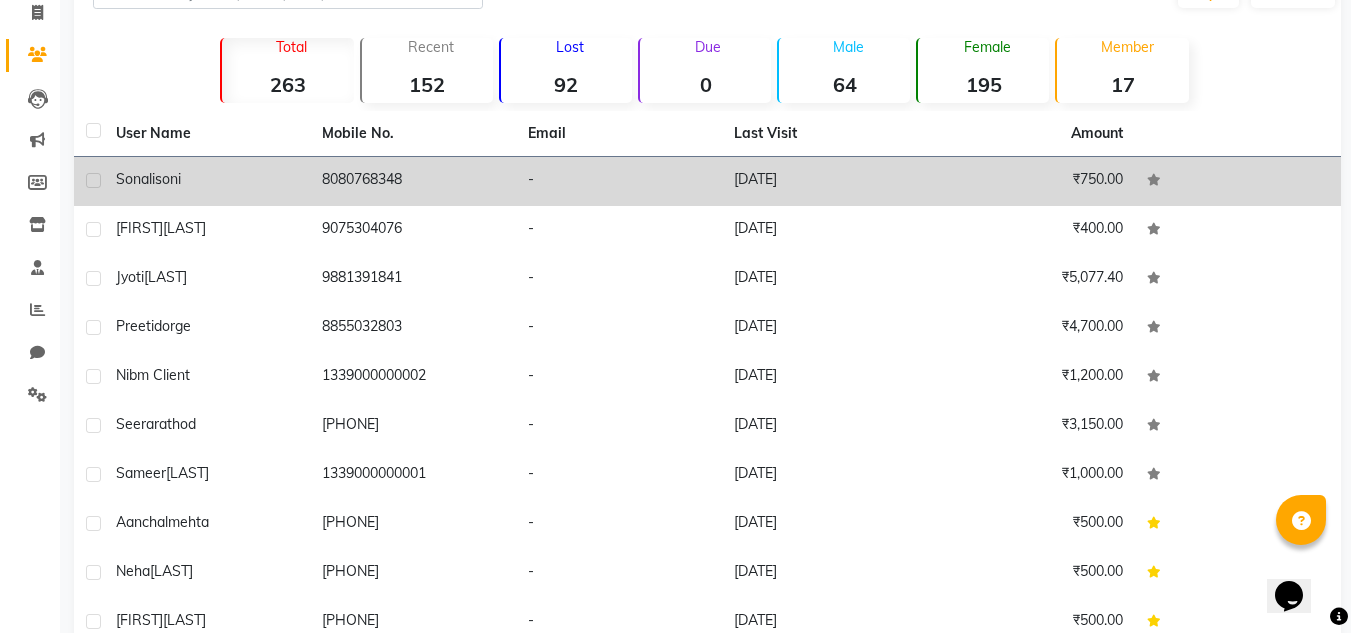 click on "8080768348" 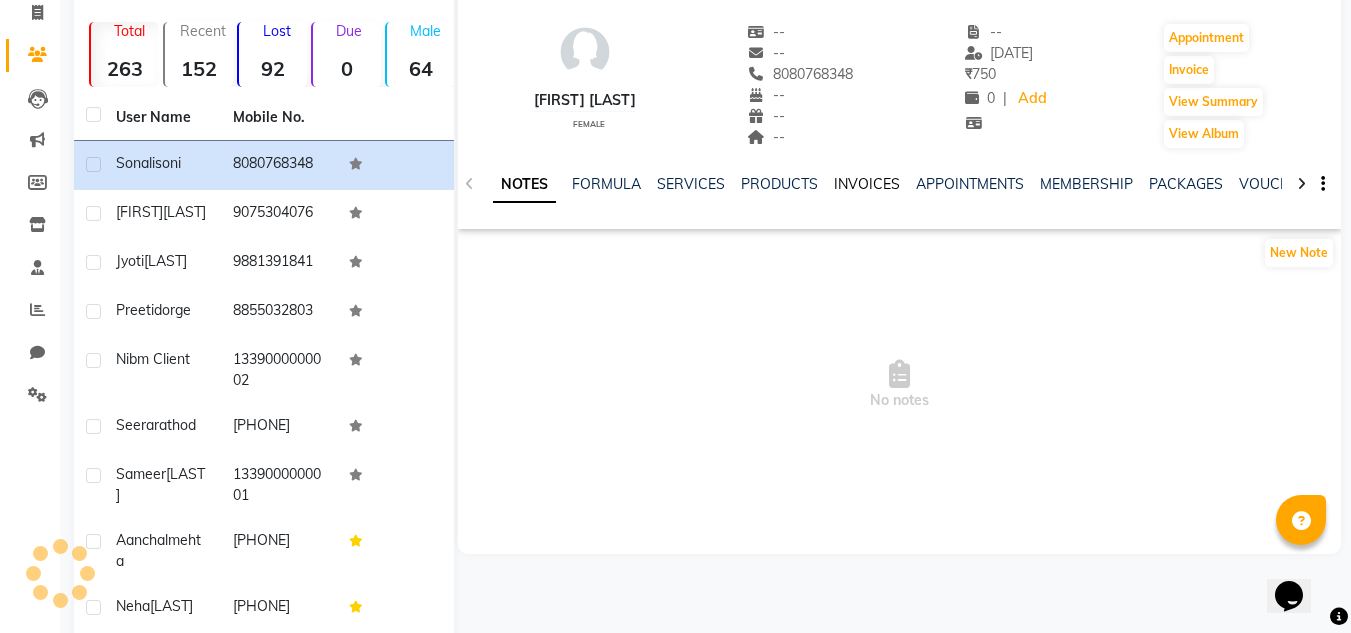 click on "INVOICES" 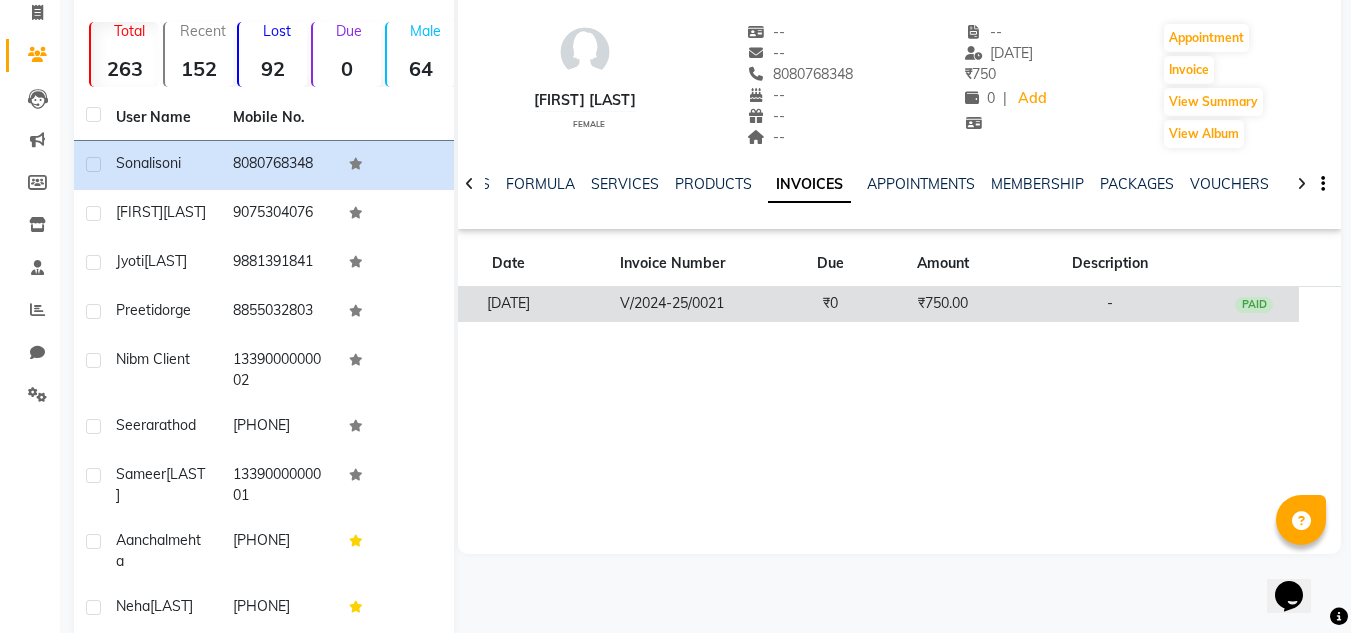 click on "₹0" 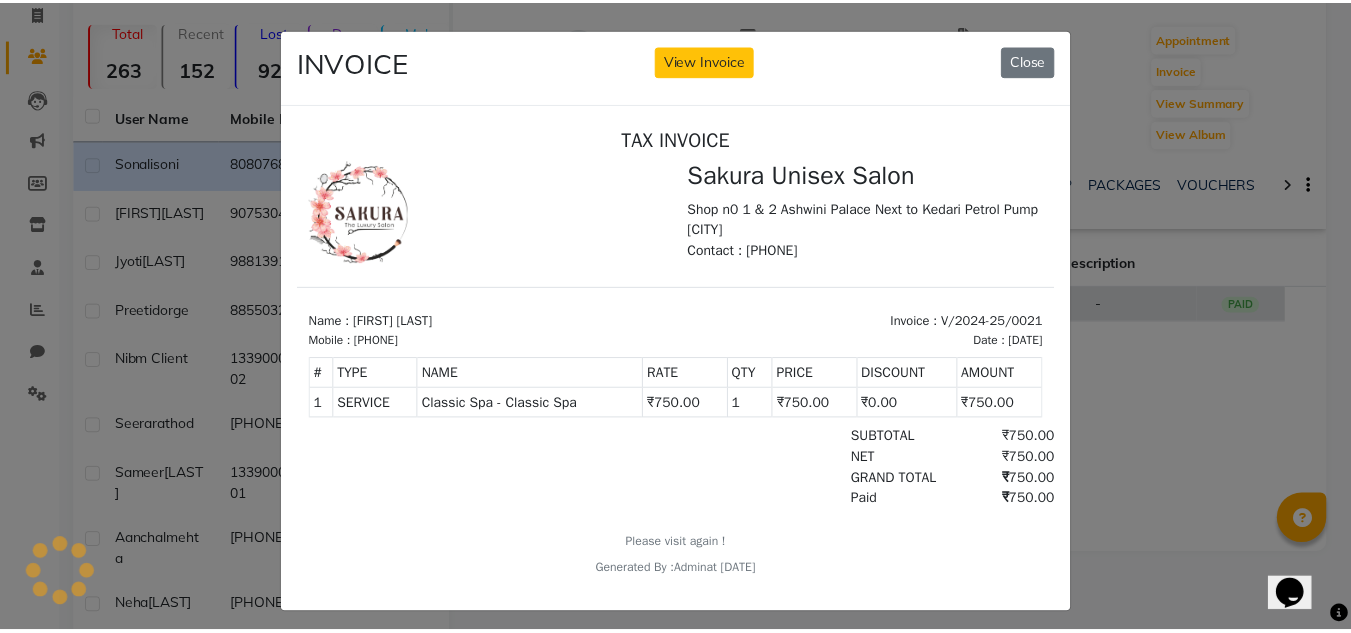 scroll, scrollTop: 0, scrollLeft: 0, axis: both 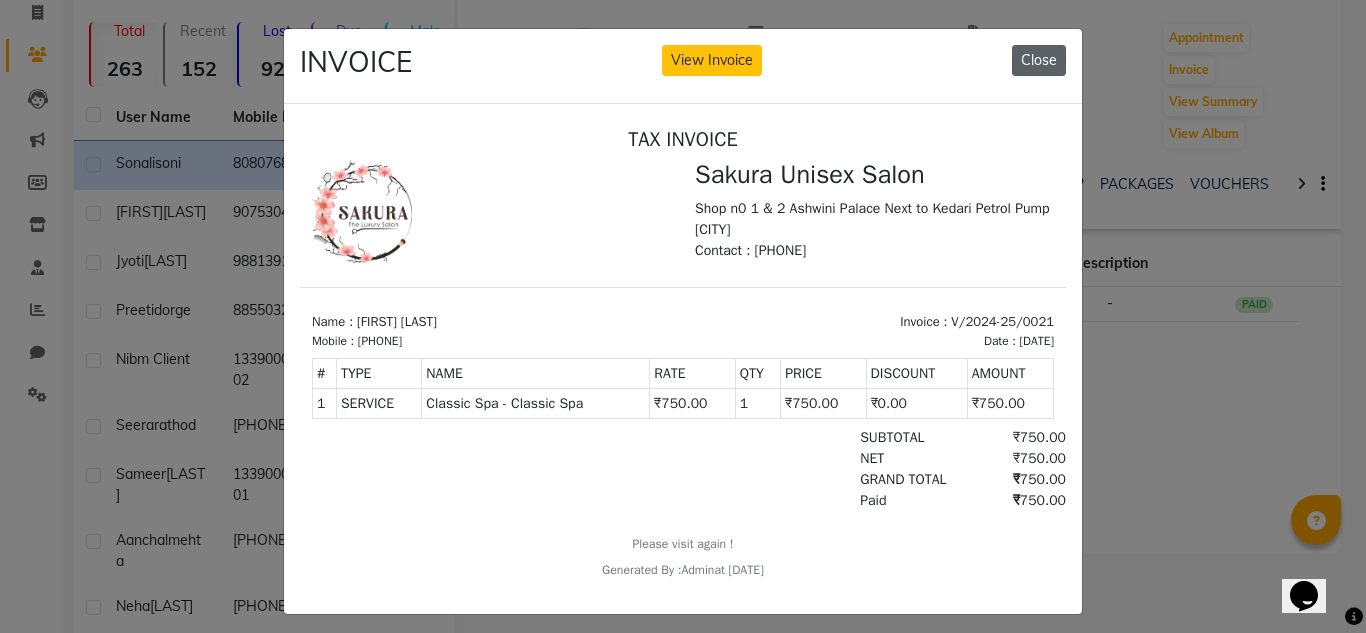 click on "Close" 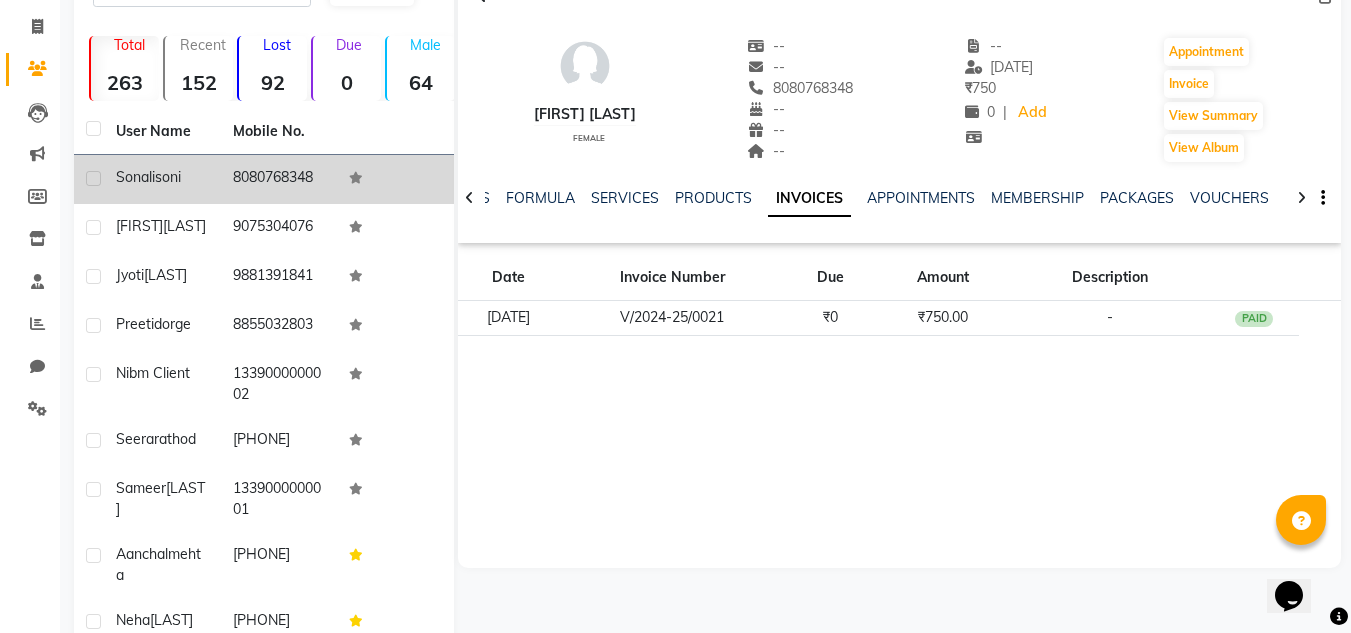 scroll, scrollTop: 133, scrollLeft: 0, axis: vertical 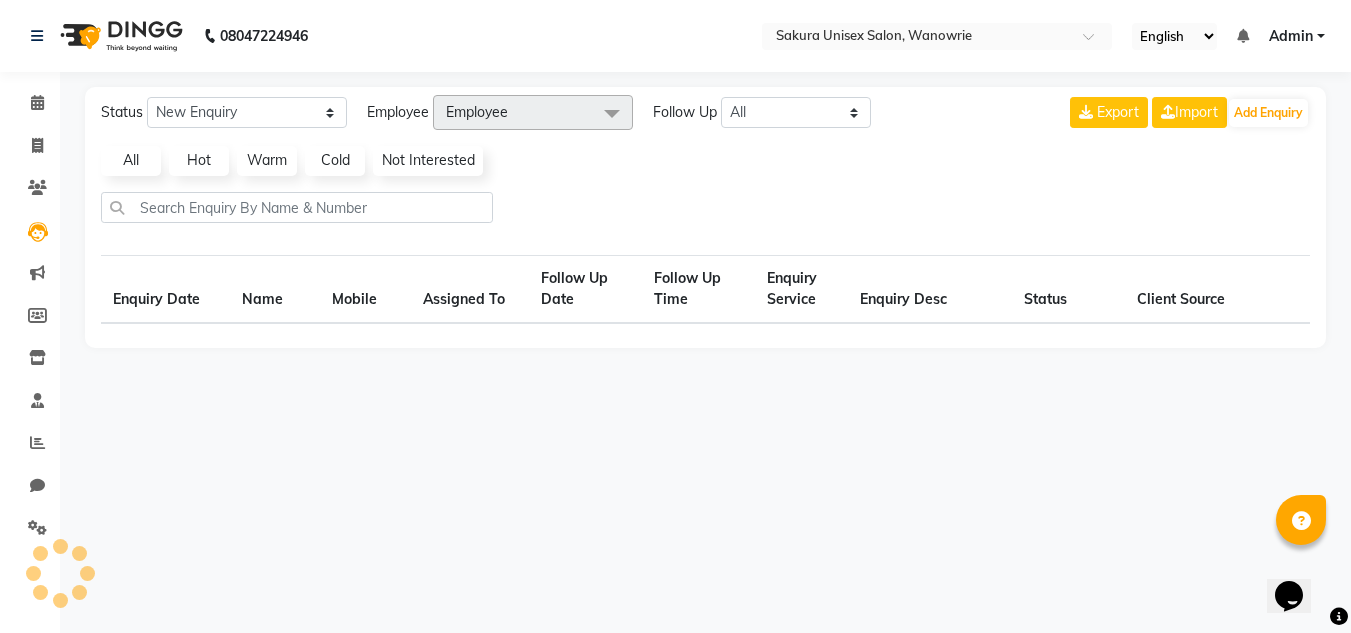 select on "10" 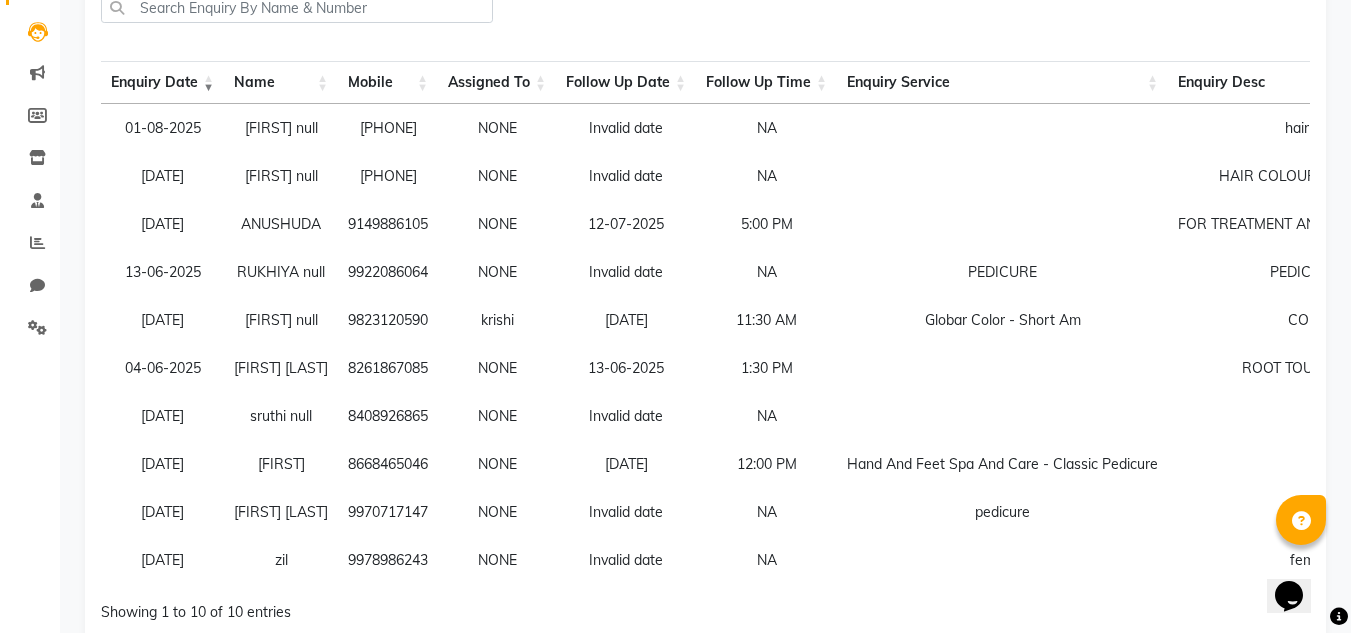 scroll, scrollTop: 100, scrollLeft: 0, axis: vertical 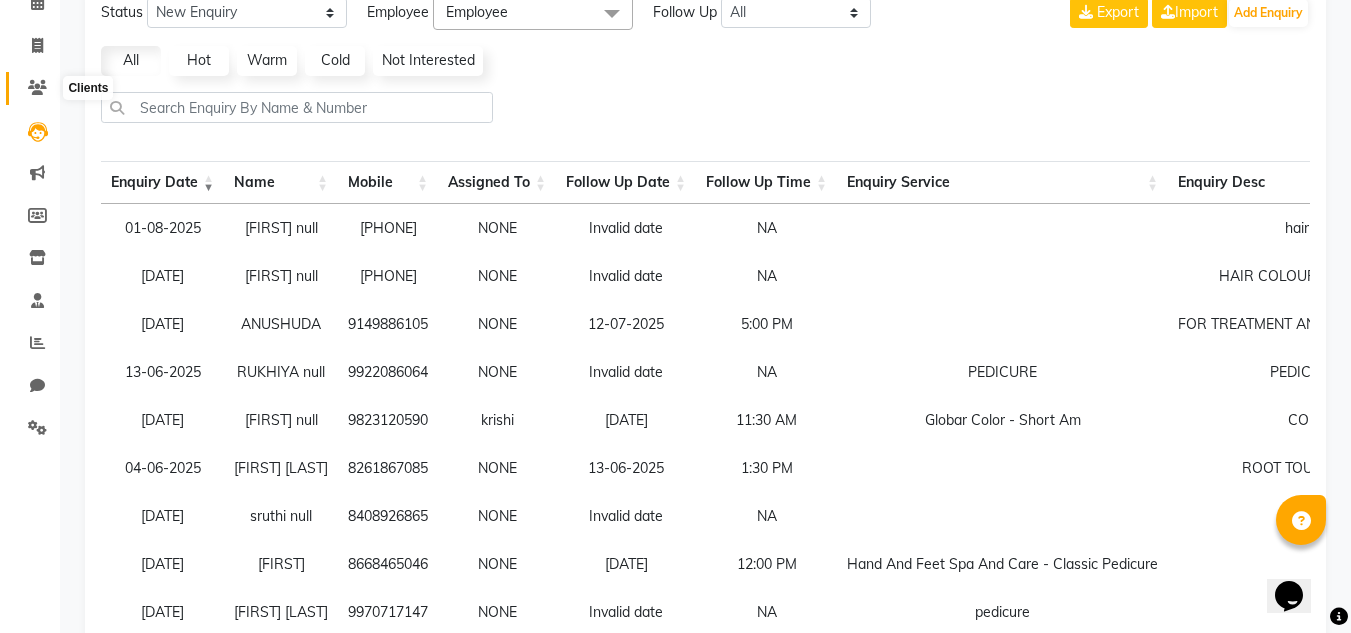click 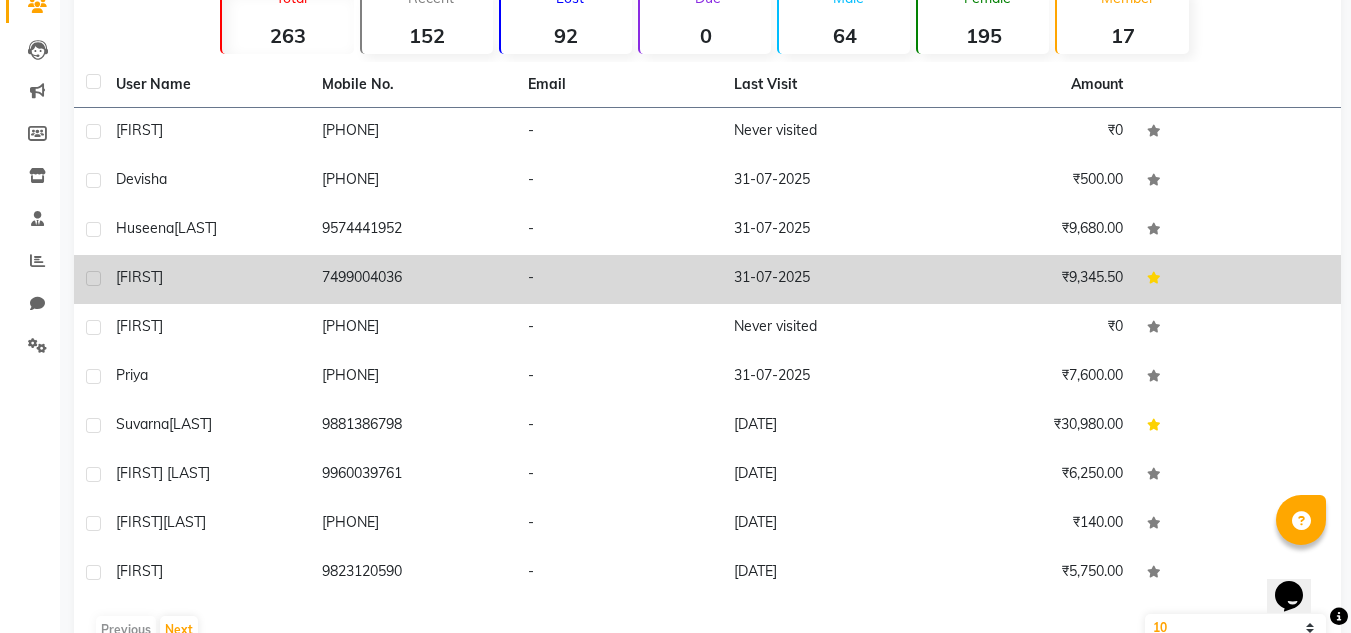 scroll, scrollTop: 233, scrollLeft: 0, axis: vertical 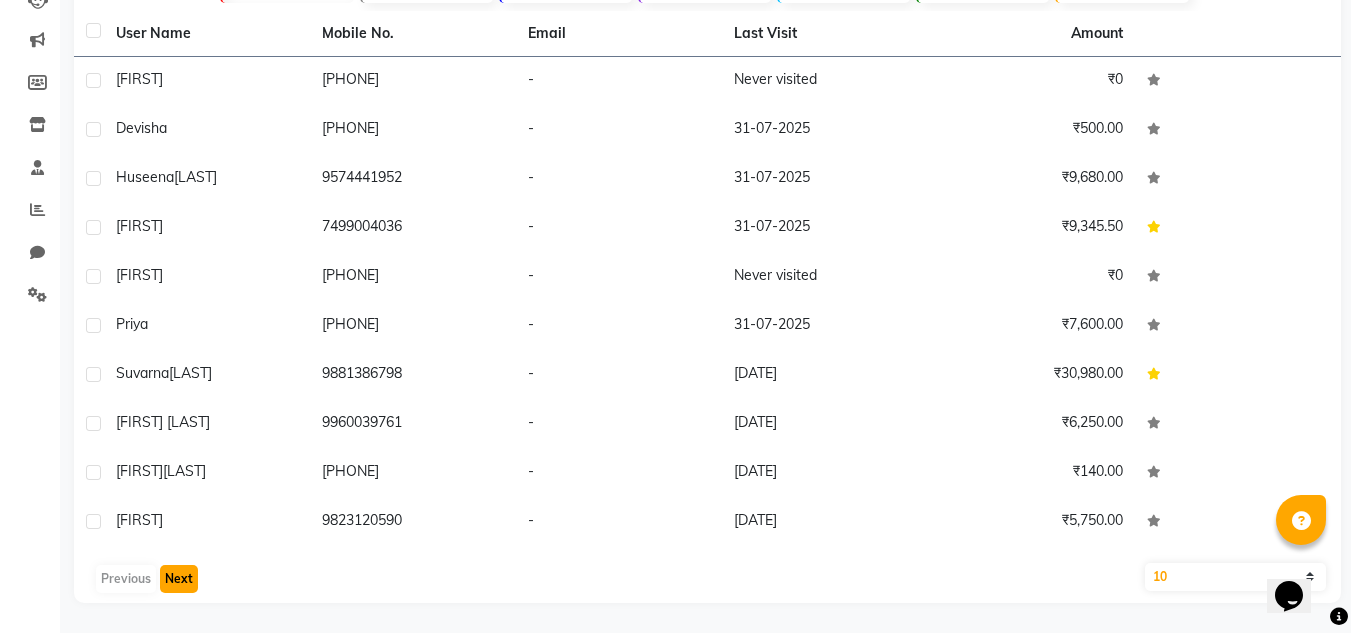 click on "Next" 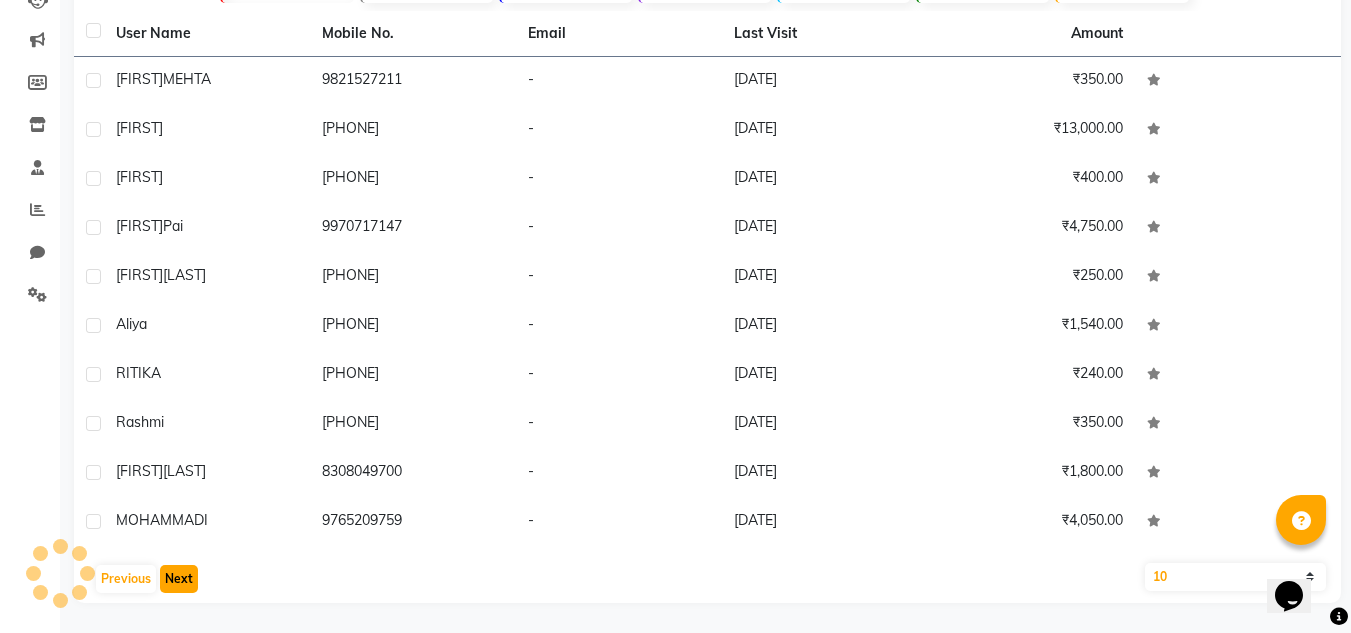 click on "Next" 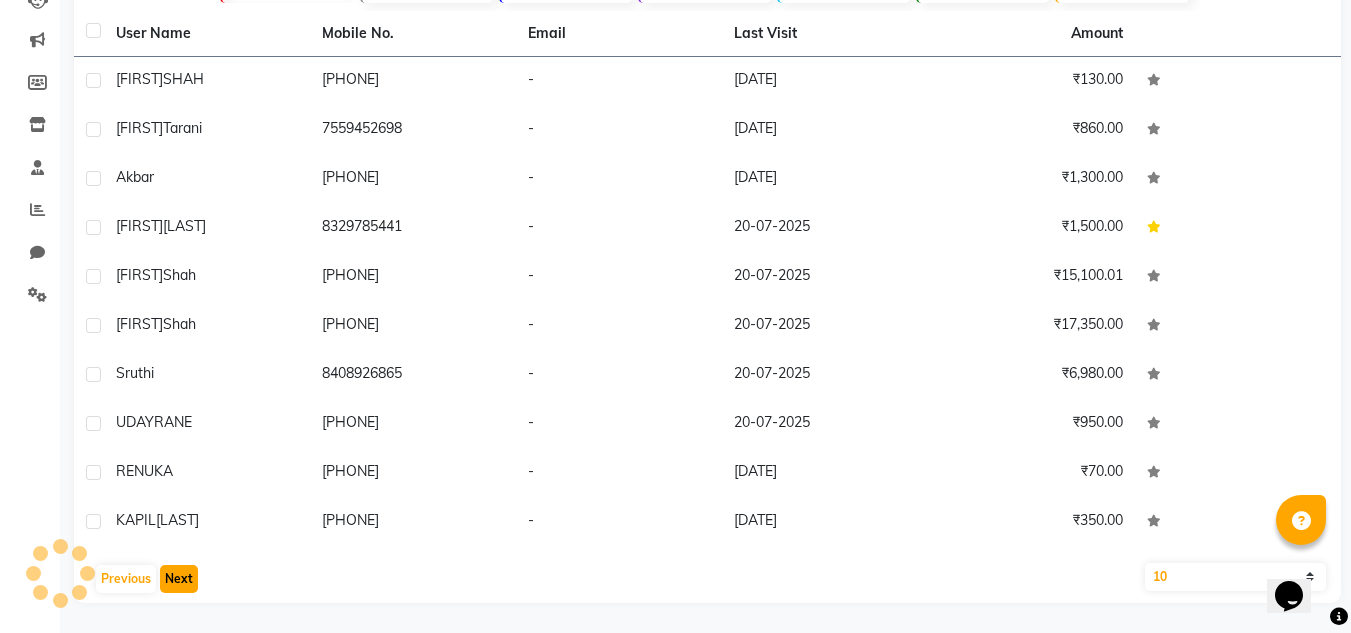 click on "Next" 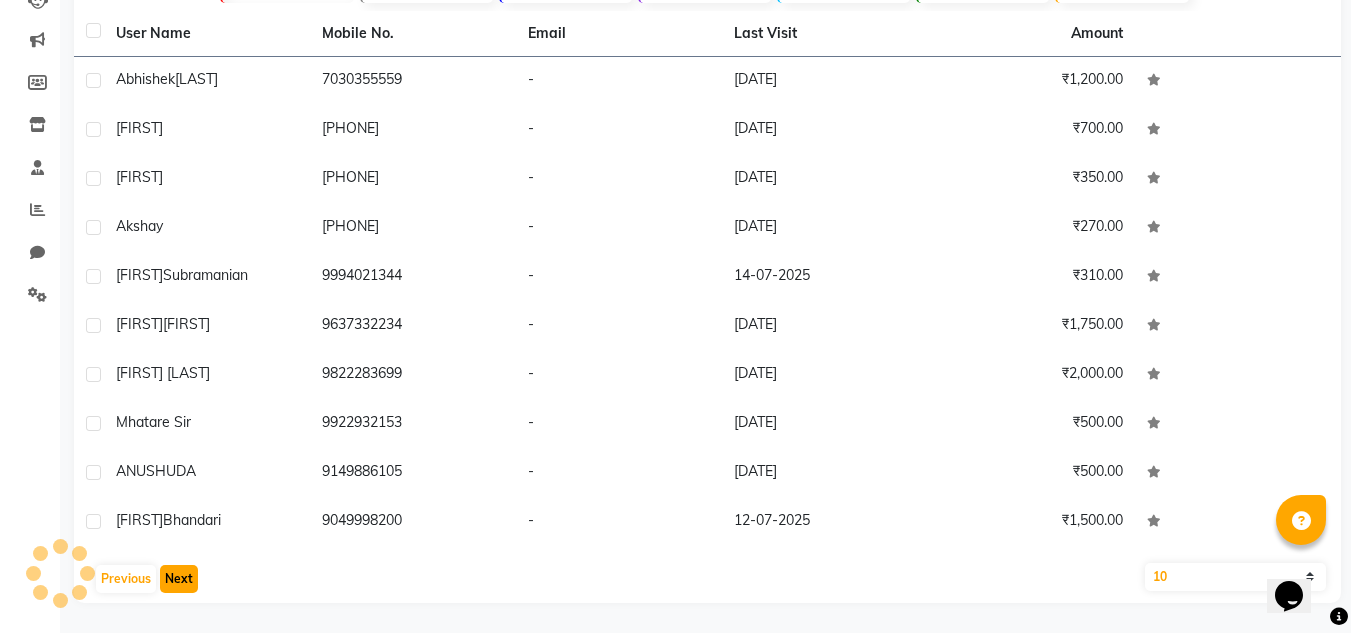 click on "Next" 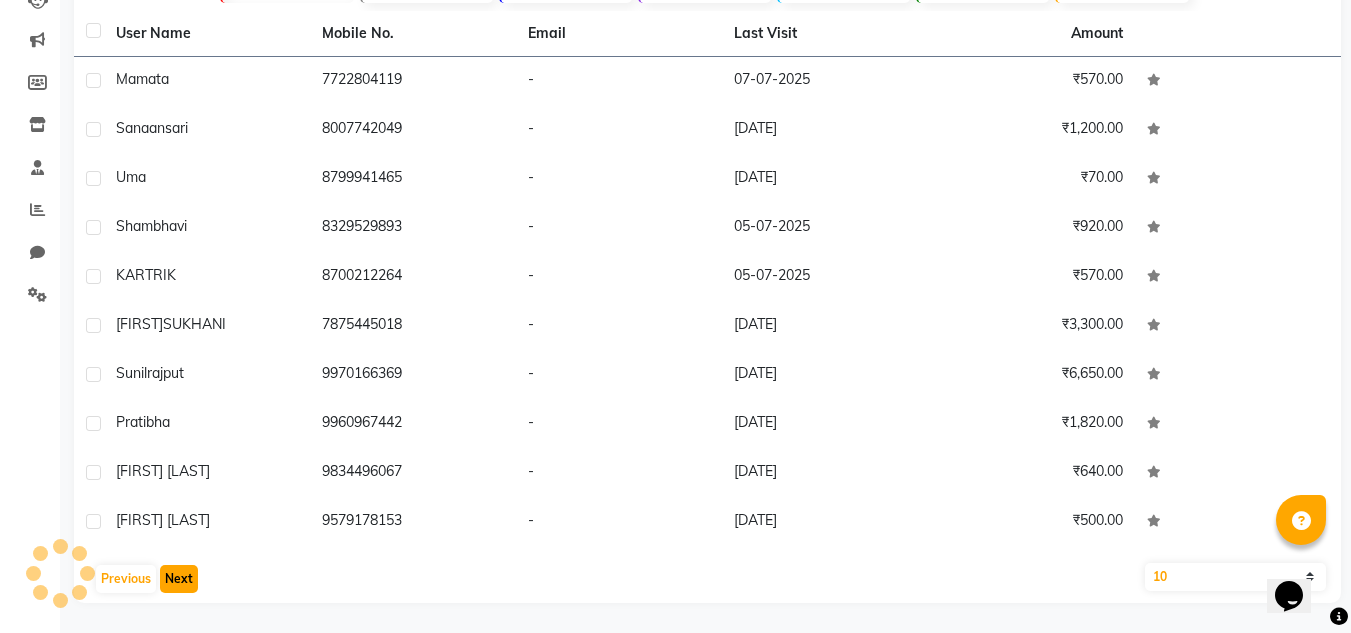 click on "Next" 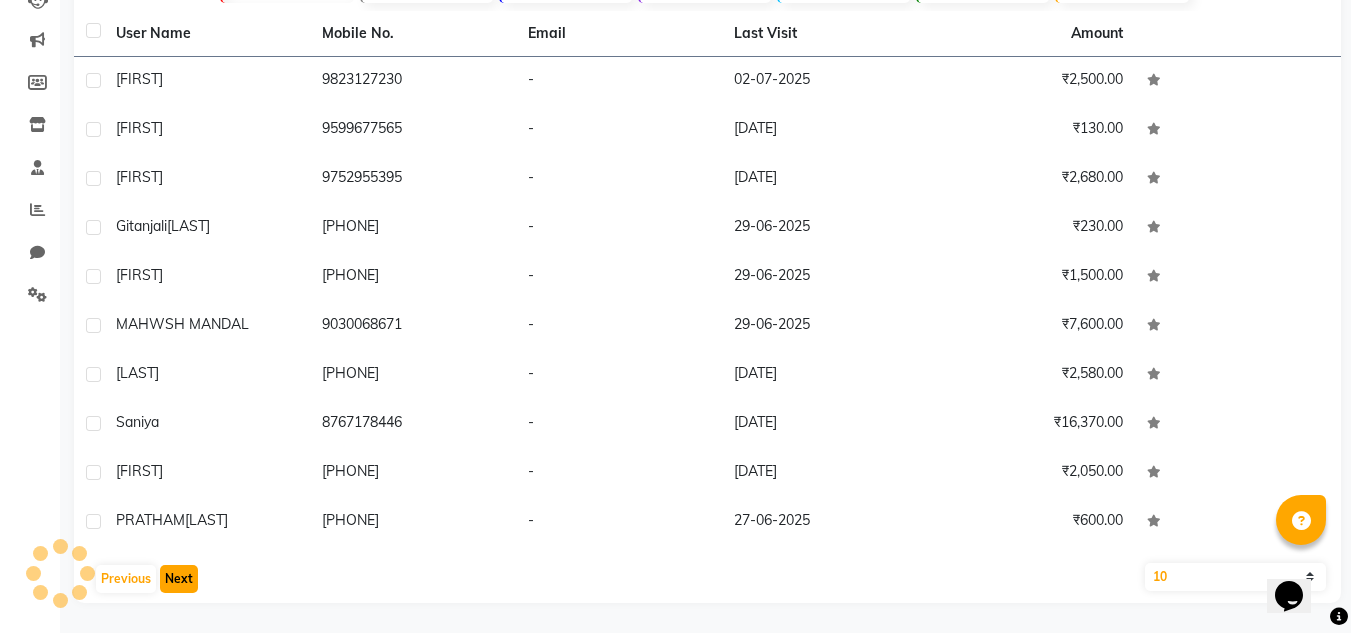 click on "Next" 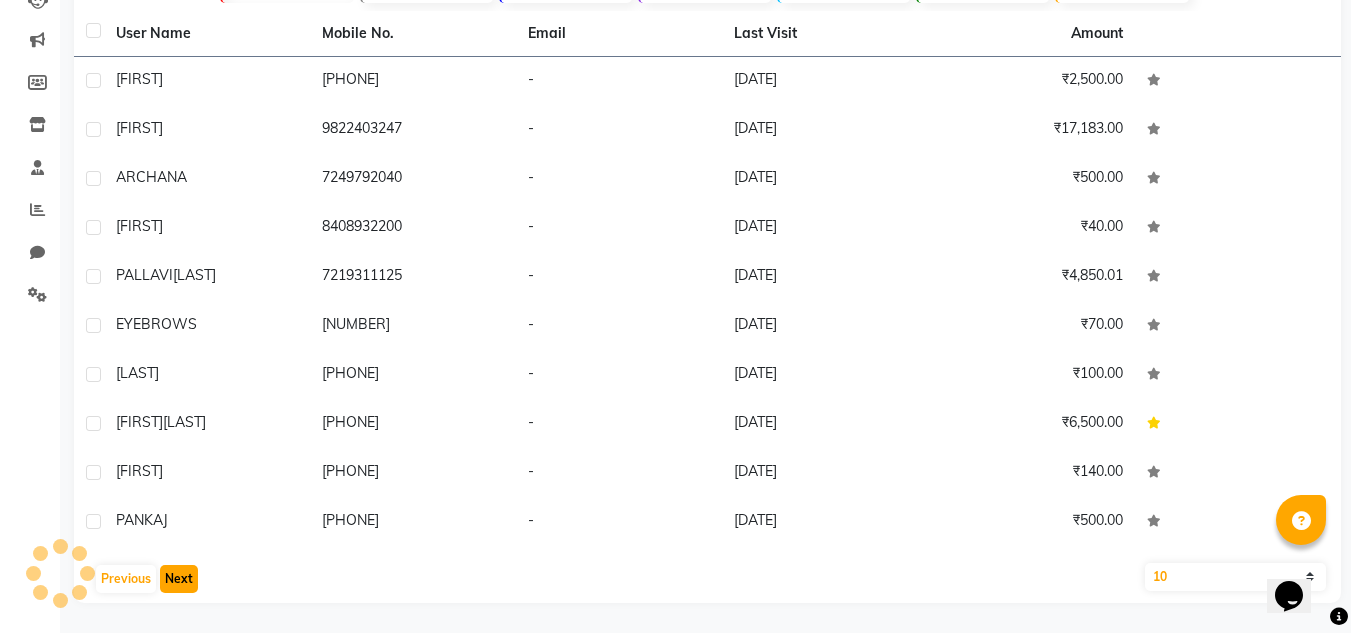 click on "Next" 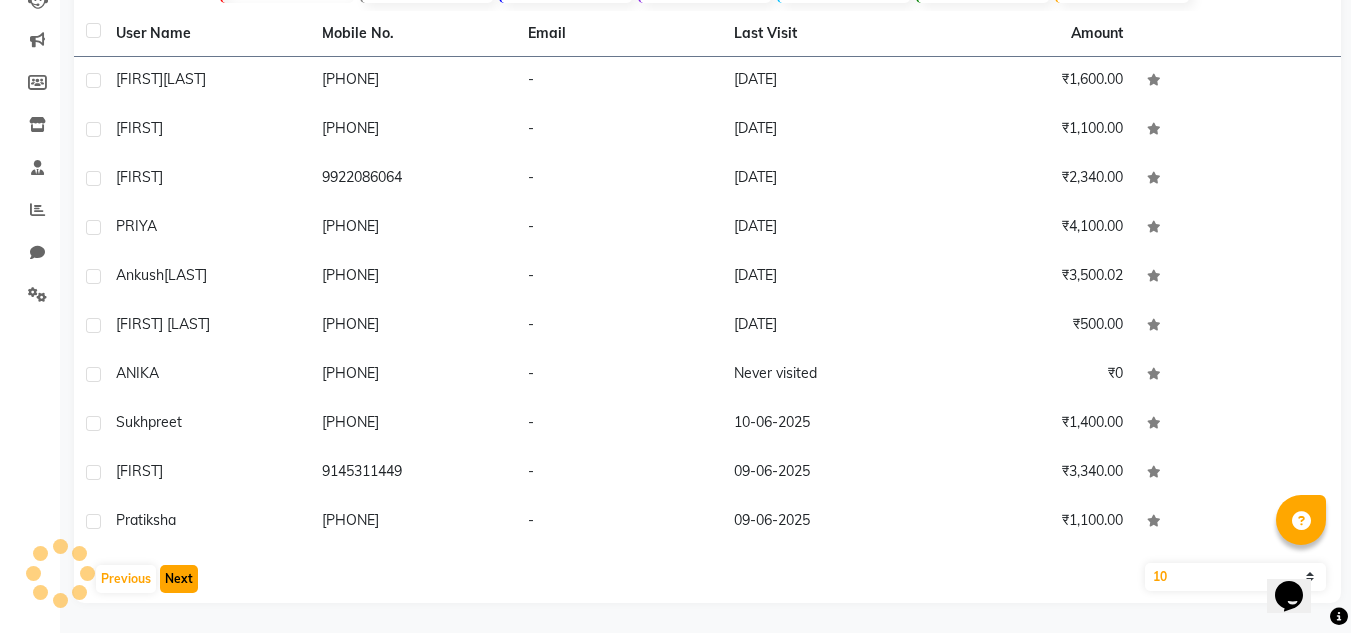 click on "Next" 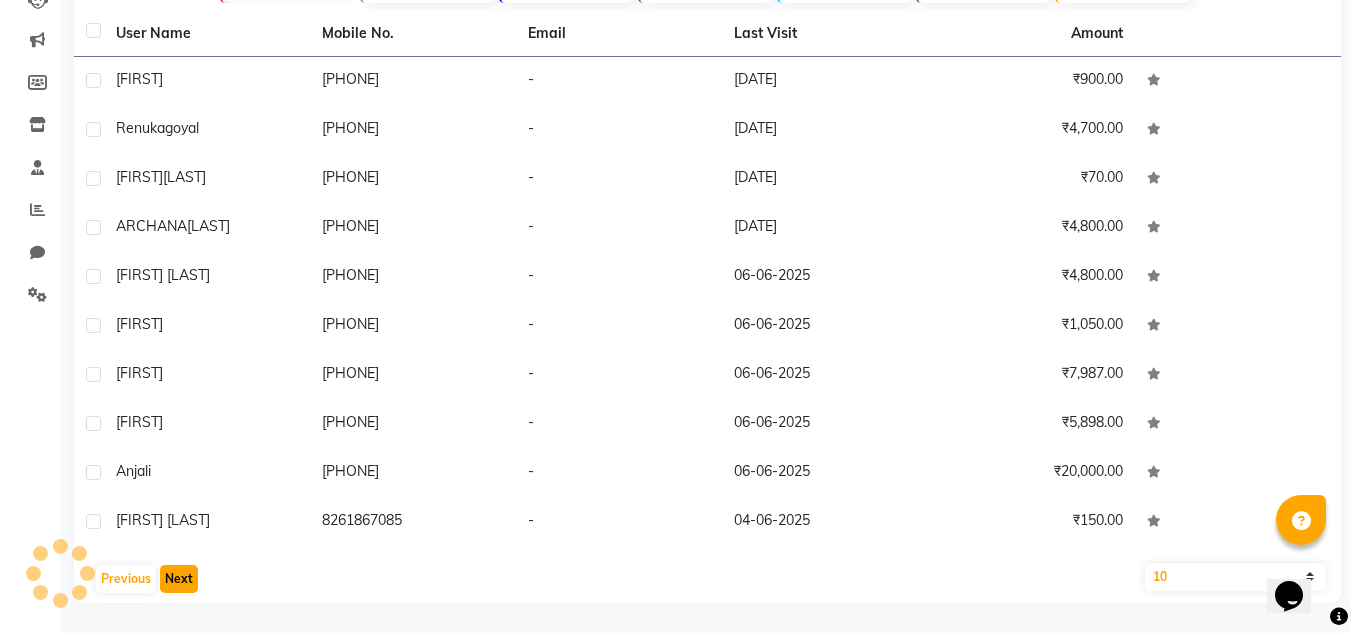 click on "Next" 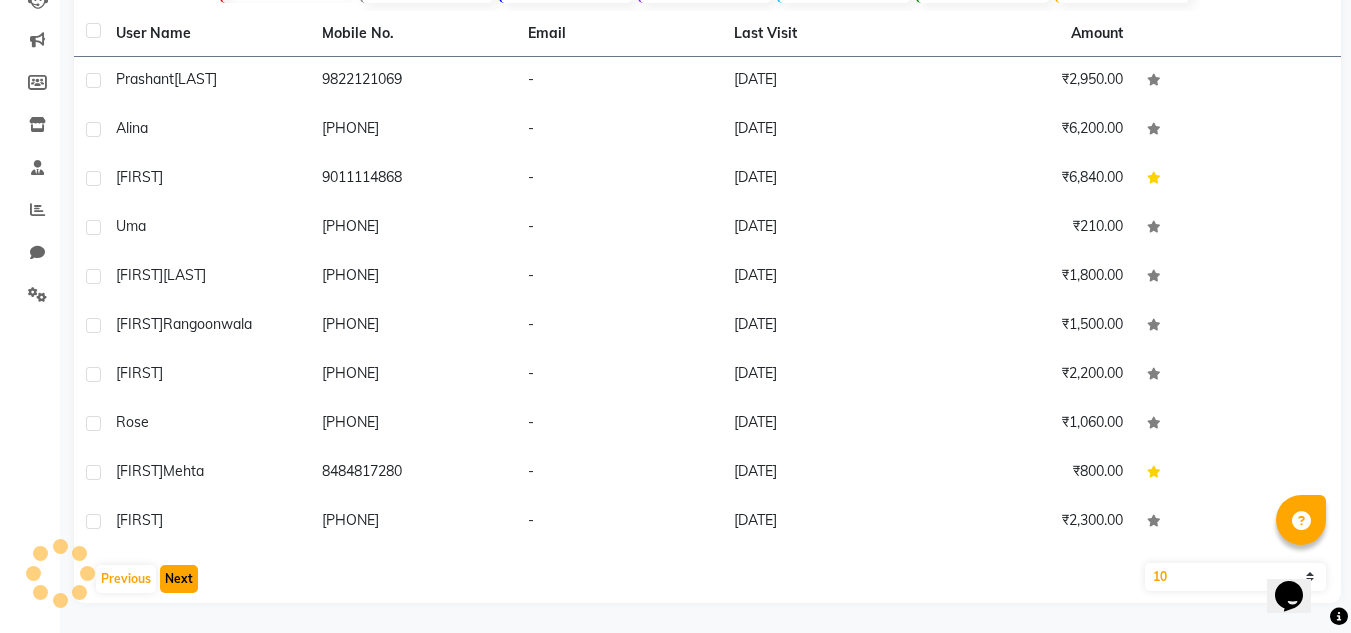 click on "Next" 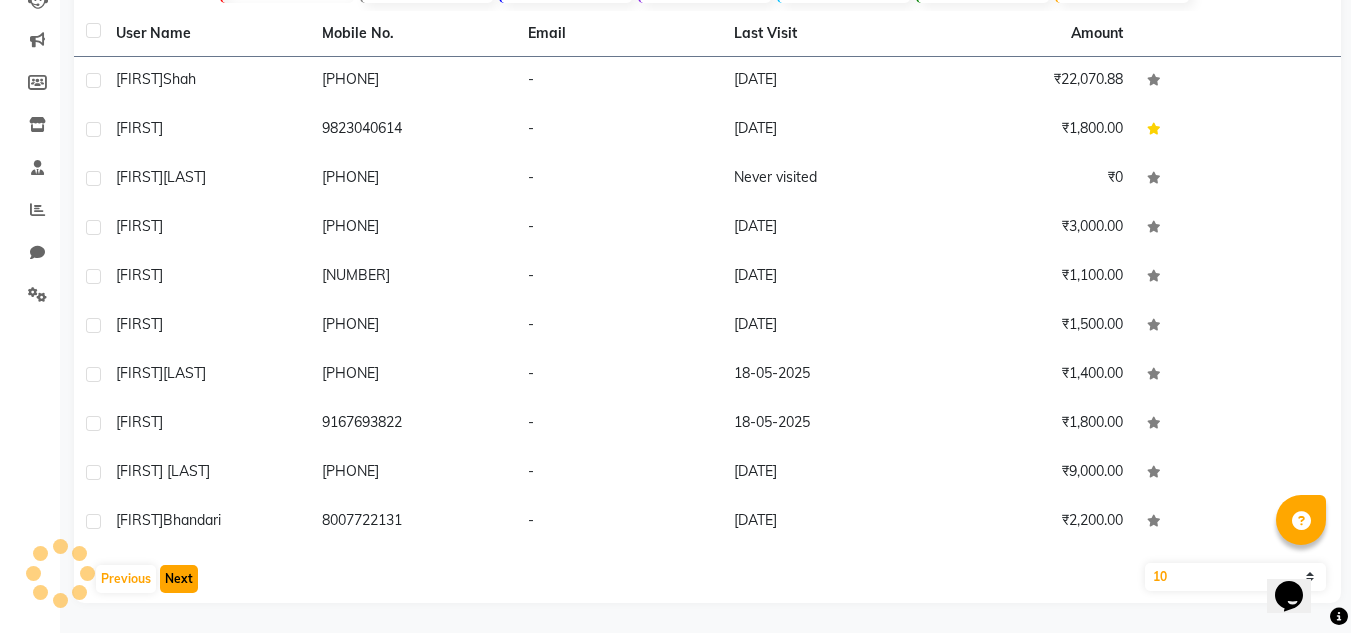 click on "Next" 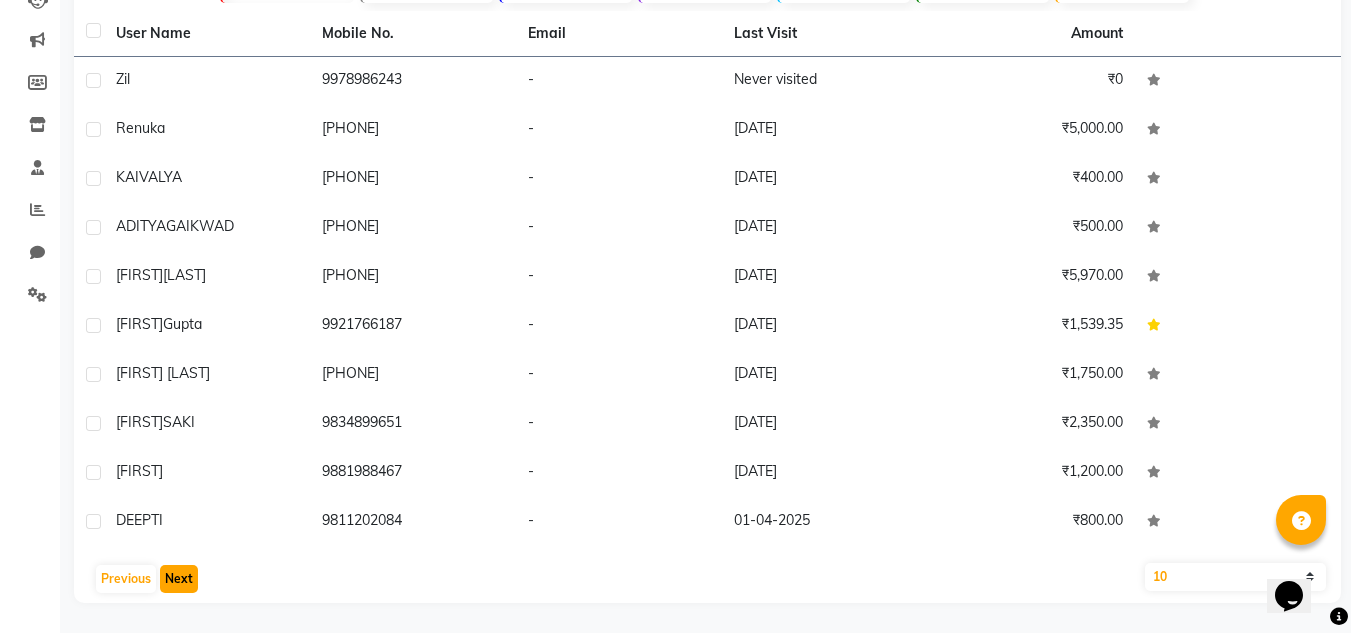 click on "Next" 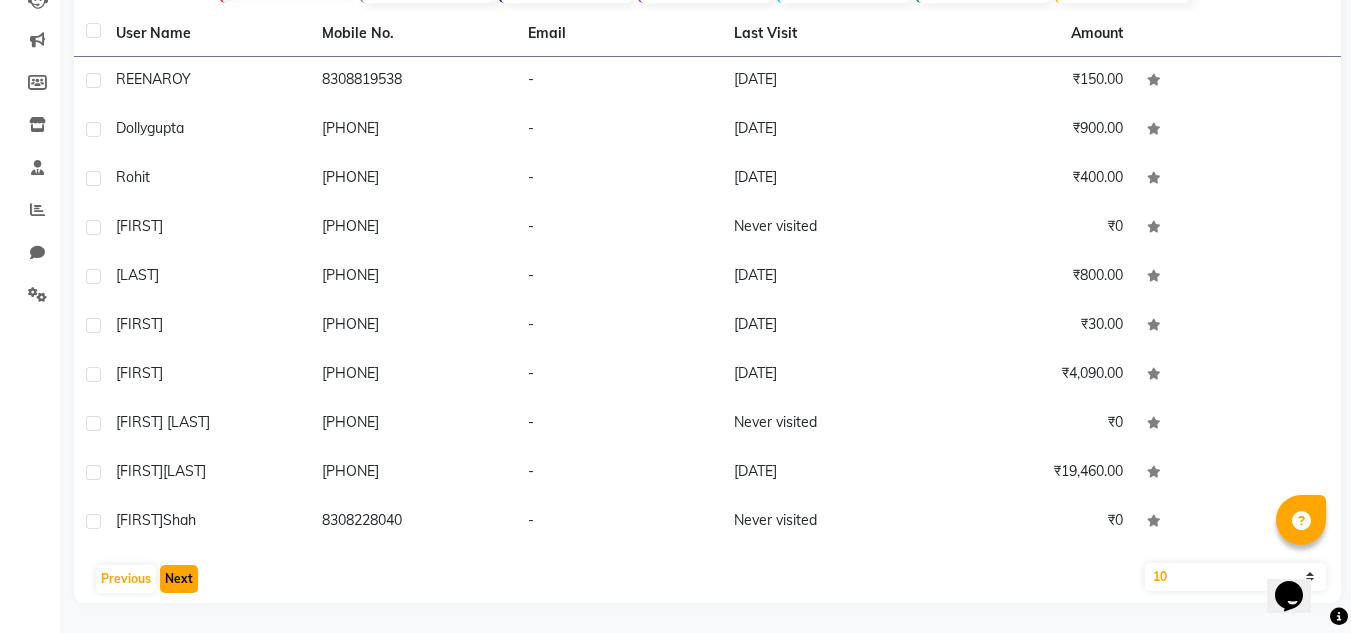 click on "Next" 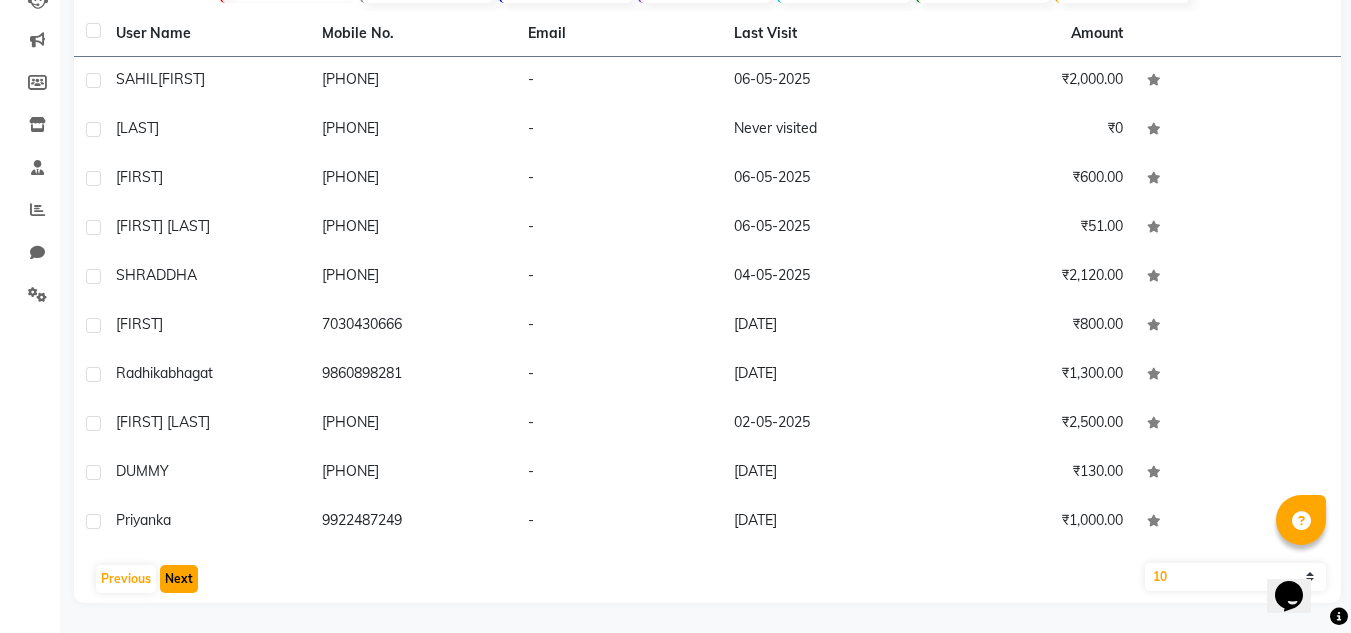 click on "Next" 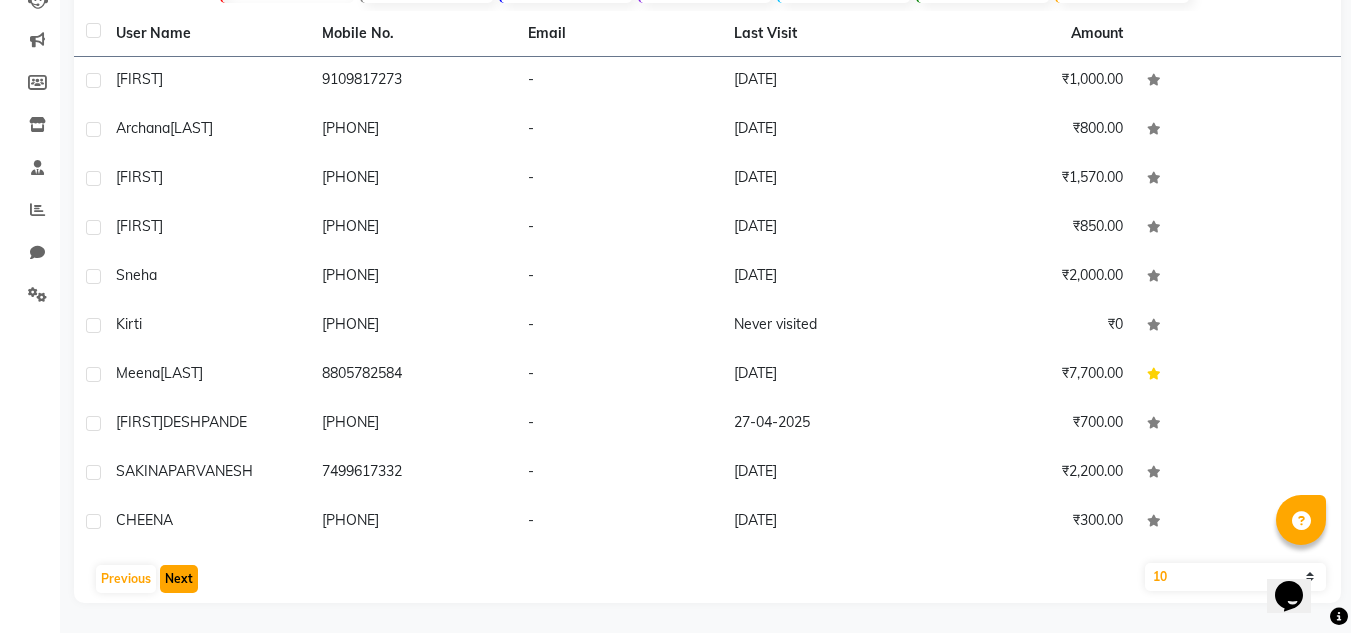 click on "Next" 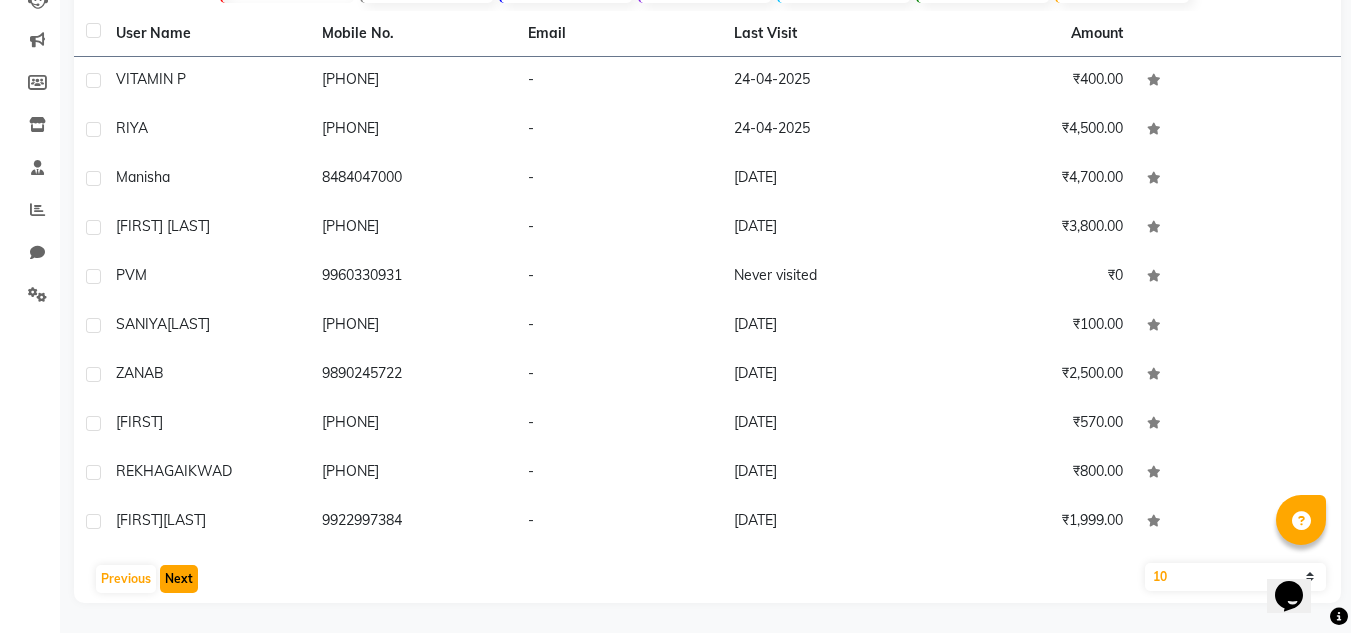 click on "Next" 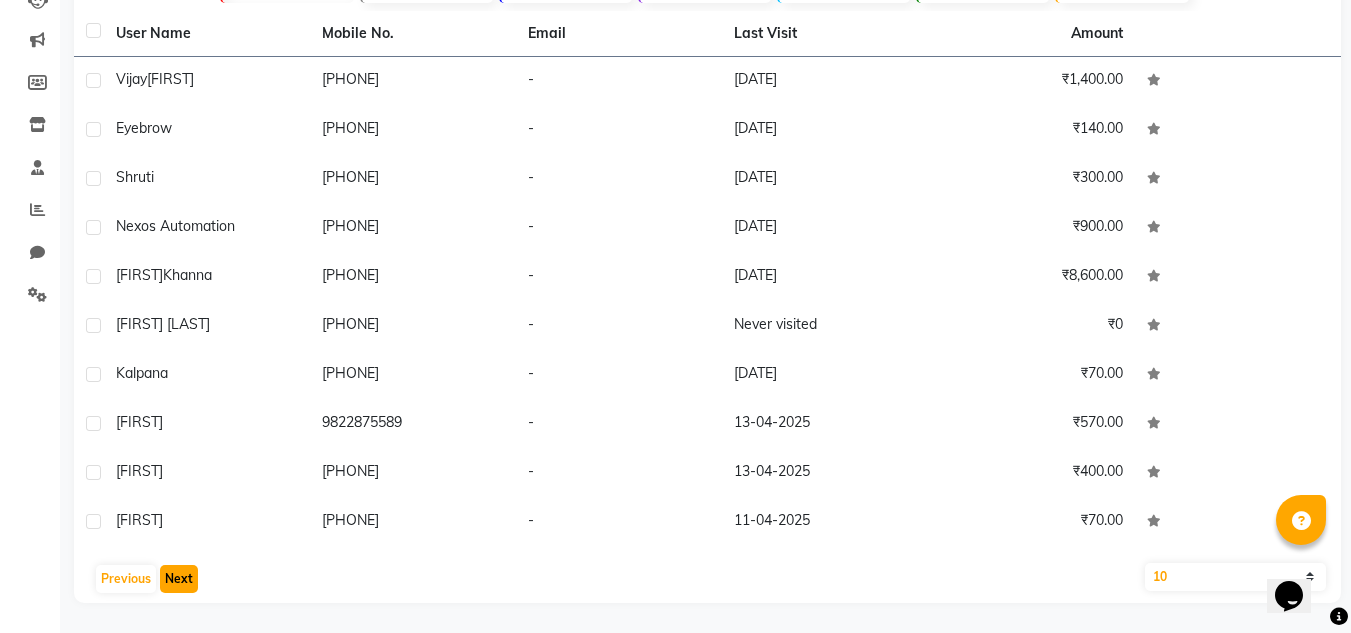 click on "Next" 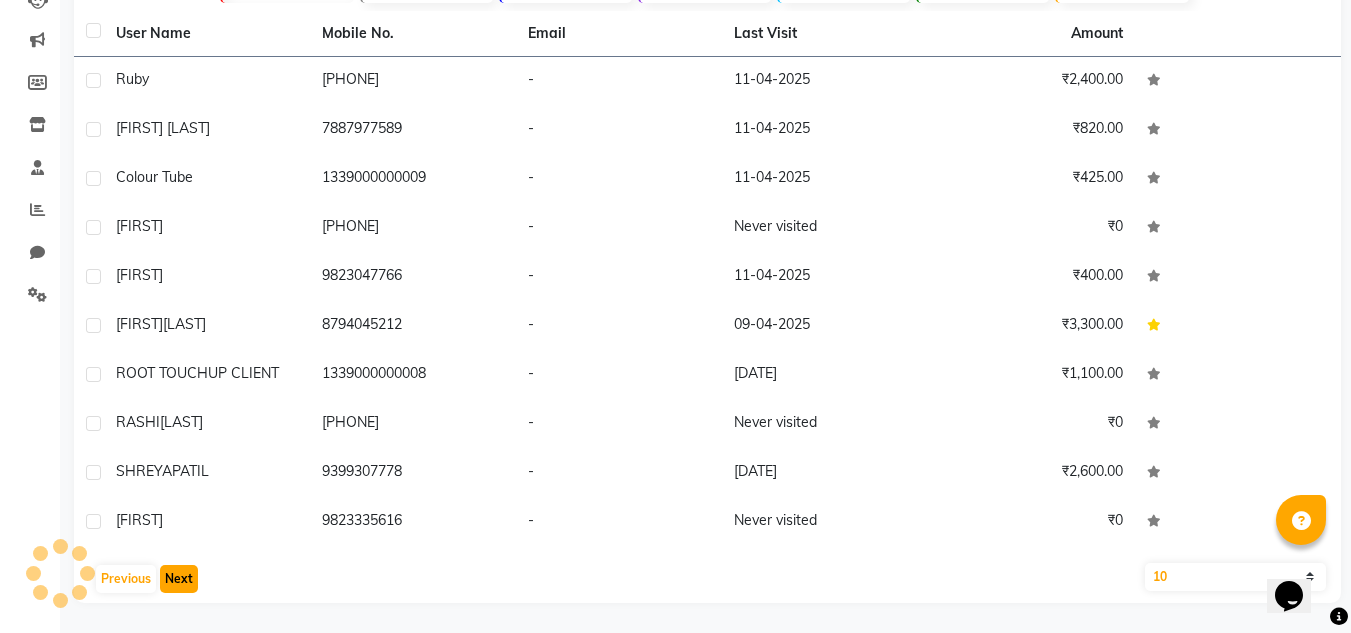 click on "Next" 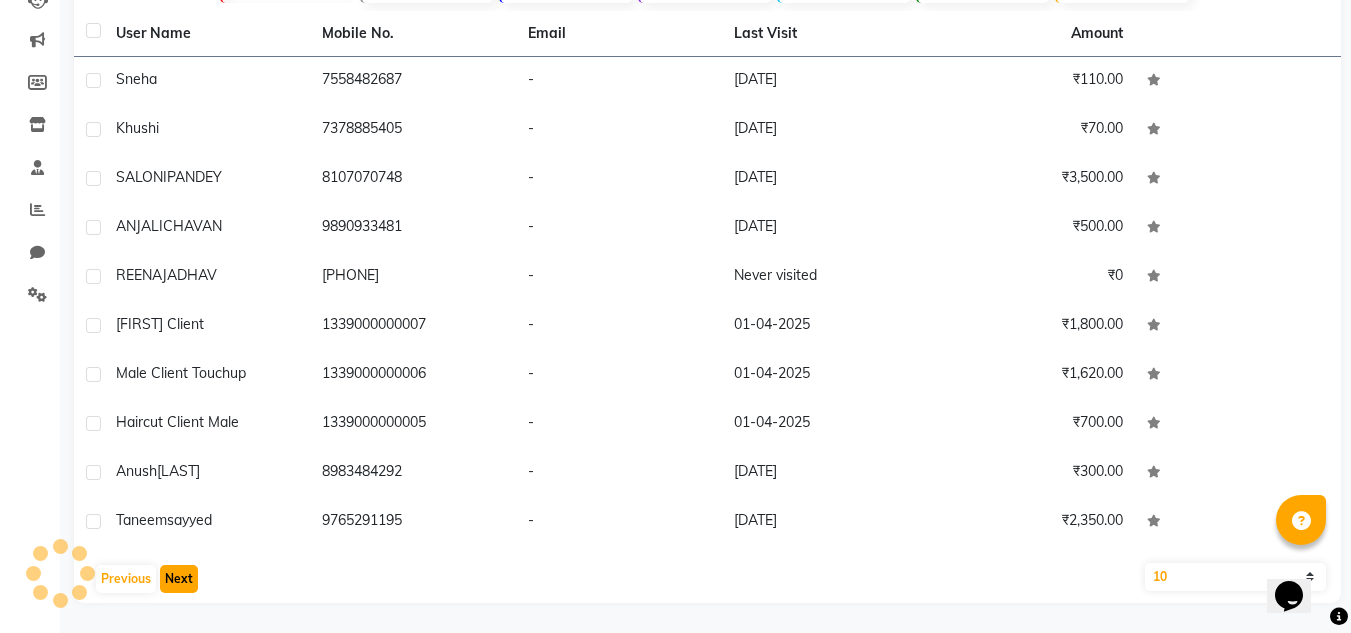 click on "Next" 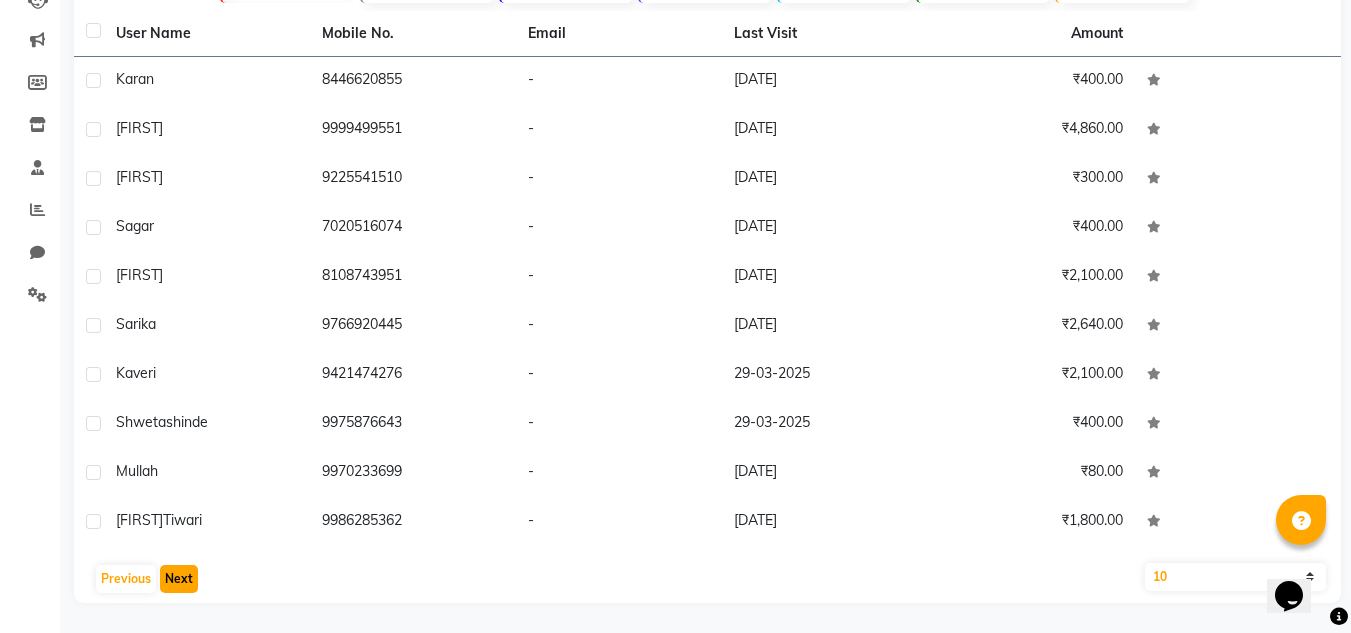 click on "Next" 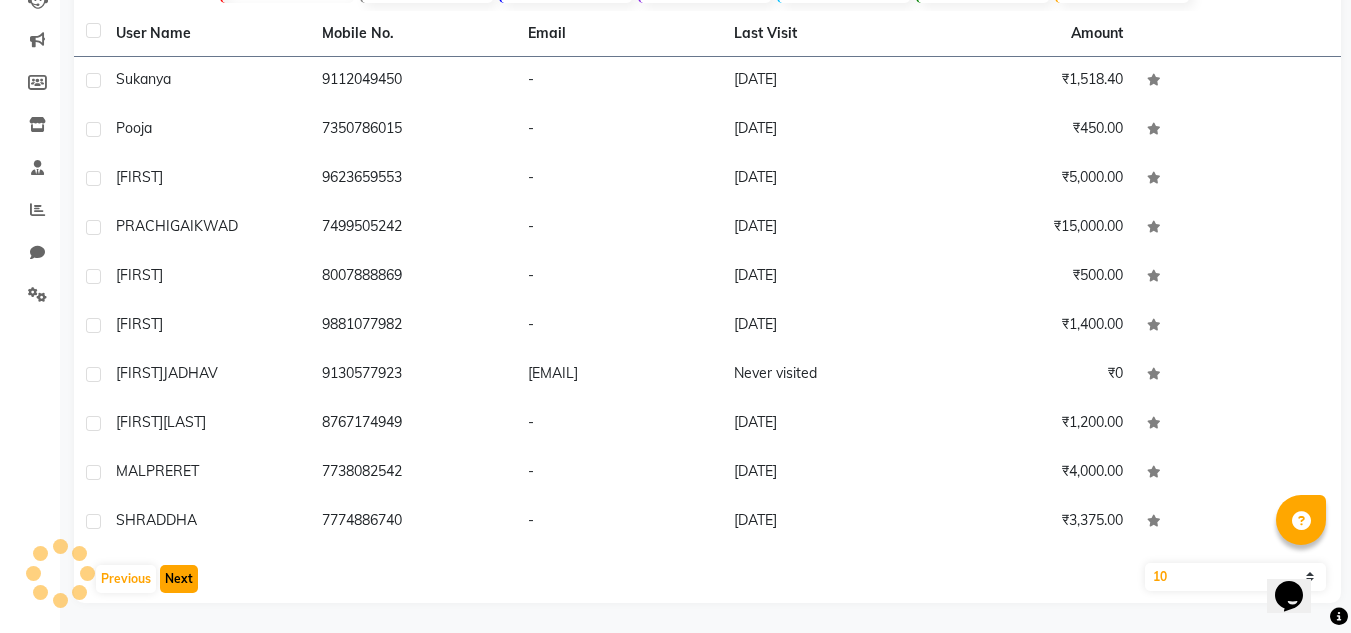 click on "Next" 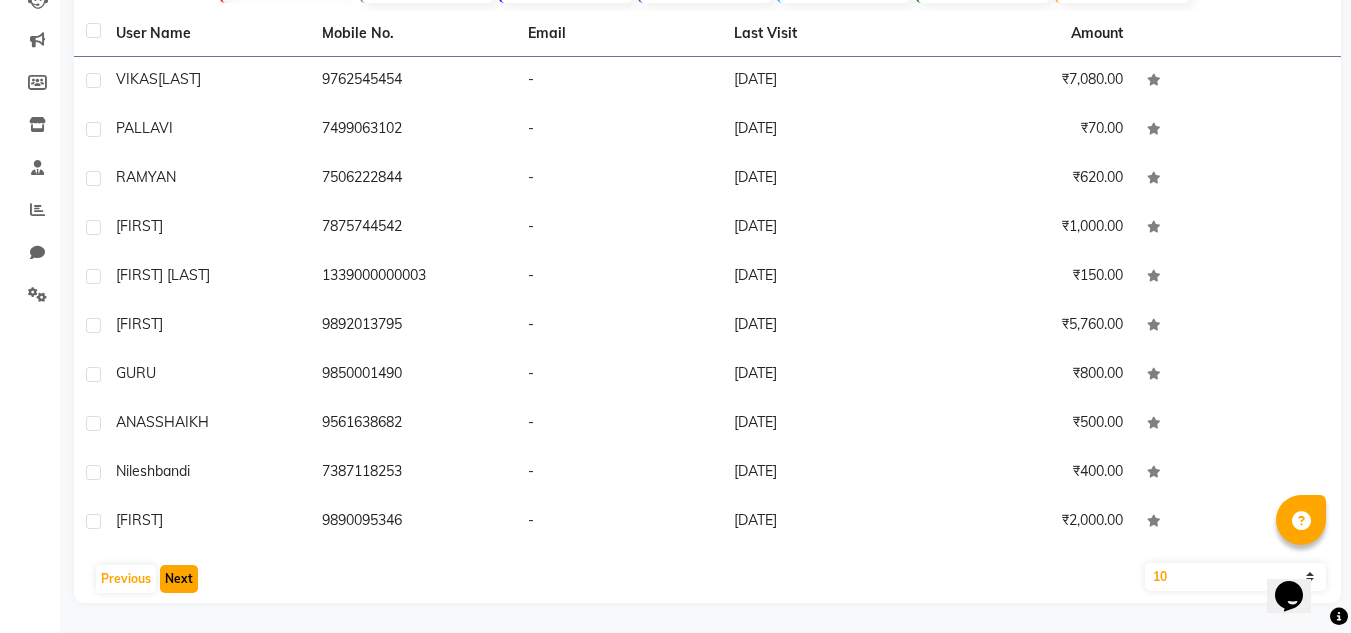 click on "Next" 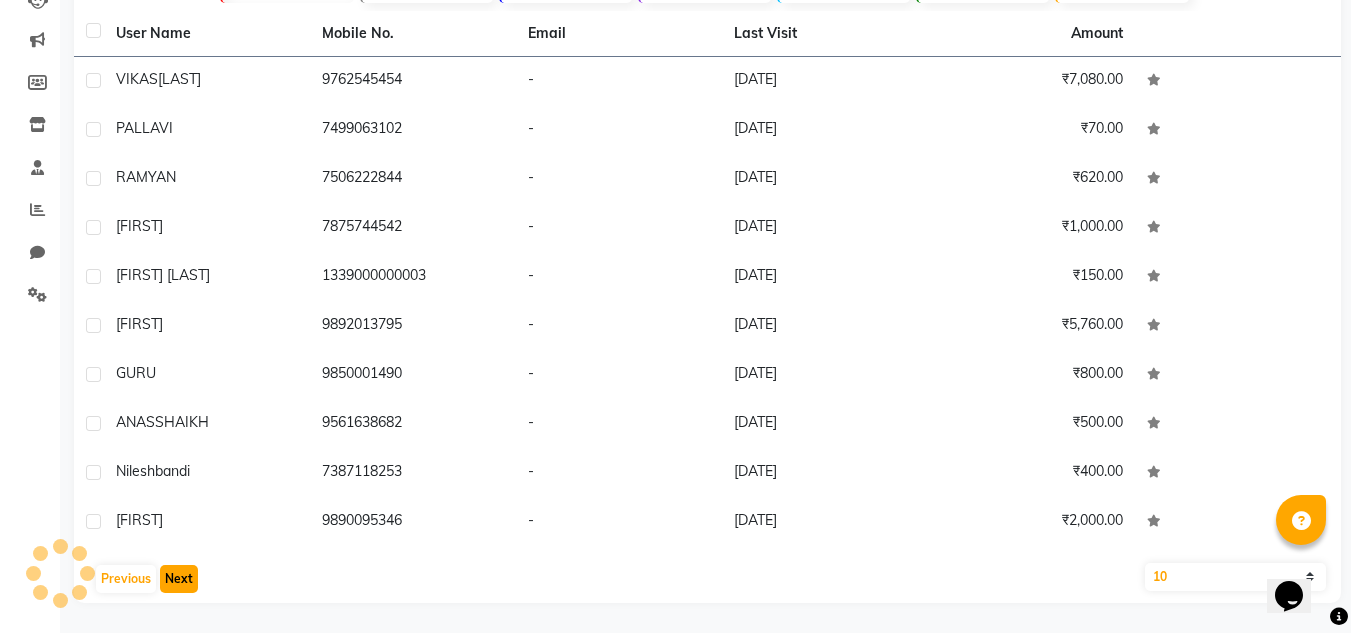 click on "Next" 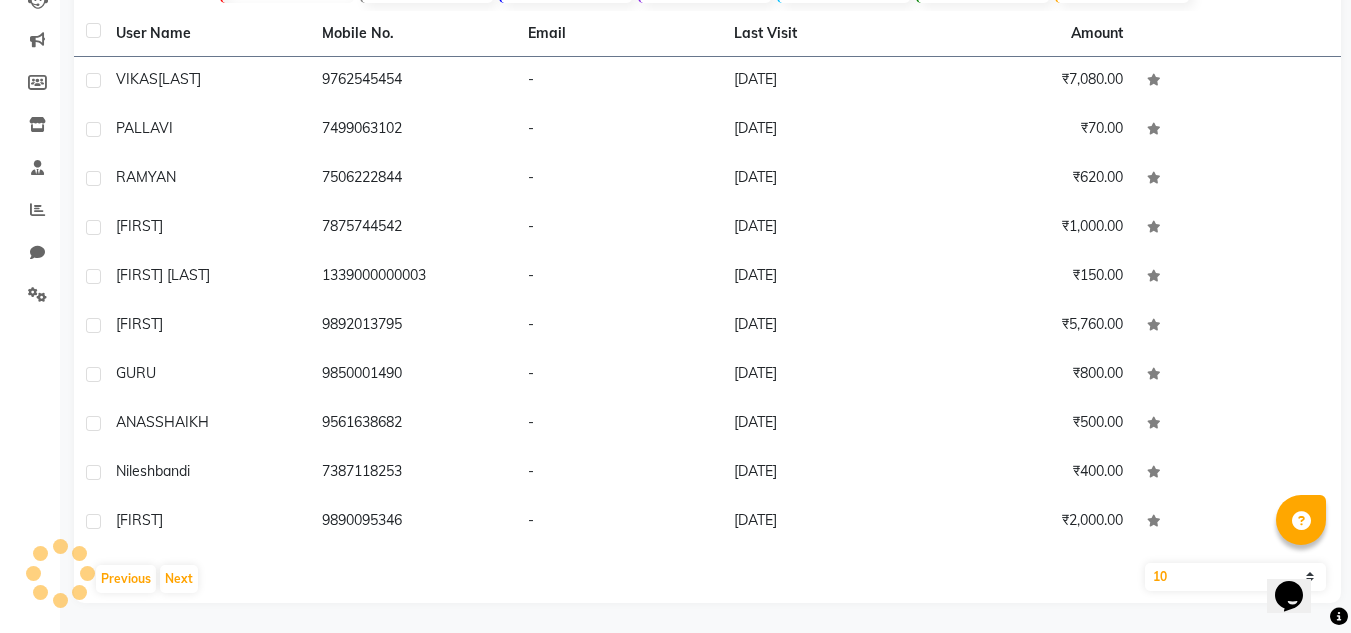 scroll, scrollTop: 84, scrollLeft: 0, axis: vertical 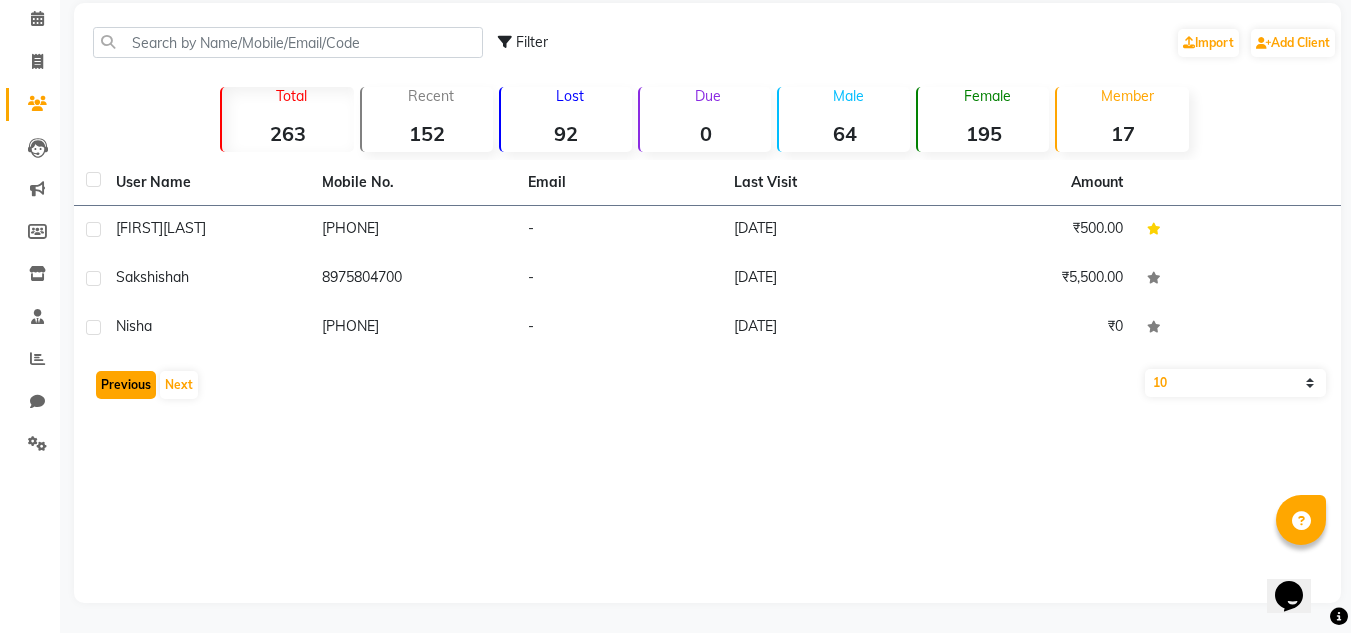 click on "Previous" 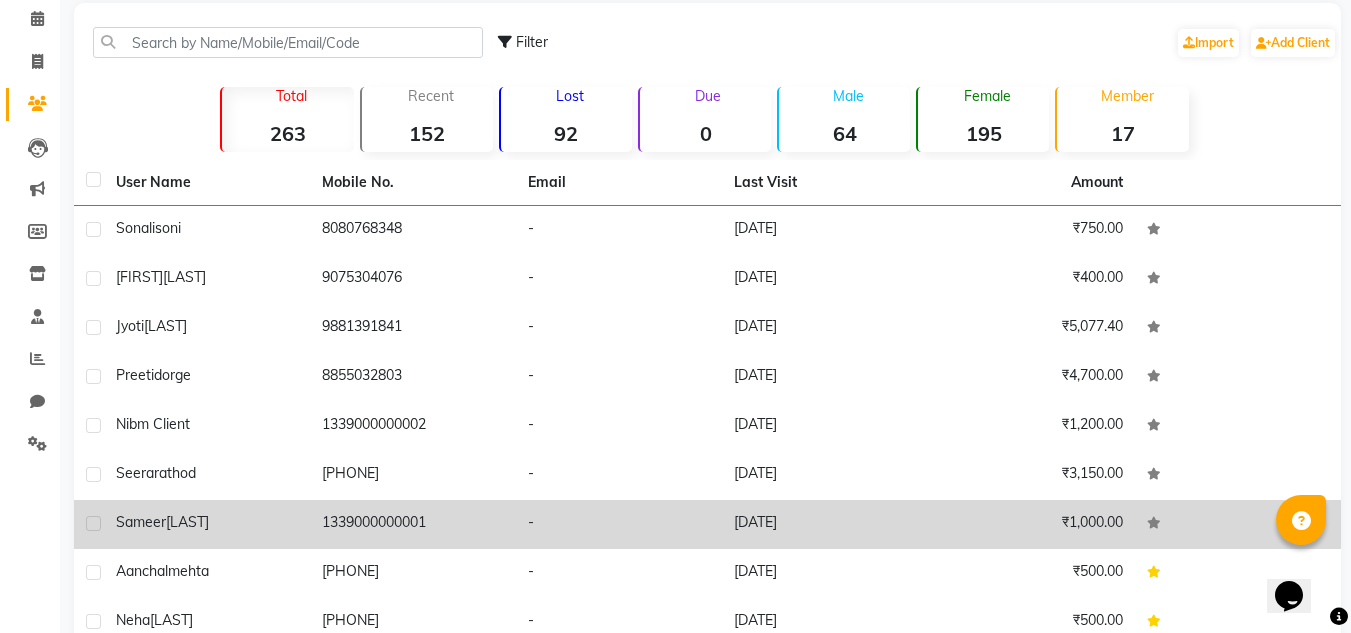 scroll, scrollTop: 233, scrollLeft: 0, axis: vertical 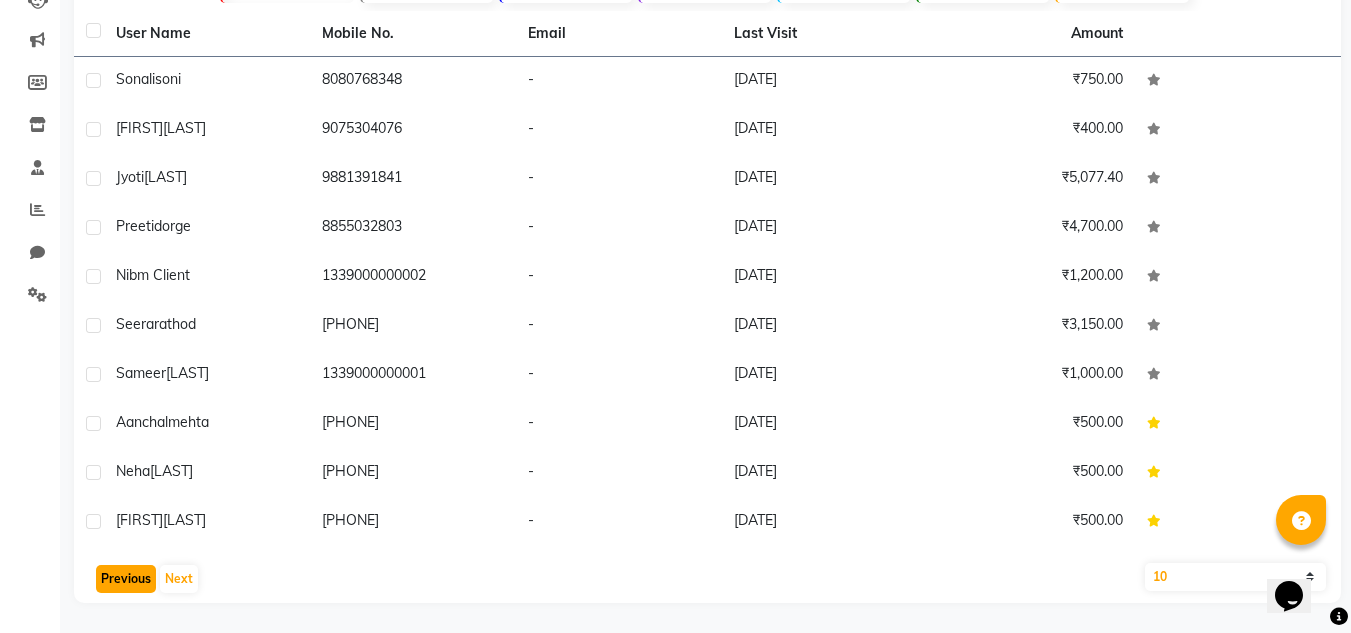click on "Previous" 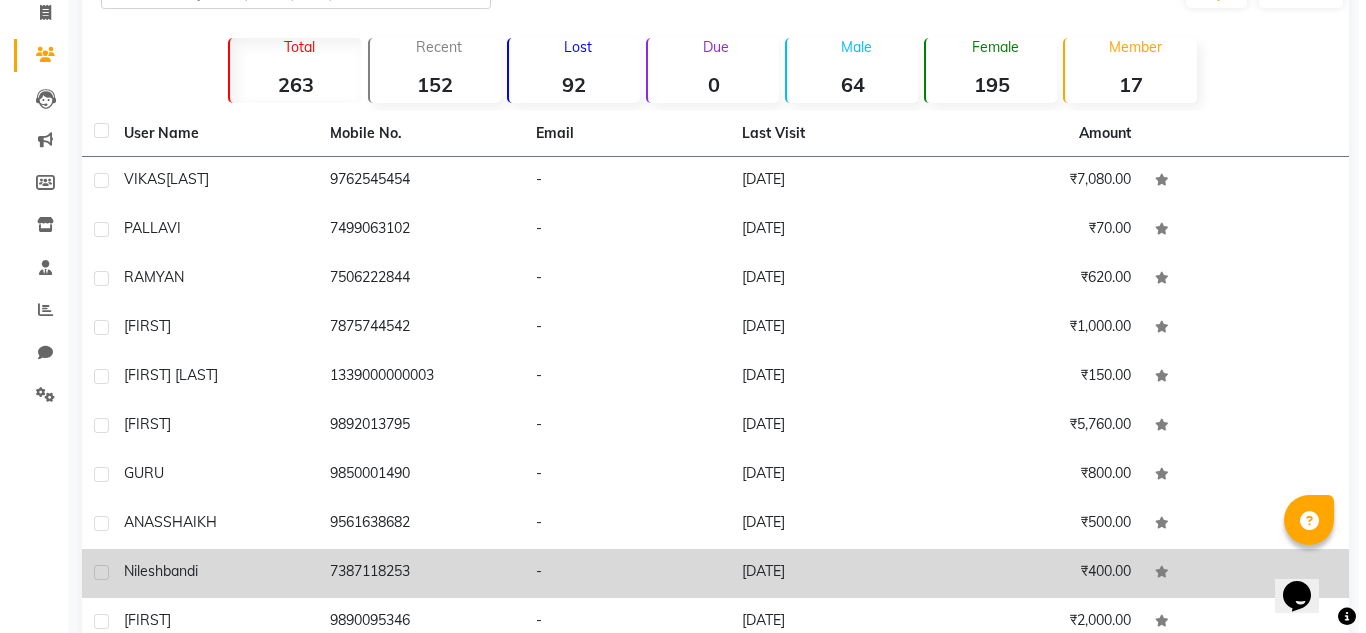 scroll, scrollTop: 233, scrollLeft: 0, axis: vertical 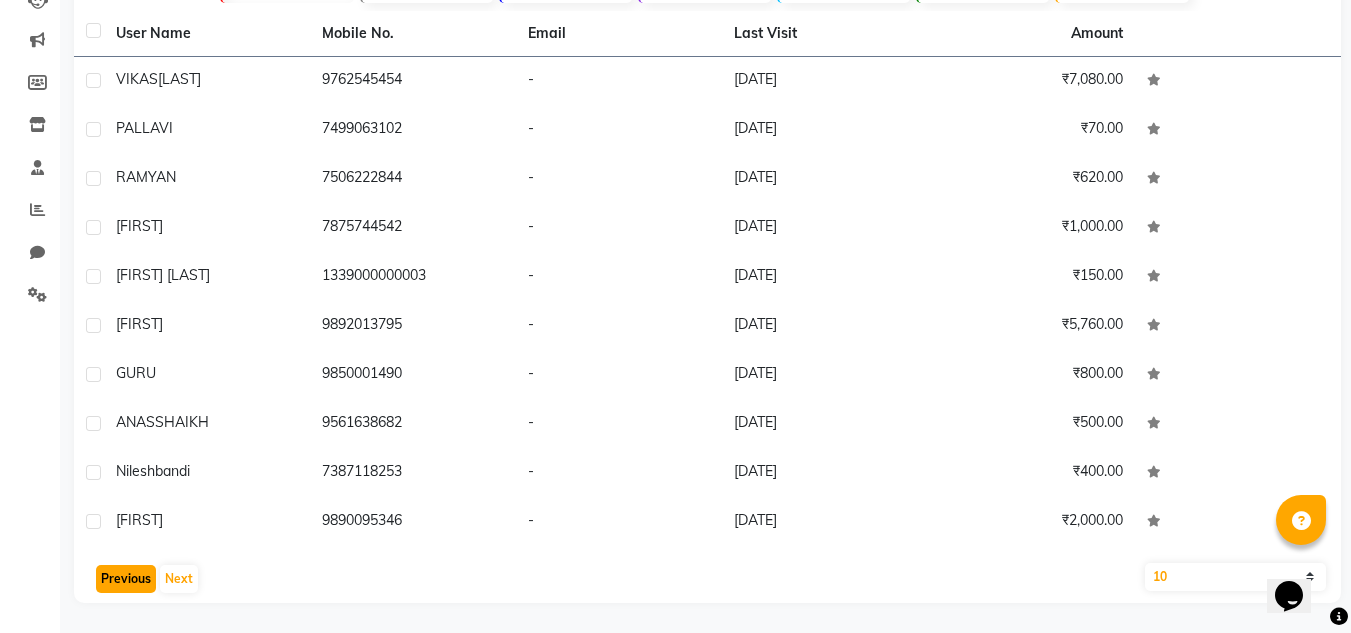 click on "Previous" 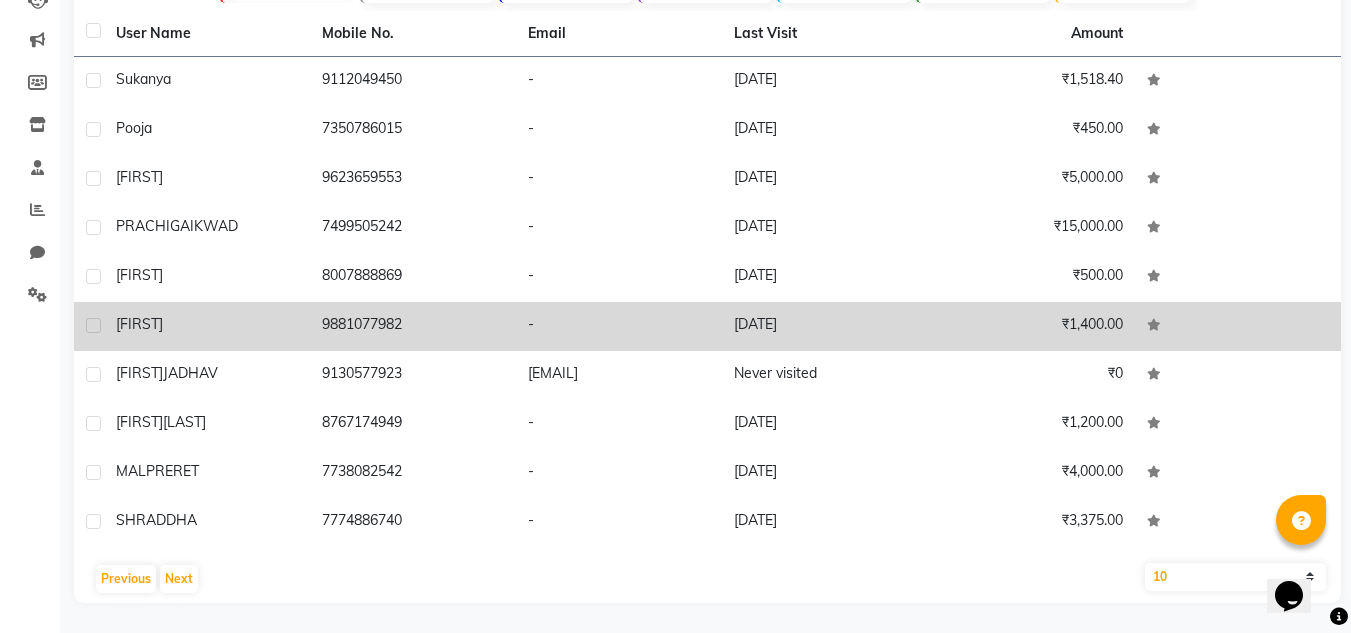 click on "[FIRST]" 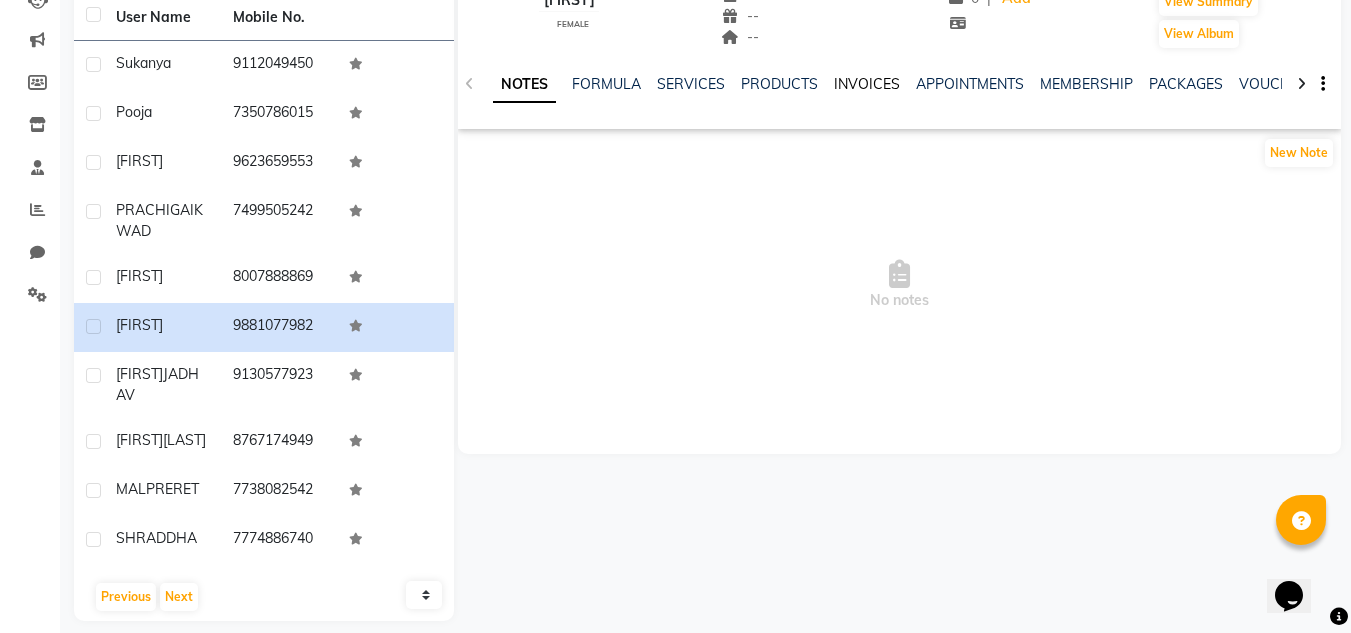 click on "INVOICES" 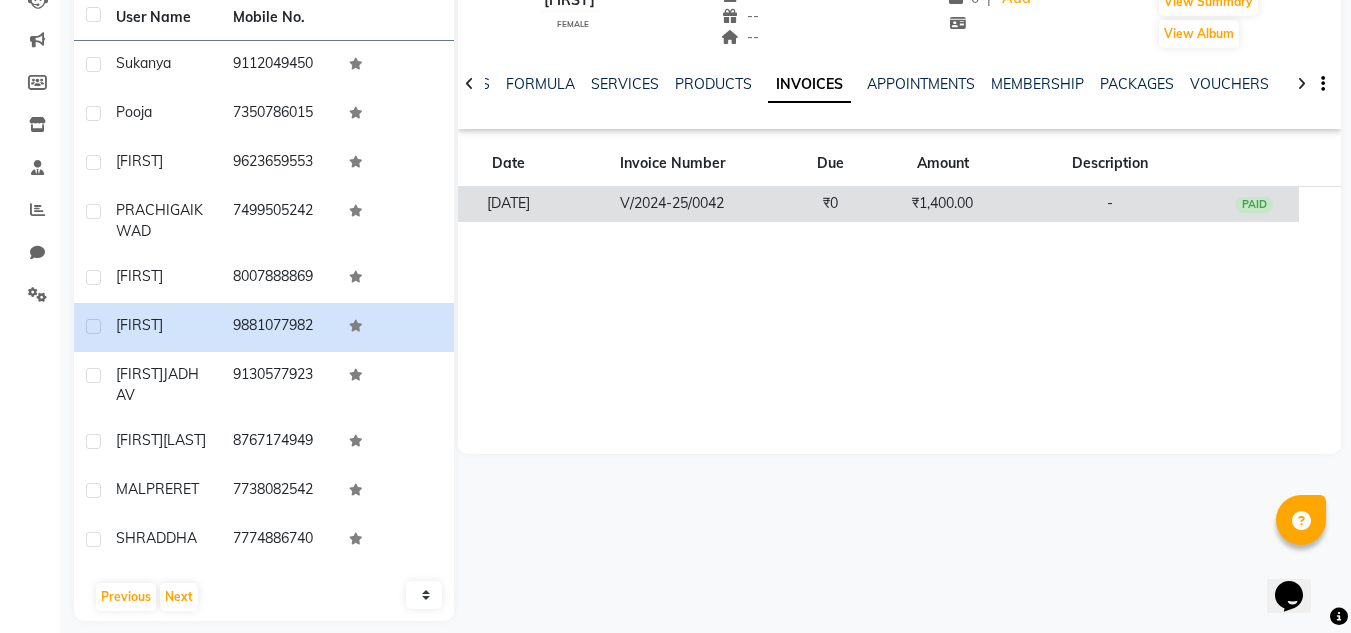 click on "V/2024-25/0042" 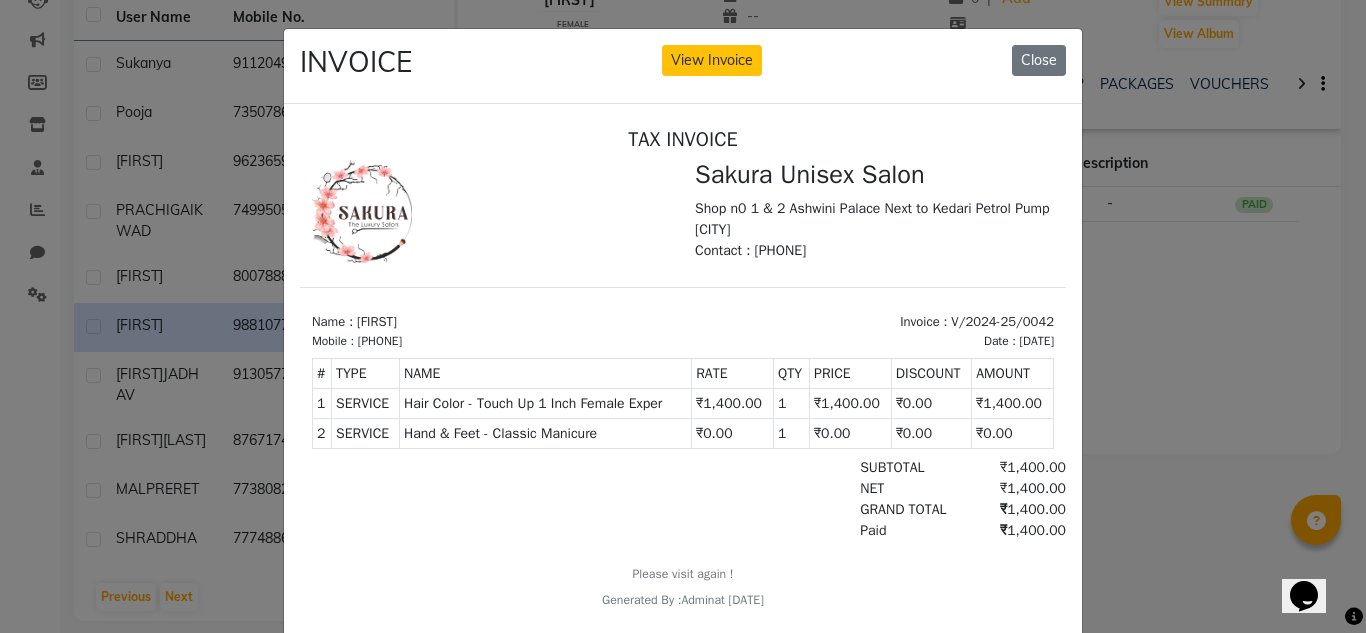 scroll, scrollTop: 0, scrollLeft: 0, axis: both 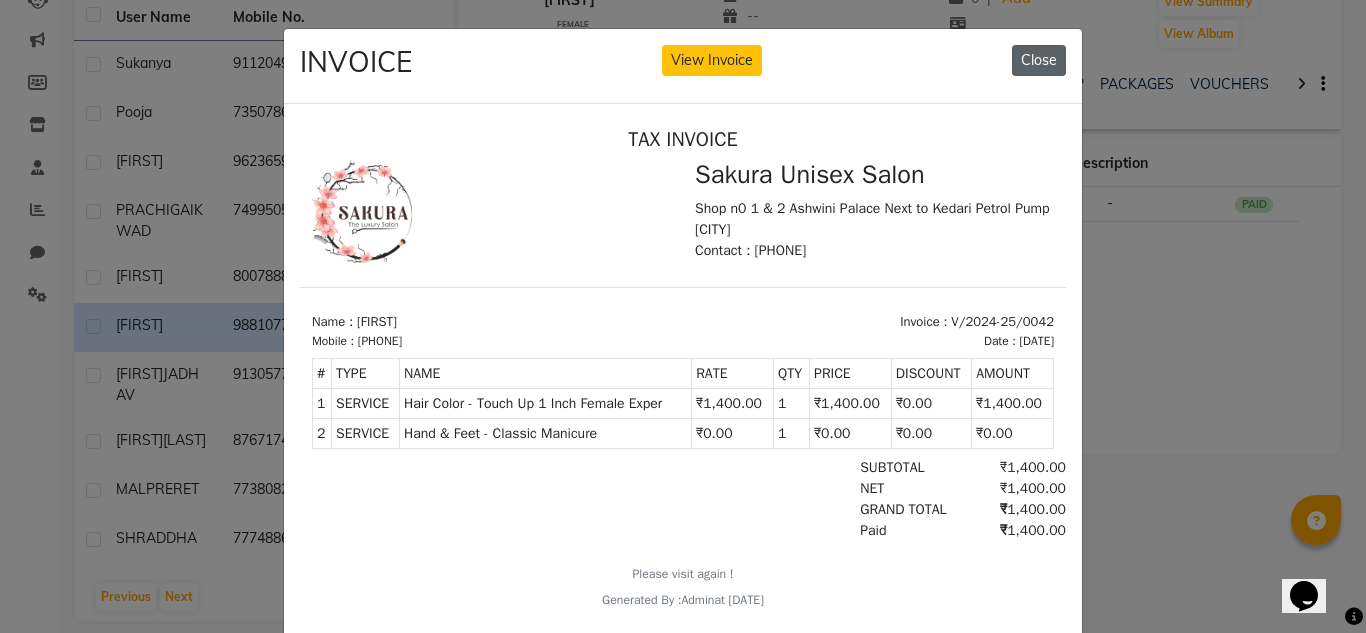 click on "Close" 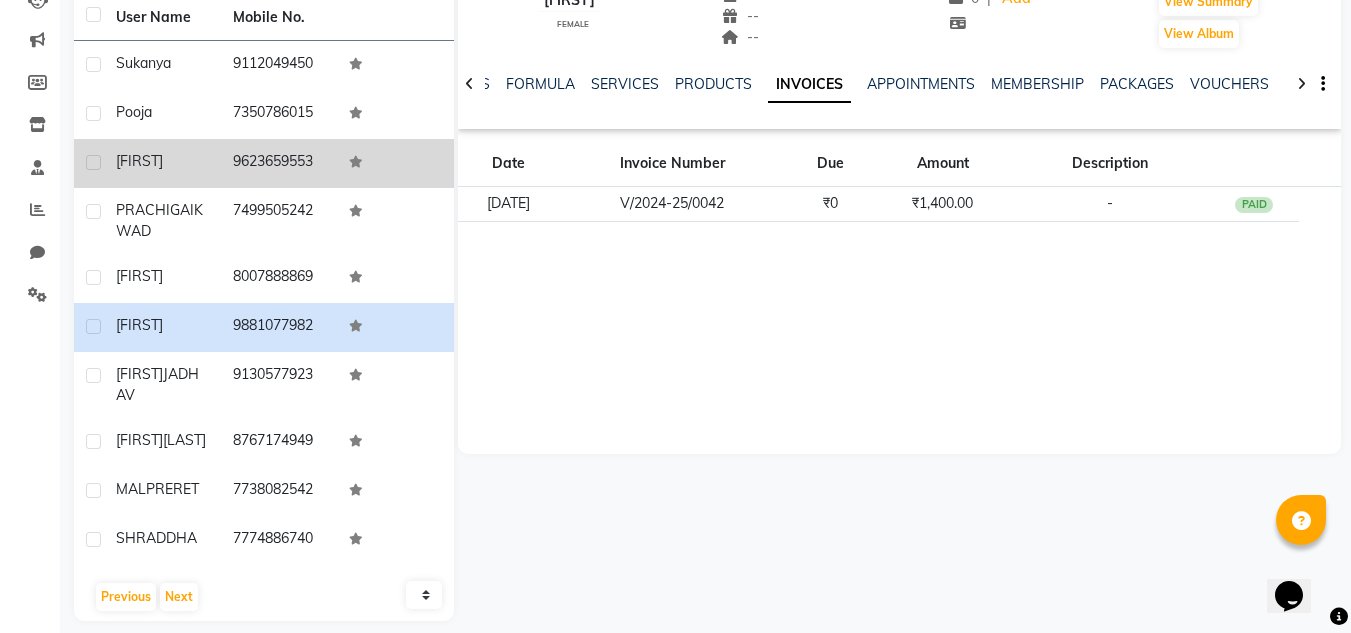 click on "[FIRST]" 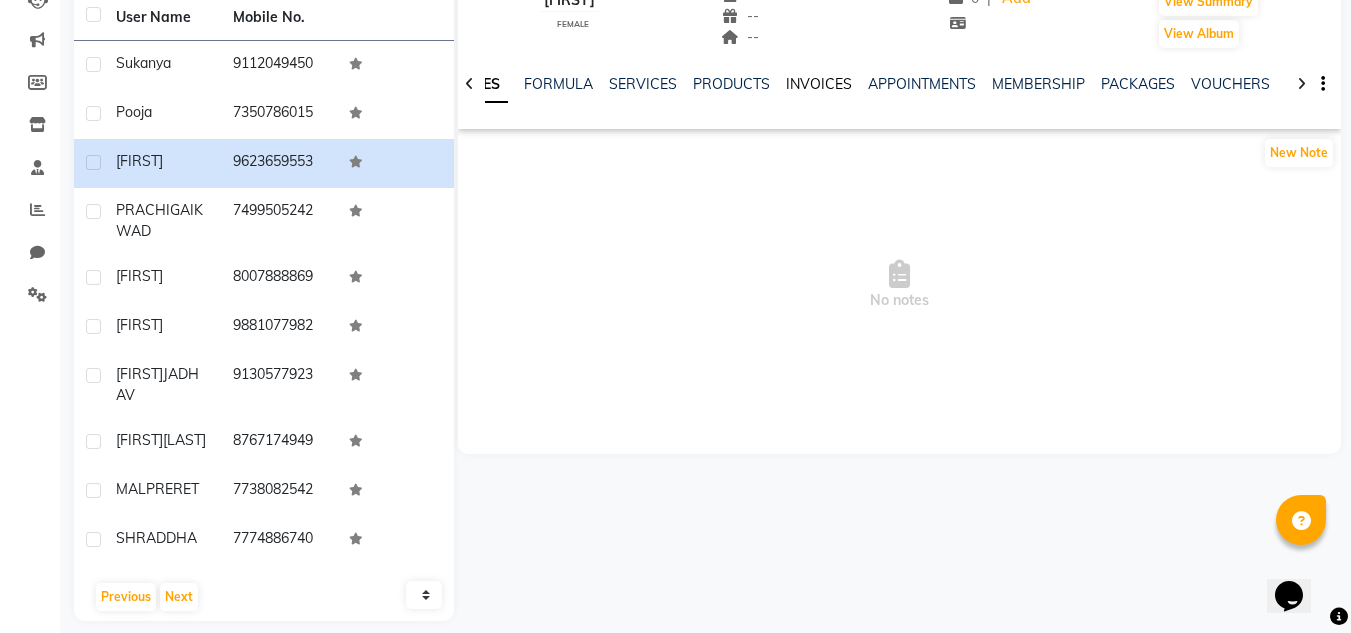 click on "INVOICES" 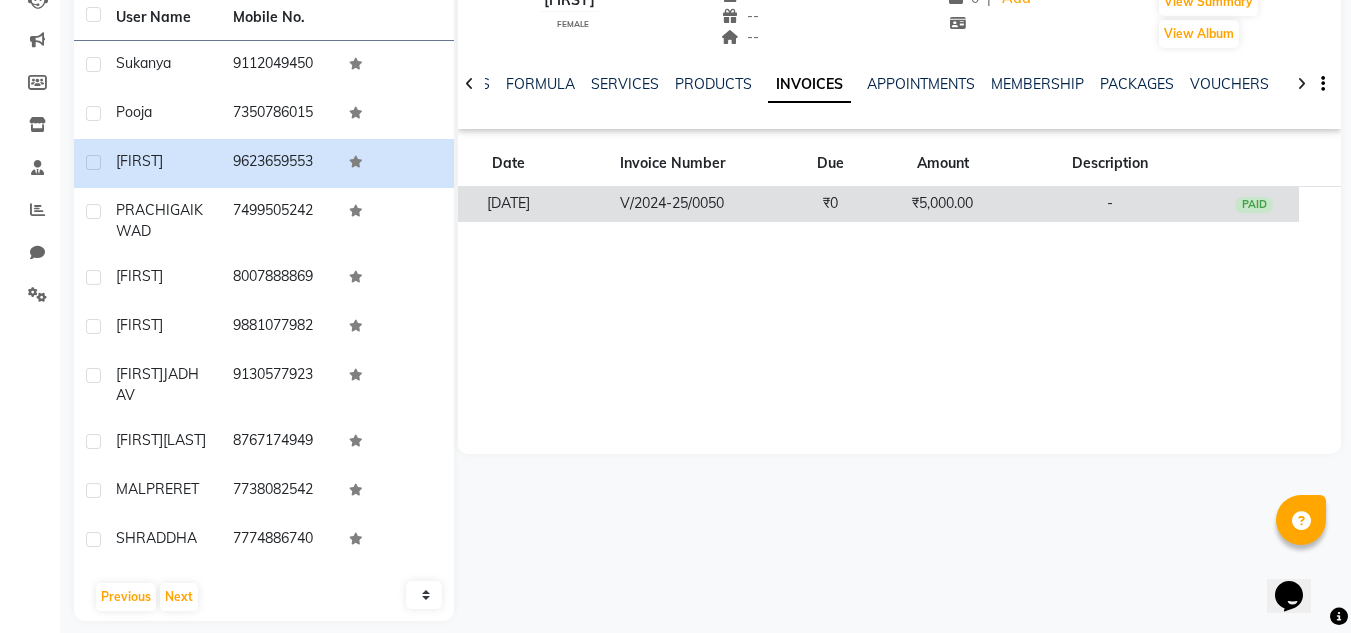 click on "V/2024-25/0050" 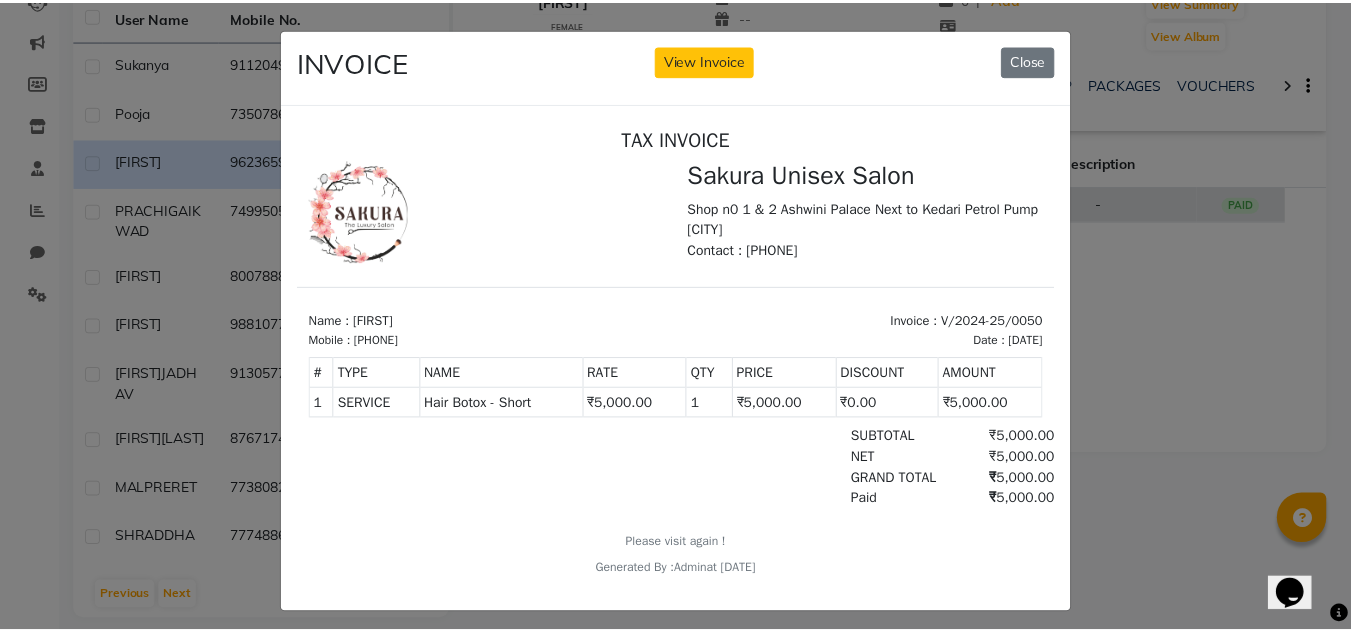 scroll, scrollTop: 0, scrollLeft: 0, axis: both 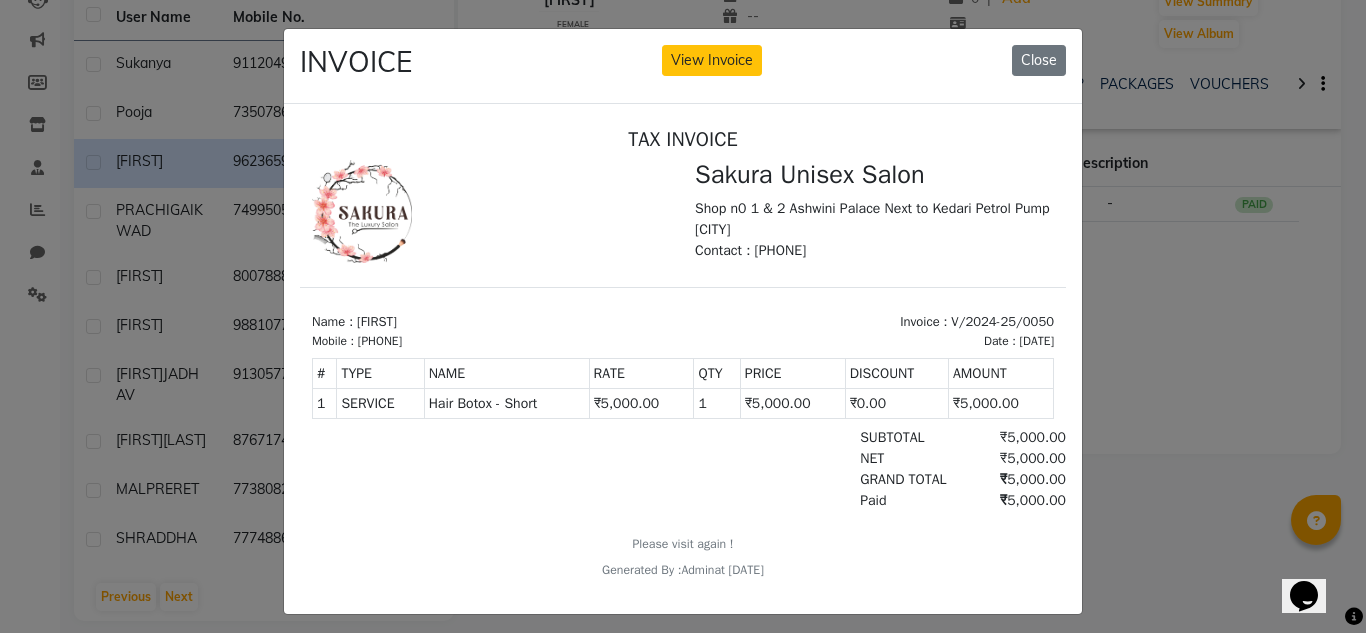 drag, startPoint x: 1028, startPoint y: 57, endPoint x: 997, endPoint y: 88, distance: 43.840622 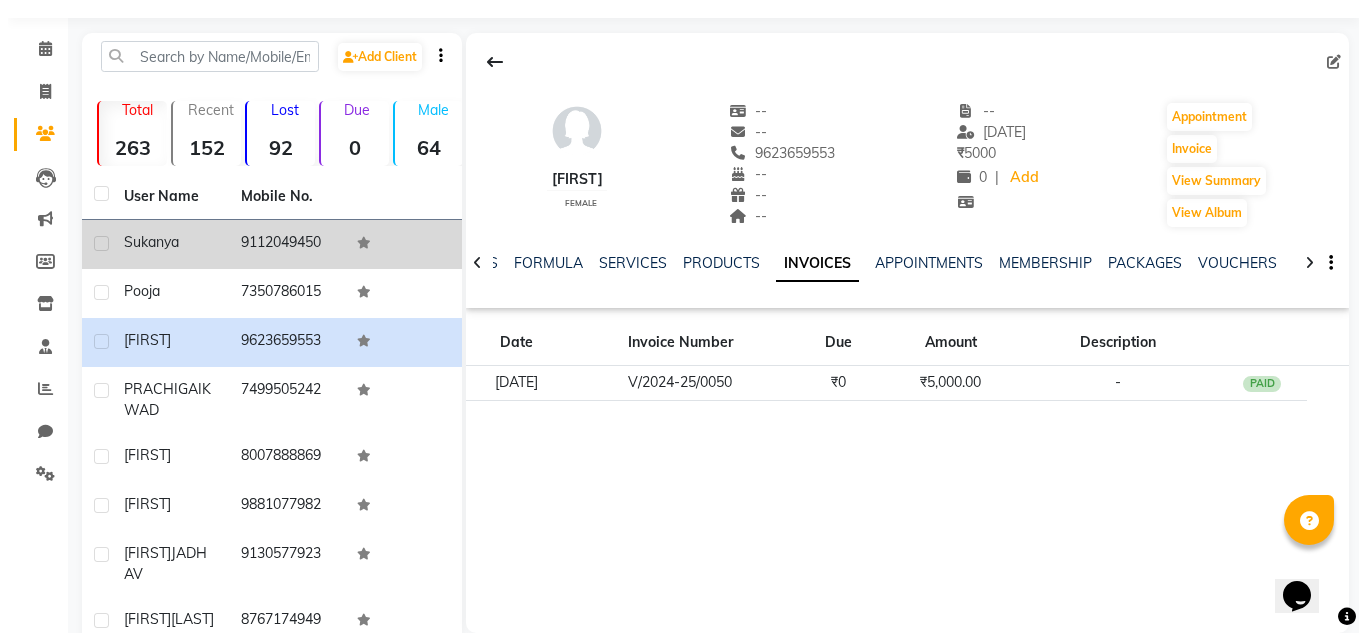 scroll, scrollTop: 33, scrollLeft: 0, axis: vertical 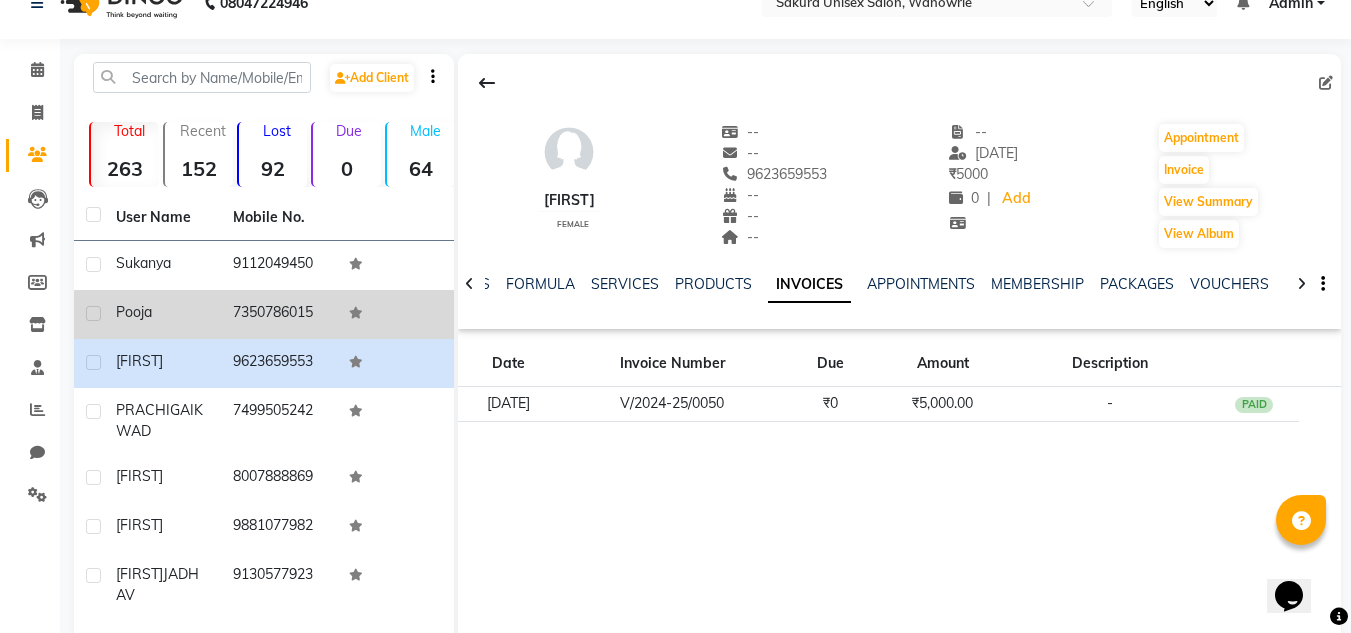 click on "7350786015" 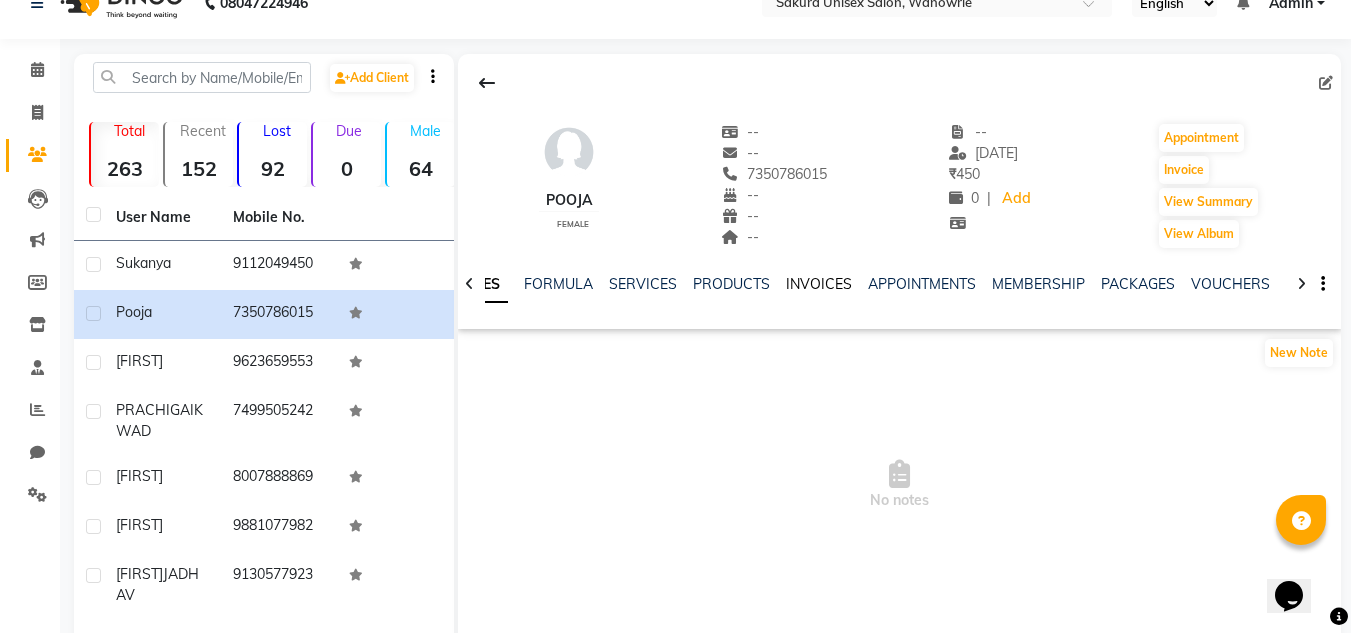 click on "INVOICES" 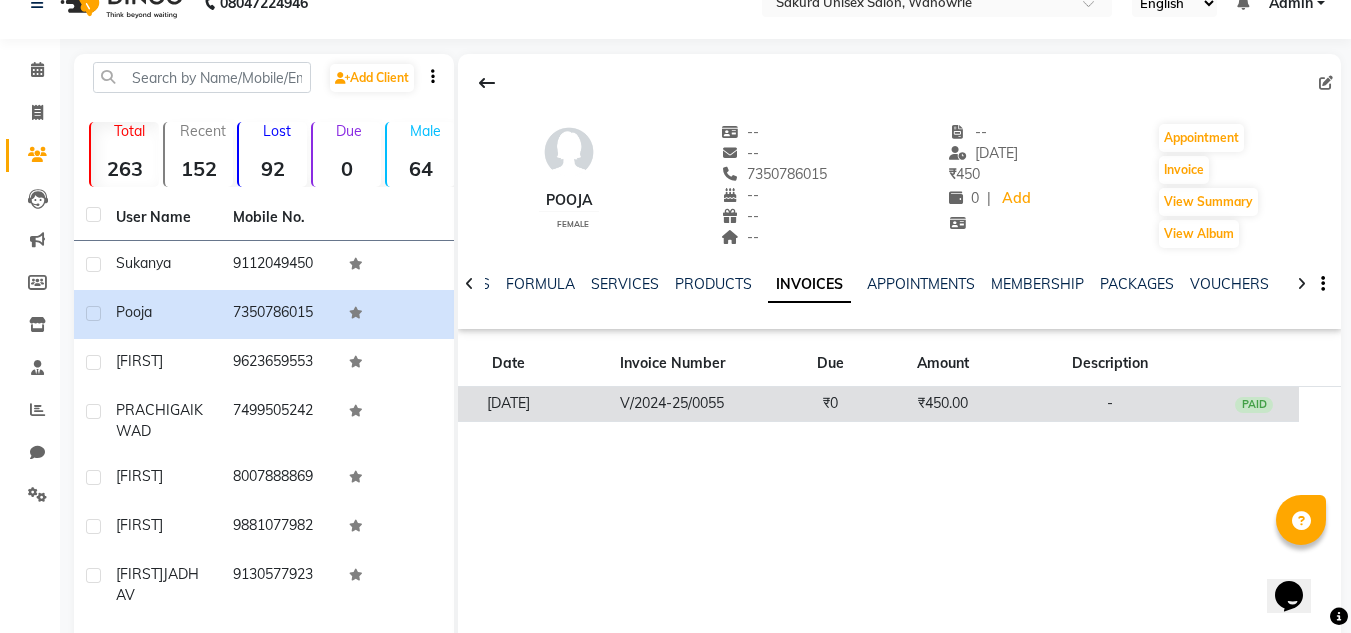 click on "₹0" 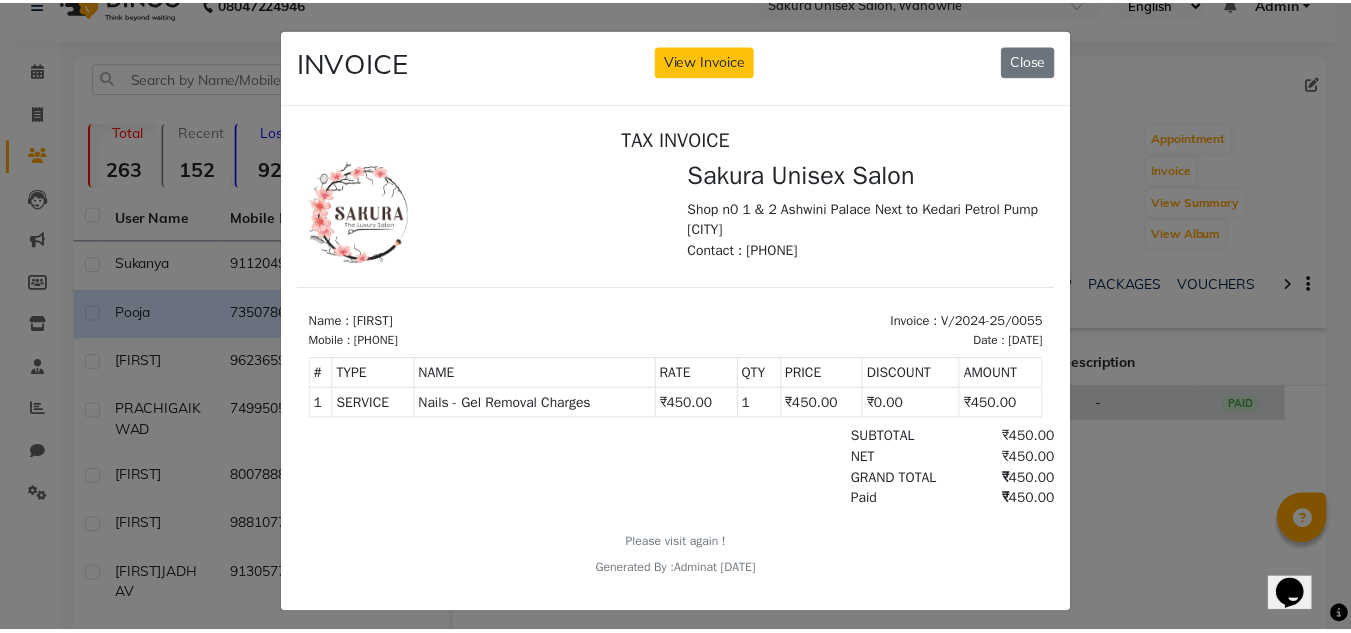 scroll, scrollTop: 0, scrollLeft: 0, axis: both 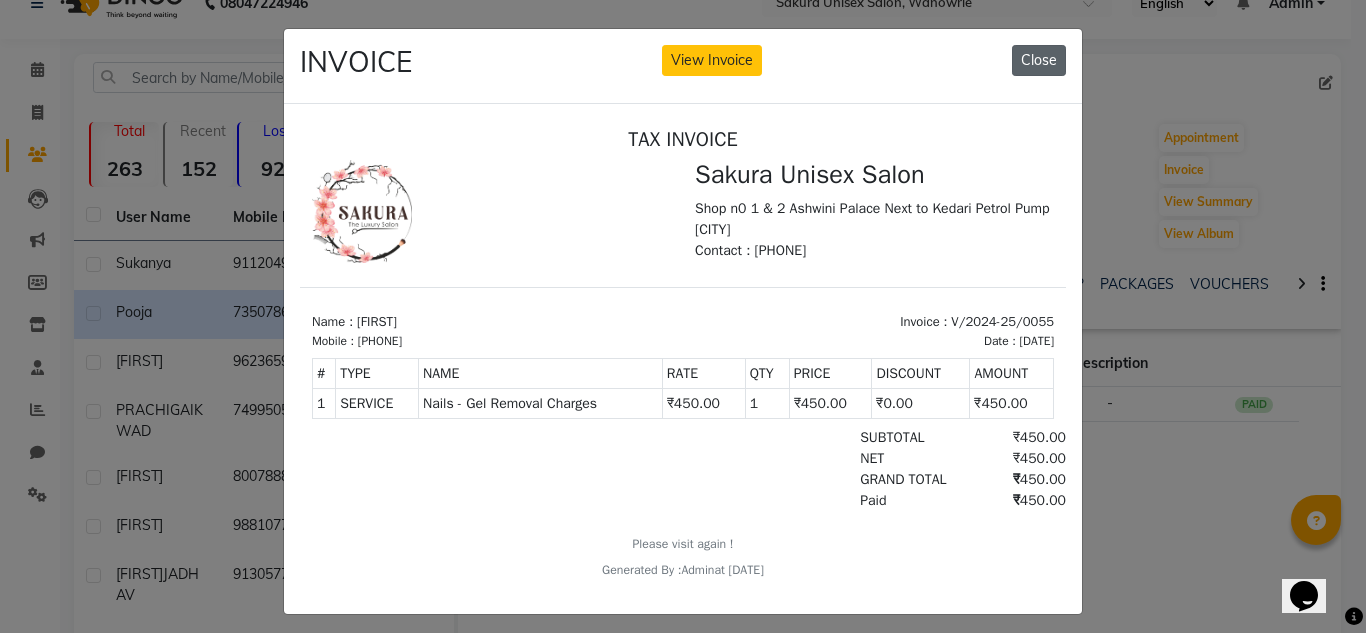 click on "Close" 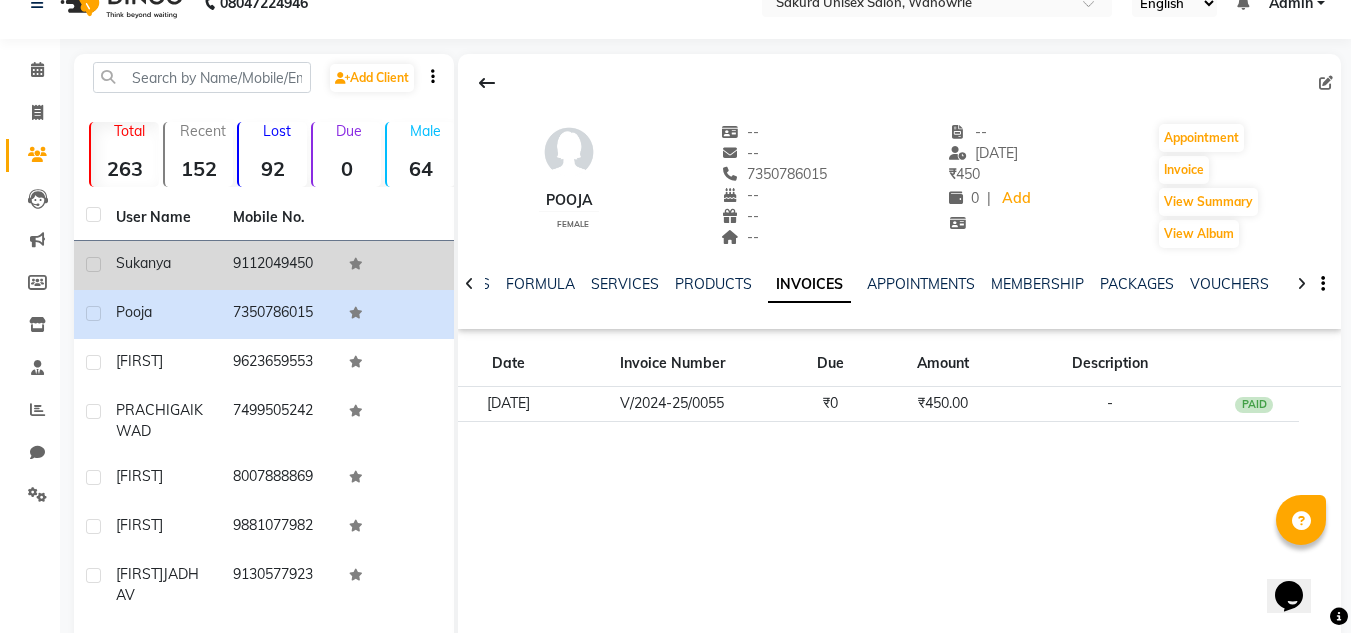 click on "9112049450" 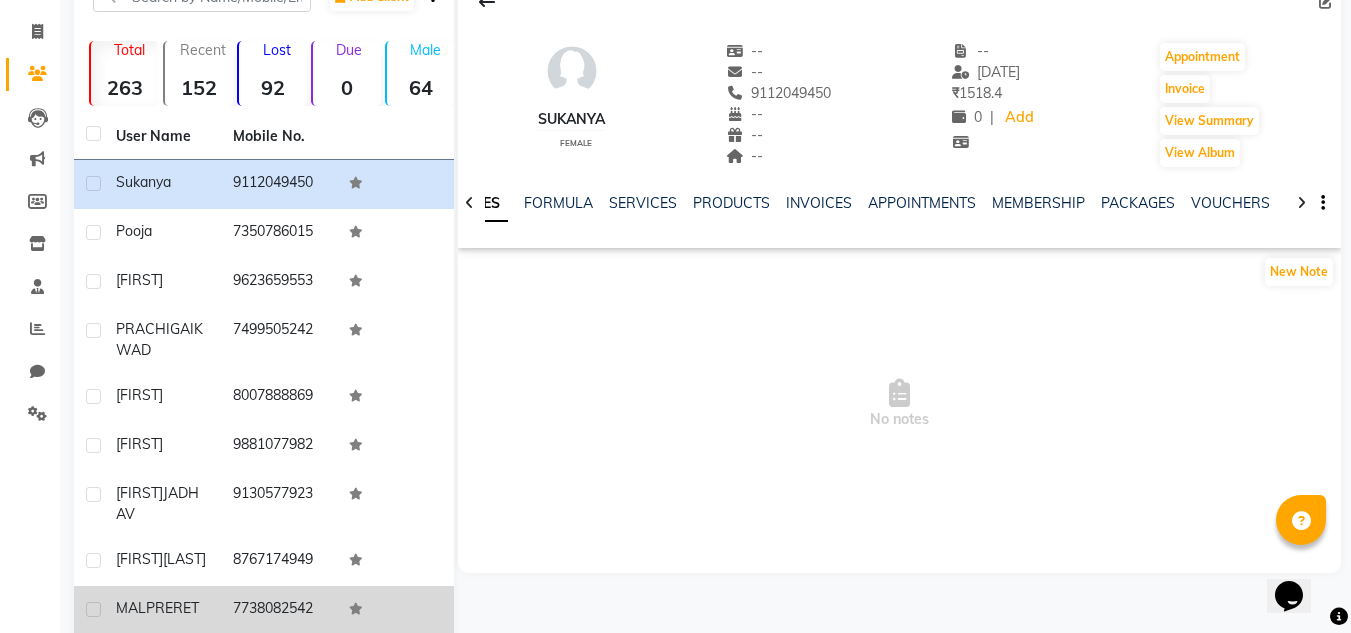scroll, scrollTop: 268, scrollLeft: 0, axis: vertical 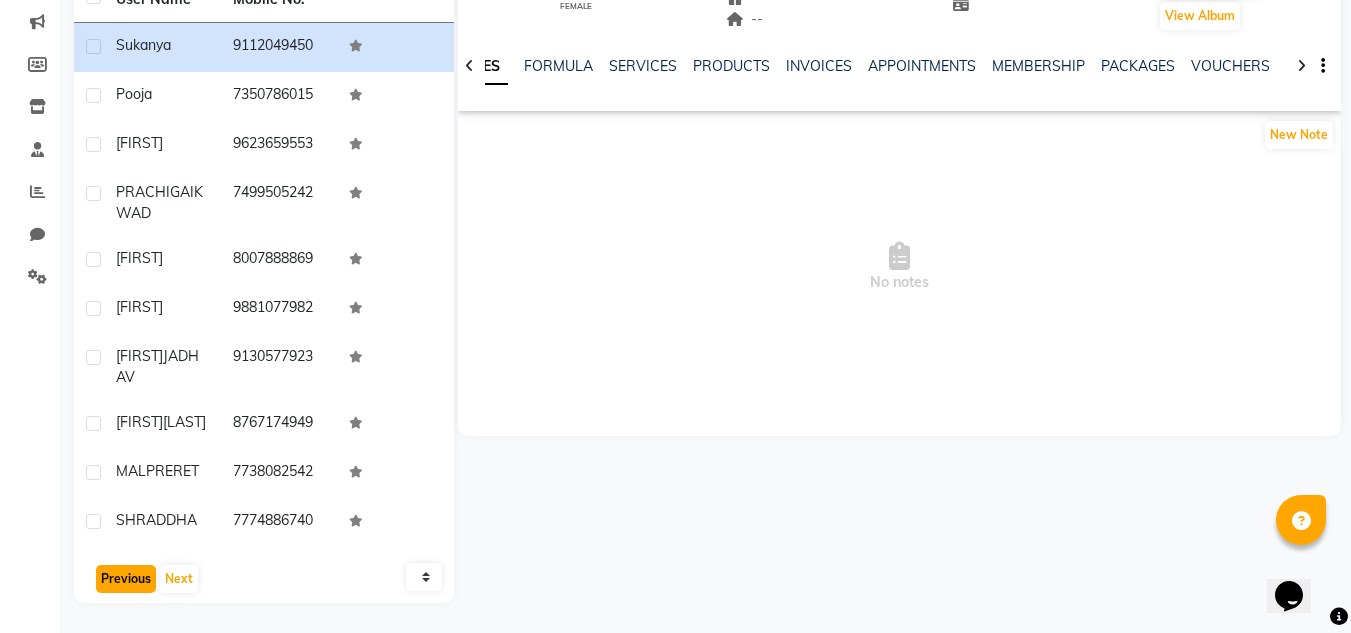 click on "Previous" 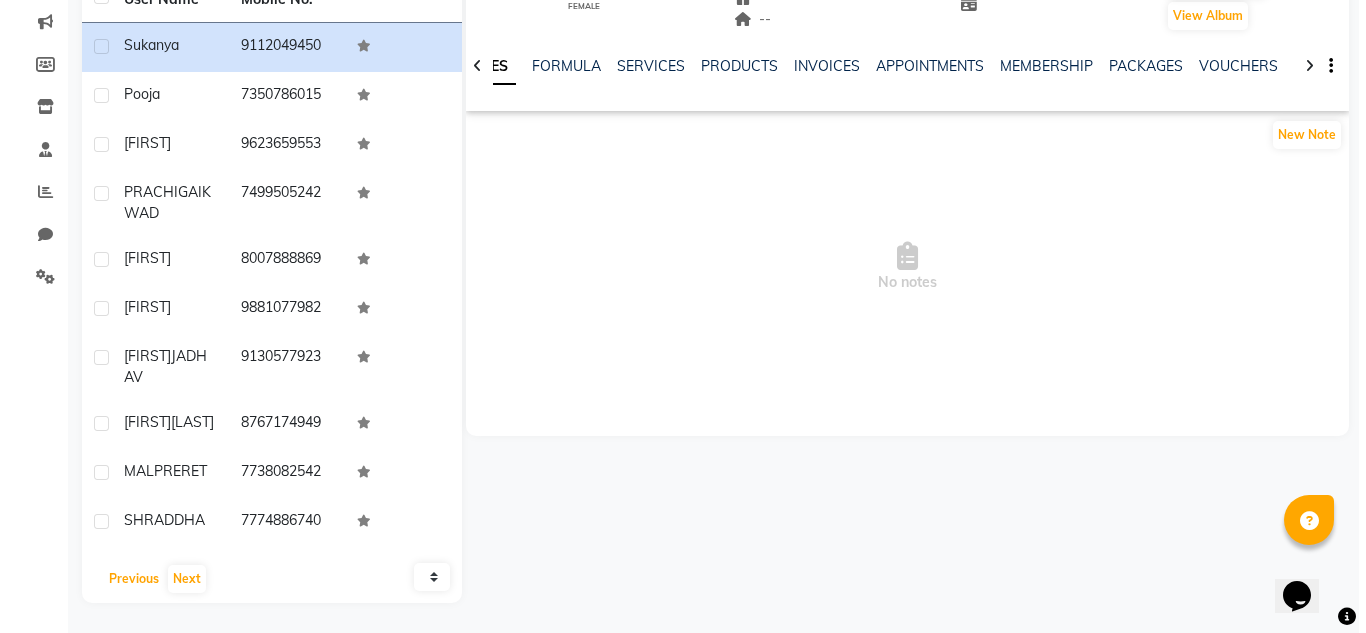scroll, scrollTop: 234, scrollLeft: 0, axis: vertical 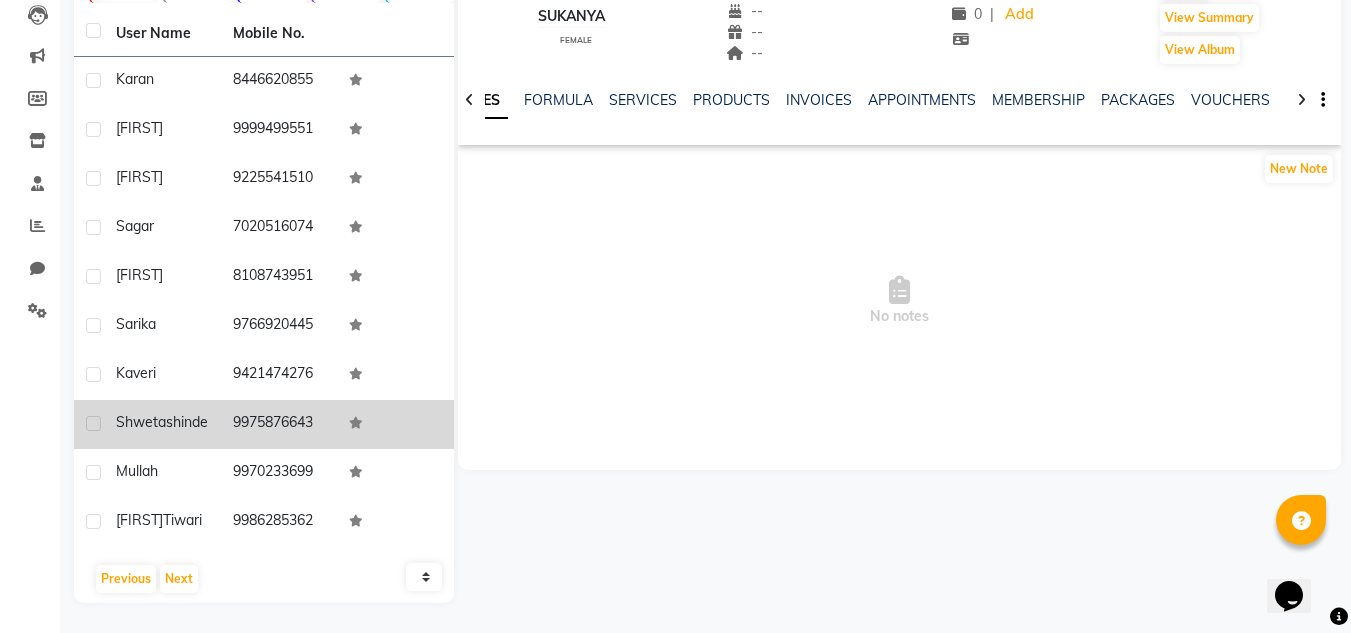 click 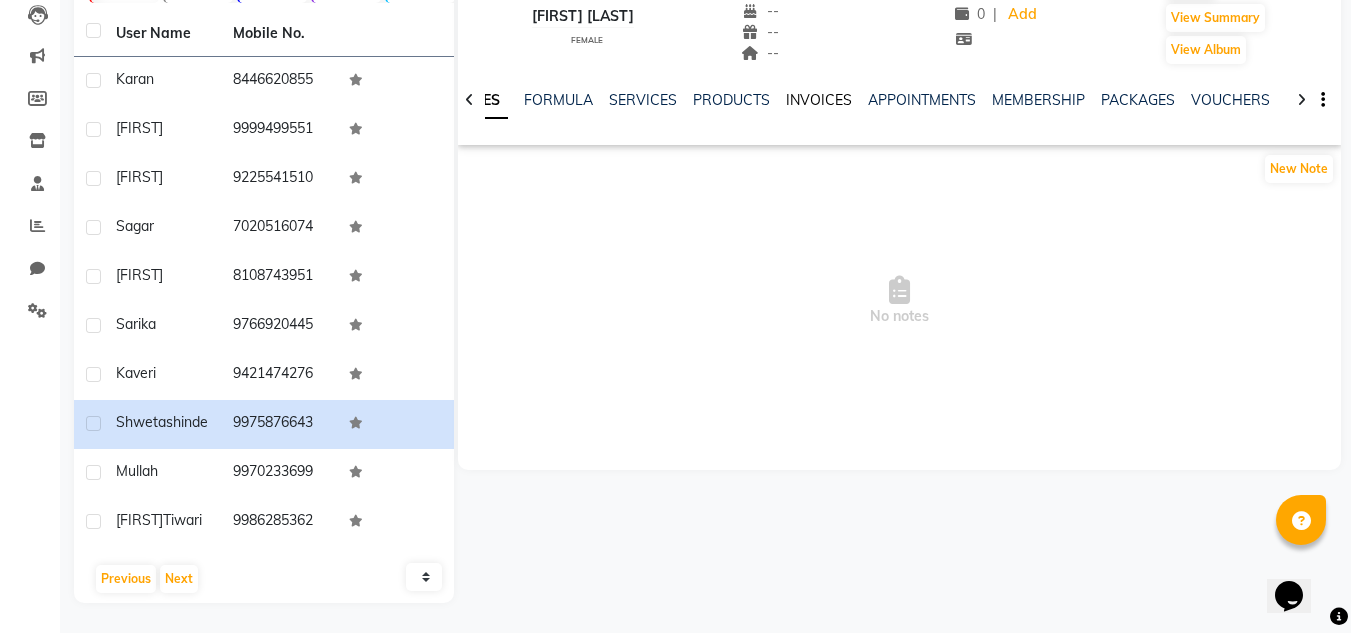 click on "INVOICES" 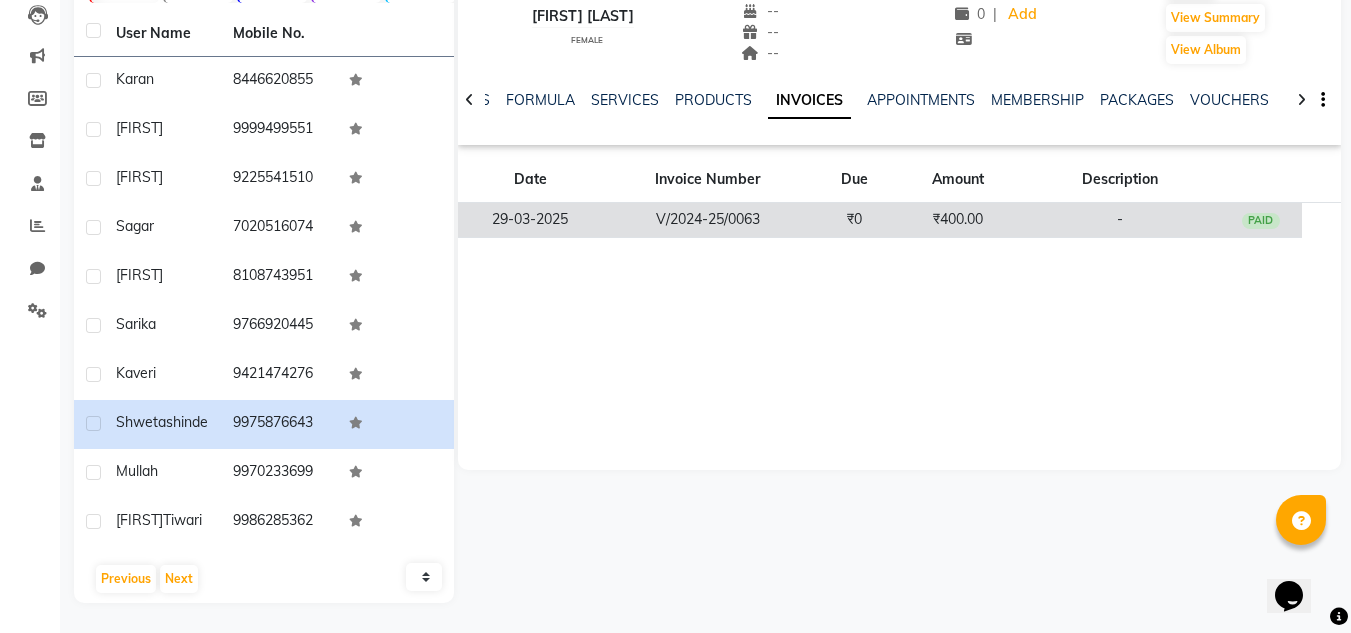 click on "V/2024-25/0063" 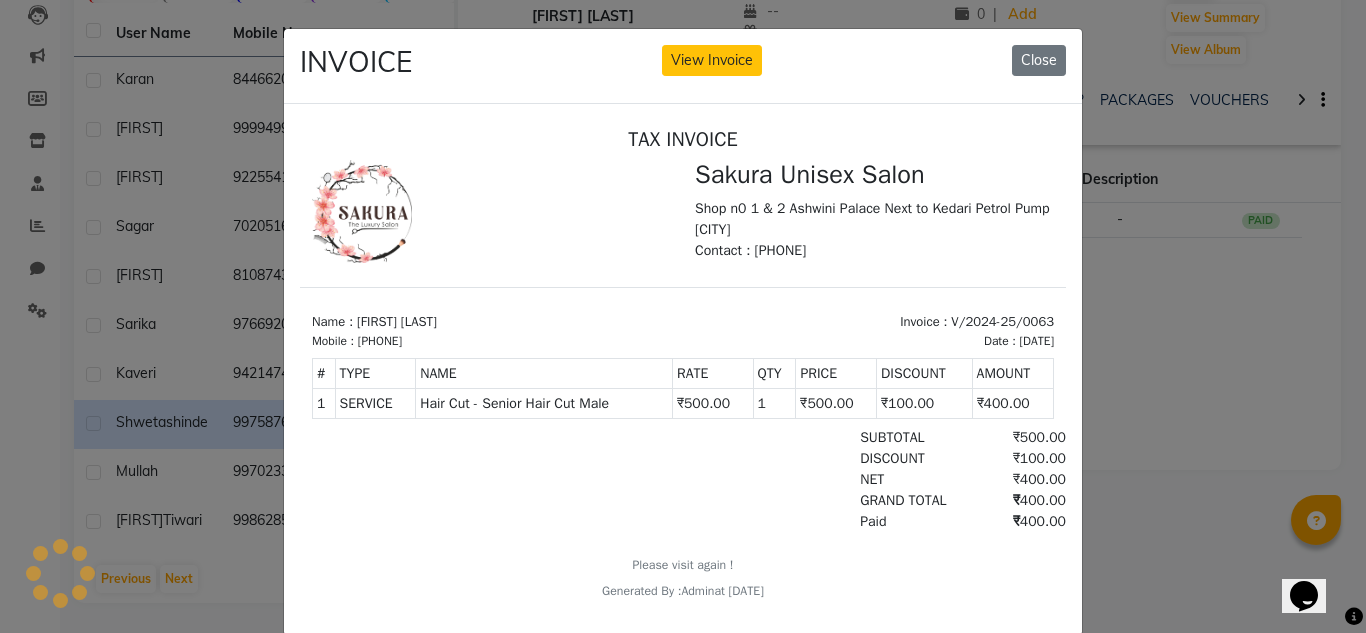 scroll, scrollTop: 0, scrollLeft: 0, axis: both 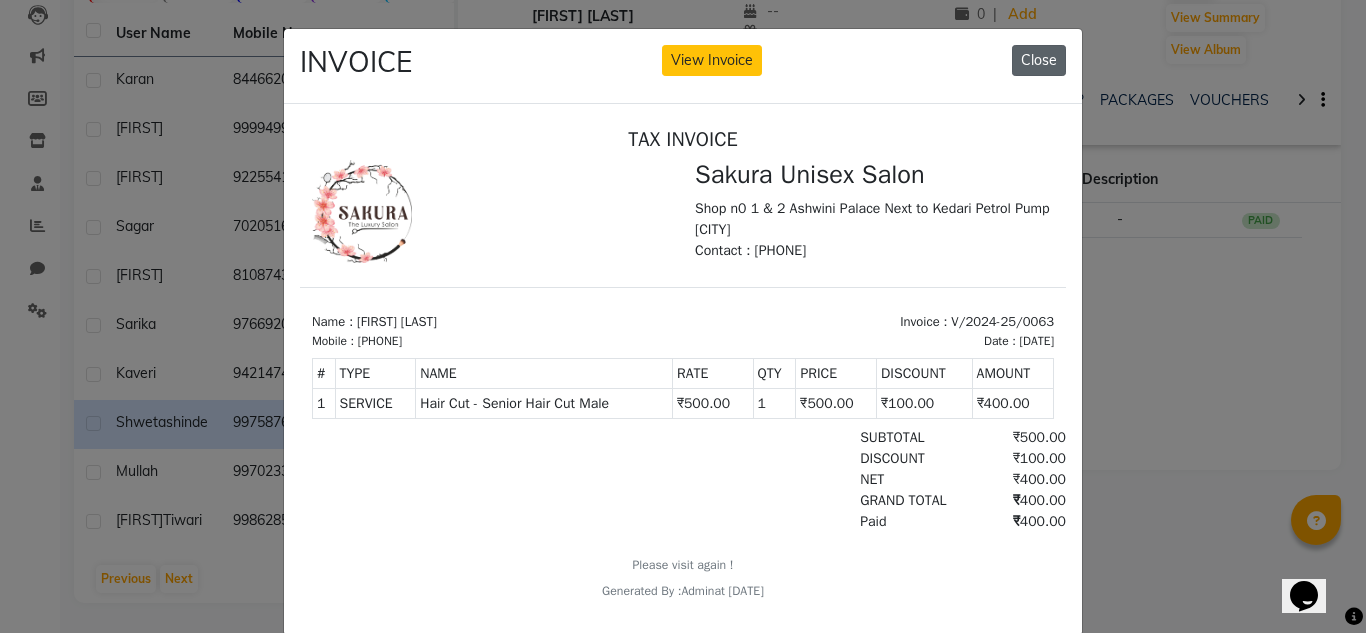 click on "Close" 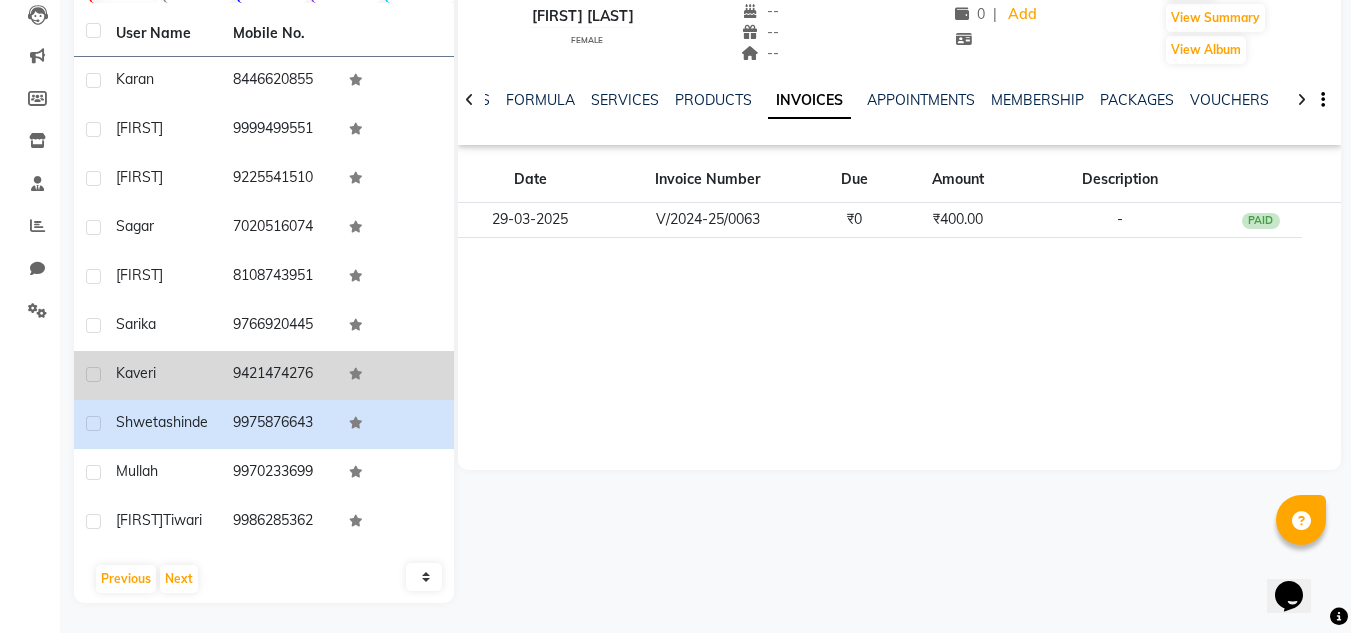 click on "9421474276" 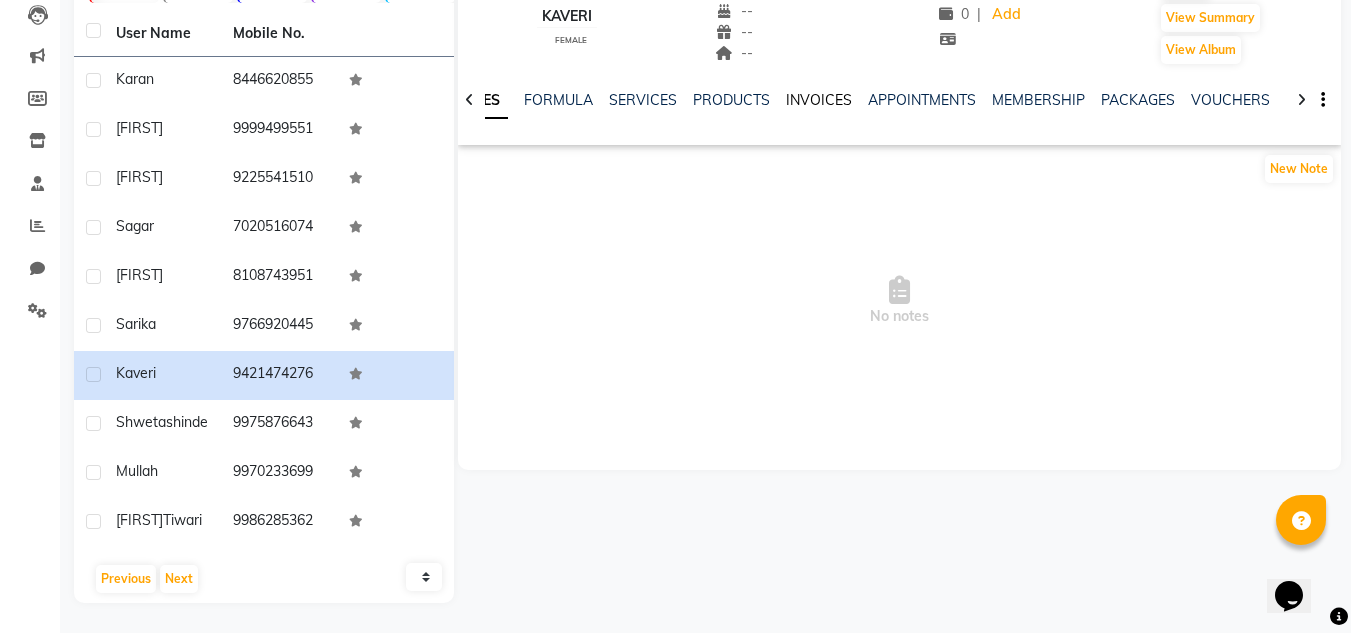click on "INVOICES" 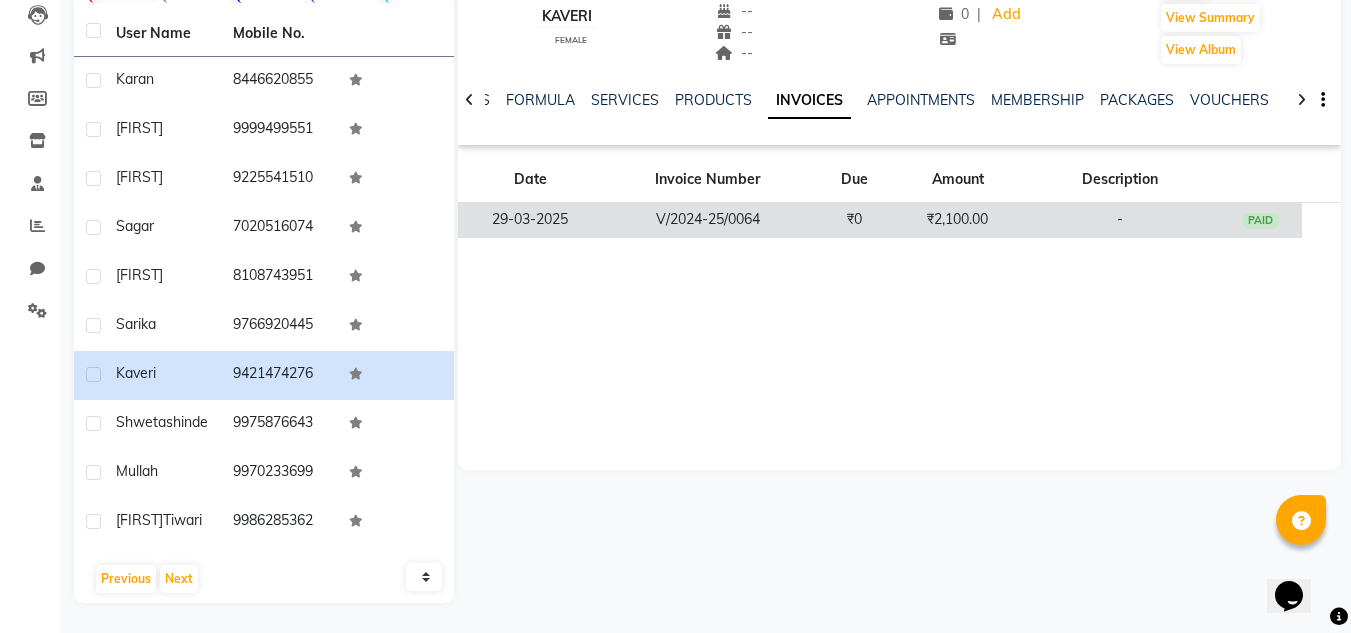 click on "V/2024-25/0064" 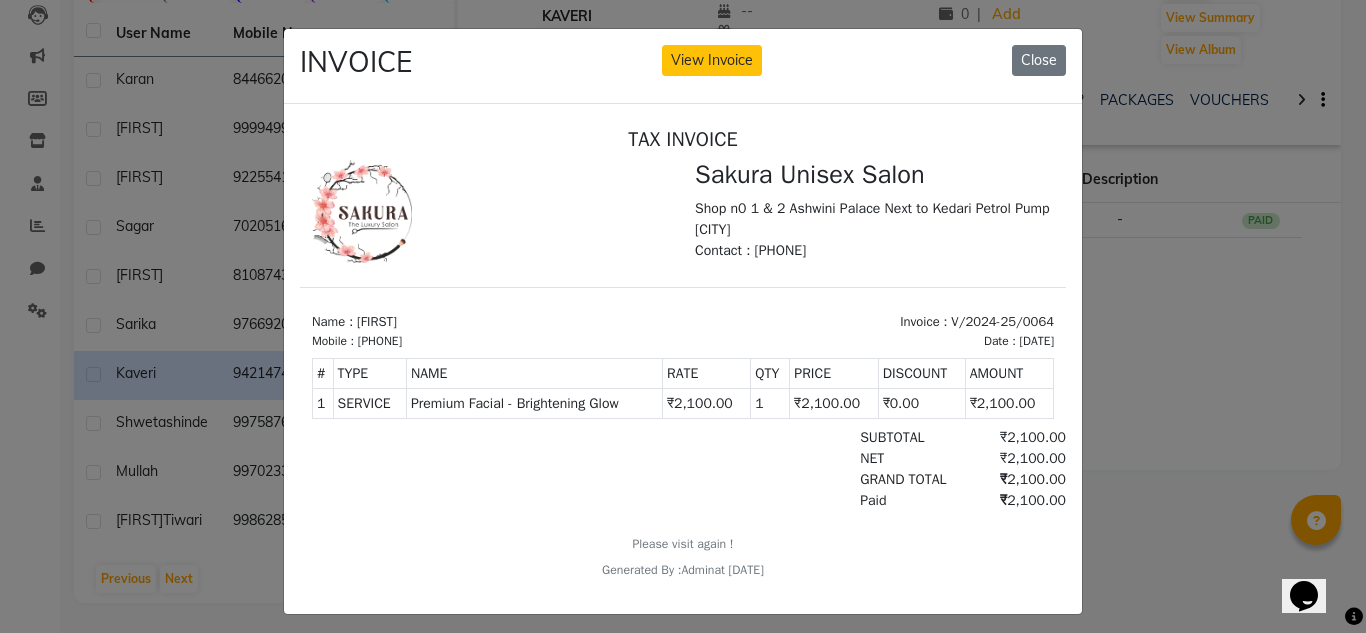 scroll, scrollTop: 0, scrollLeft: 0, axis: both 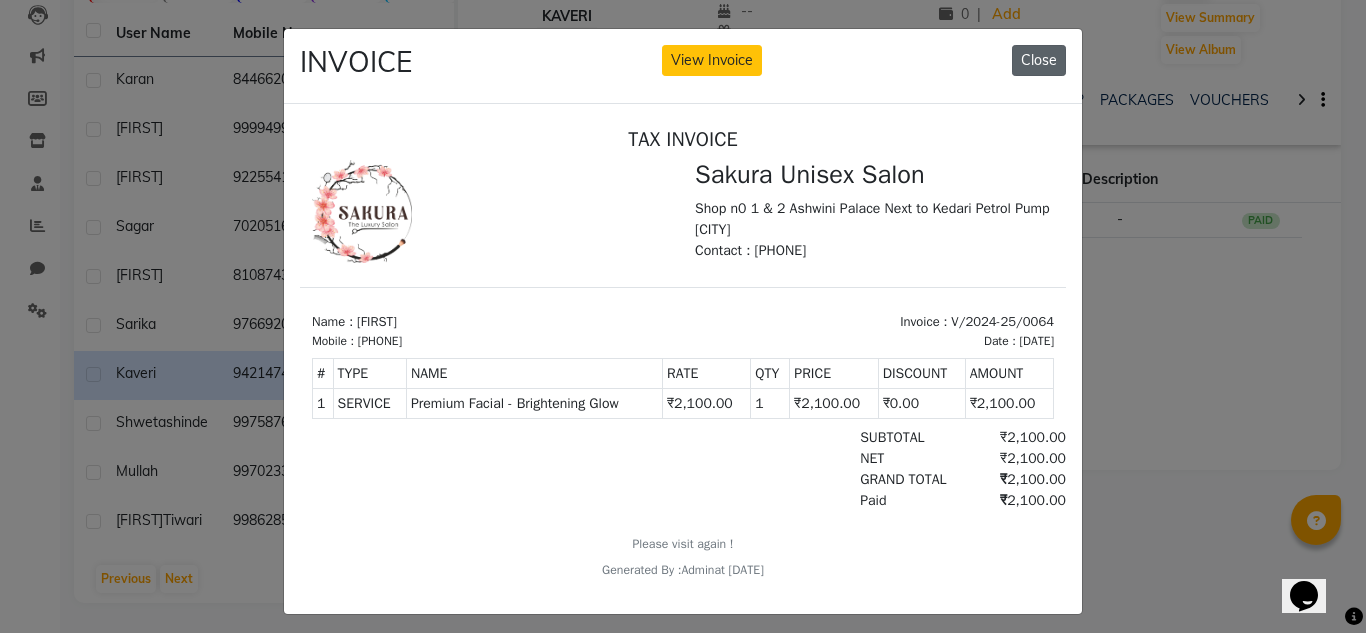 click on "Close" 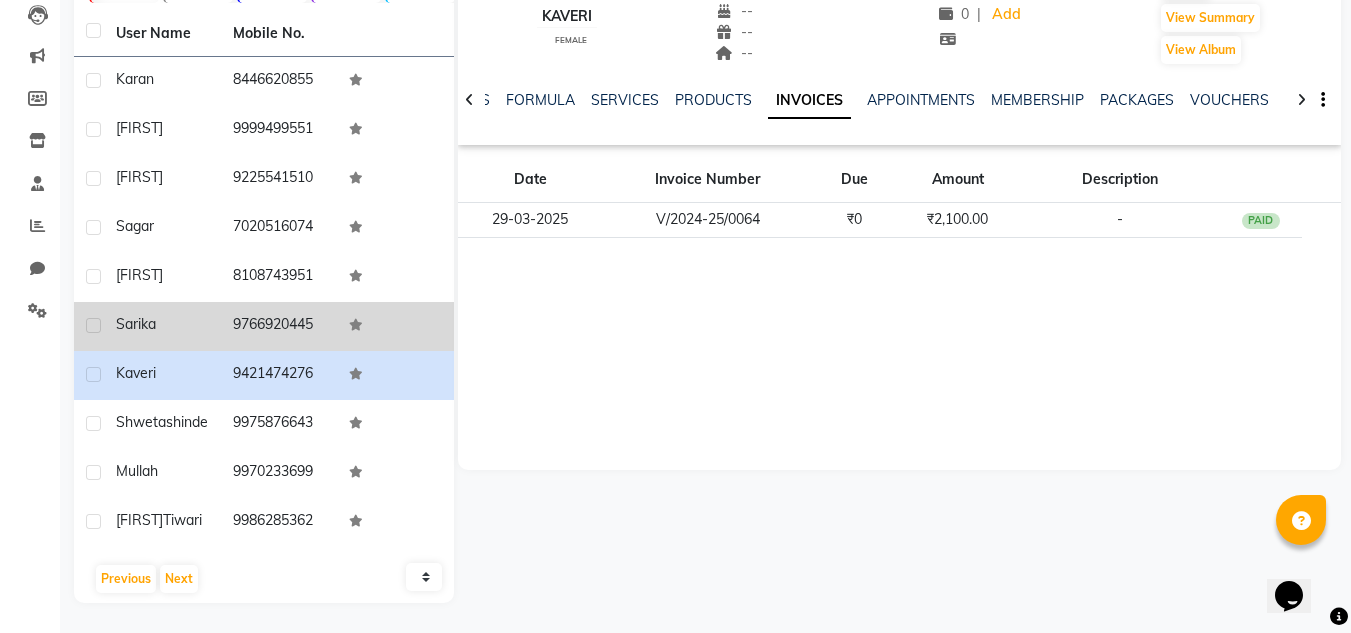 click on "9766920445" 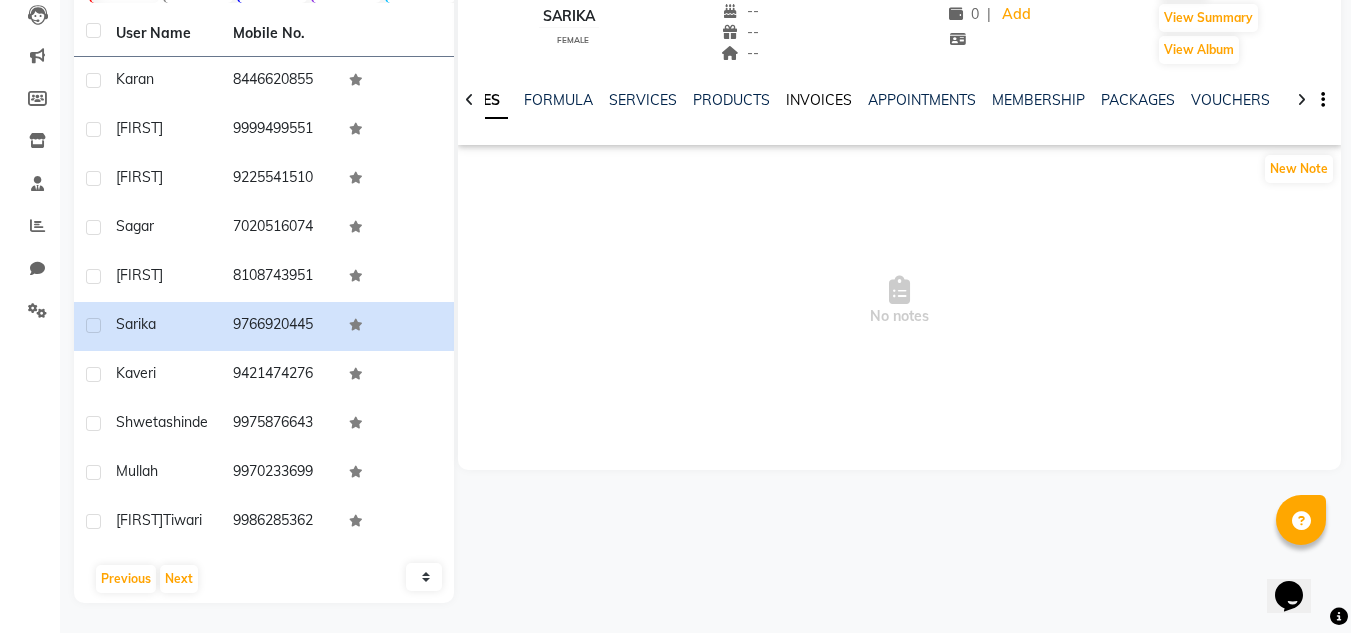 click on "INVOICES" 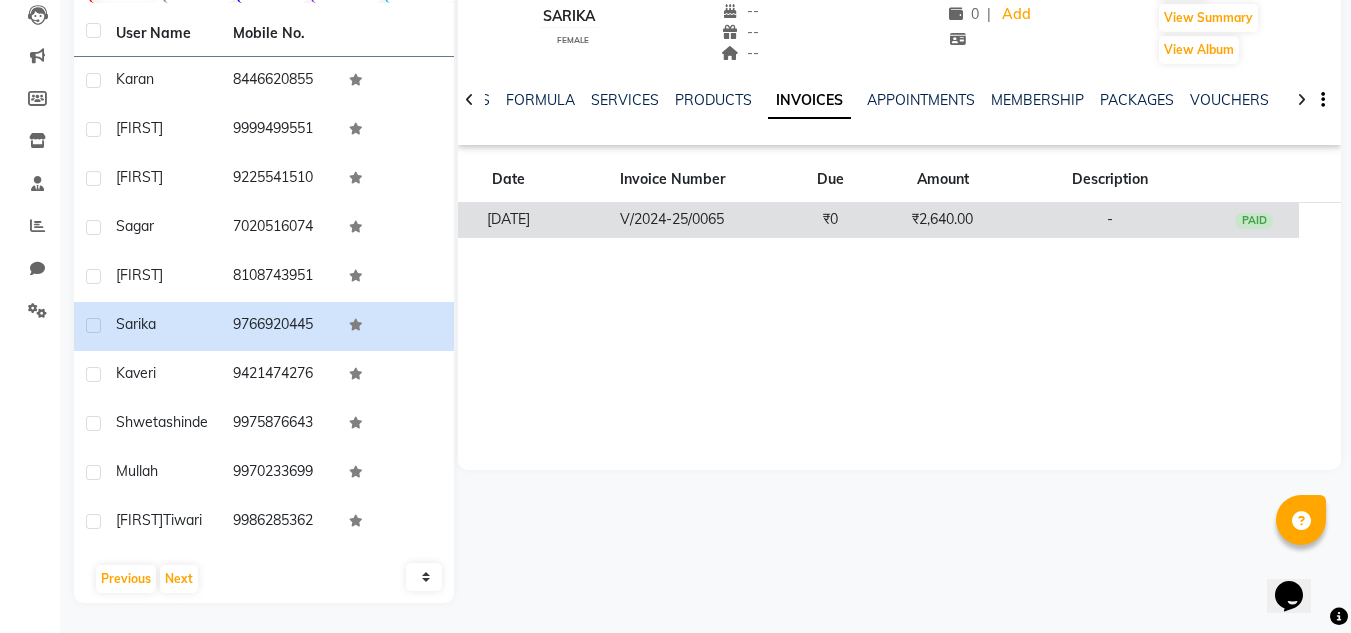 click on "V/2024-25/0065" 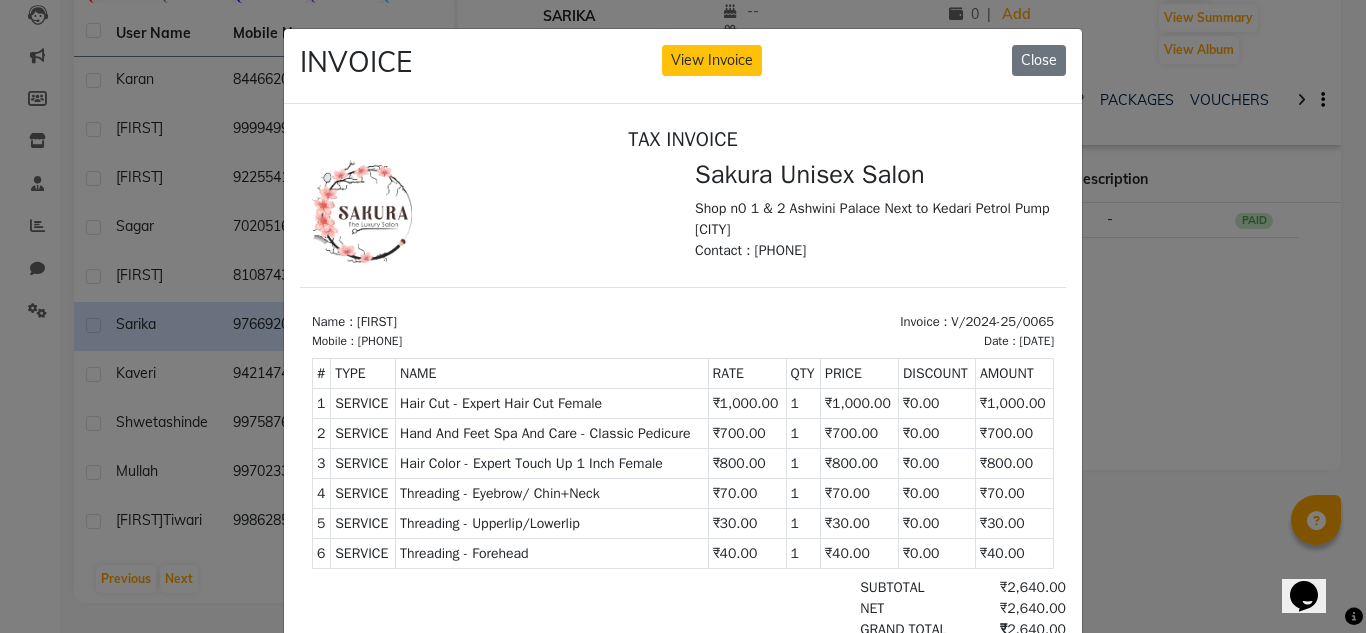scroll, scrollTop: 16, scrollLeft: 0, axis: vertical 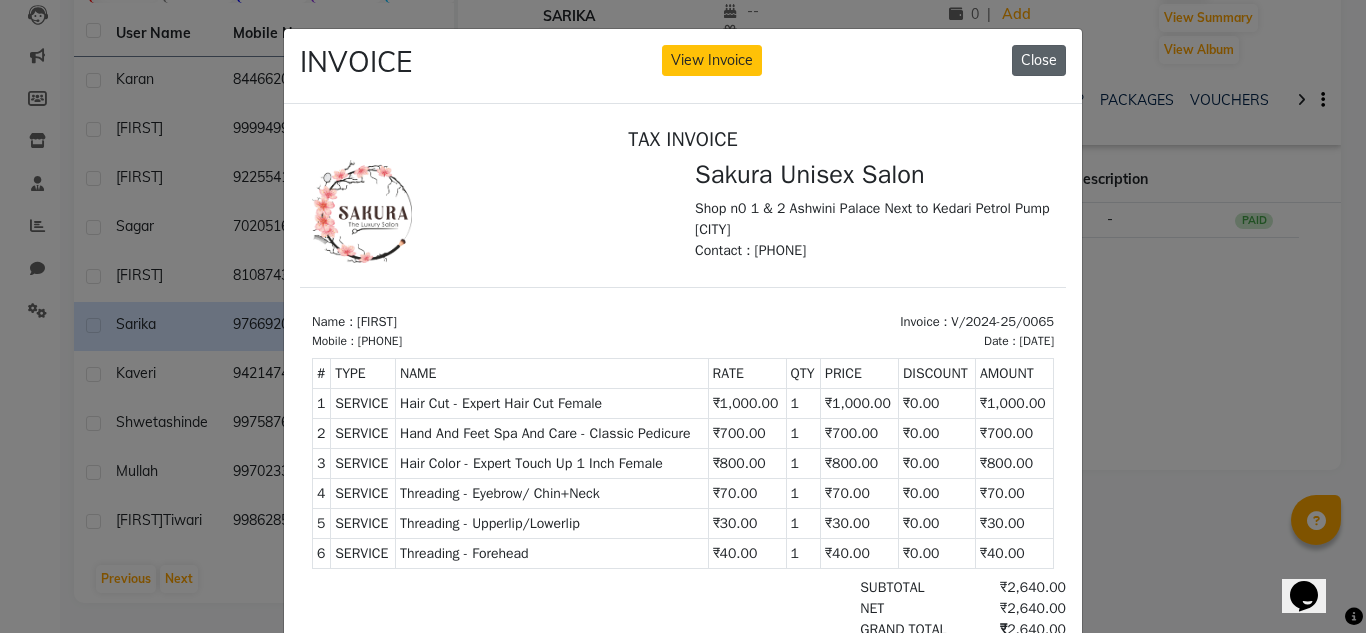 click on "Close" 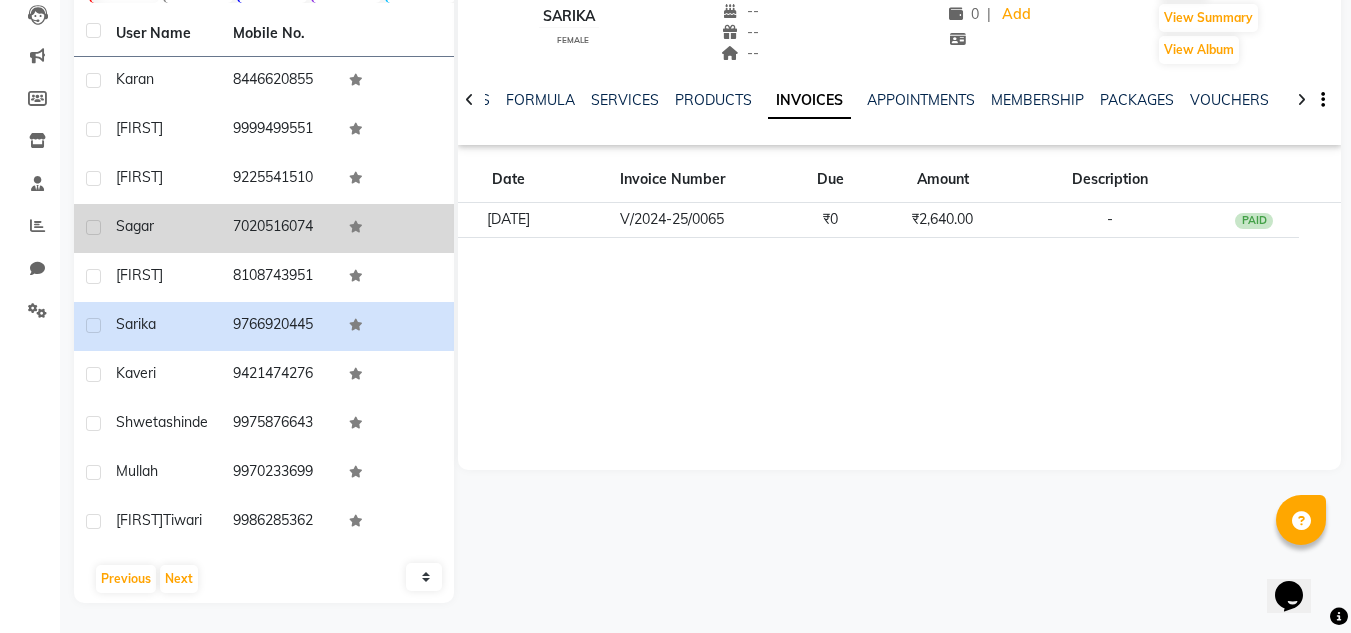 click on "sagar" 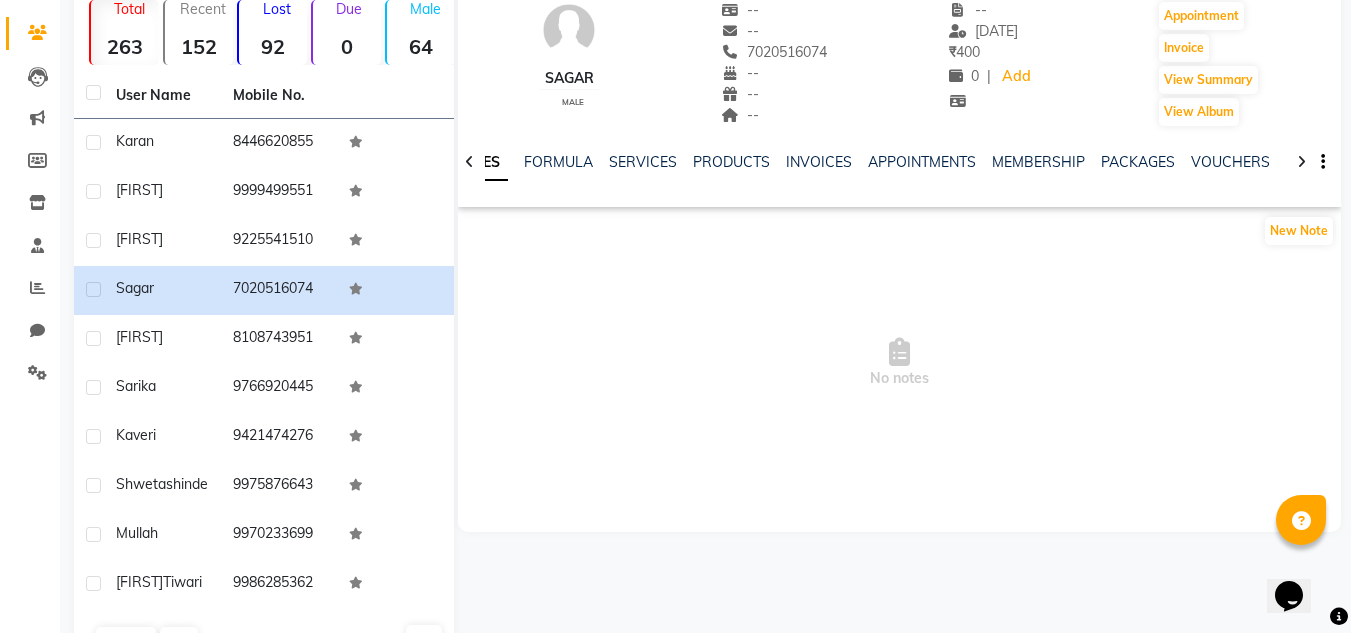scroll, scrollTop: 134, scrollLeft: 0, axis: vertical 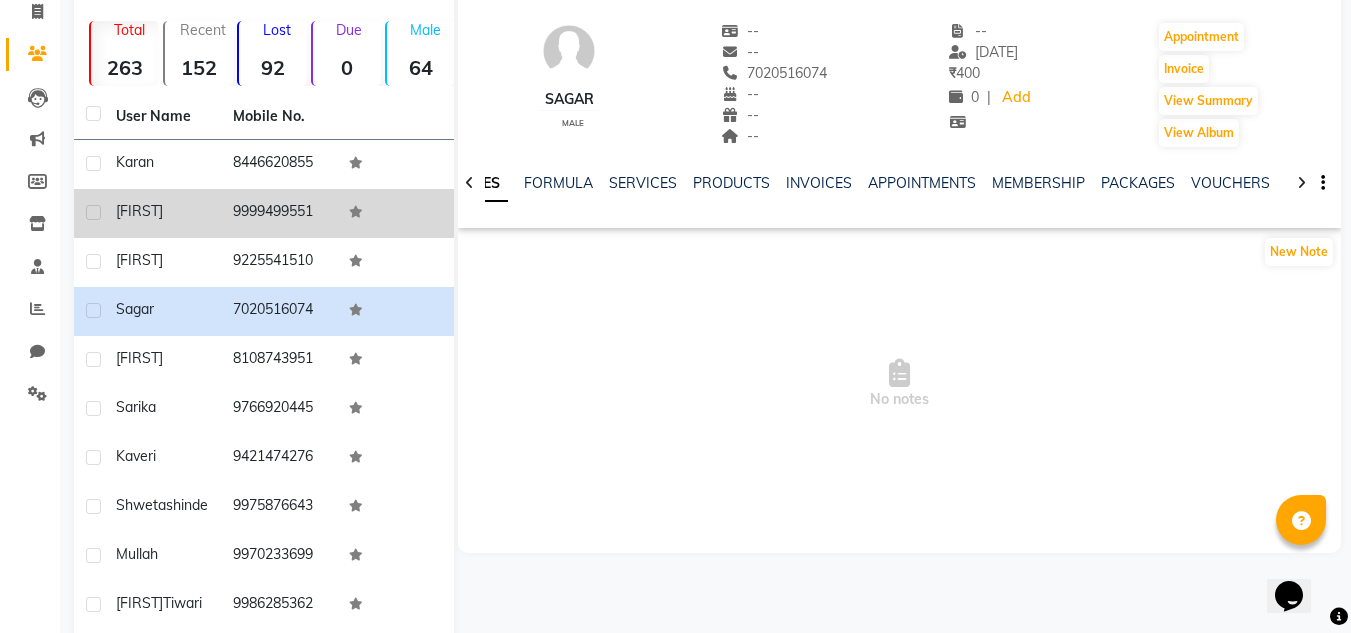 click on "[FIRST]" 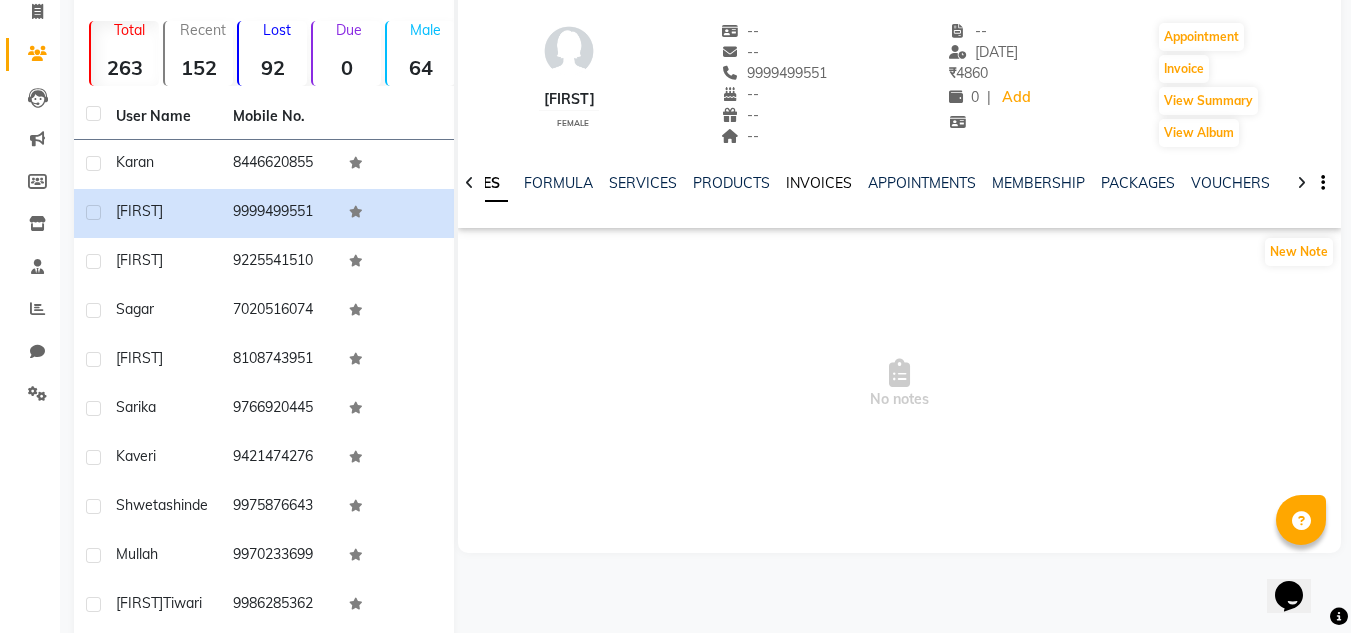 click on "INVOICES" 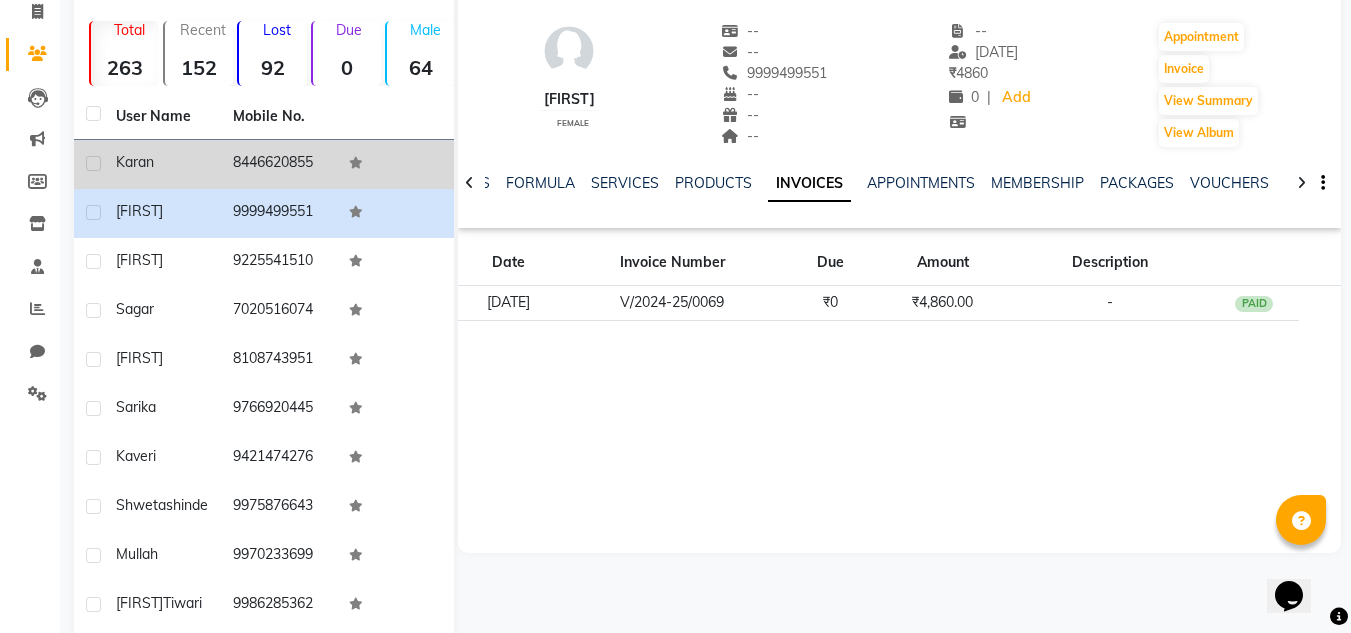 click on "8446620855" 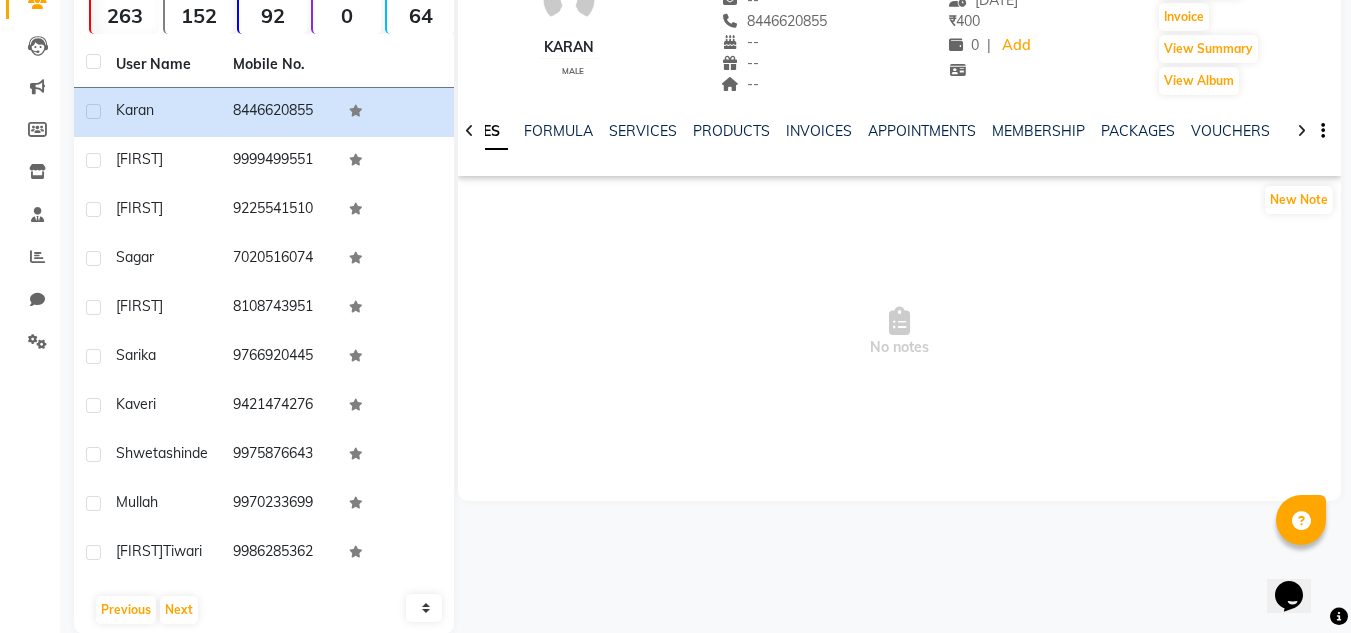 scroll, scrollTop: 234, scrollLeft: 0, axis: vertical 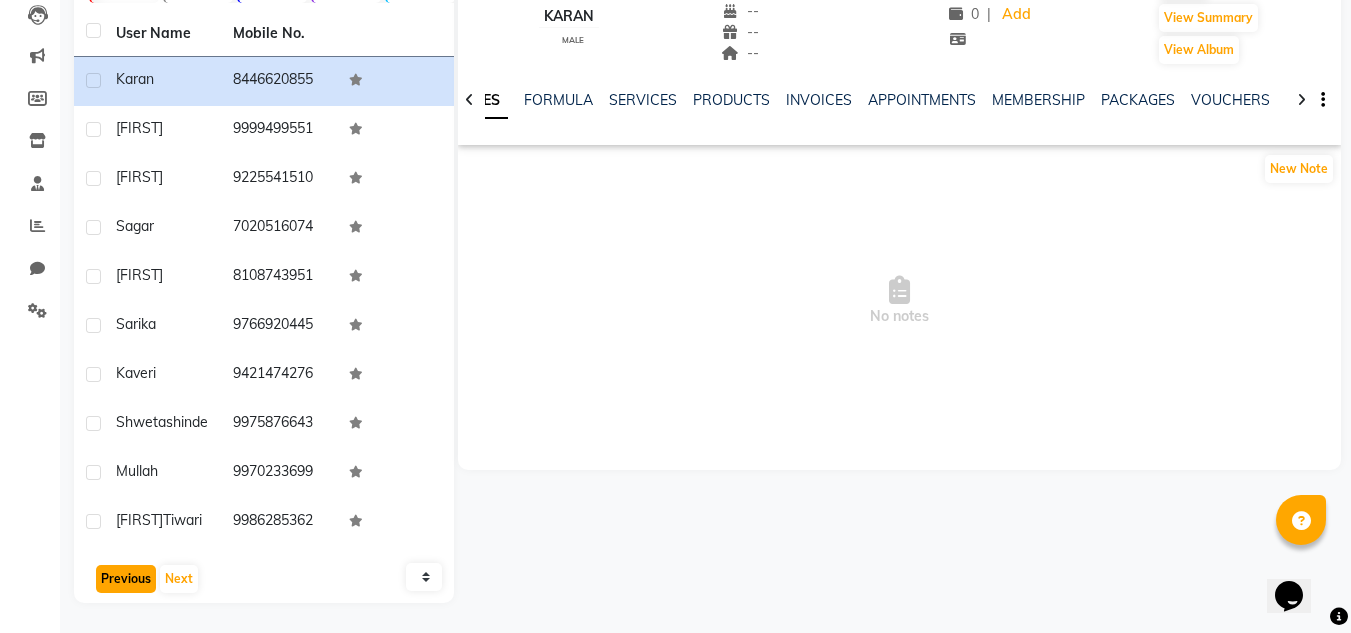 click on "Previous" 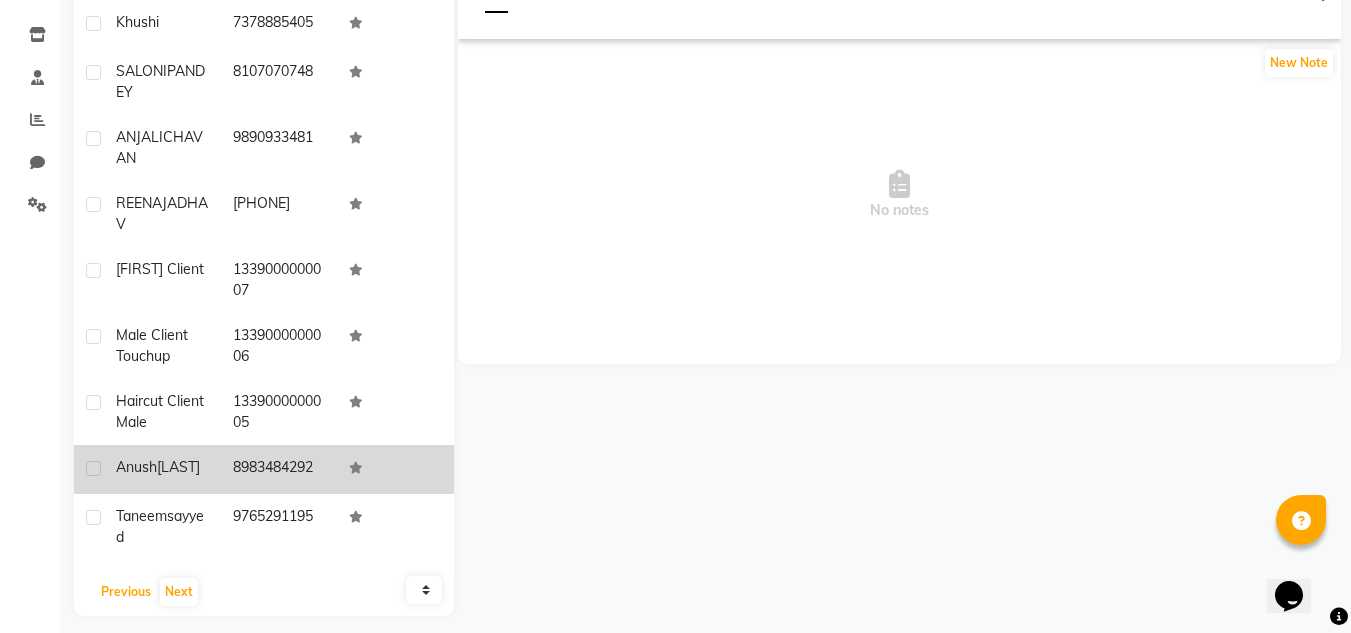 scroll, scrollTop: 353, scrollLeft: 0, axis: vertical 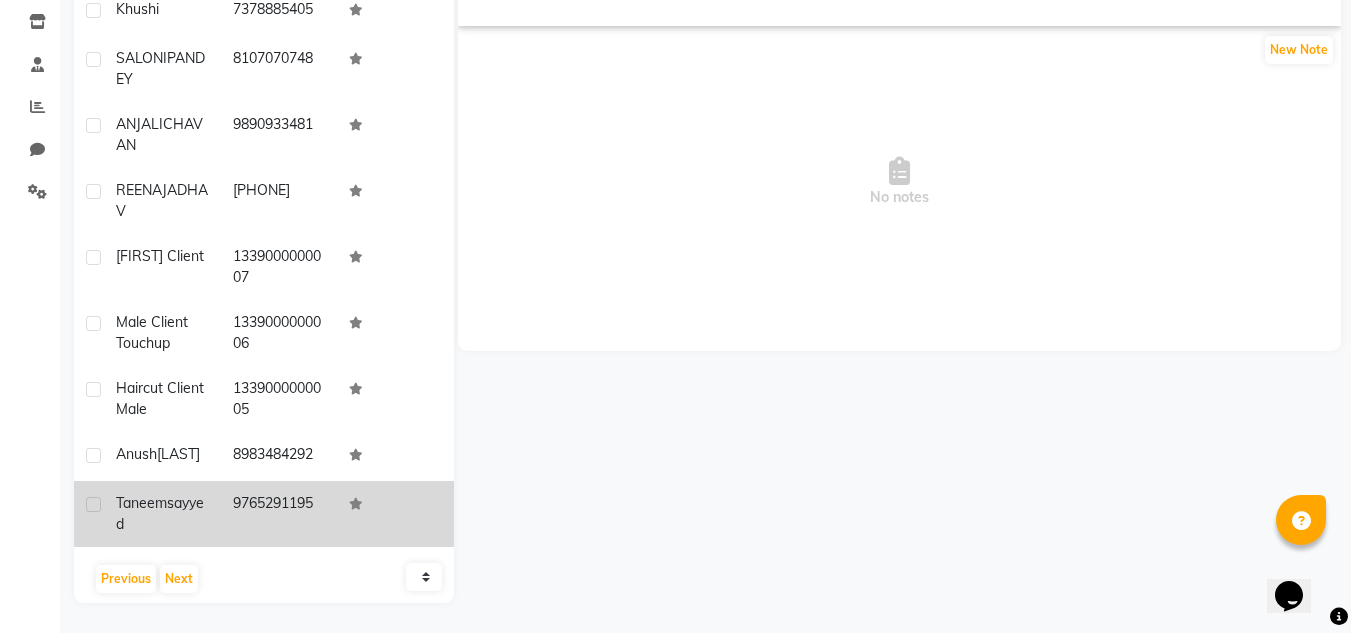 click on "[FIRST] [LAST]" 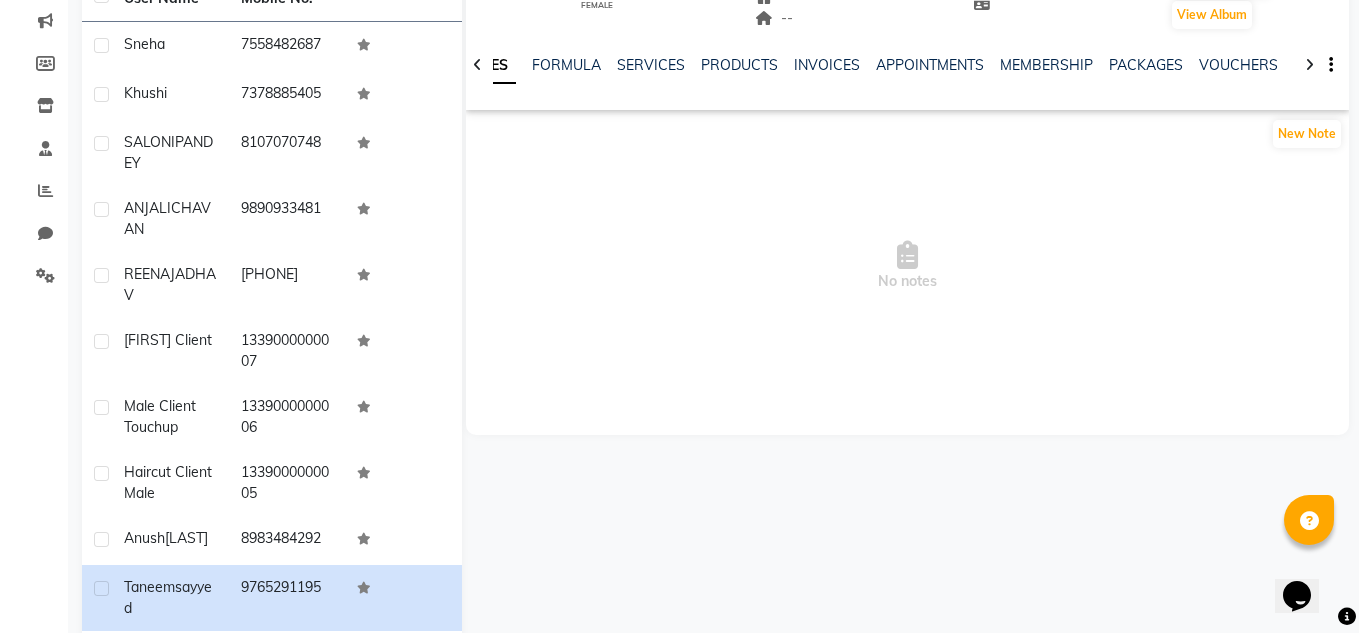 scroll, scrollTop: 153, scrollLeft: 0, axis: vertical 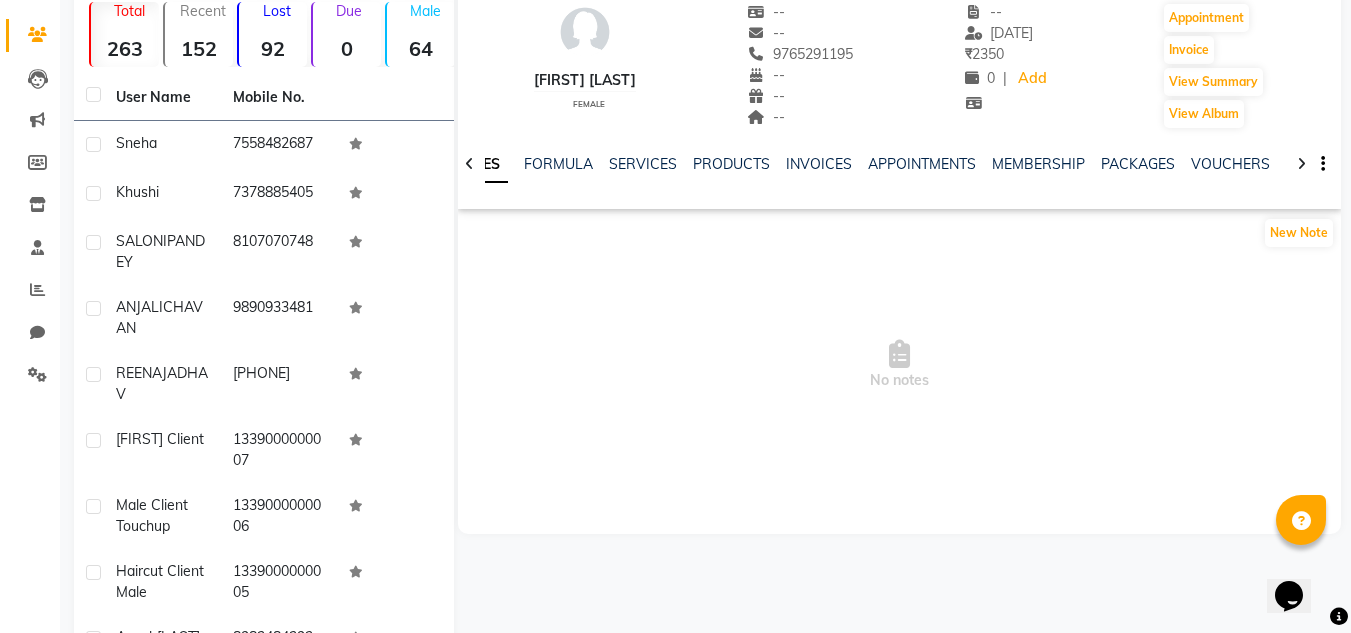 click on "NOTES FORMULA SERVICES PRODUCTS INVOICES APPOINTMENTS MEMBERSHIP PACKAGES VOUCHERS GIFTCARDS POINTS FORMS FAMILY CARDS WALLET" 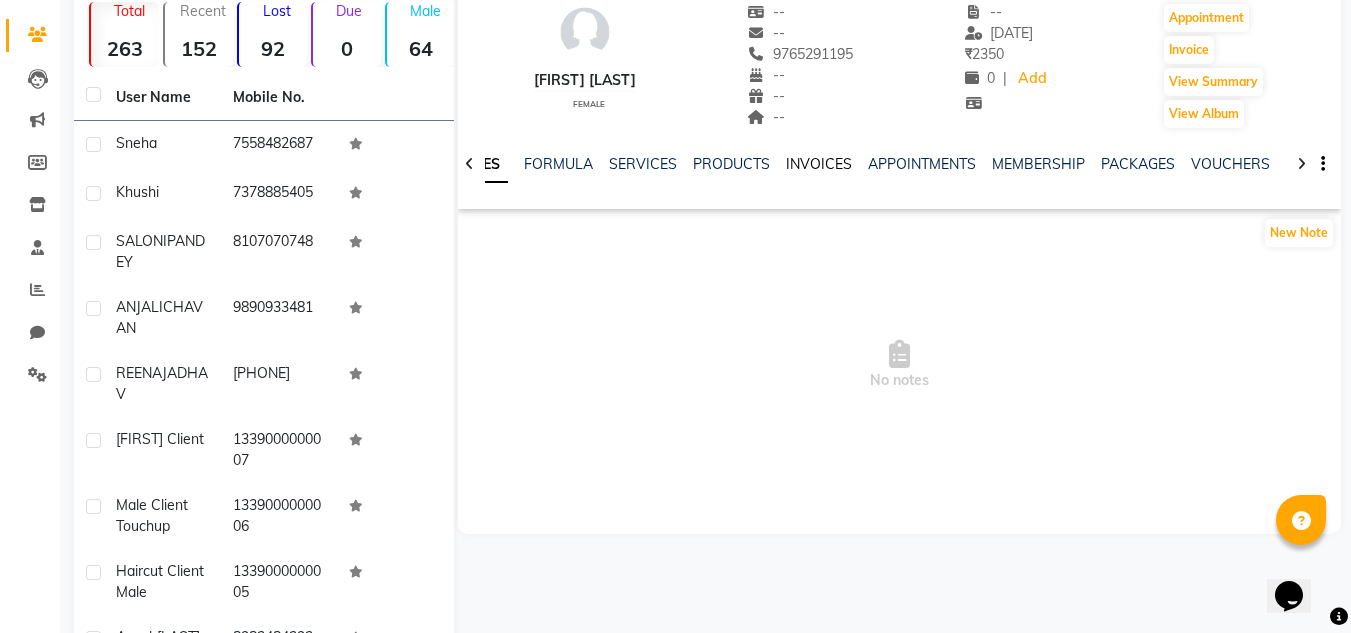 click on "INVOICES" 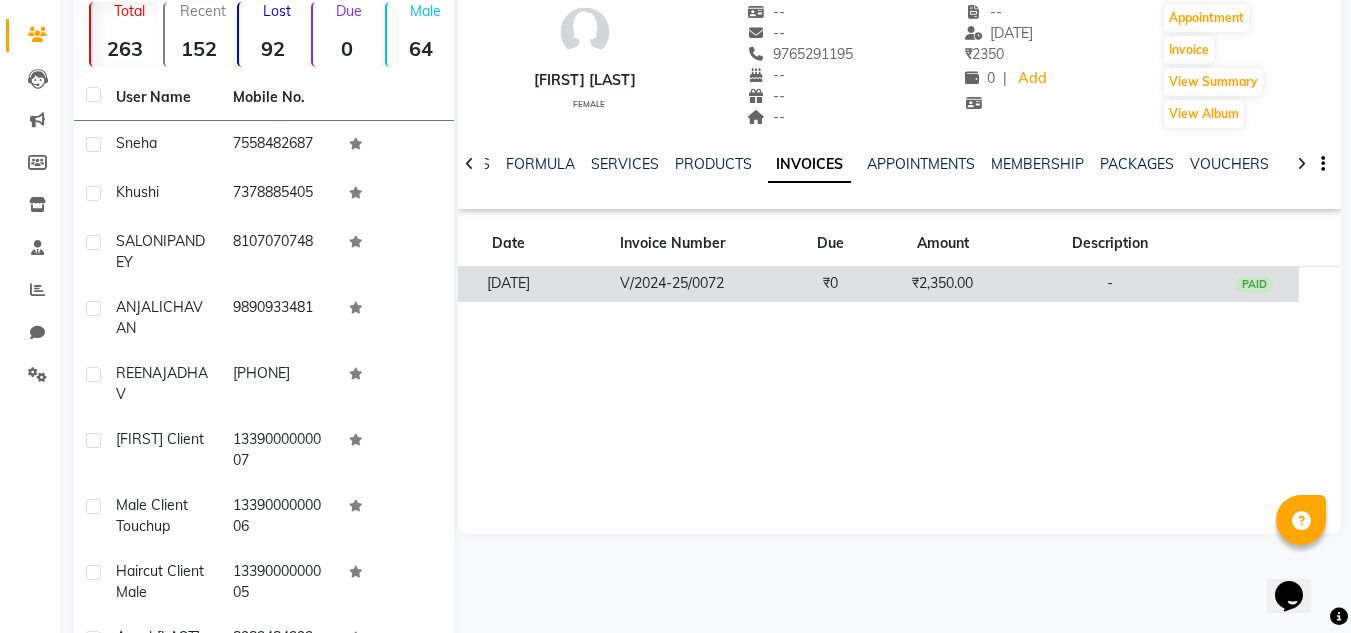 click on "V/2024-25/0072" 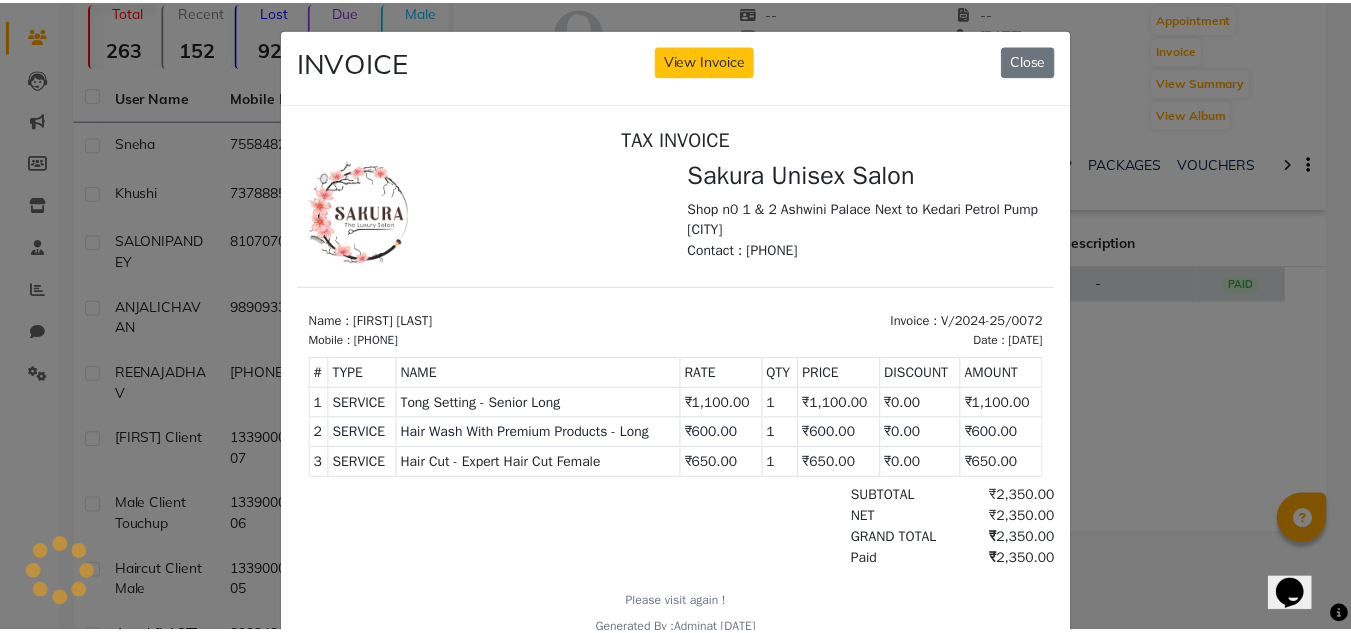 scroll, scrollTop: 0, scrollLeft: 0, axis: both 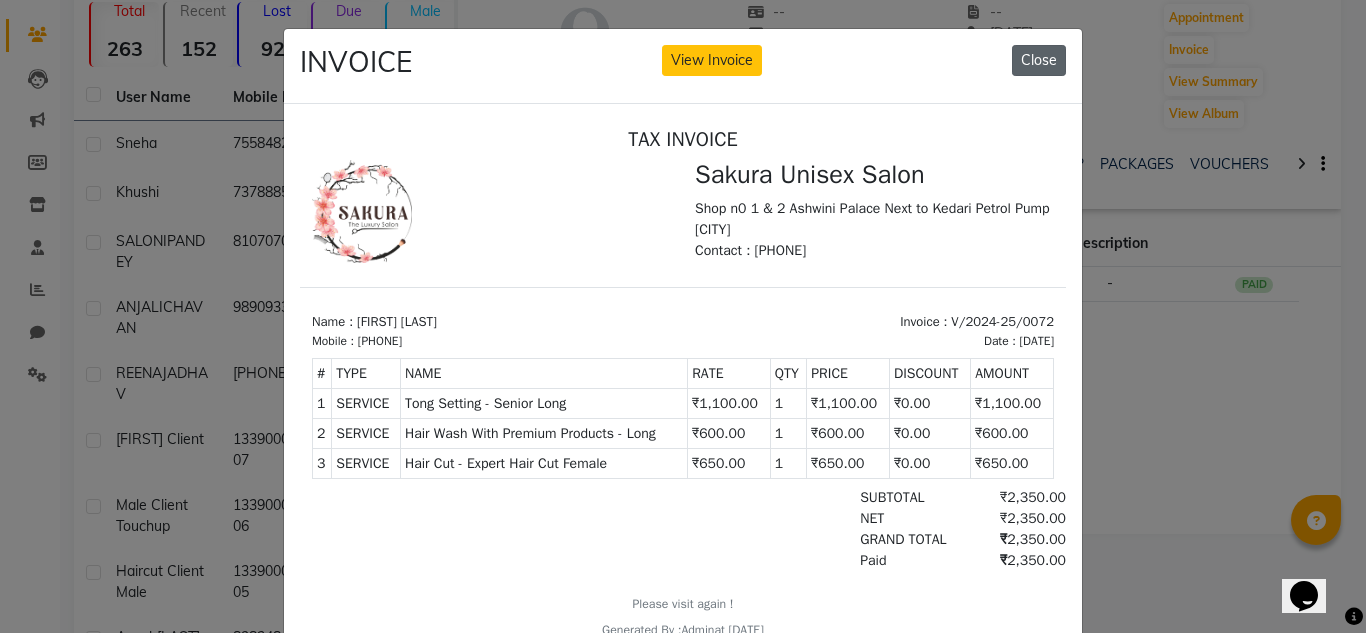 click on "Close" 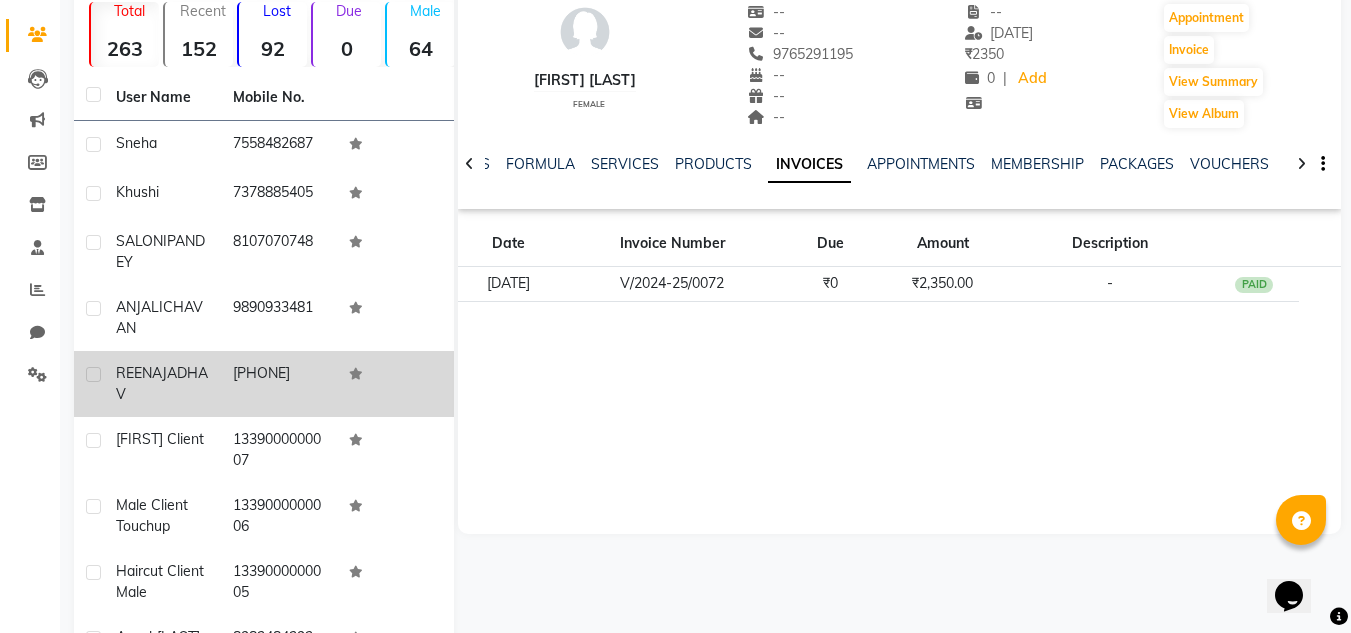 click on "[PHONE]" 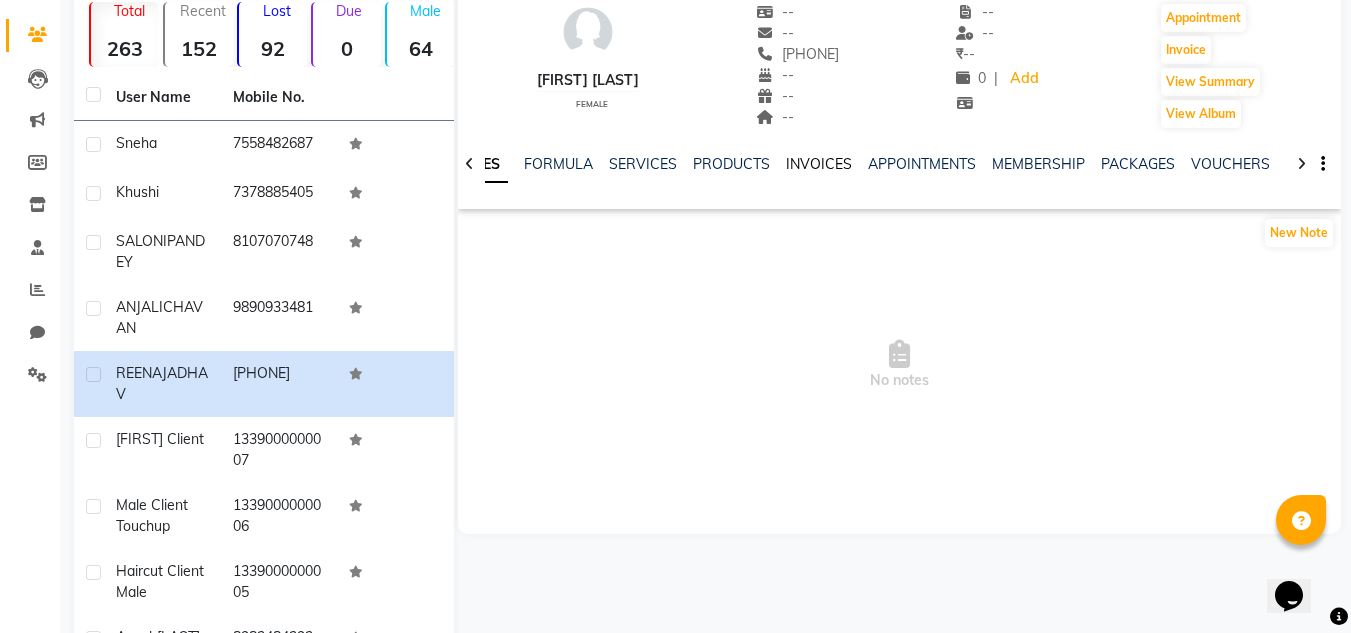 click on "INVOICES" 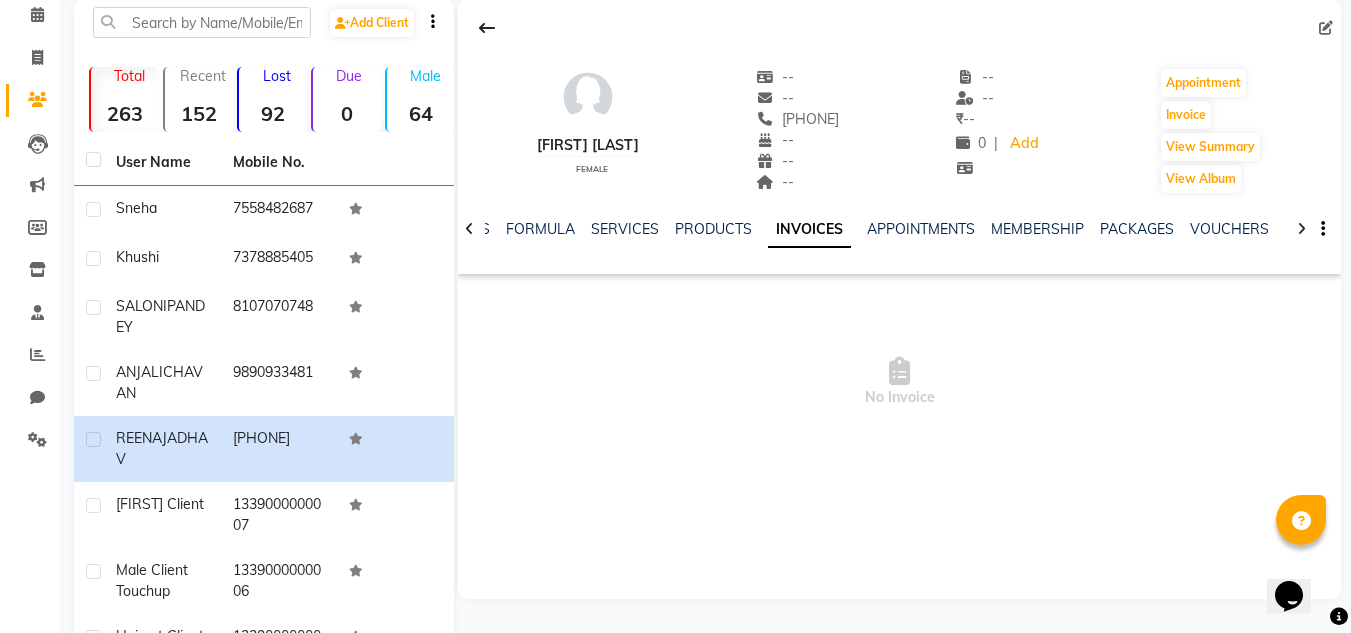 scroll, scrollTop: 53, scrollLeft: 0, axis: vertical 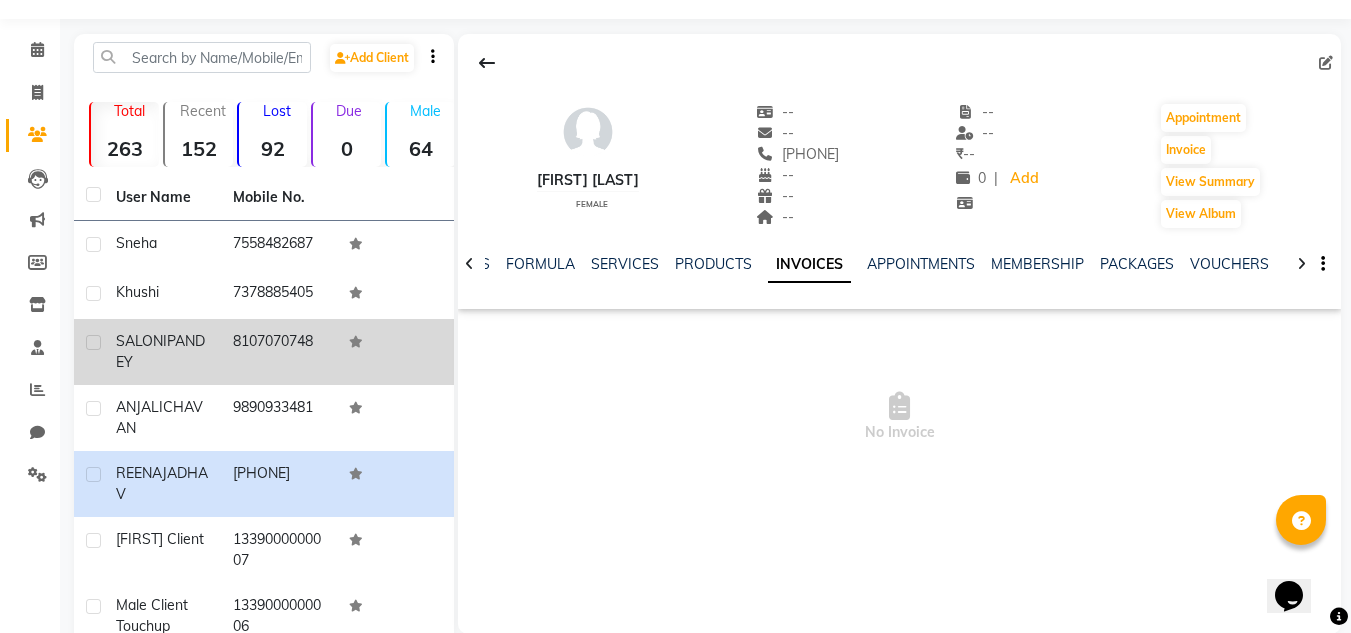 click on "8107070748" 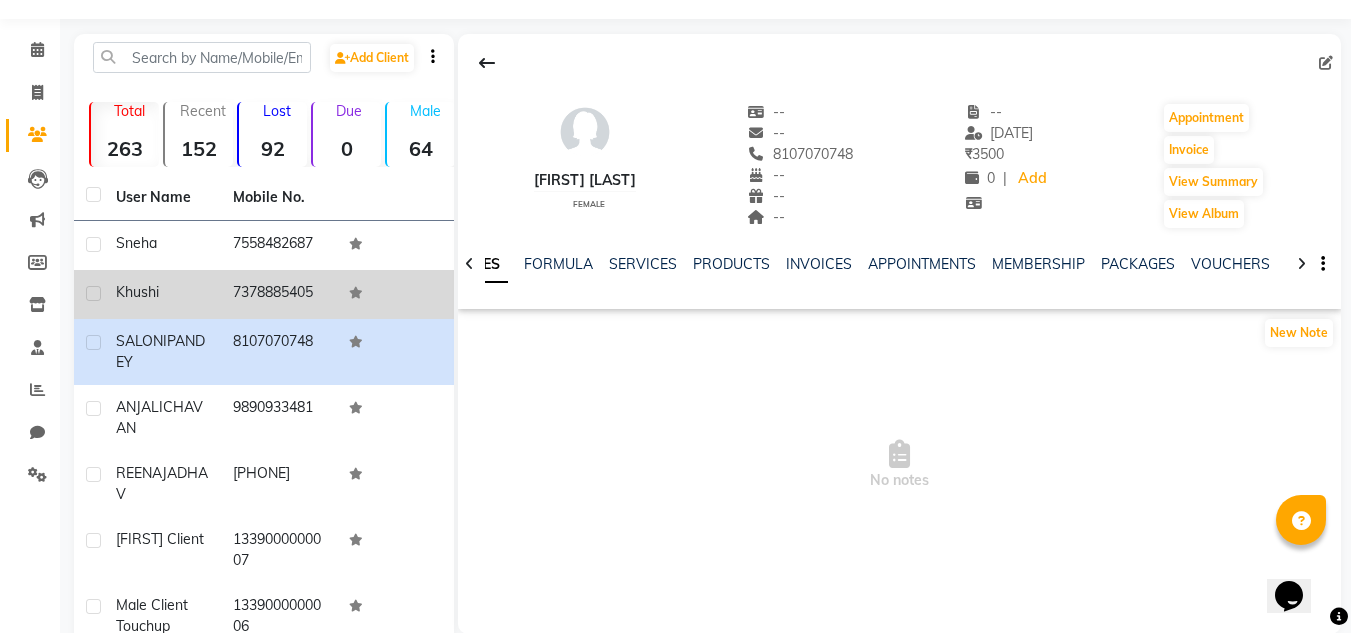 click on "7378885405" 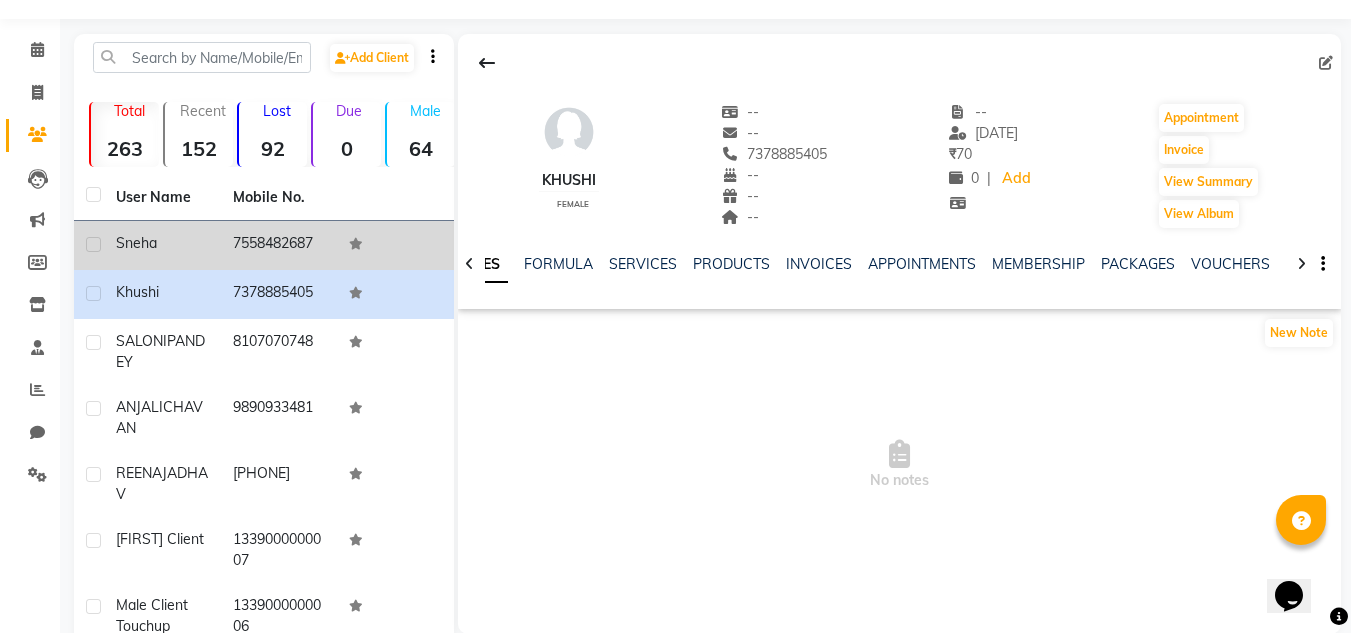 click on "7558482687" 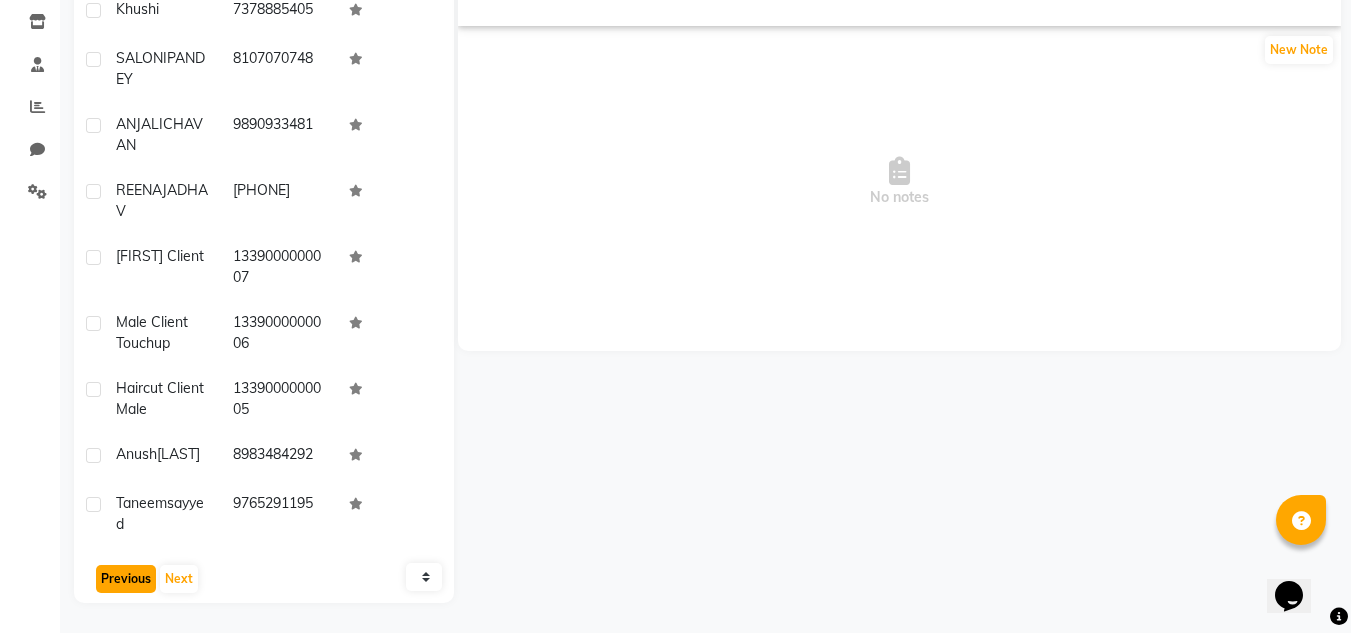 click on "Previous" 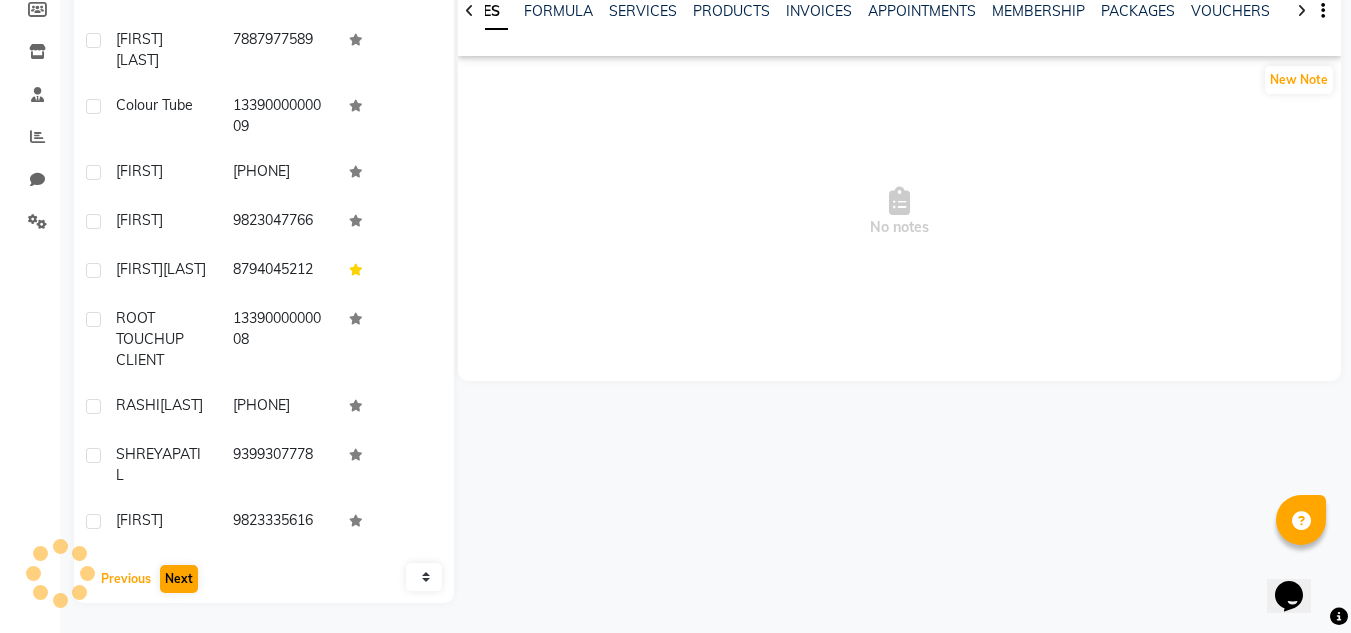 scroll, scrollTop: 306, scrollLeft: 0, axis: vertical 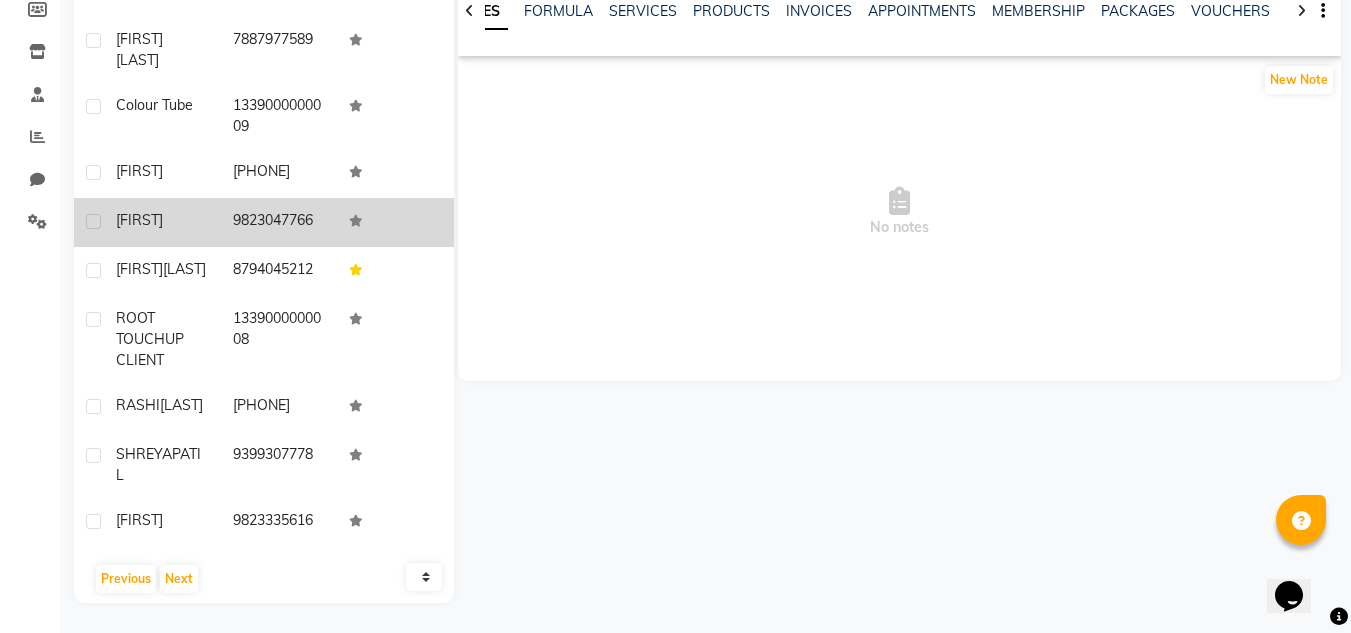 click on "9823047766" 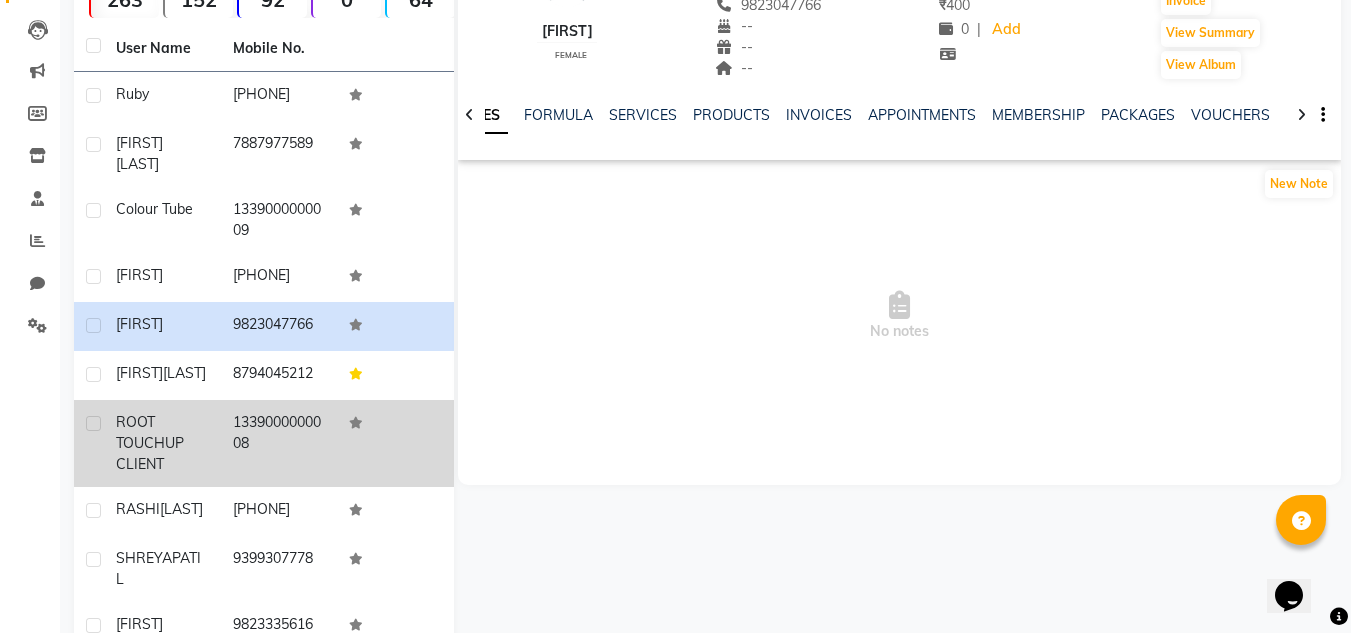 scroll, scrollTop: 306, scrollLeft: 0, axis: vertical 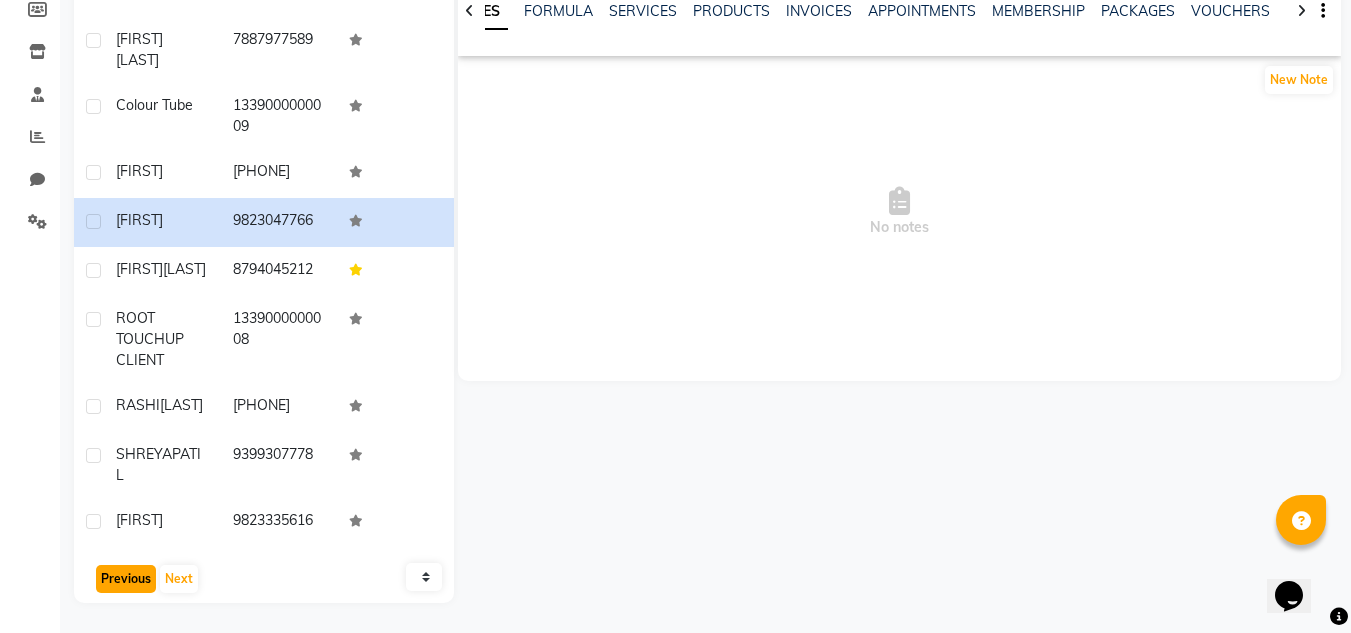 click on "Previous" 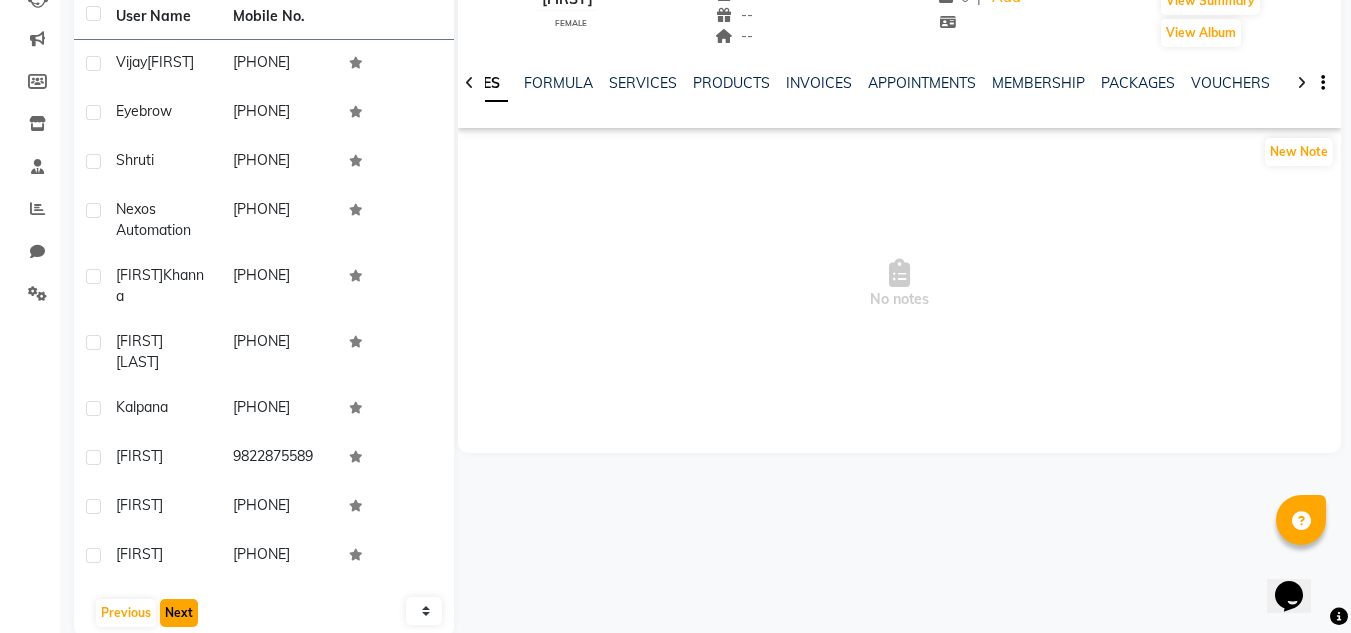 click on "Next" 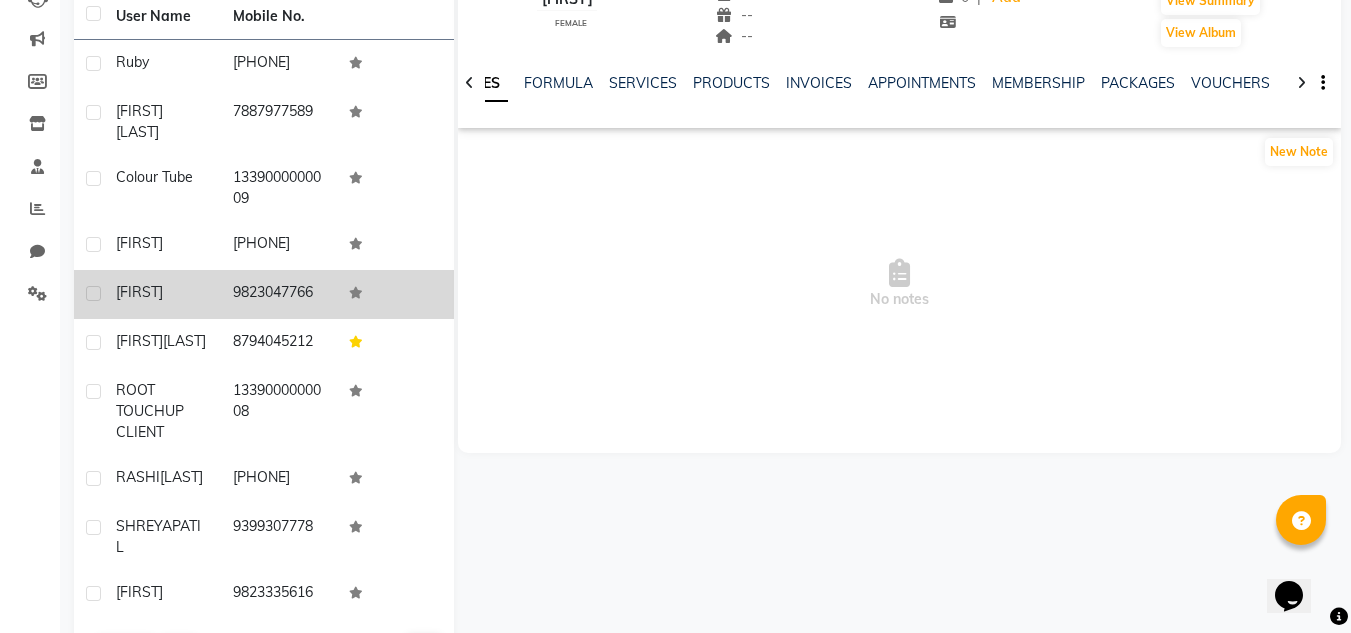 click on "9823047766" 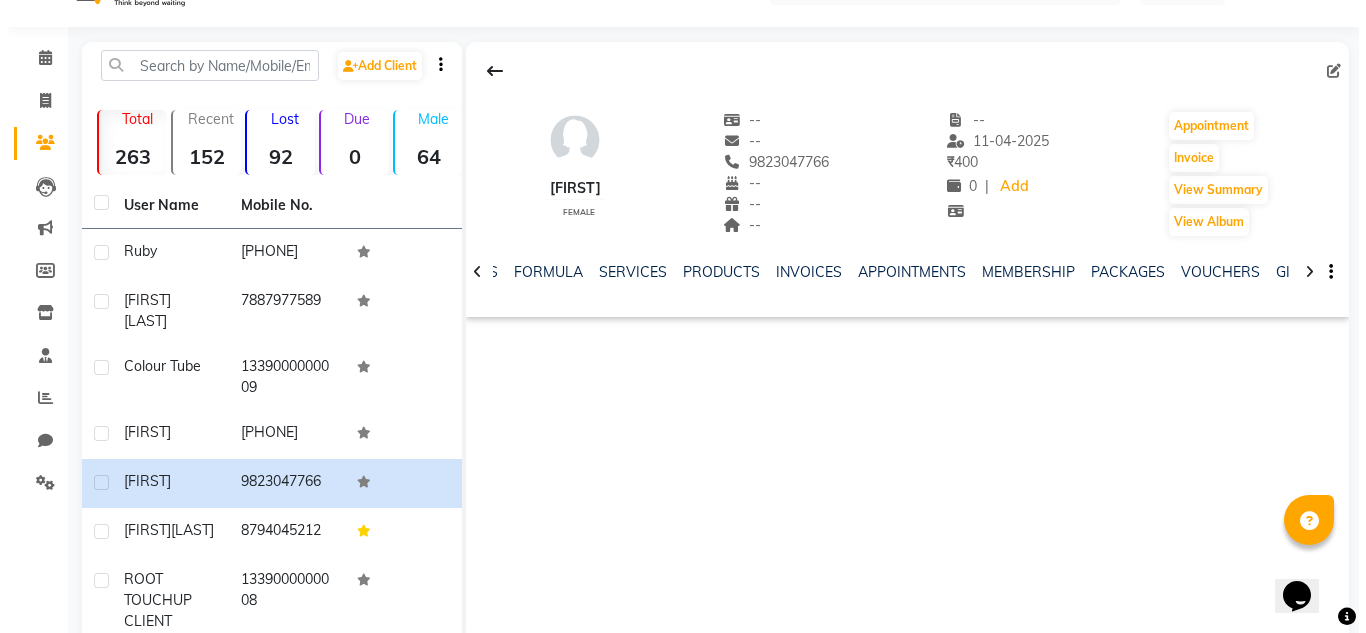 scroll, scrollTop: 34, scrollLeft: 0, axis: vertical 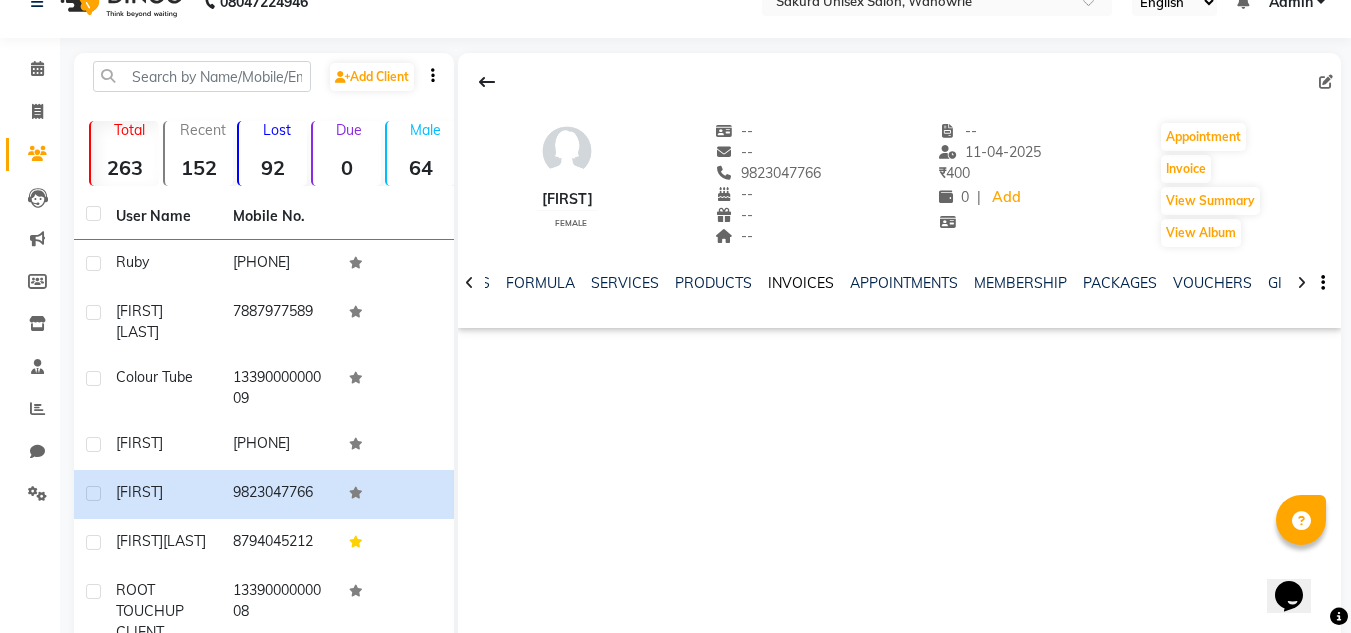 click on "INVOICES" 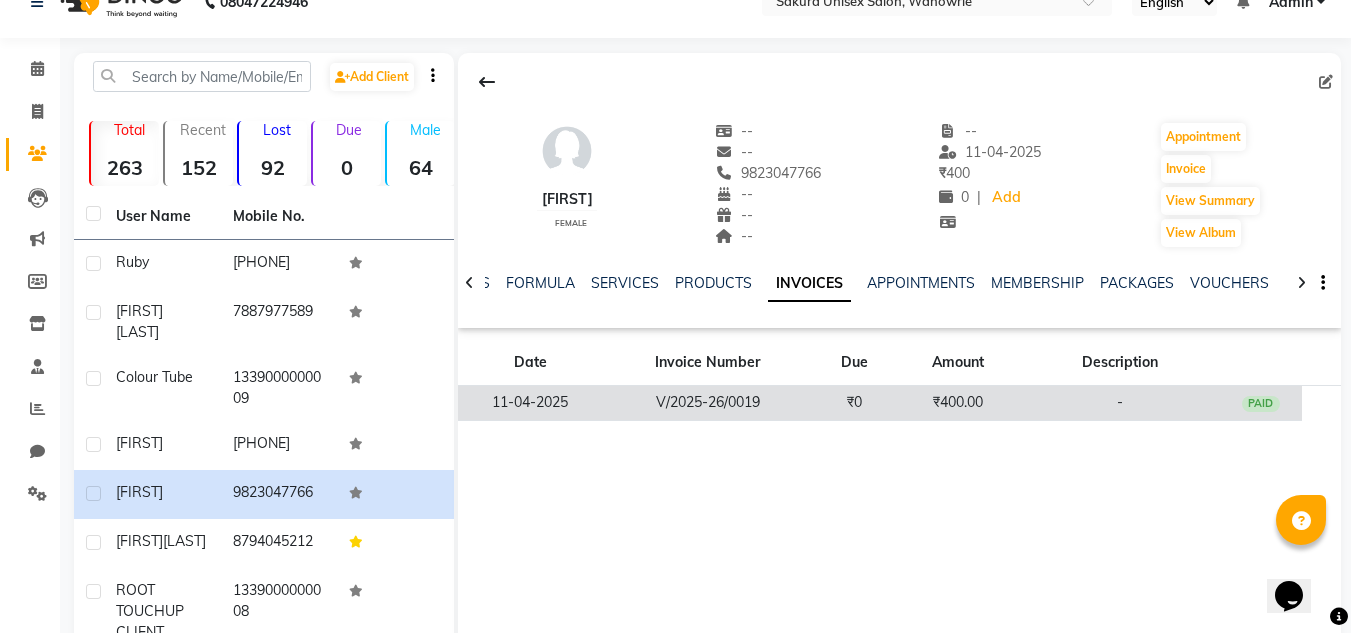 click on "V/2025-26/0019" 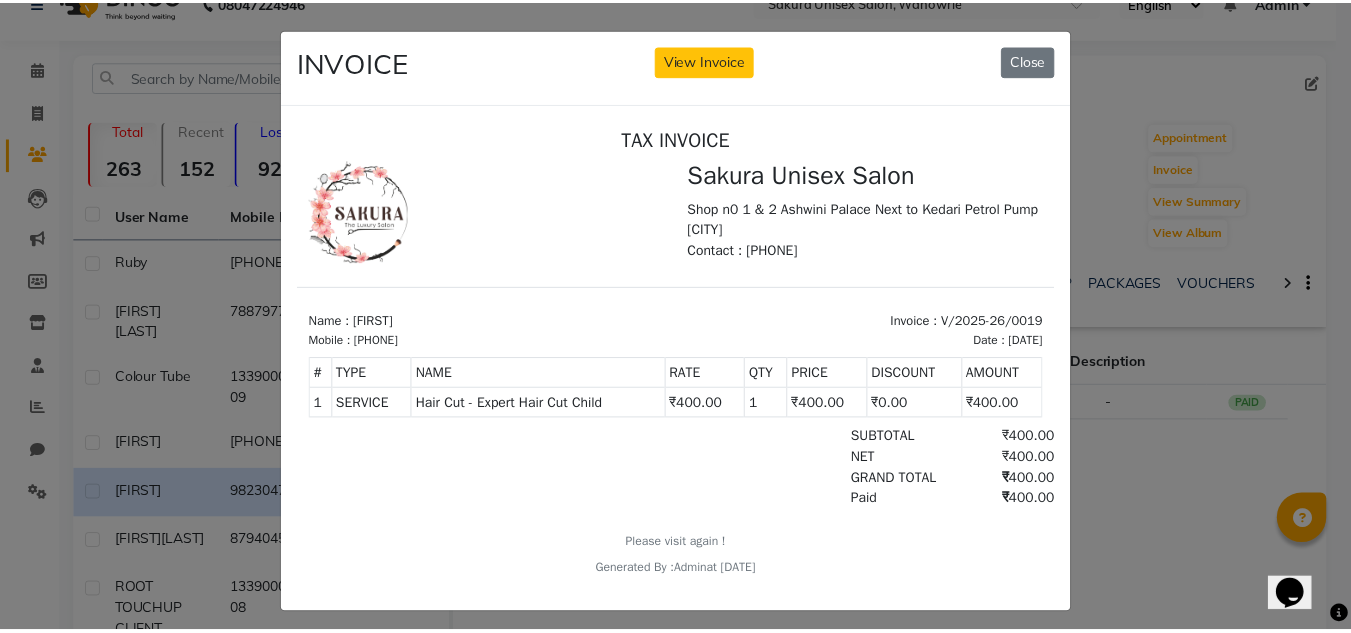 scroll, scrollTop: 0, scrollLeft: 0, axis: both 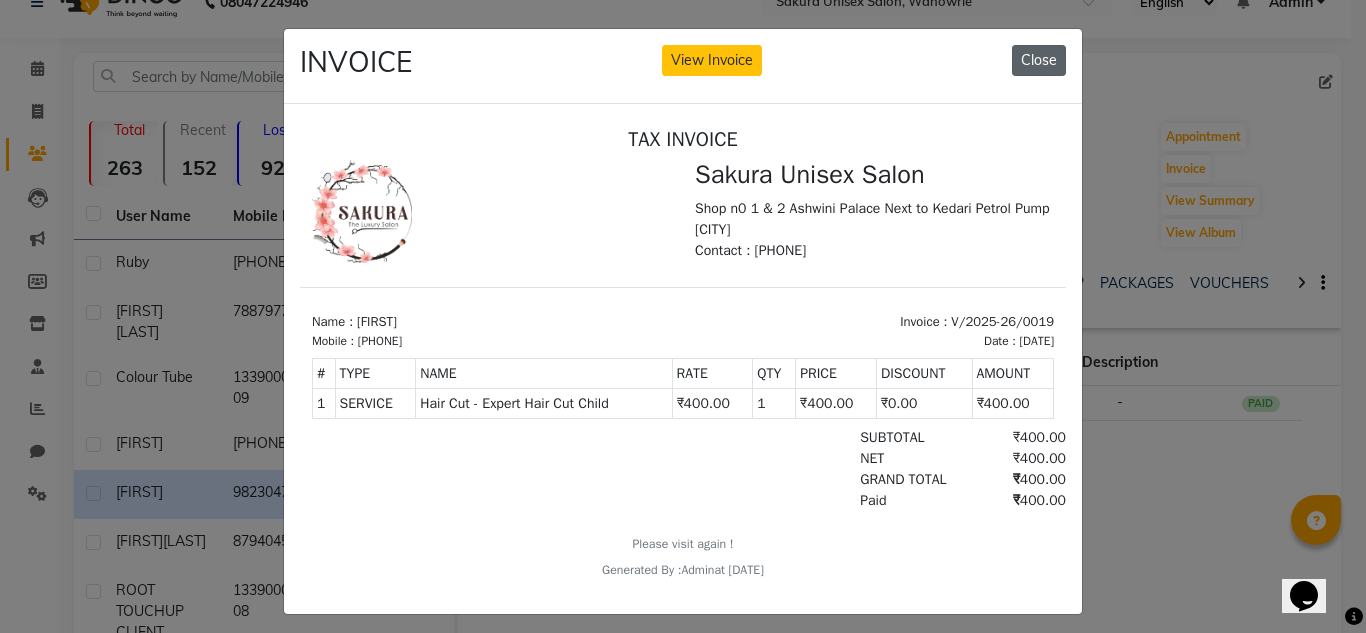 click on "Close" 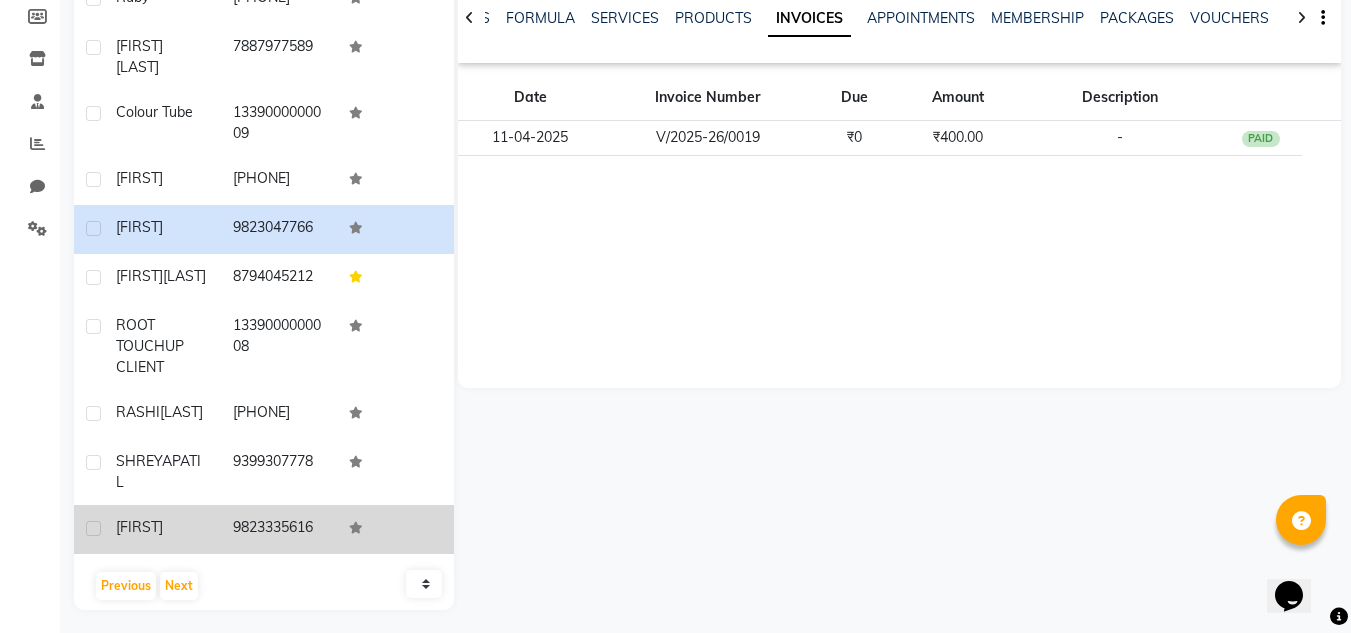 scroll, scrollTop: 306, scrollLeft: 0, axis: vertical 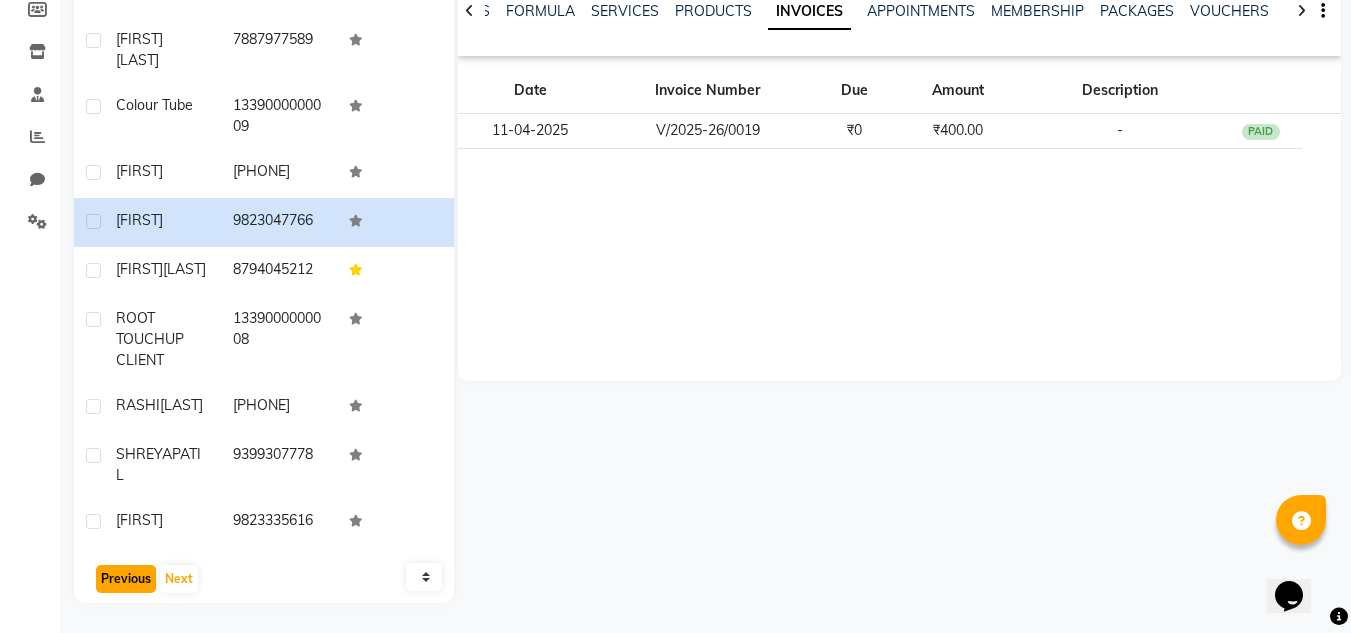 click on "Previous" 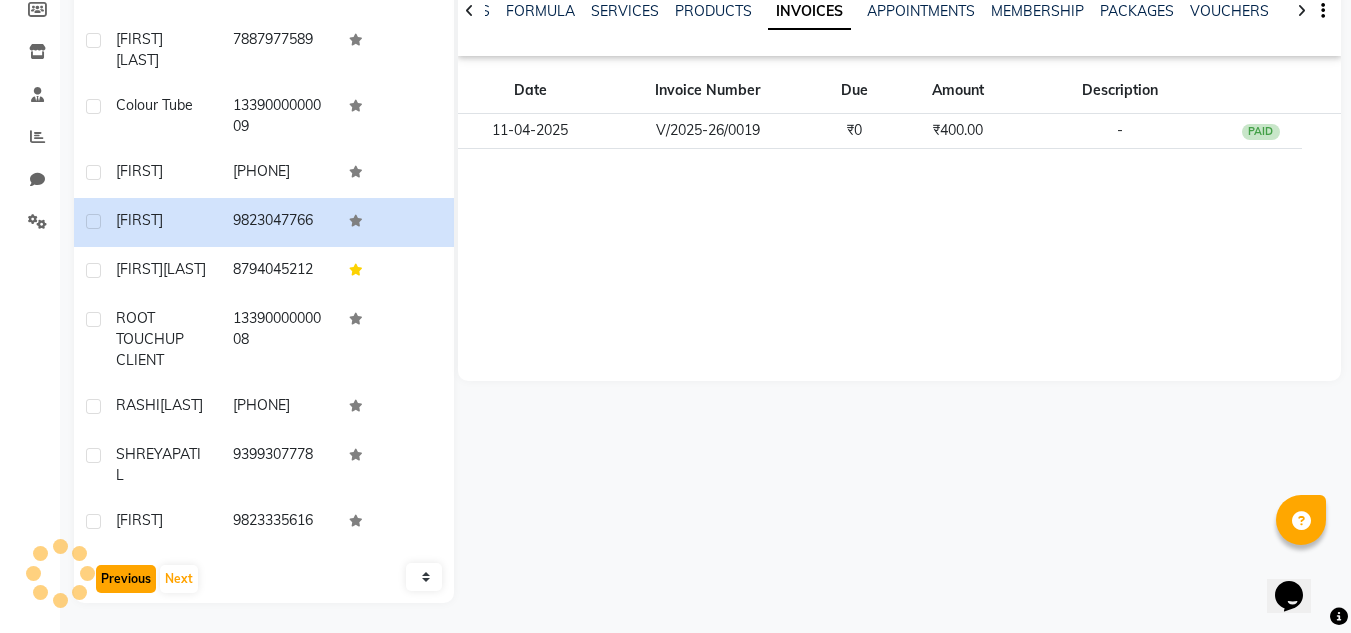 scroll, scrollTop: 234, scrollLeft: 0, axis: vertical 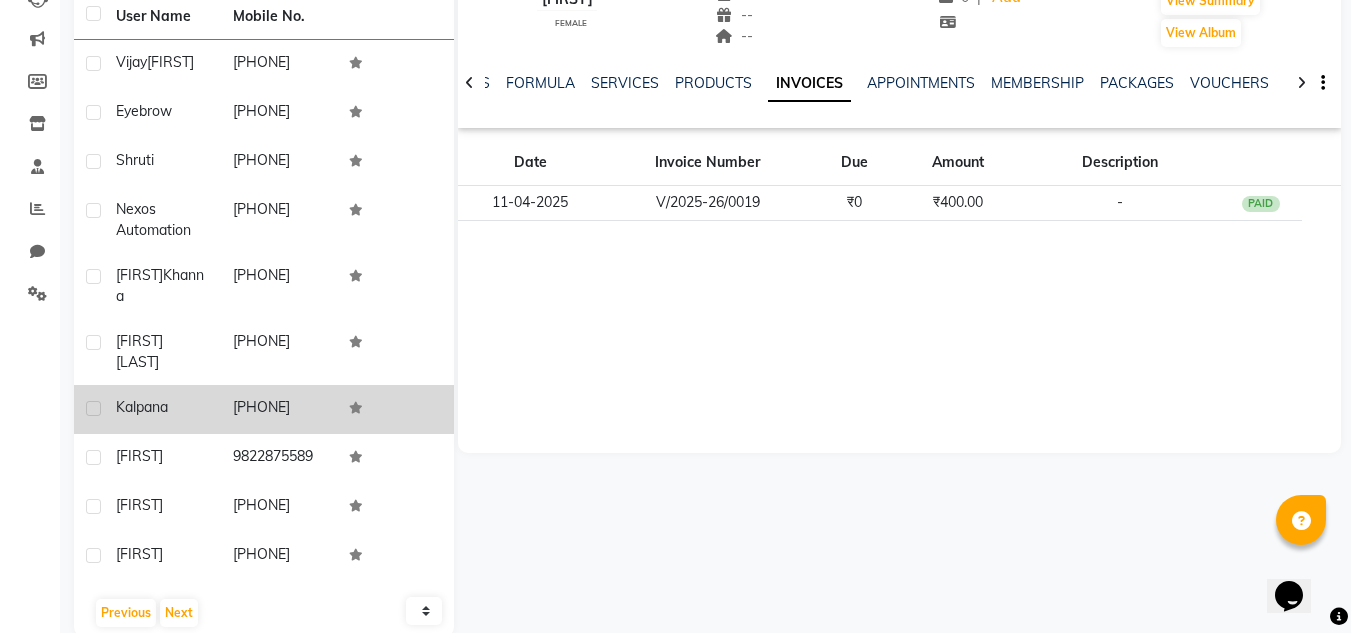 click on "[PHONE]" 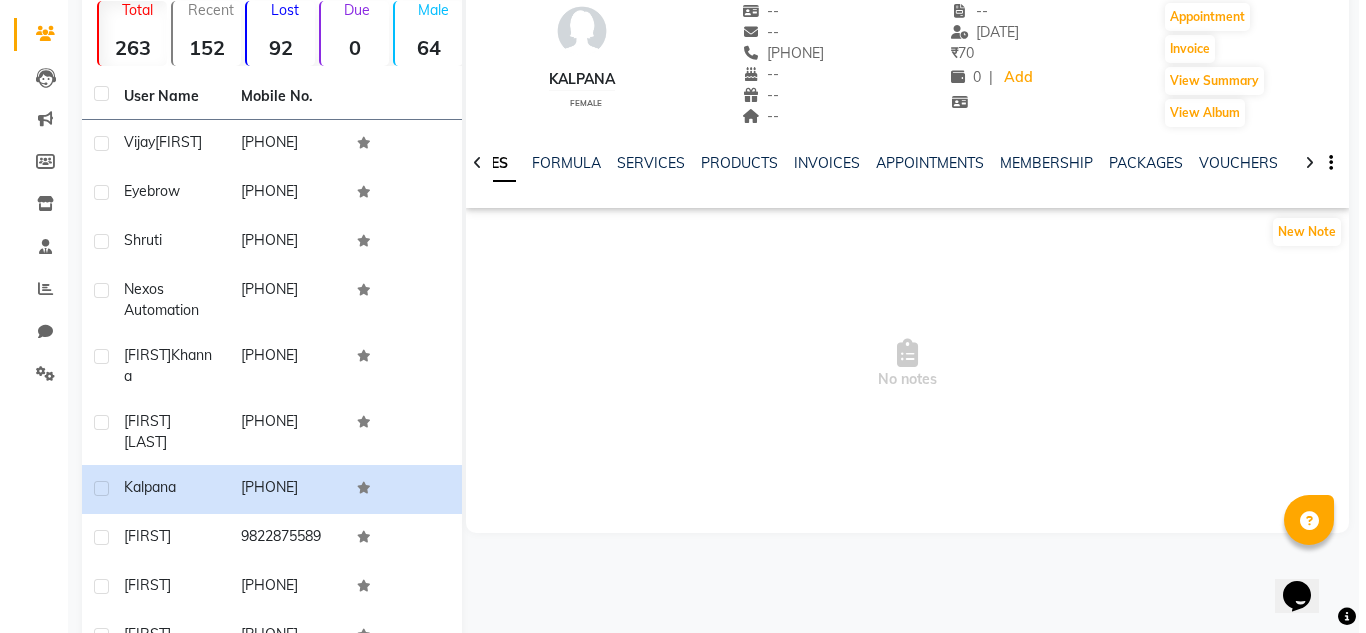 scroll, scrollTop: 134, scrollLeft: 0, axis: vertical 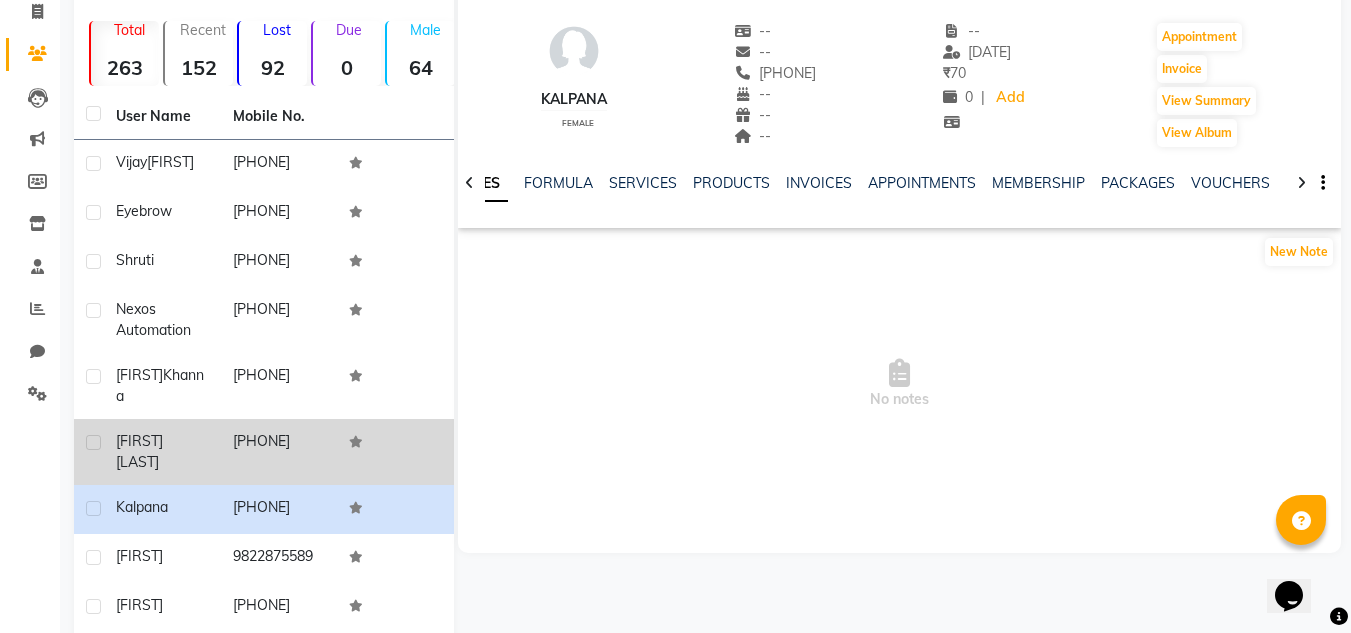 click on "[PHONE]" 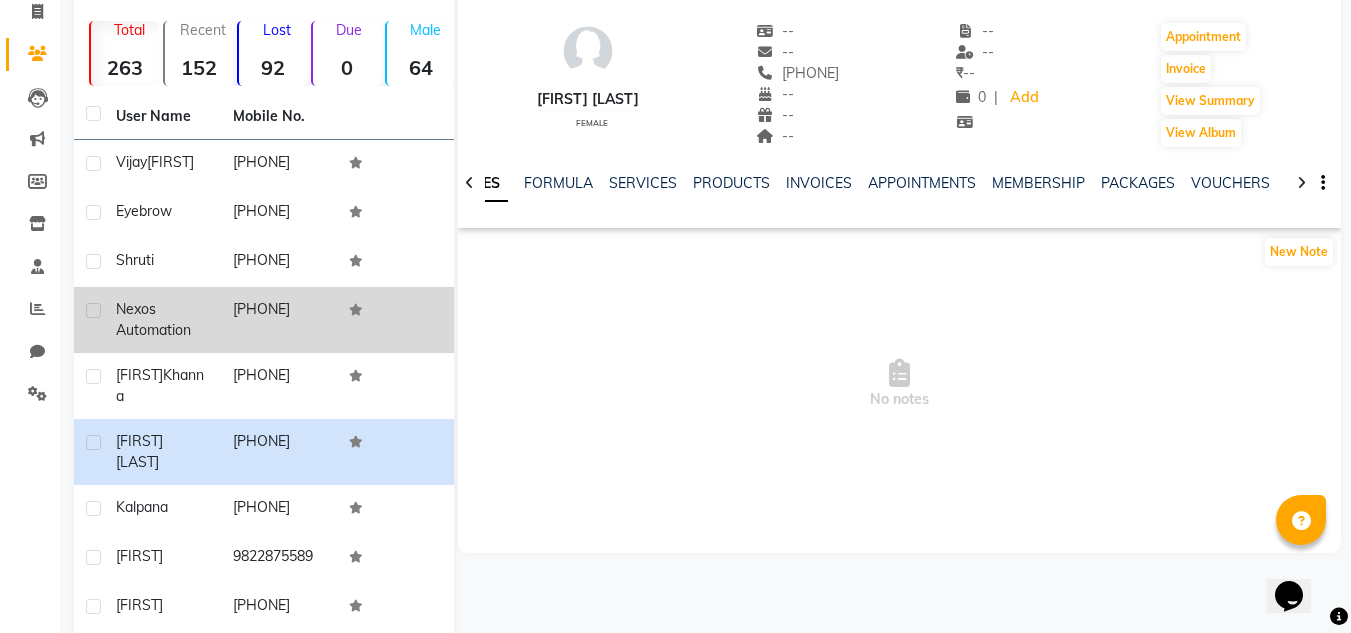click on "[PHONE]" 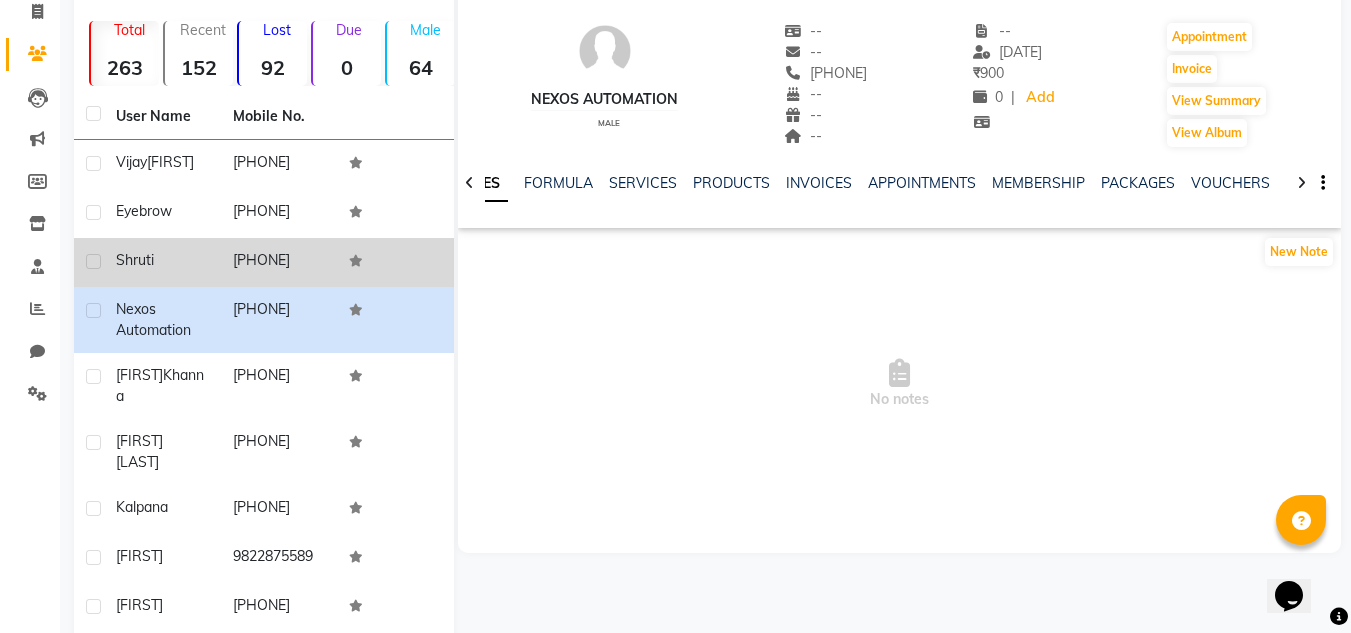 click on "[PHONE]" 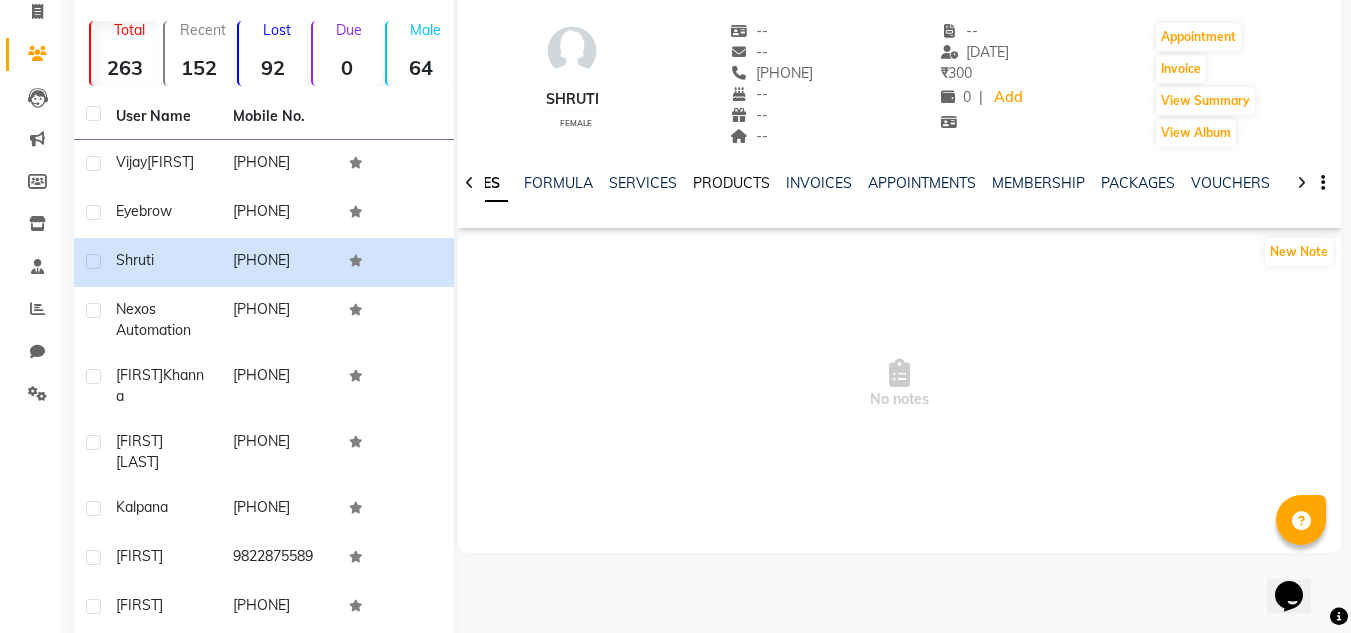 click on "PRODUCTS" 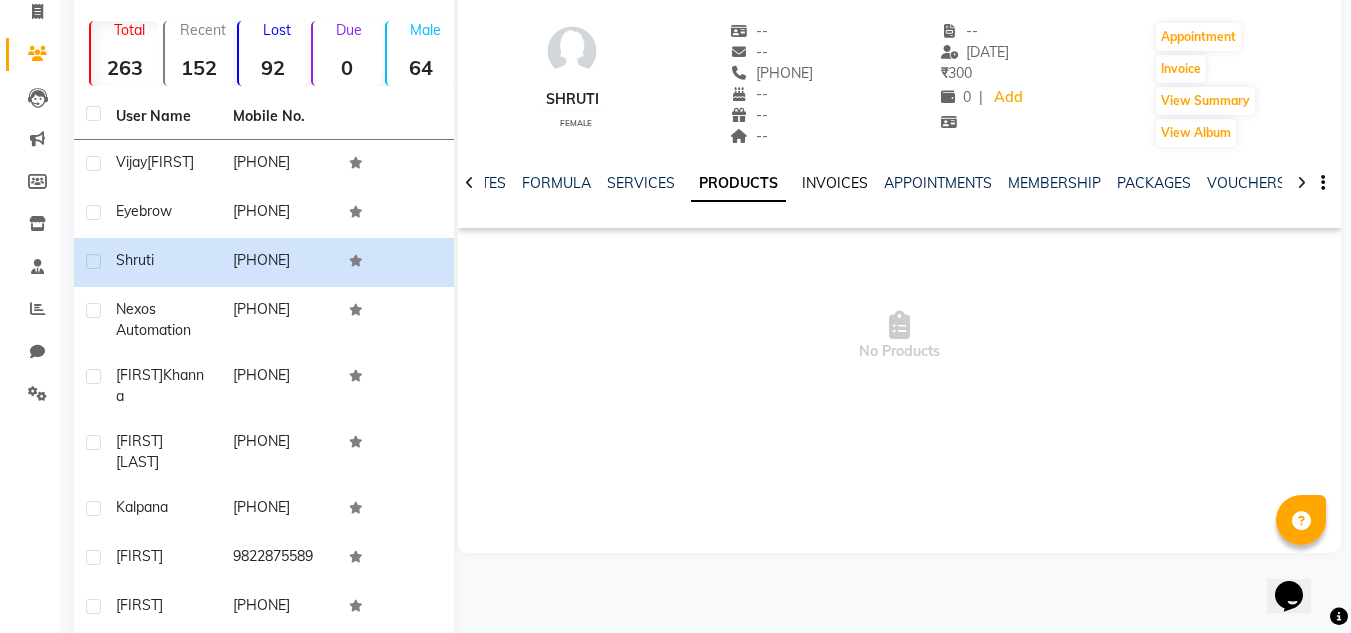 drag, startPoint x: 822, startPoint y: 179, endPoint x: 822, endPoint y: 222, distance: 43 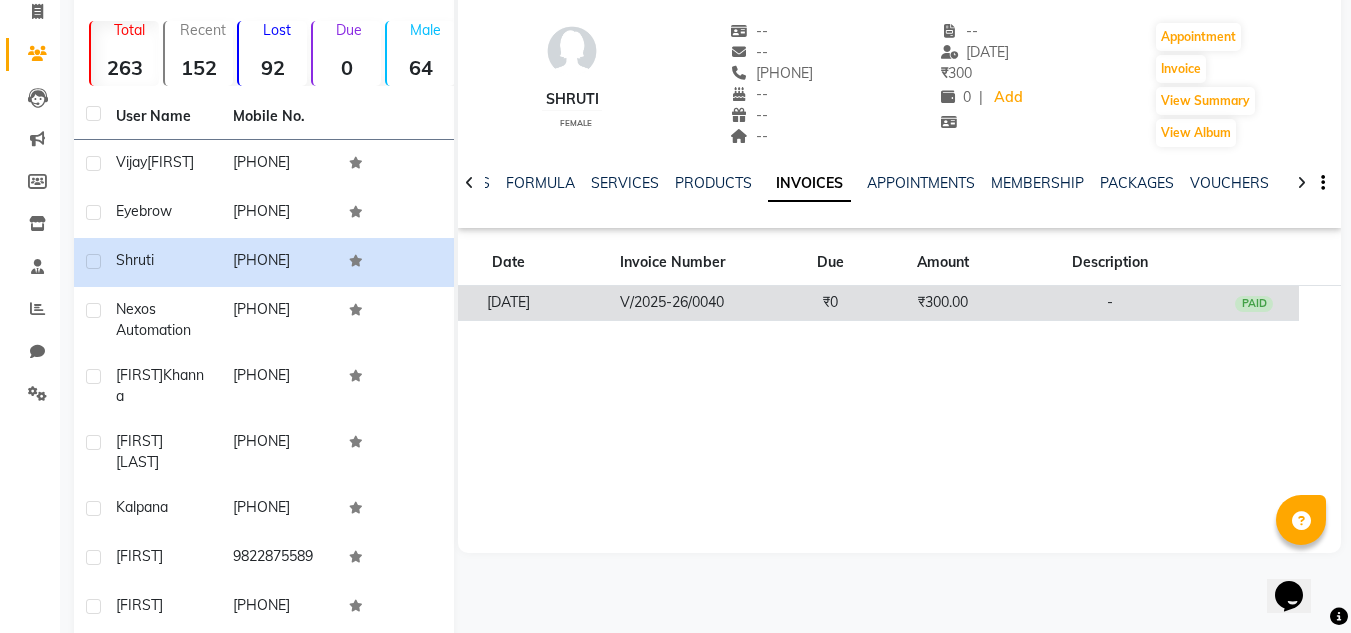 click on "₹0" 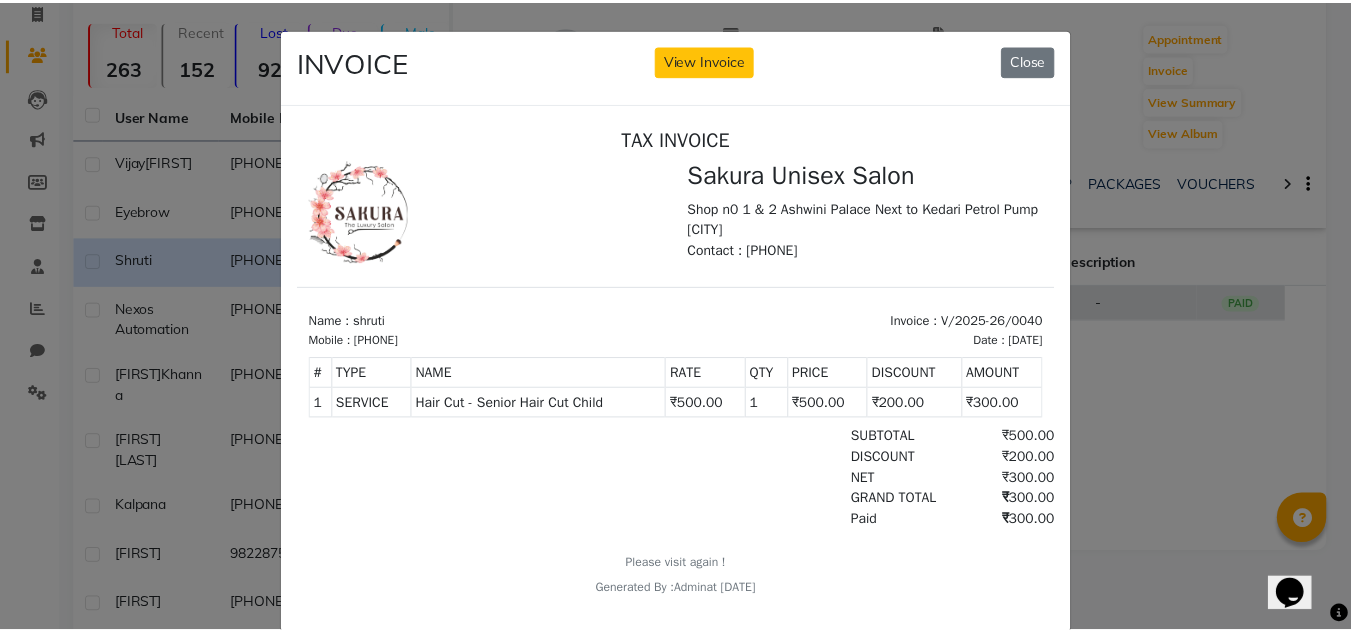 scroll, scrollTop: 0, scrollLeft: 0, axis: both 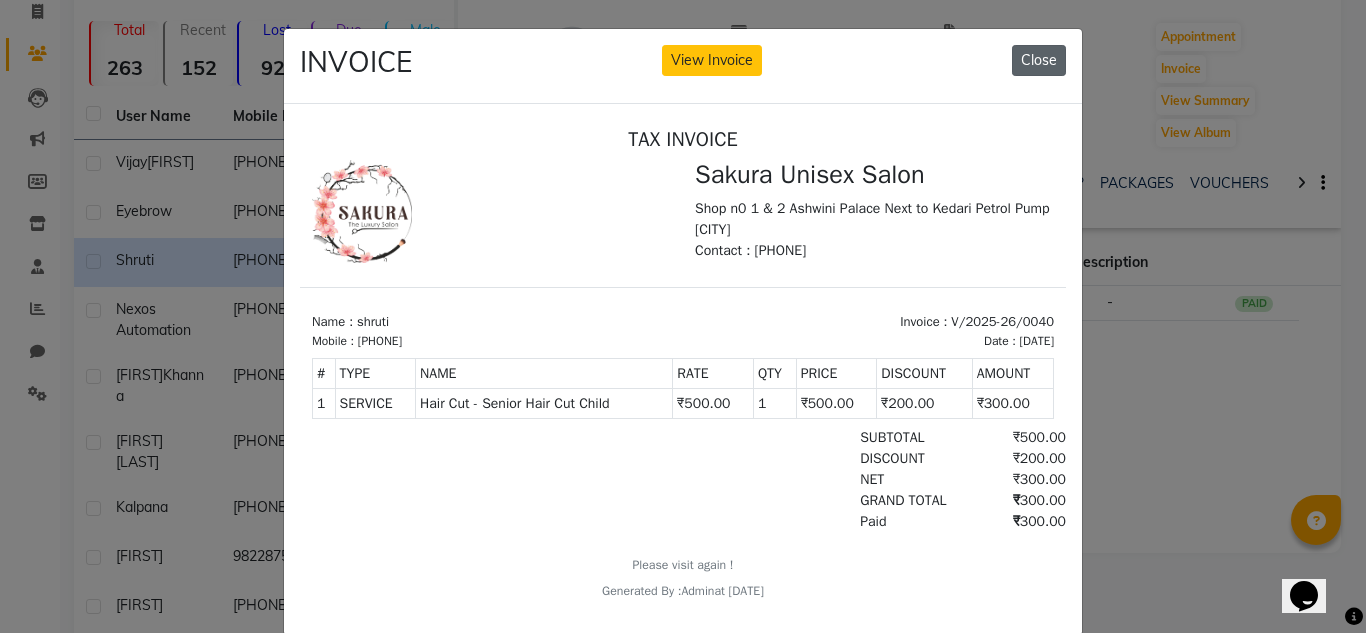 click on "Close" 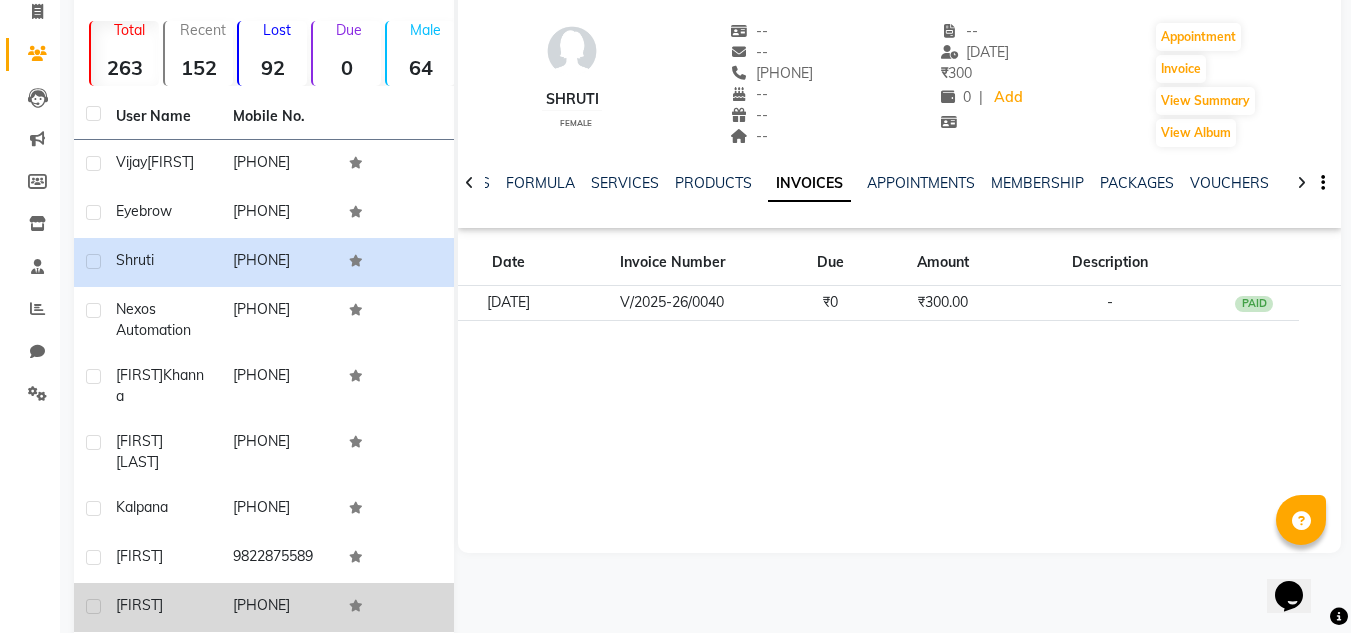 scroll, scrollTop: 234, scrollLeft: 0, axis: vertical 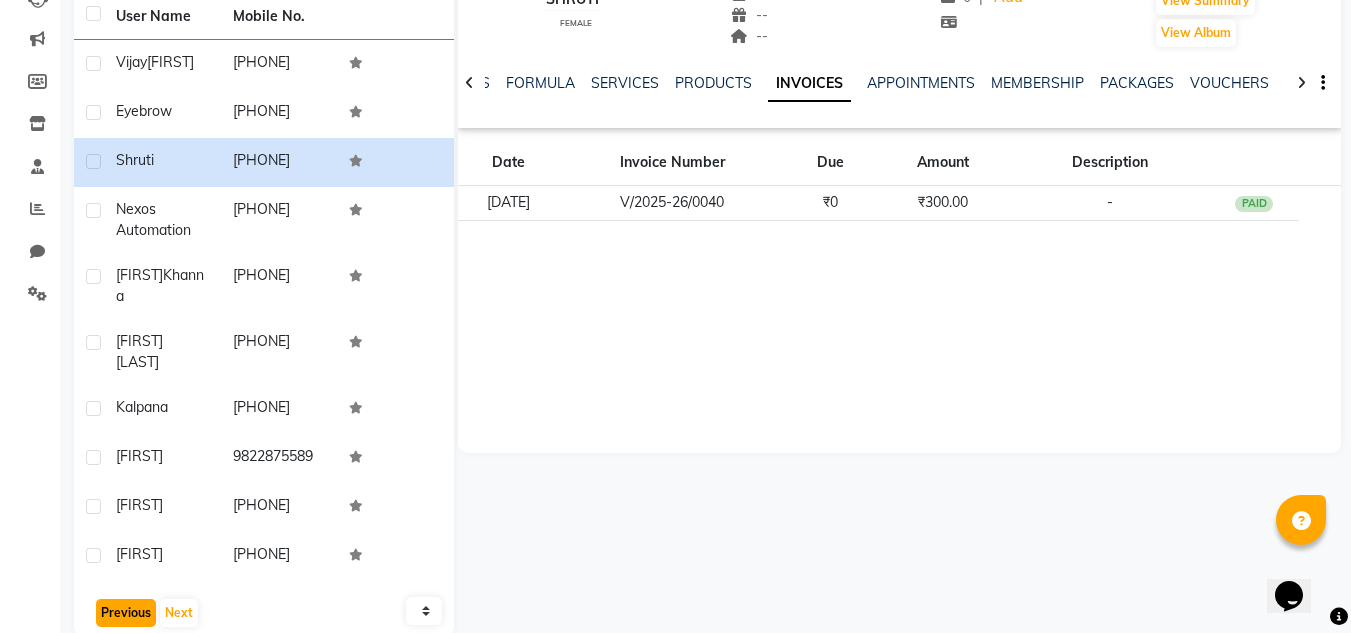 click on "Previous" 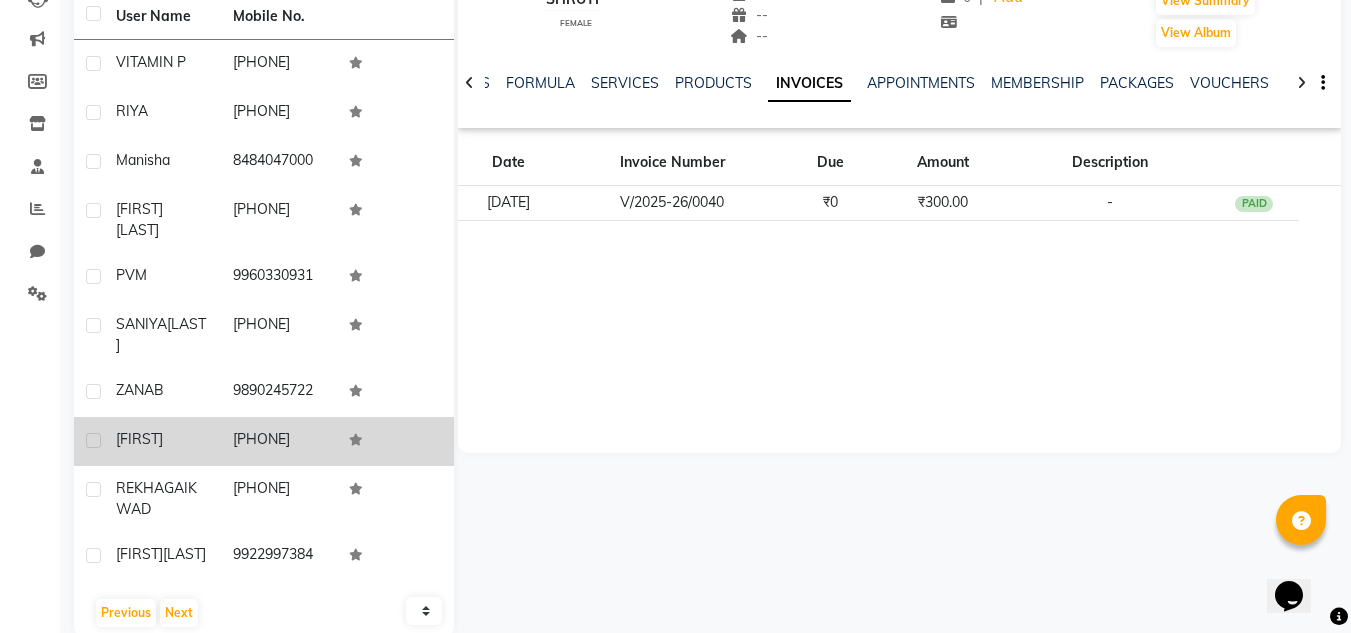 click on "[PHONE]" 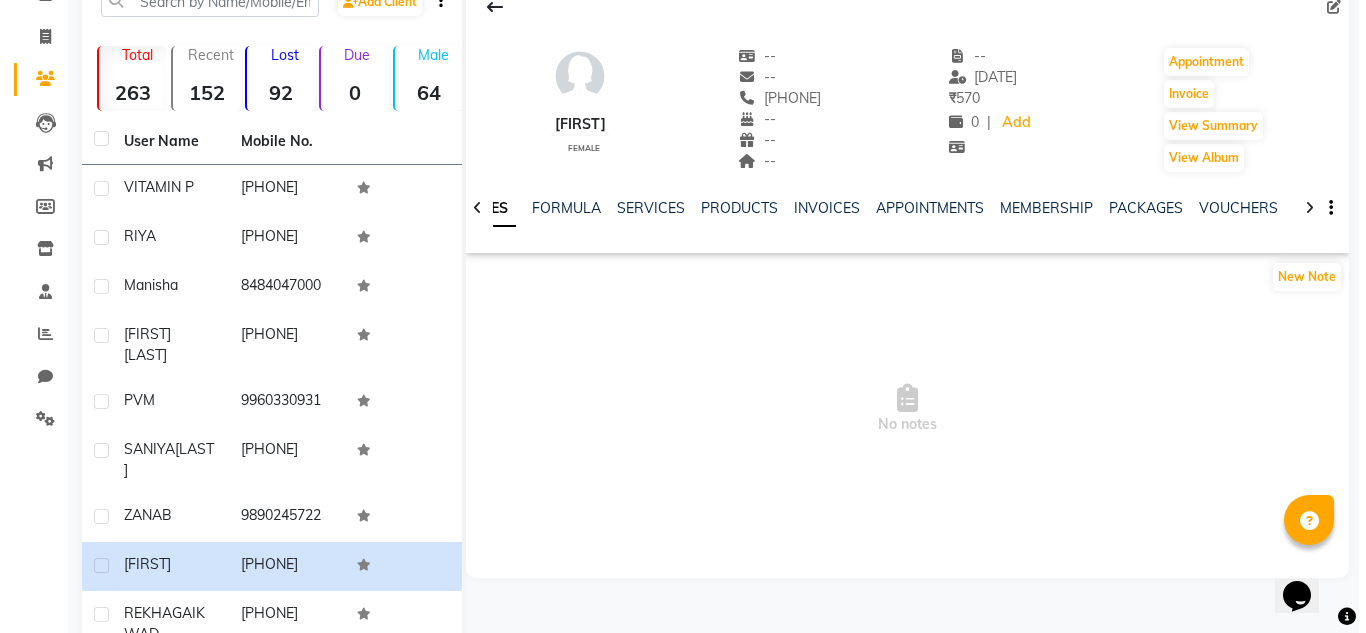 scroll, scrollTop: 0, scrollLeft: 0, axis: both 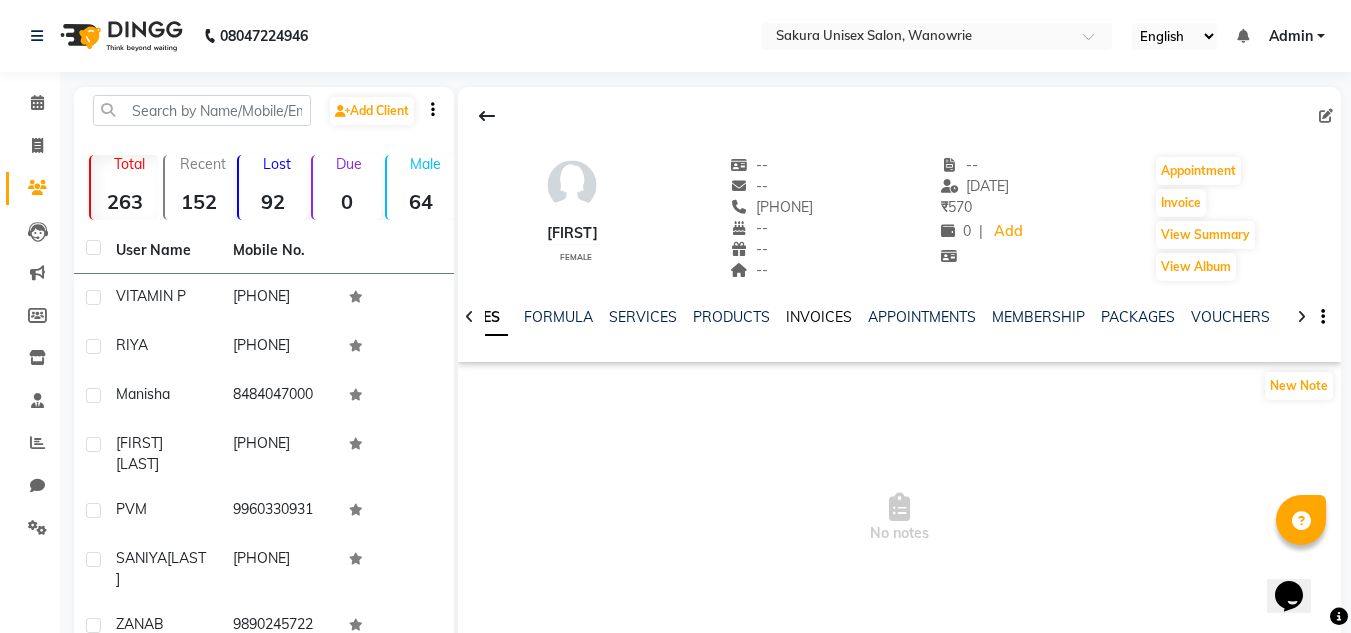 click on "INVOICES" 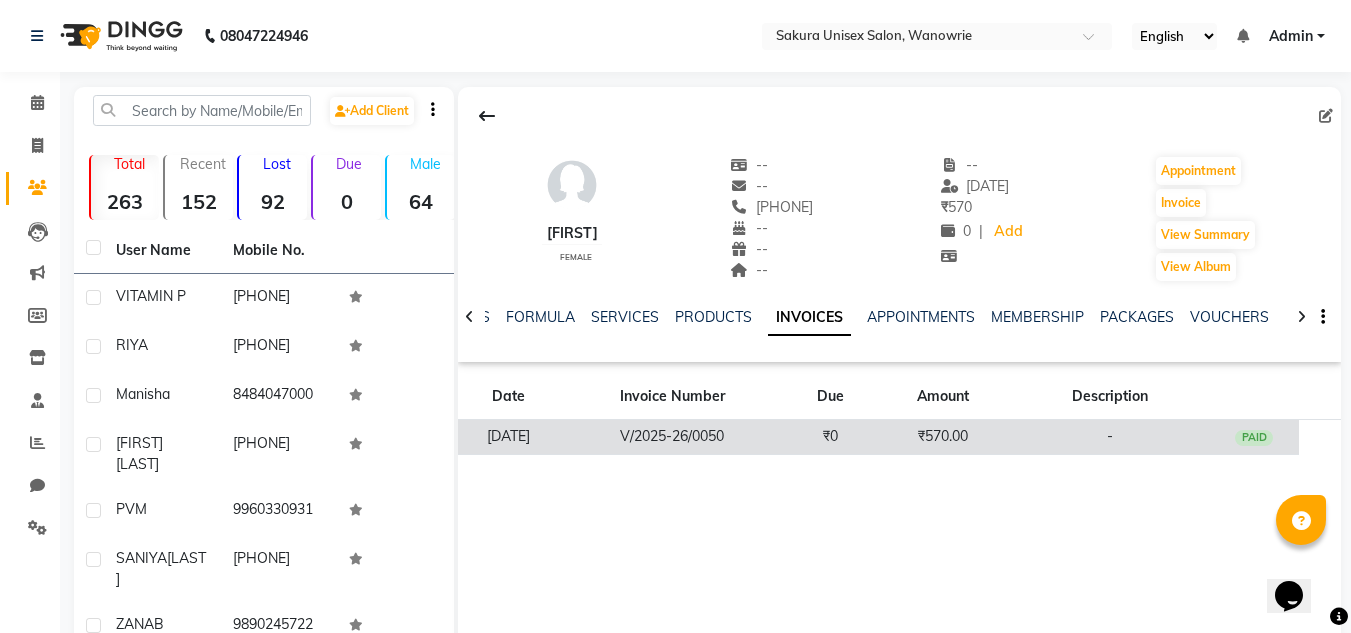 click on "V/2025-26/0050" 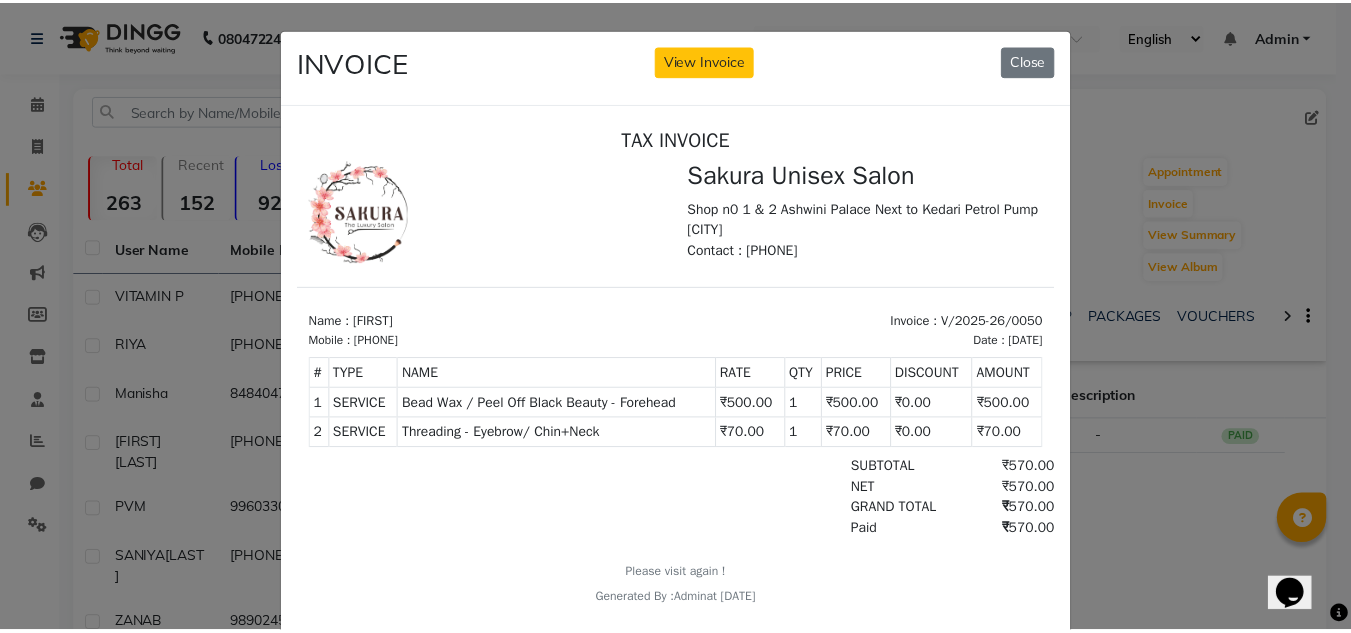 scroll, scrollTop: 0, scrollLeft: 0, axis: both 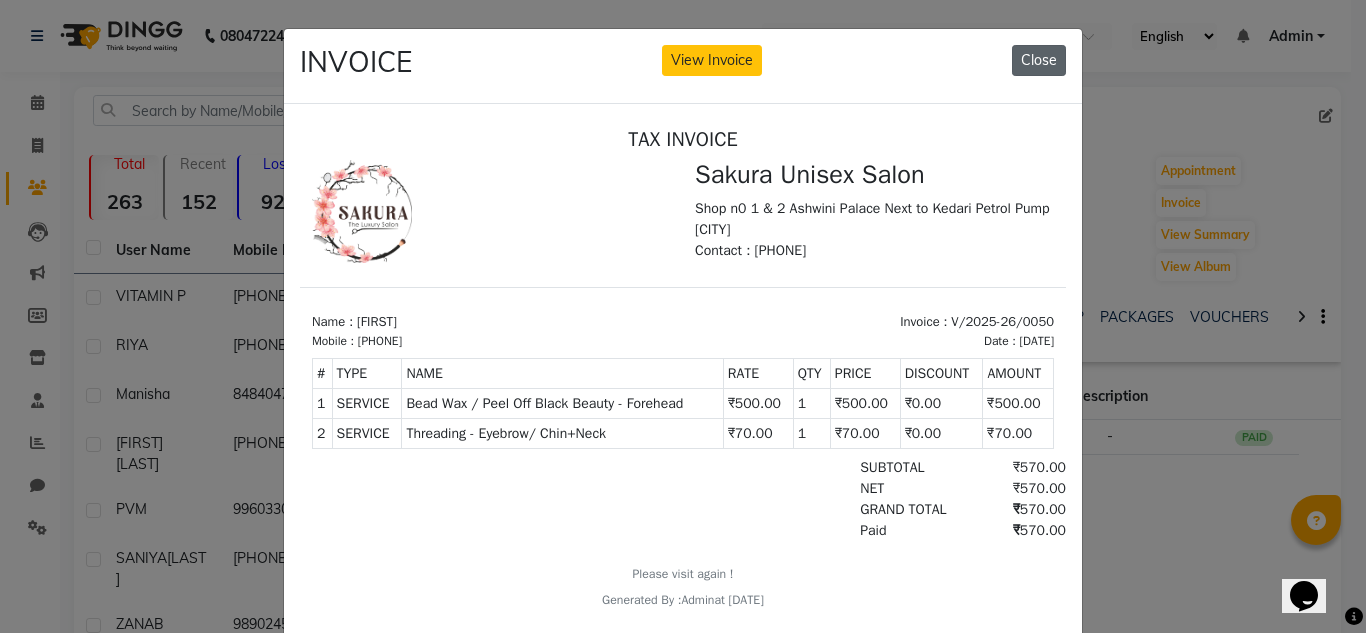 click on "Close" 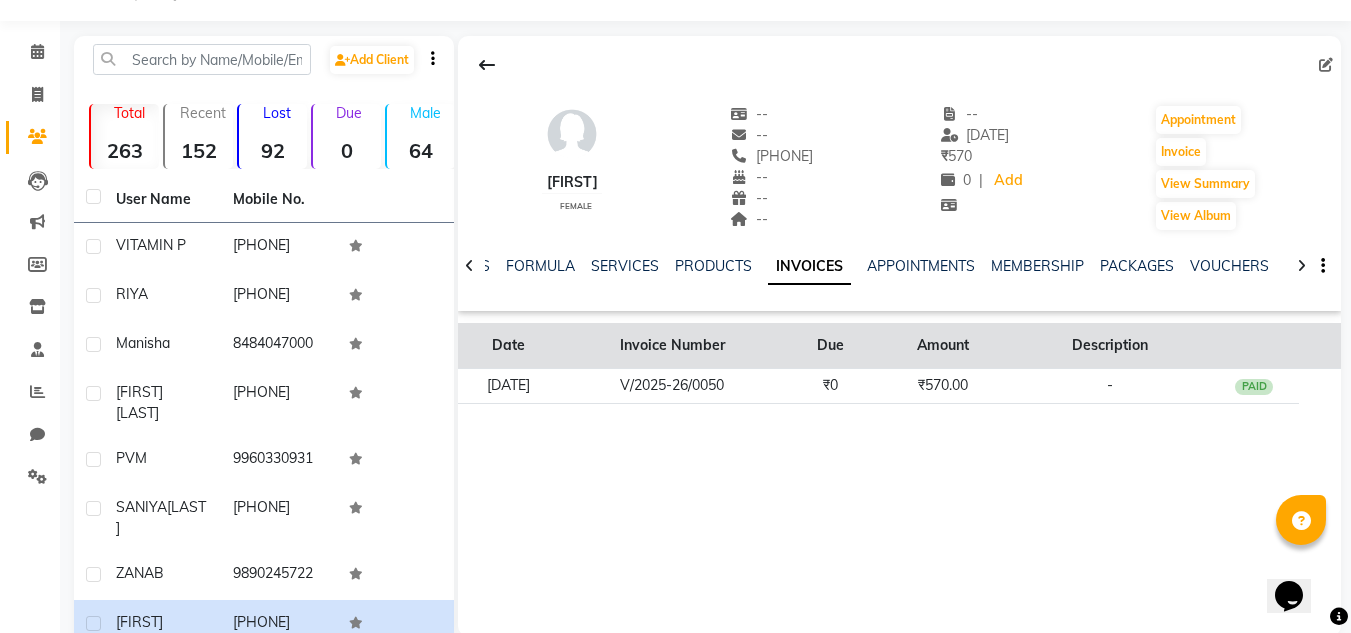 scroll, scrollTop: 100, scrollLeft: 0, axis: vertical 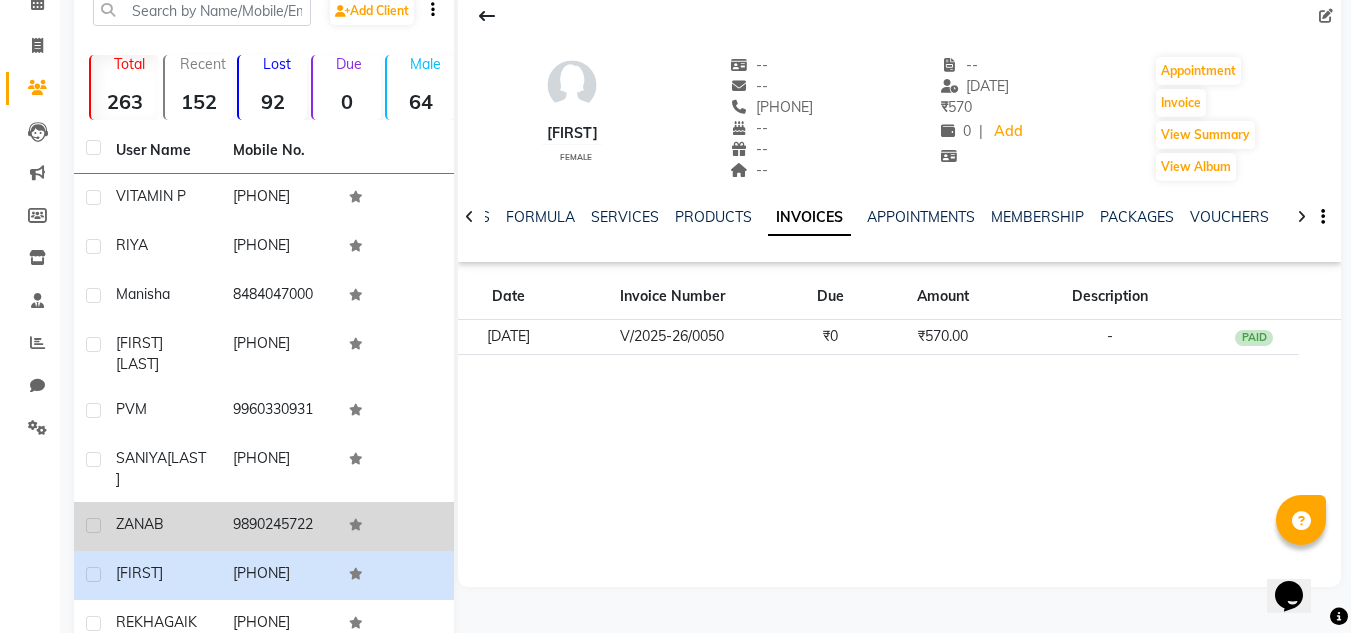 click on "ZANAB" 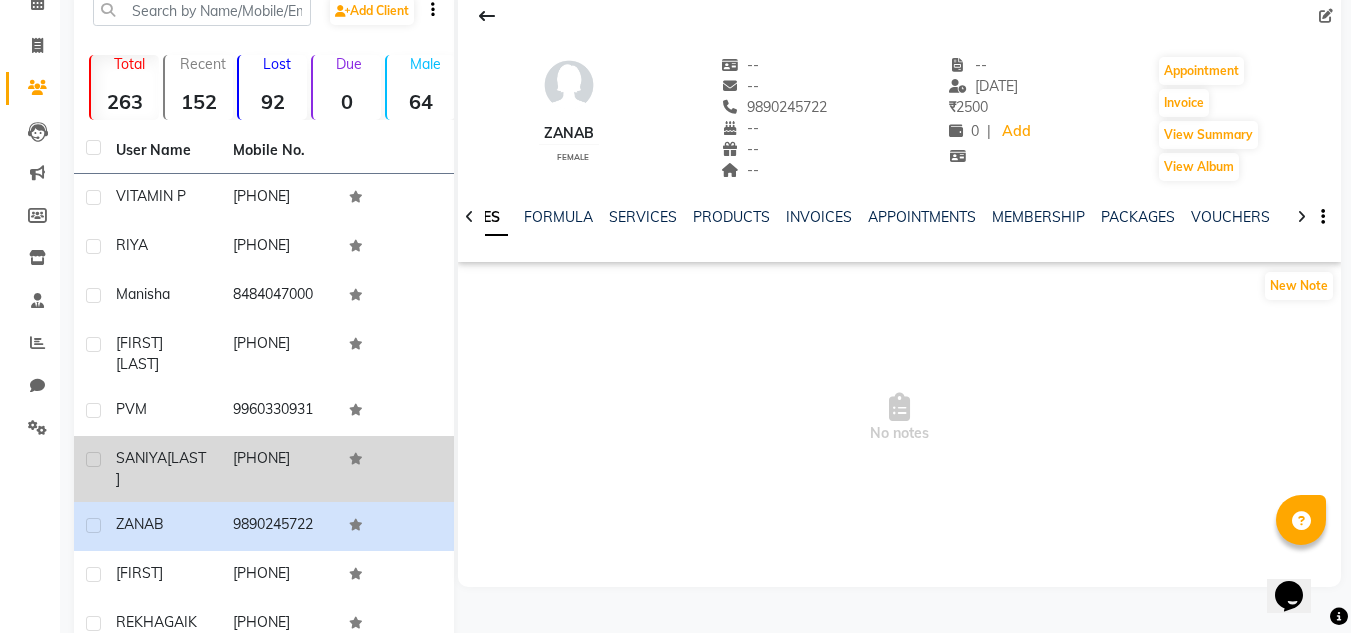 click 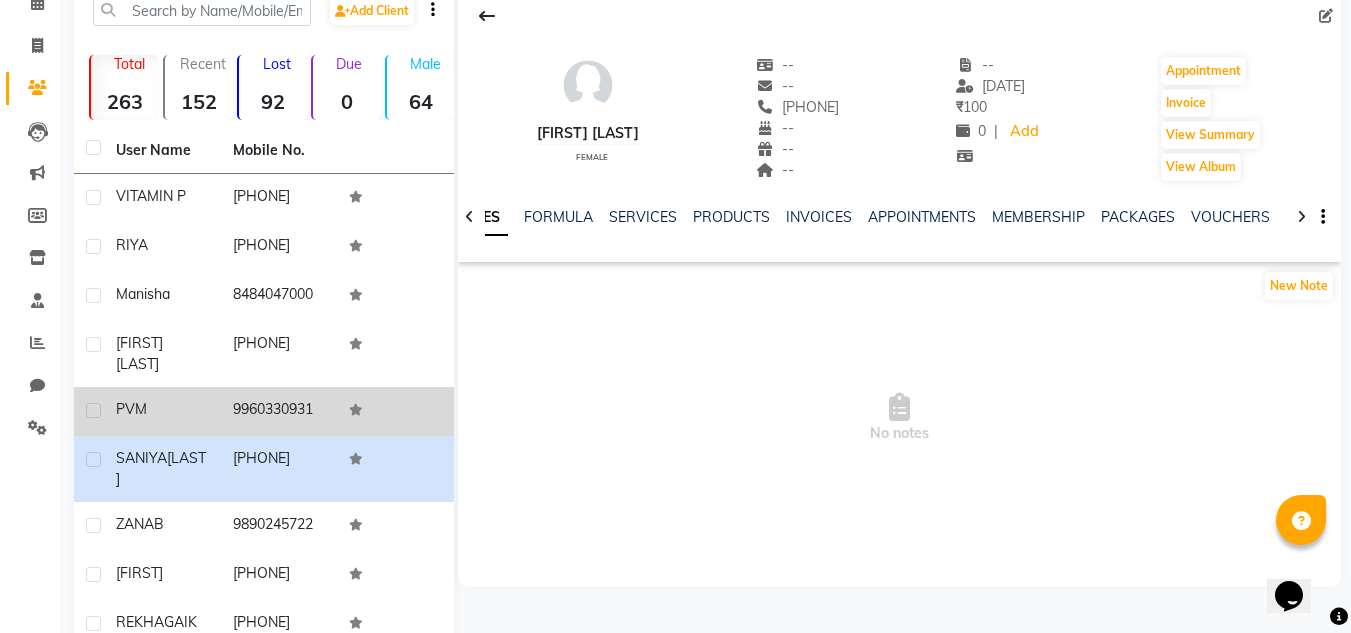 click on "9960330931" 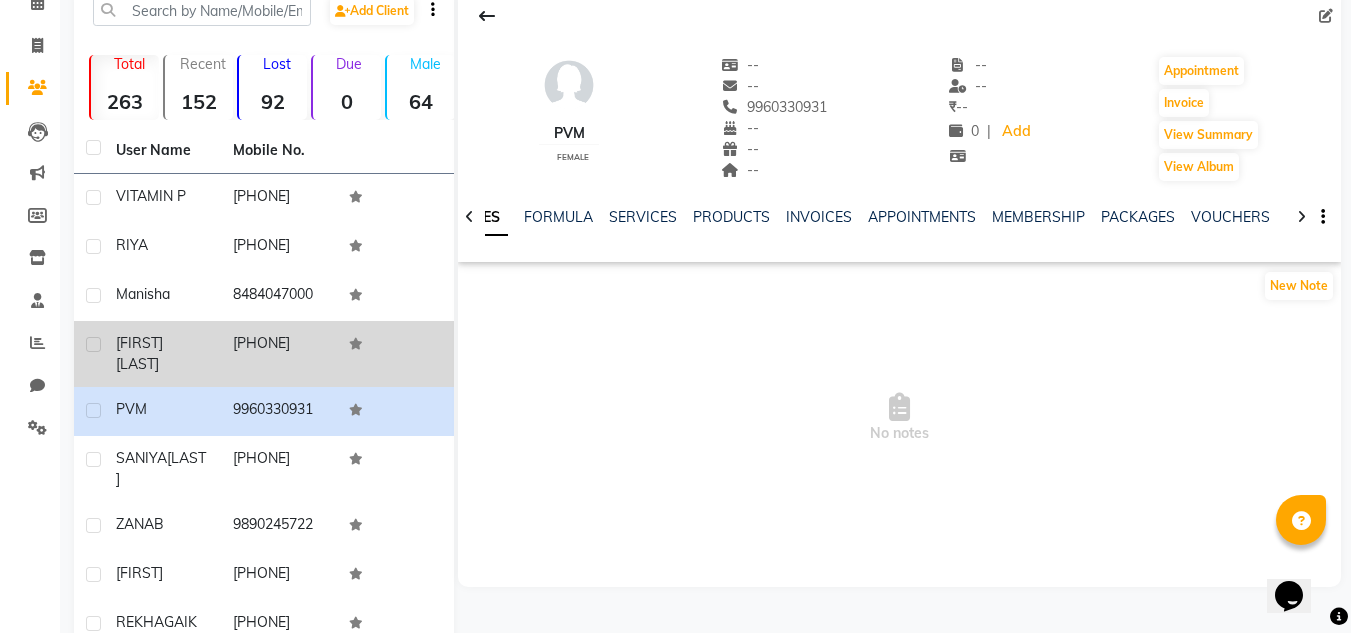 click on "[PHONE]" 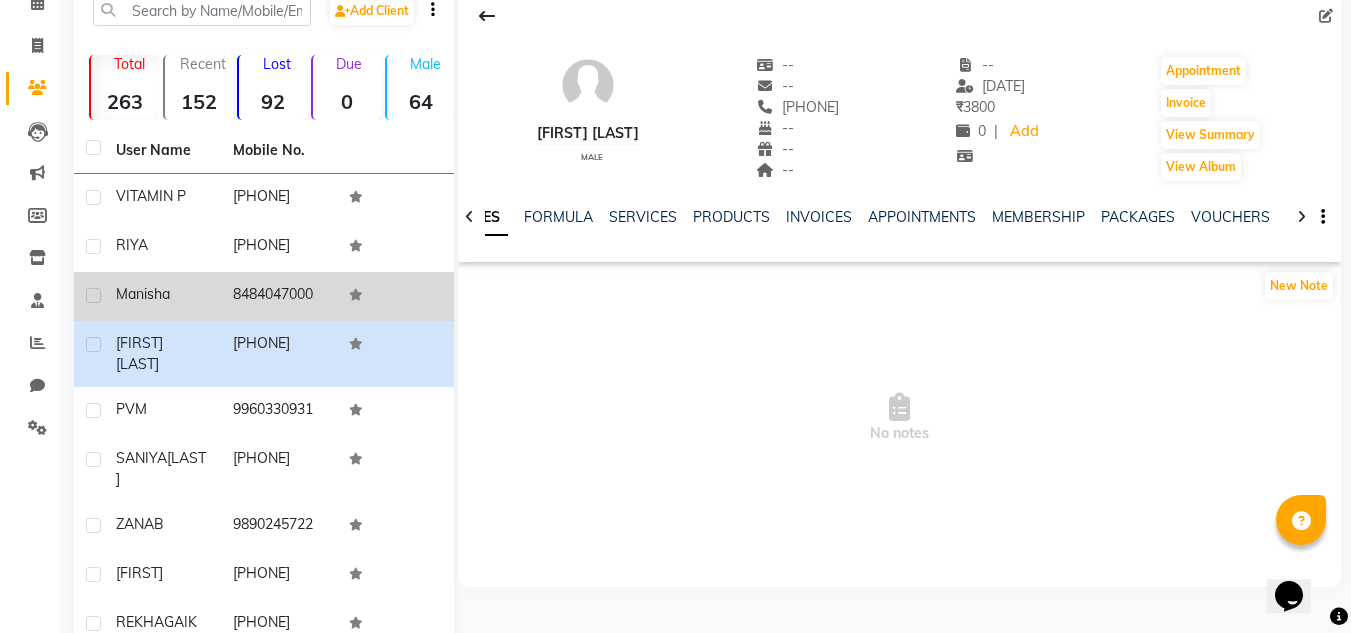 click on "8484047000" 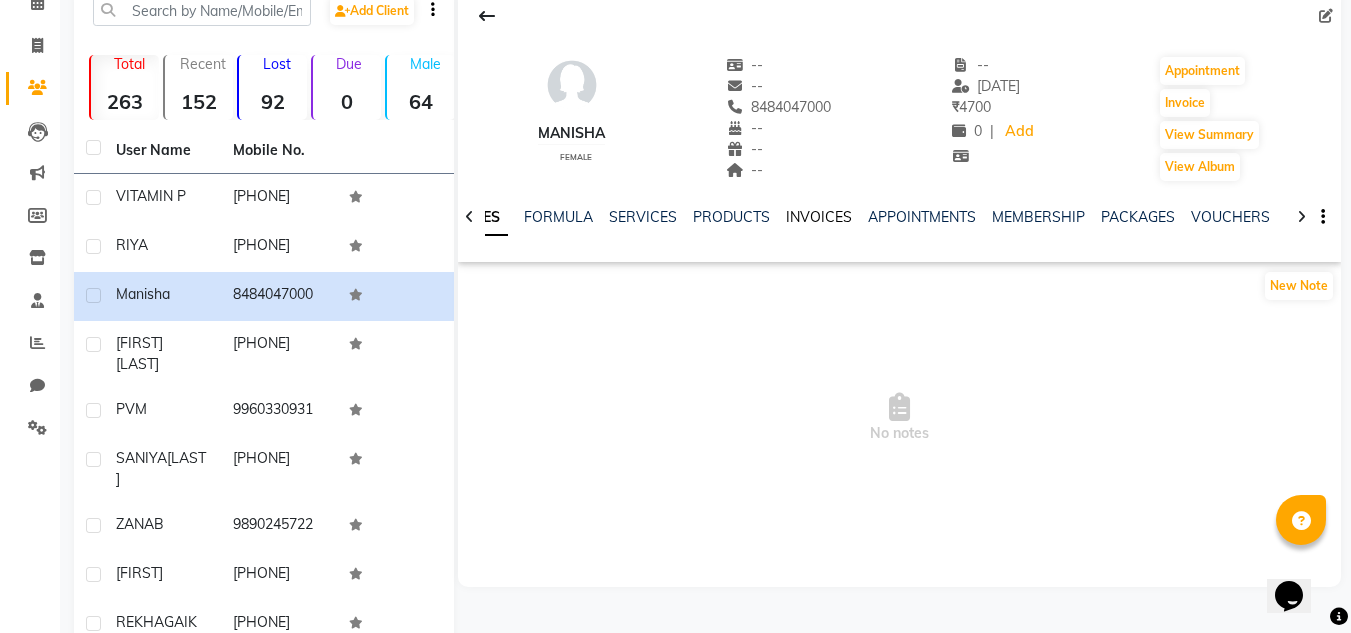 click on "INVOICES" 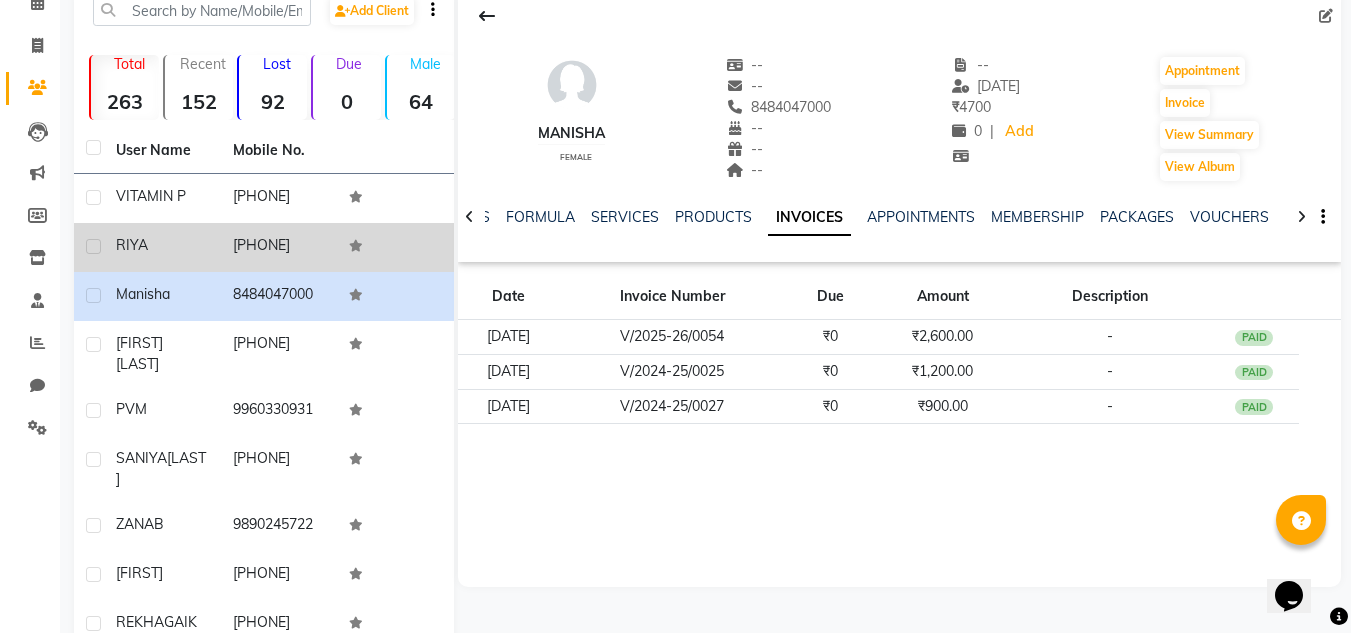 click on "[PHONE]" 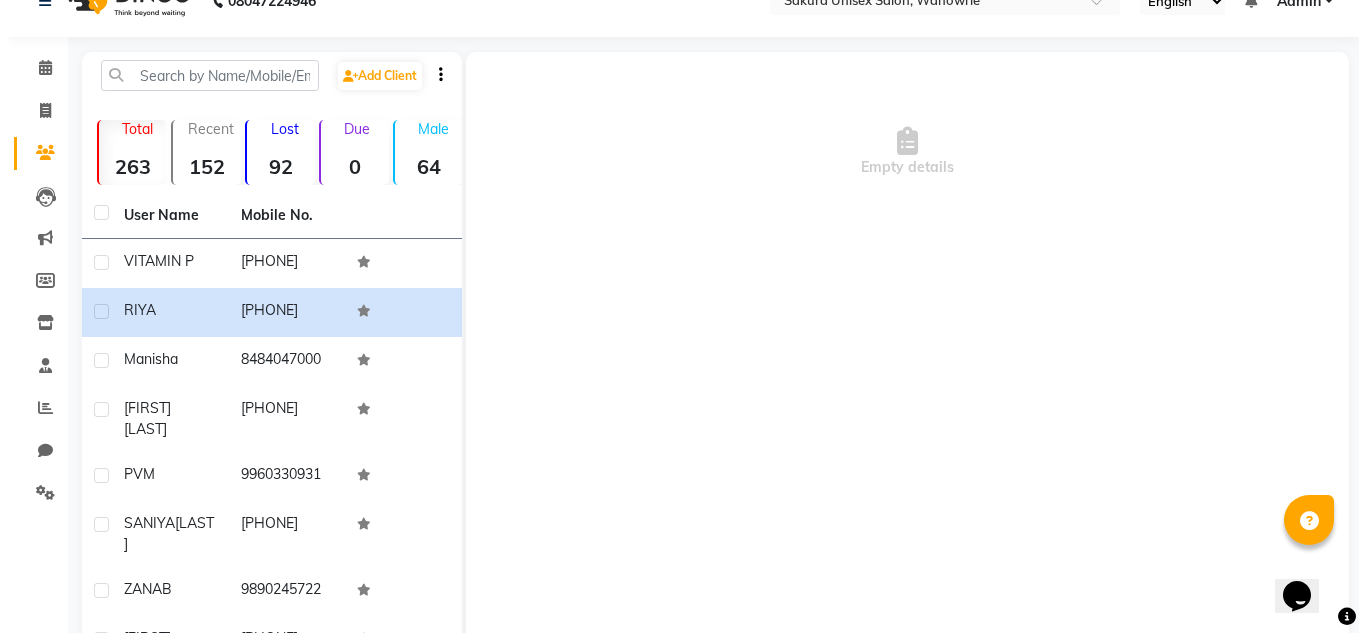 scroll, scrollTop: 0, scrollLeft: 0, axis: both 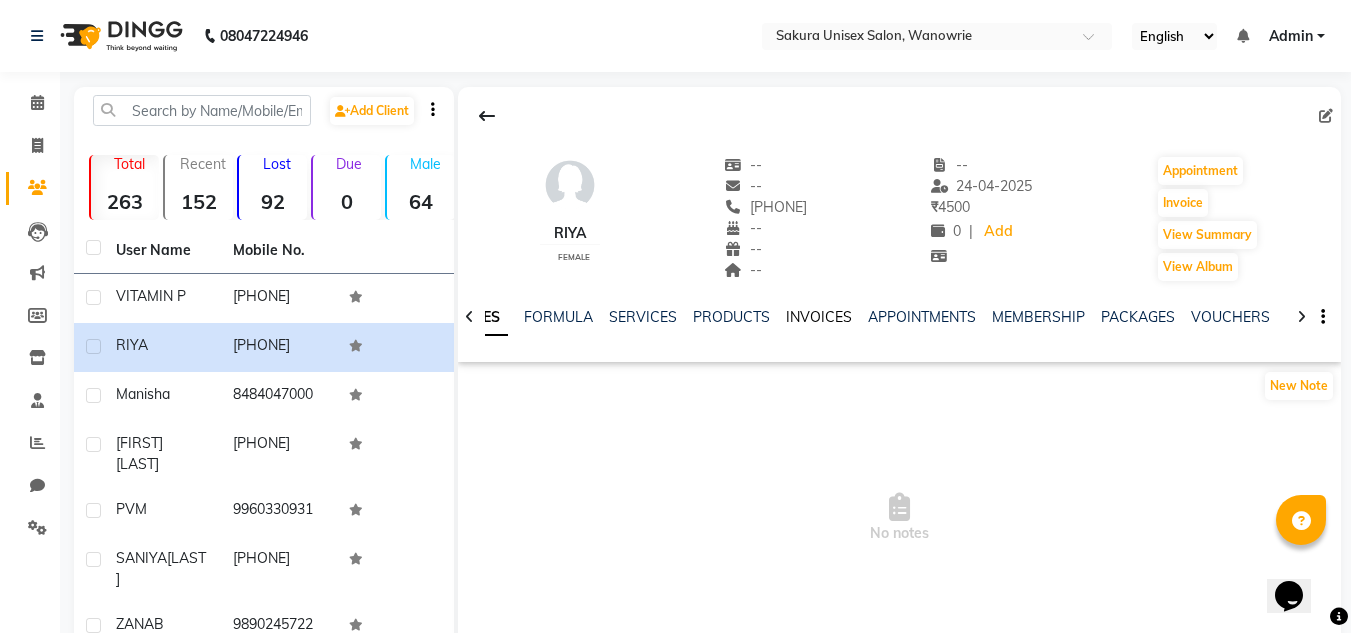 click on "INVOICES" 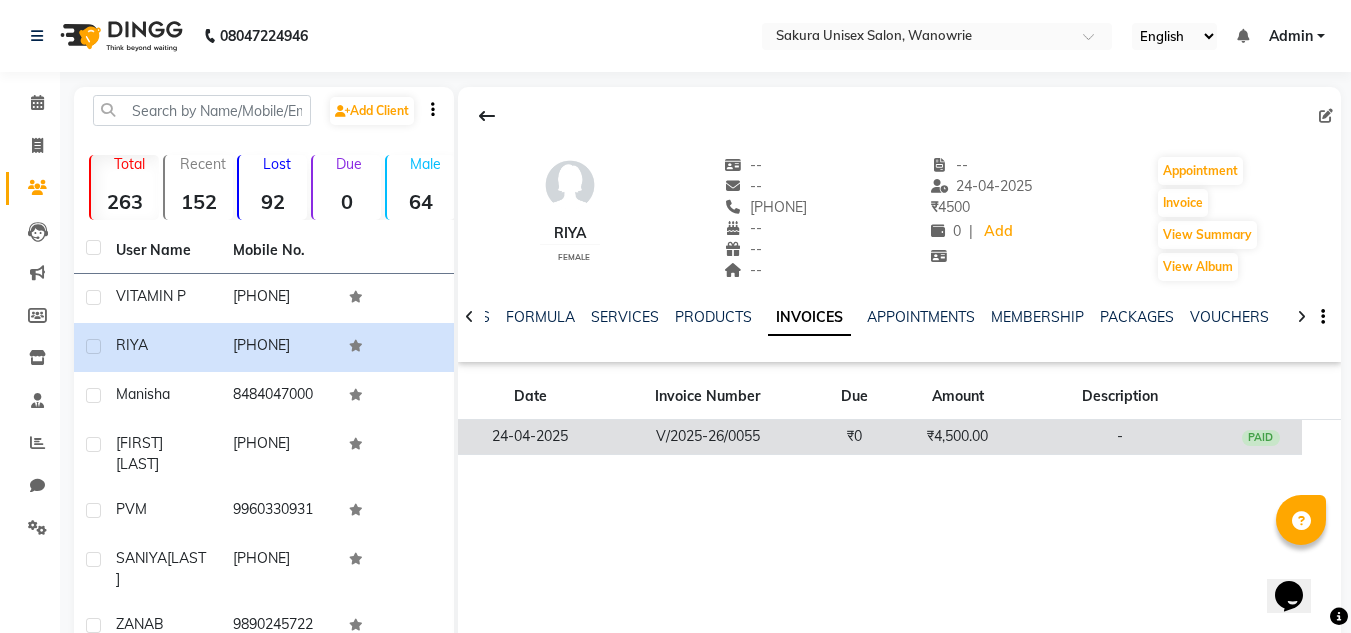 click on "V/2025-26/0055" 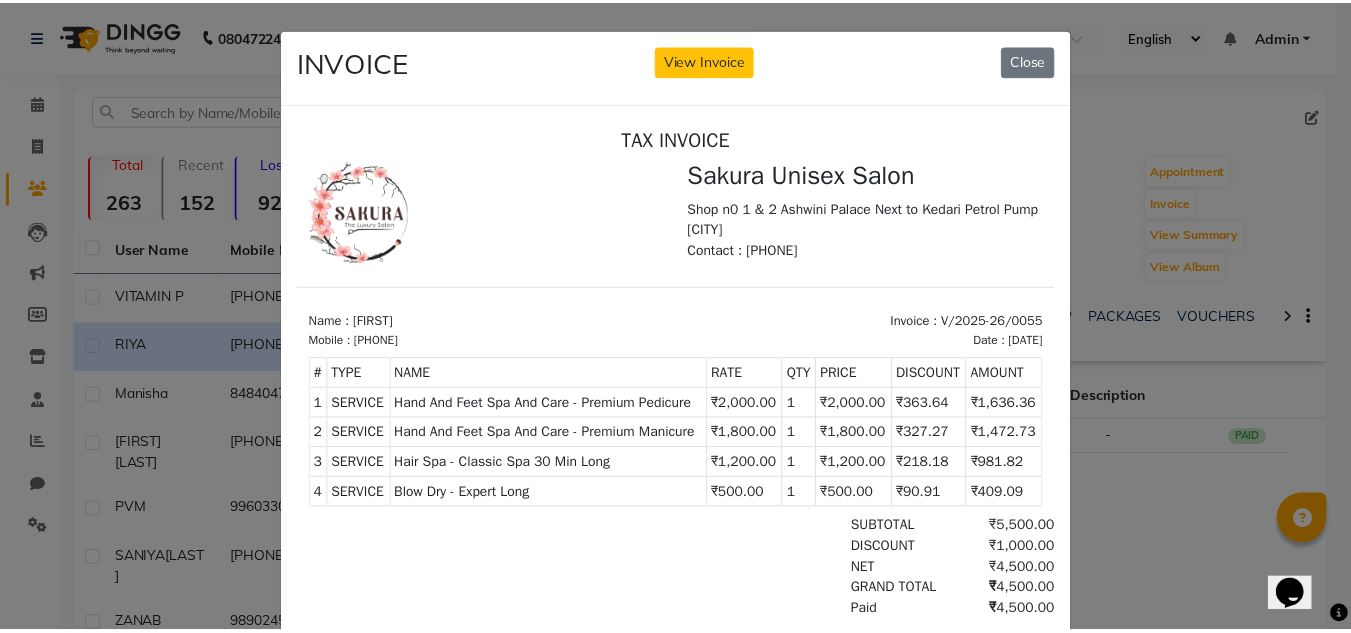 scroll, scrollTop: 16, scrollLeft: 0, axis: vertical 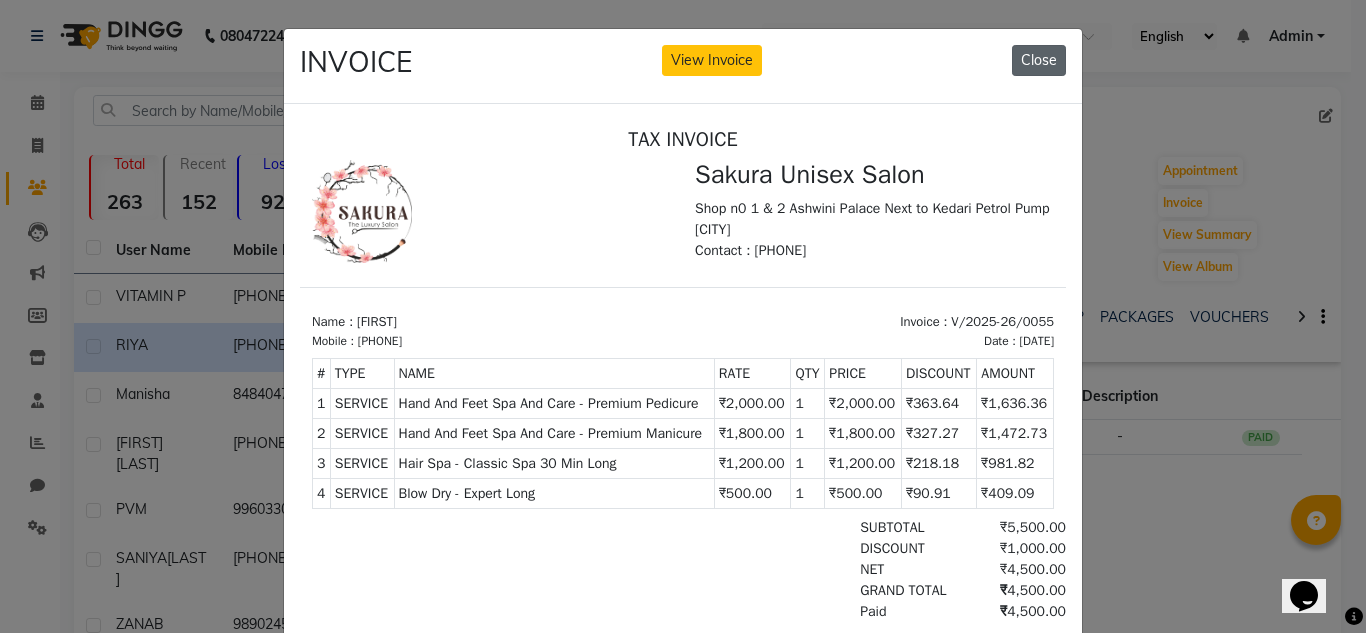 click on "Close" 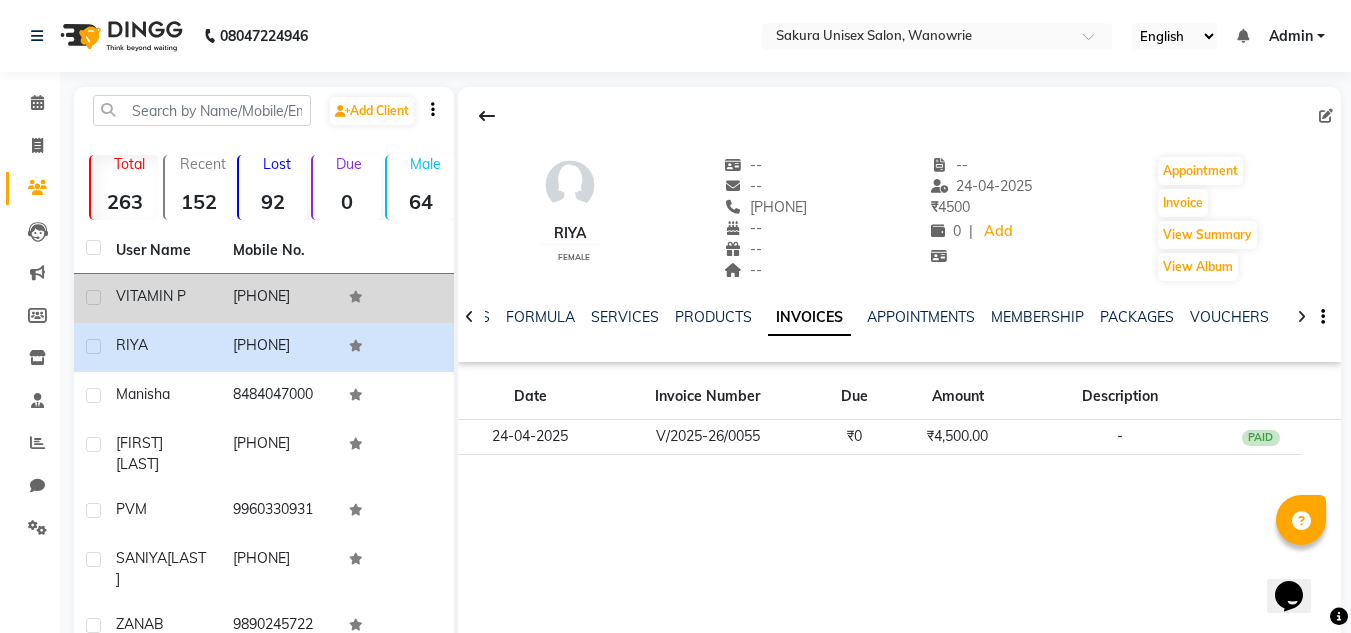 click on "VITAMIN P" 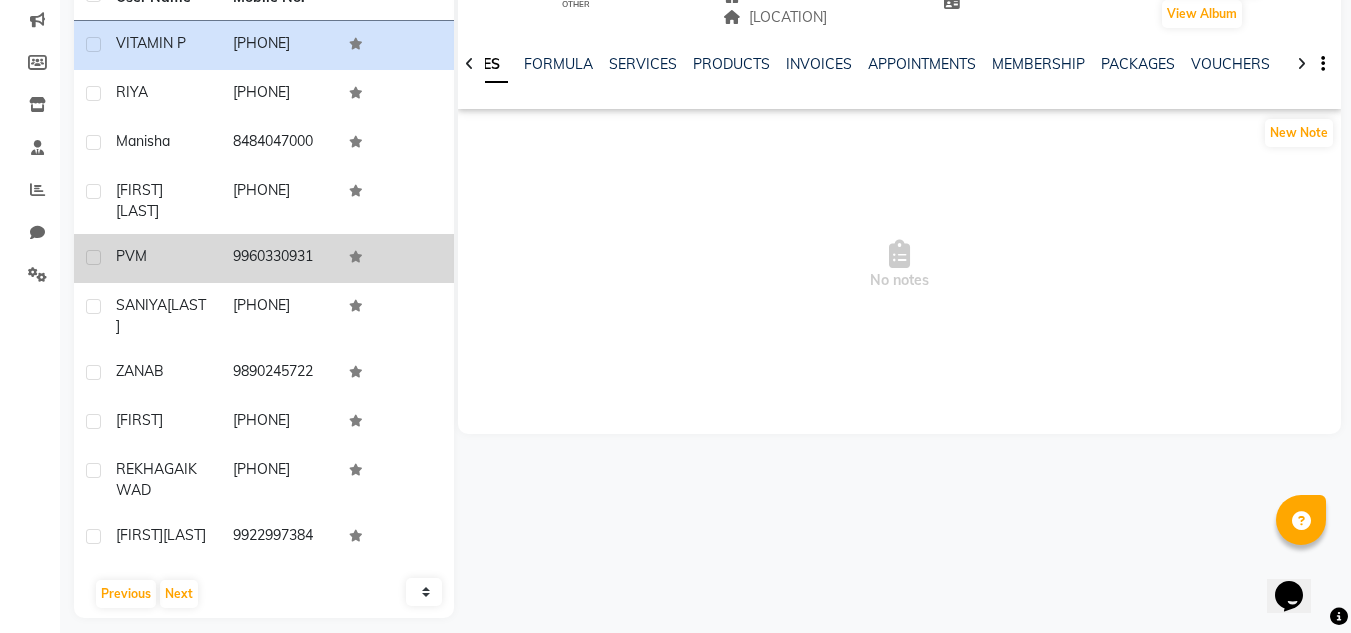 scroll, scrollTop: 285, scrollLeft: 0, axis: vertical 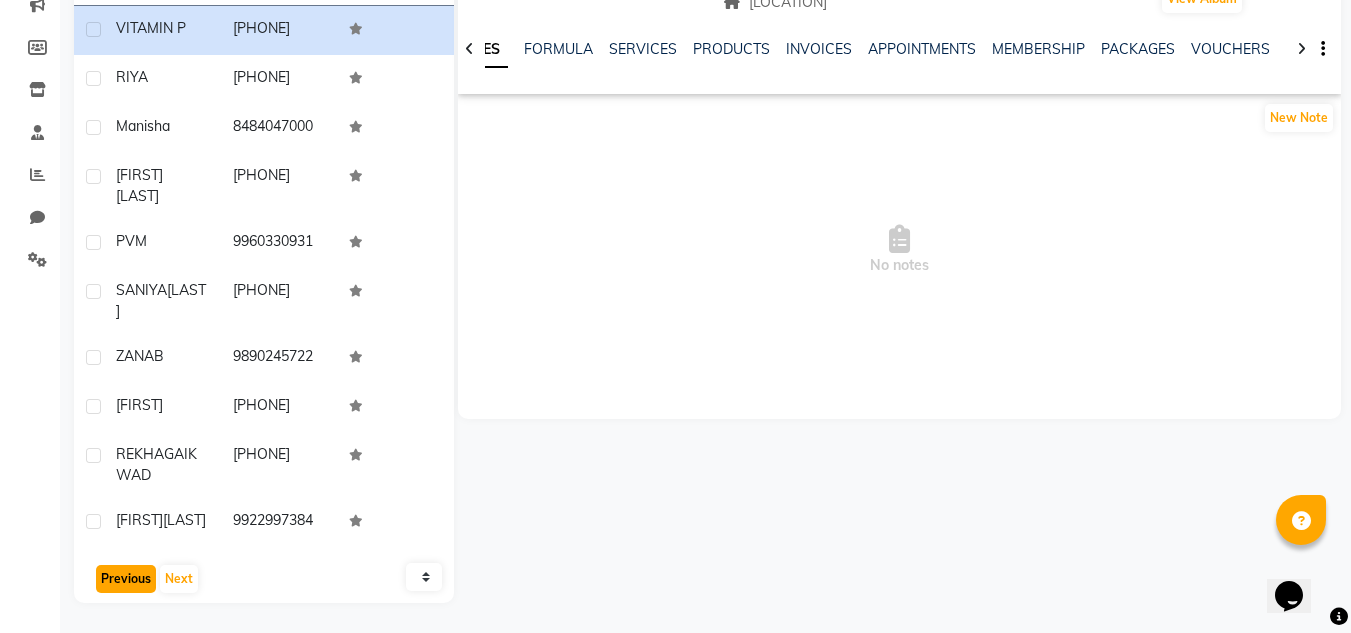 click on "Previous" 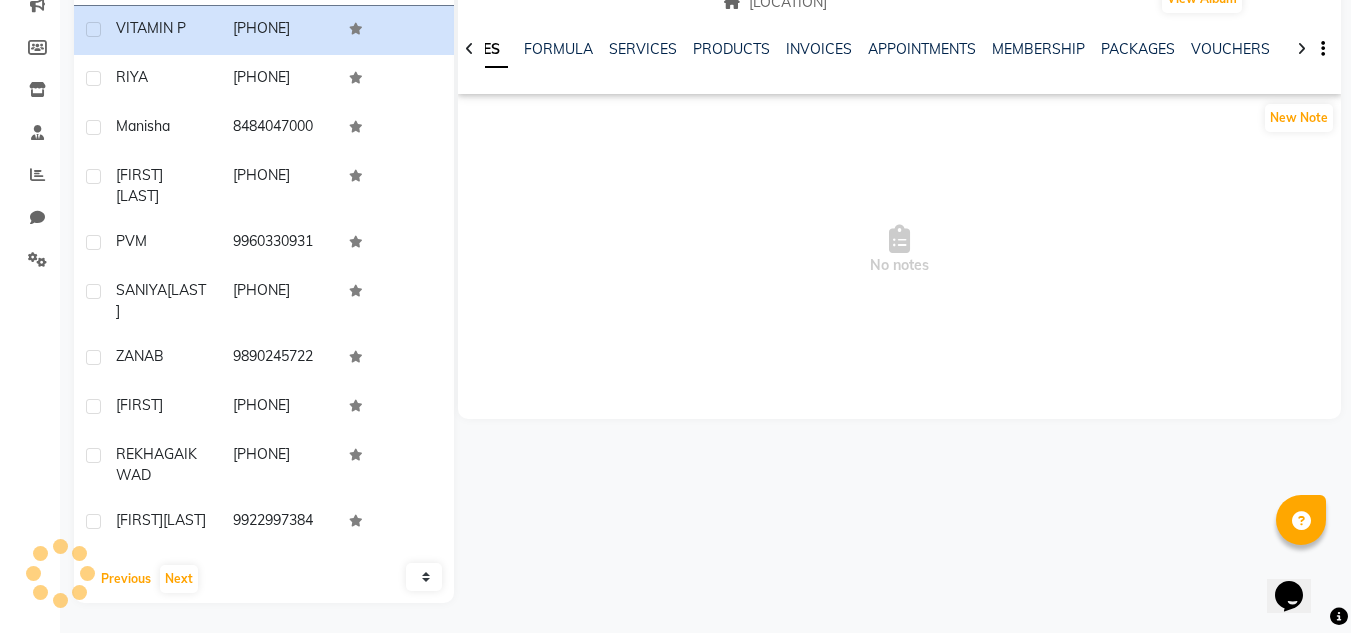 scroll, scrollTop: 268, scrollLeft: 0, axis: vertical 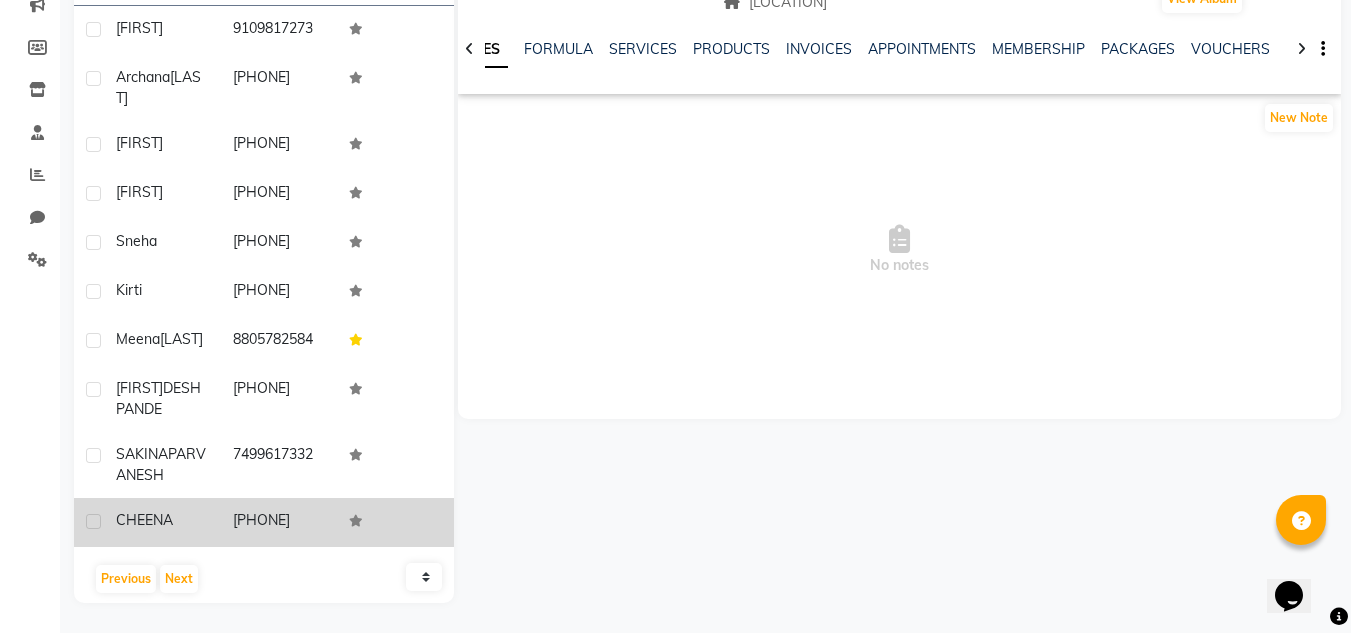 click on "CHEENA" 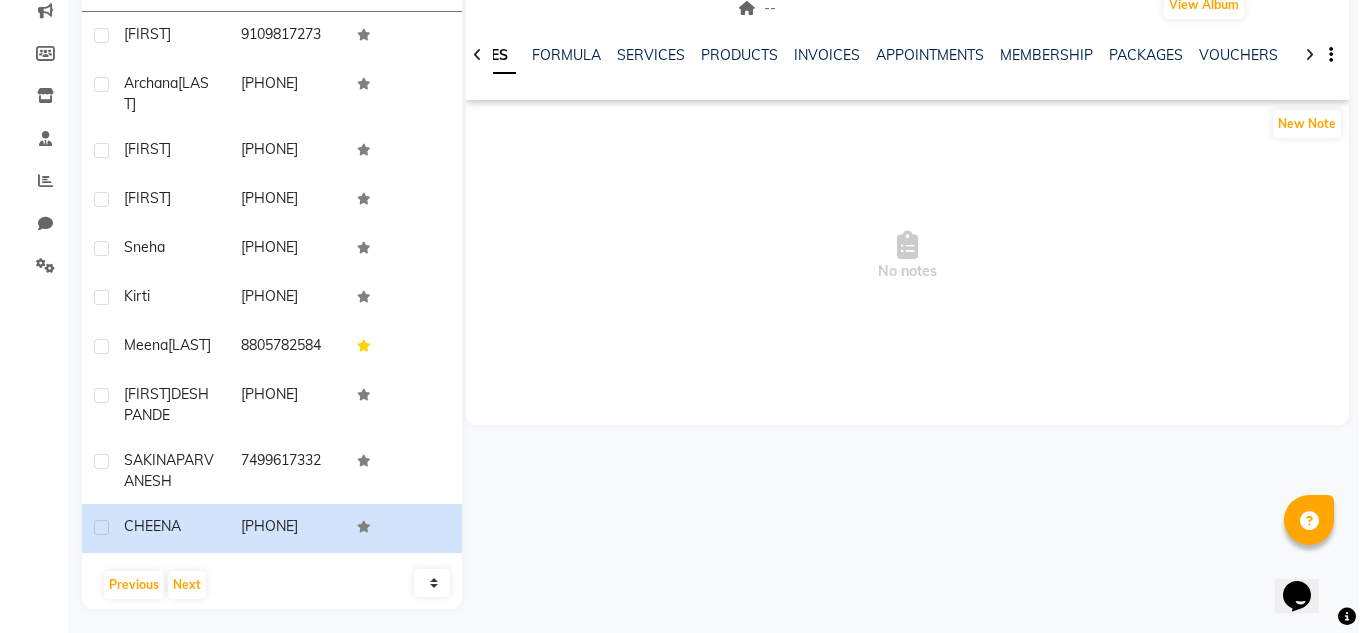 scroll, scrollTop: 168, scrollLeft: 0, axis: vertical 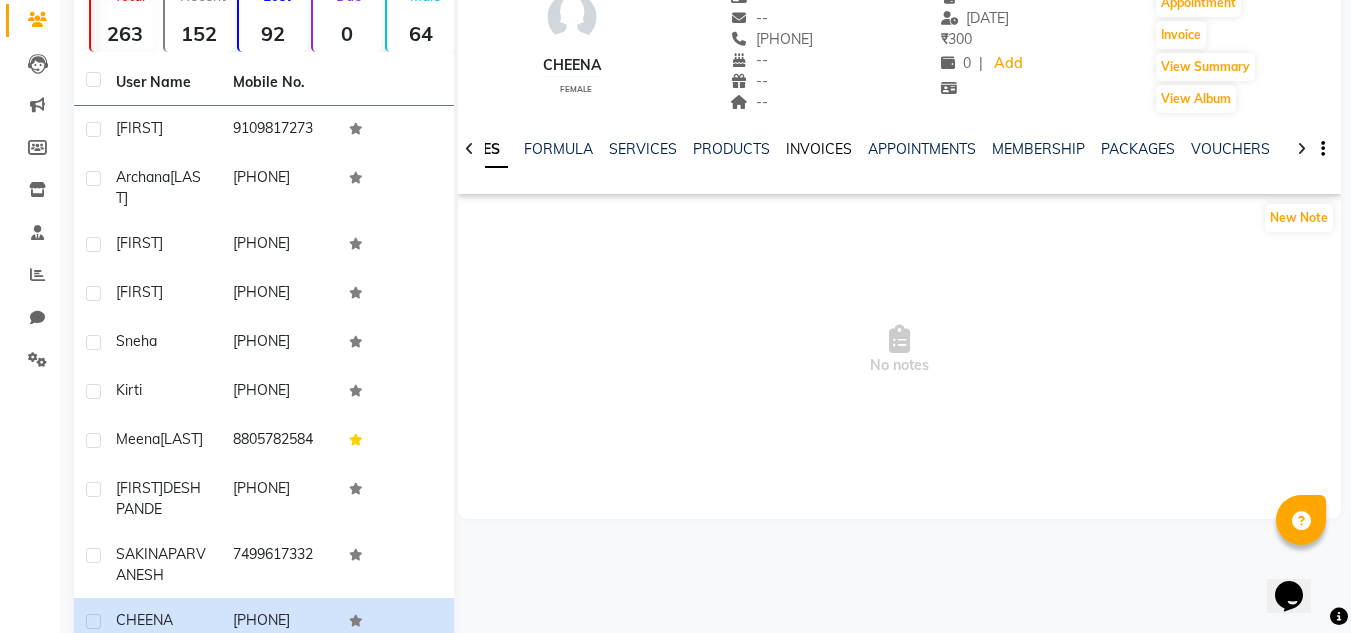 click on "INVOICES" 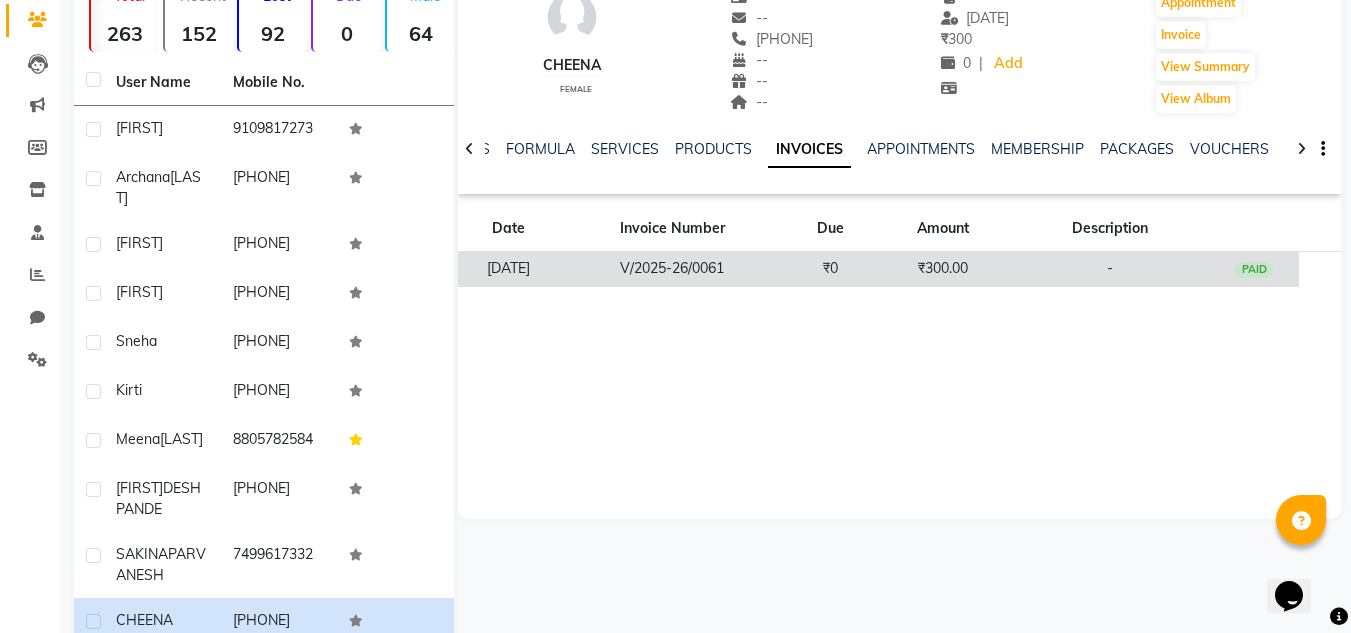 click on "₹0" 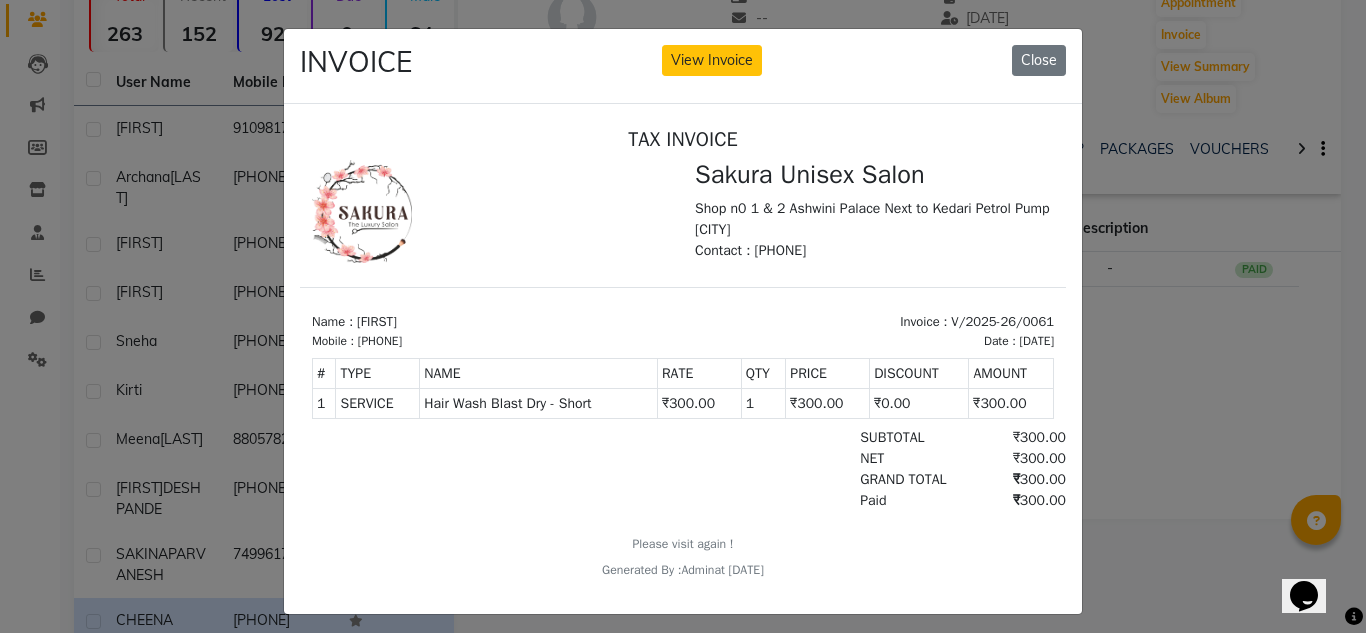 scroll, scrollTop: 0, scrollLeft: 0, axis: both 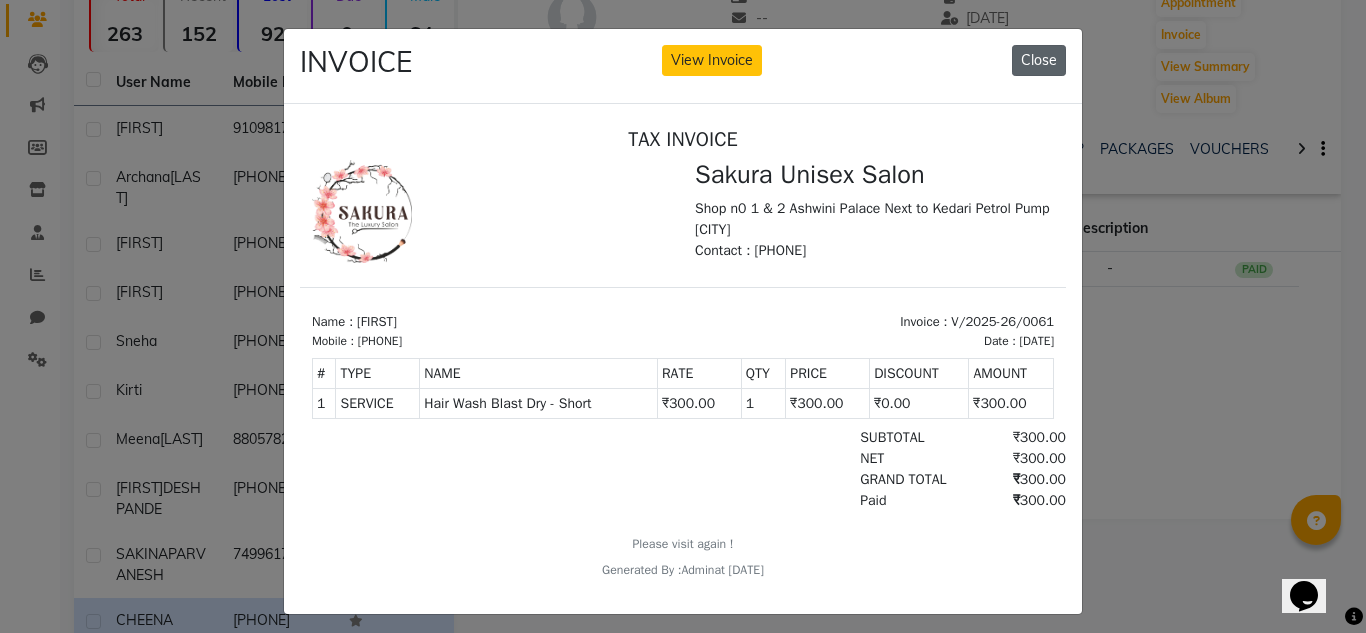 click on "Close" 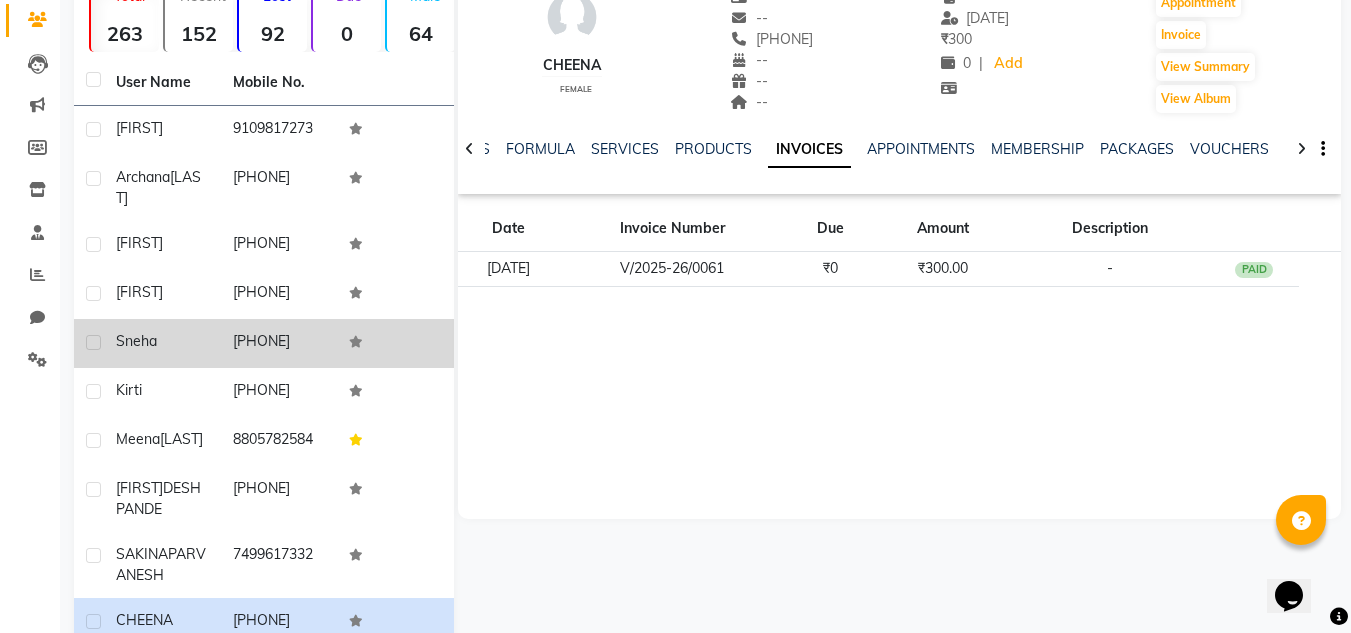 click on "[PHONE]" 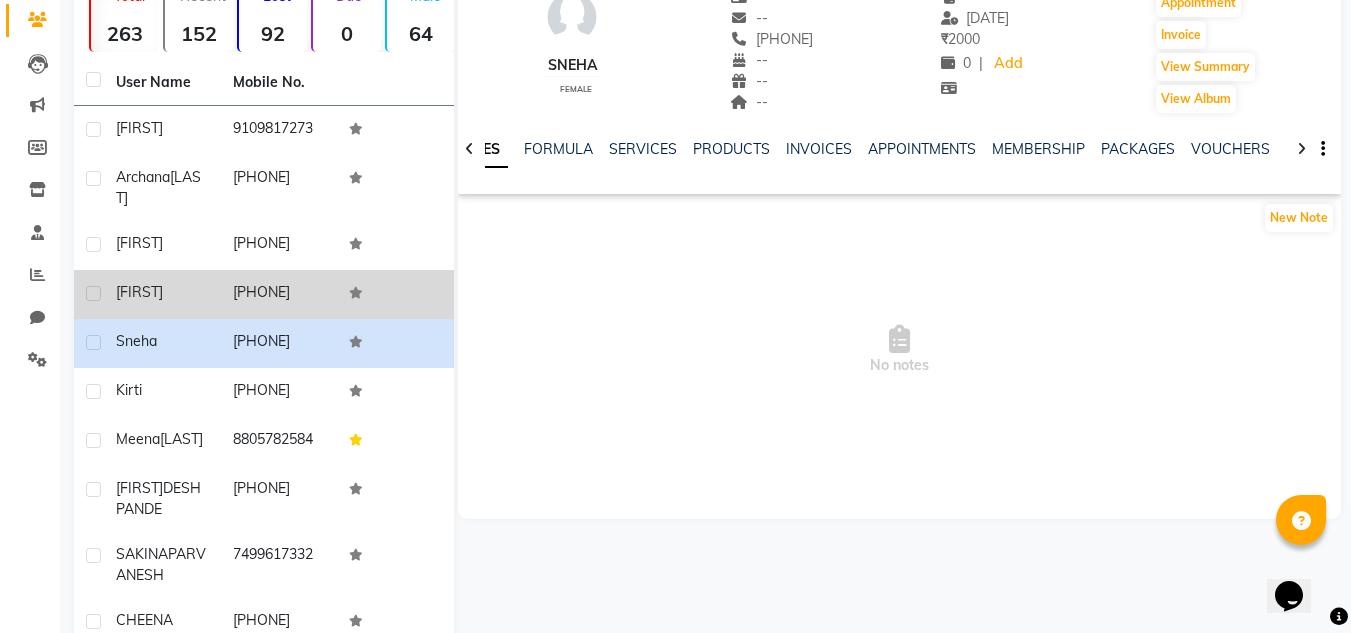 click on "[PHONE]" 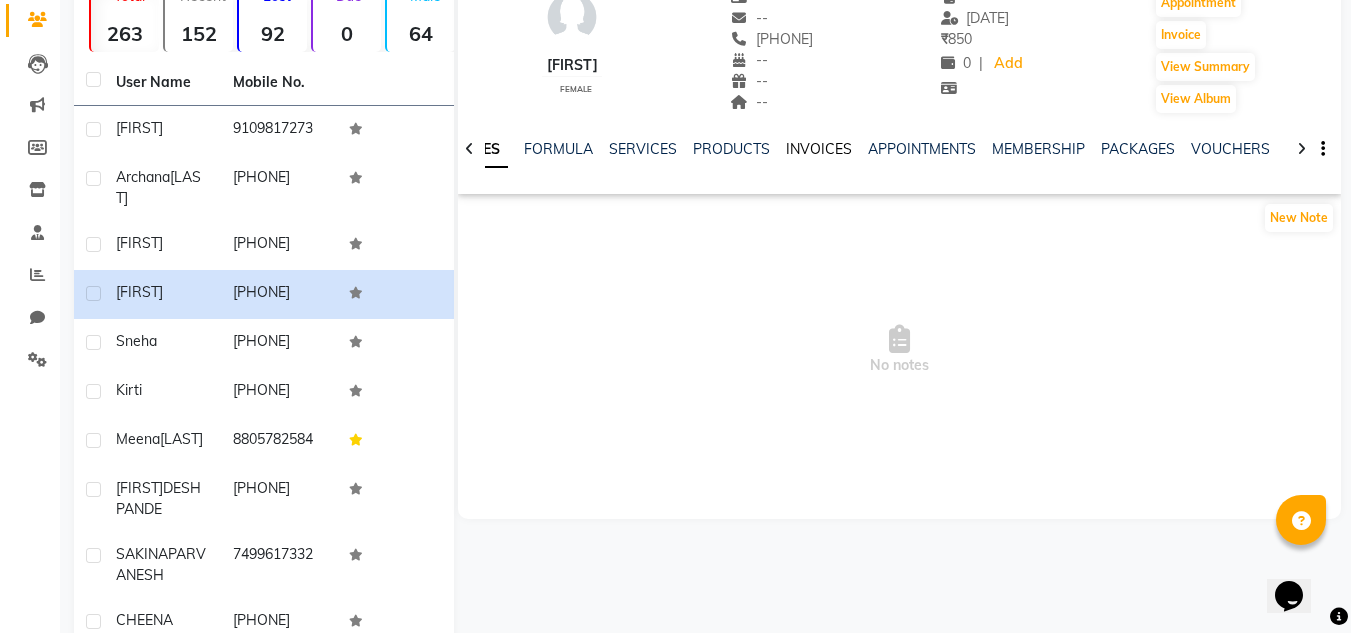 click on "INVOICES" 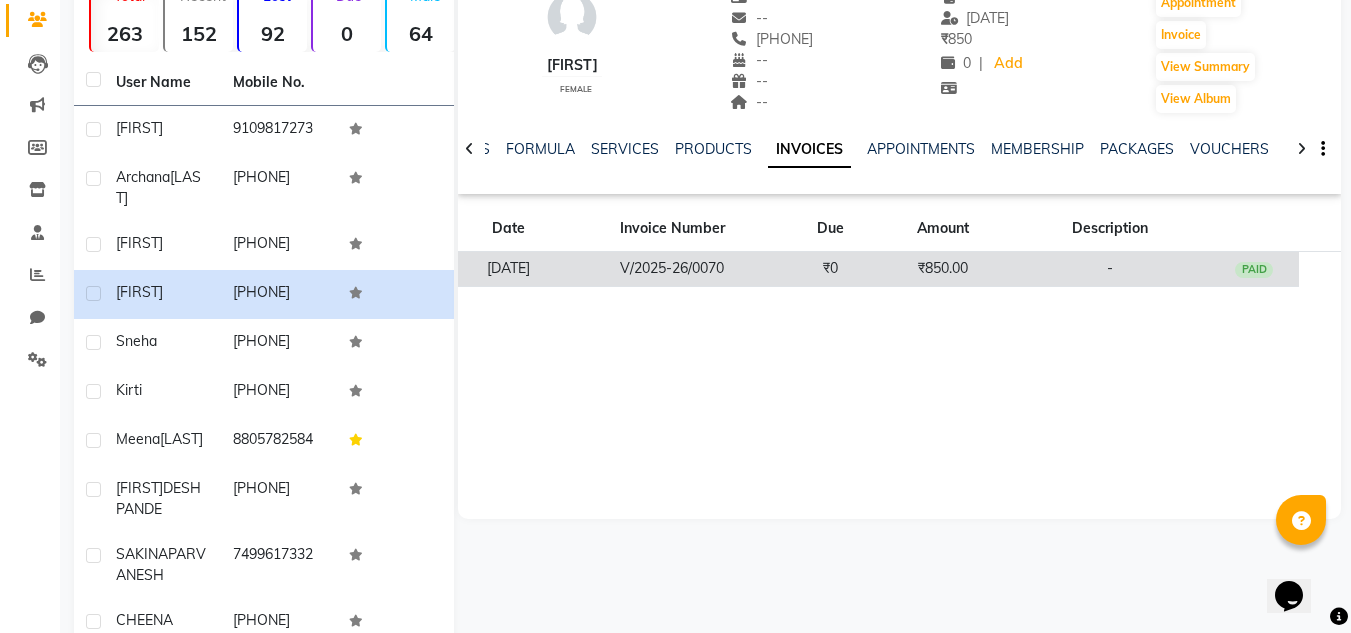 click on "V/2025-26/0070" 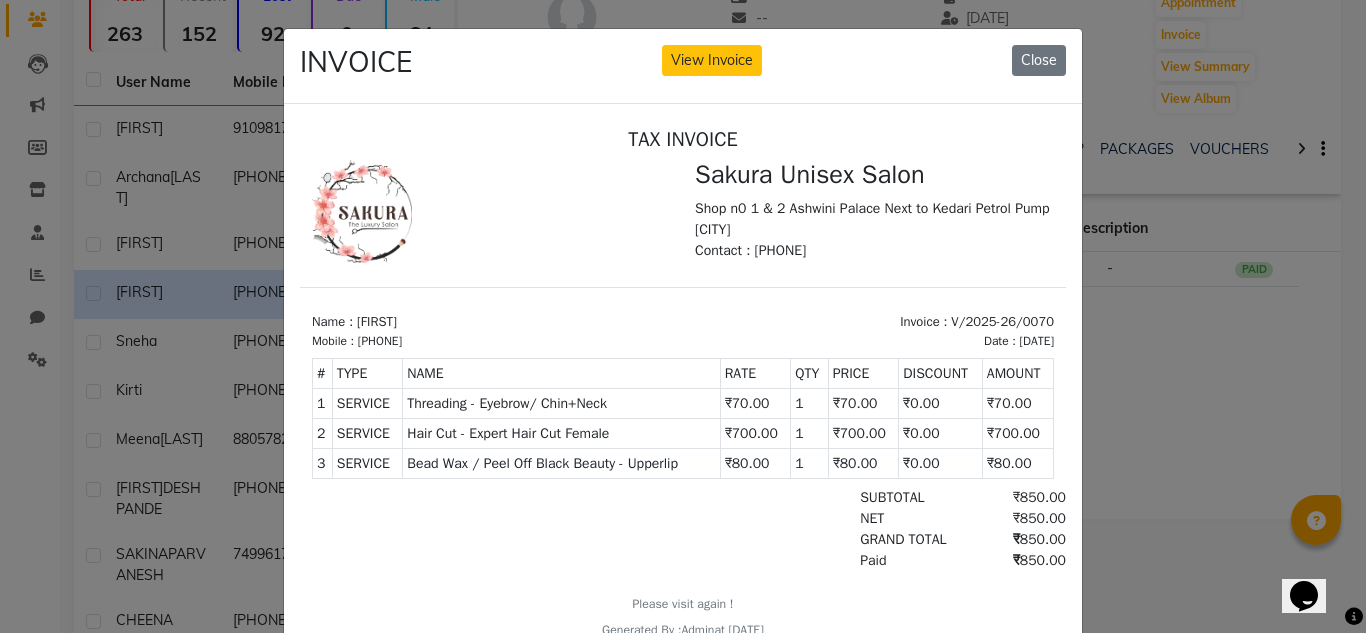 scroll, scrollTop: 0, scrollLeft: 0, axis: both 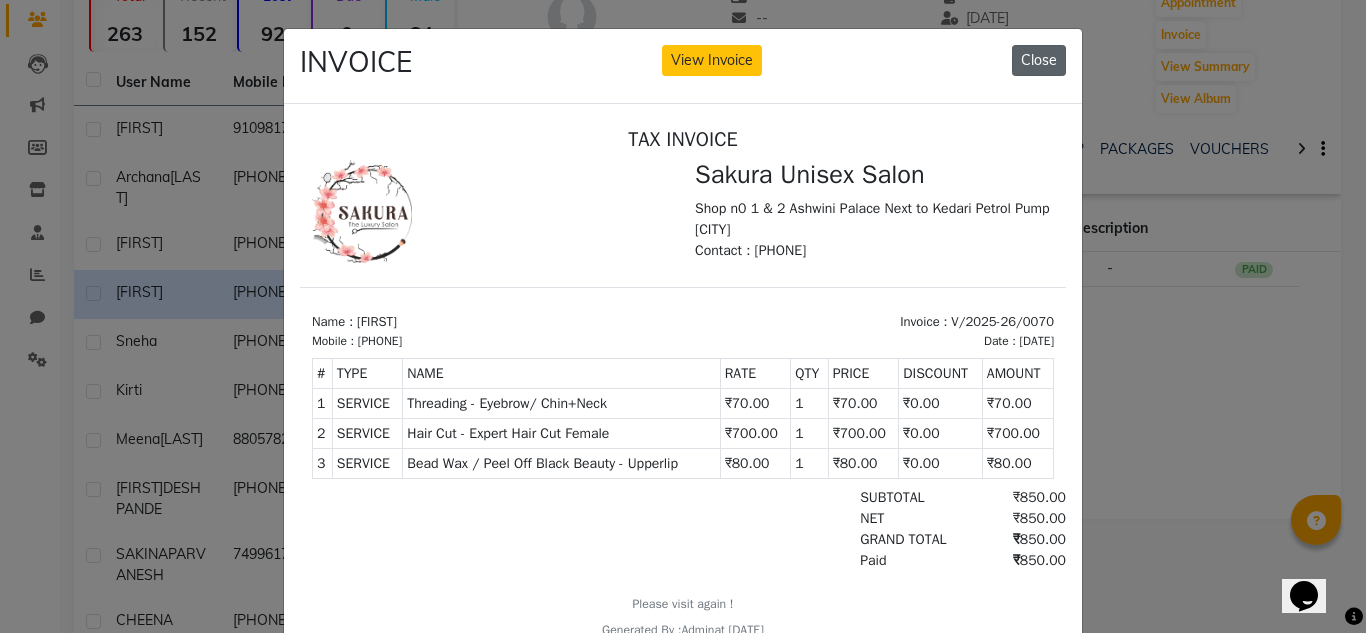 click on "Close" 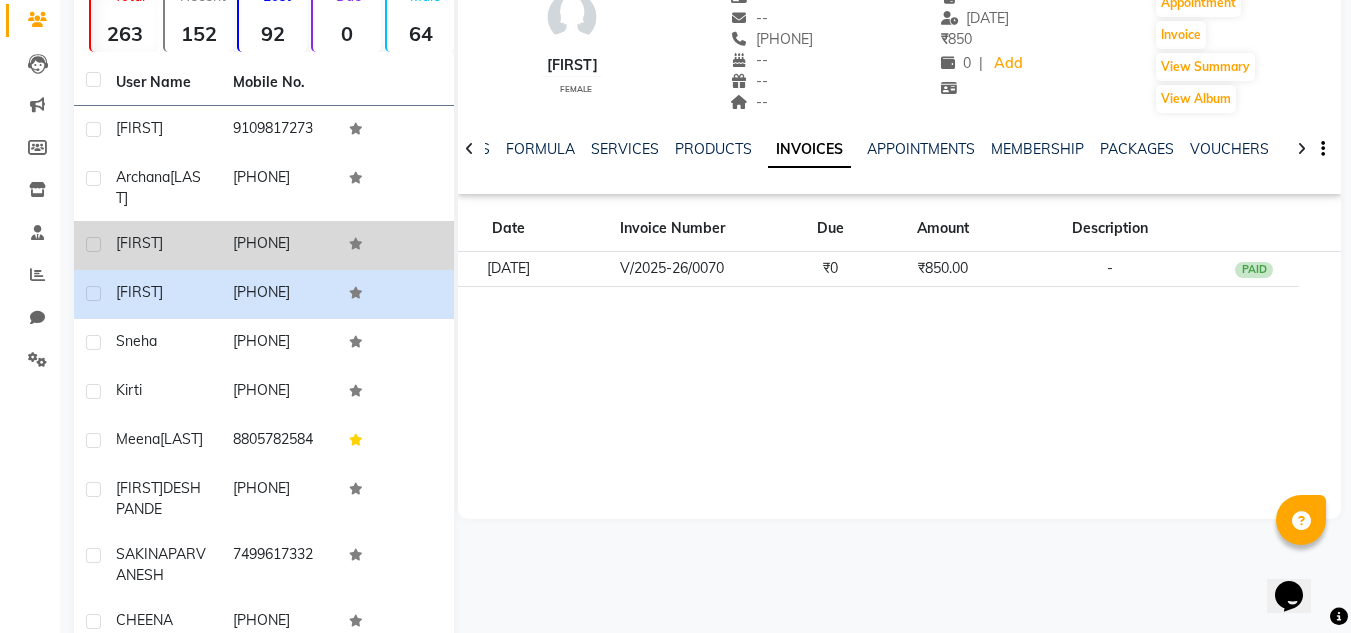click on "[PHONE]" 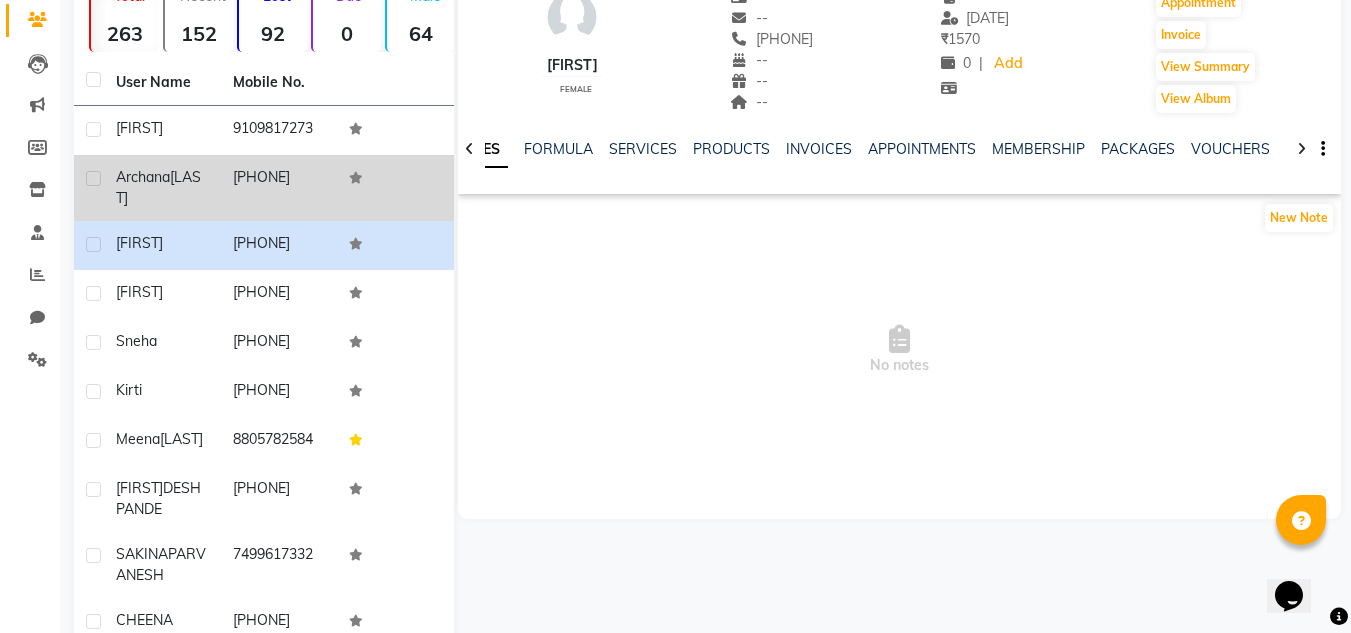 click on "[PHONE]" 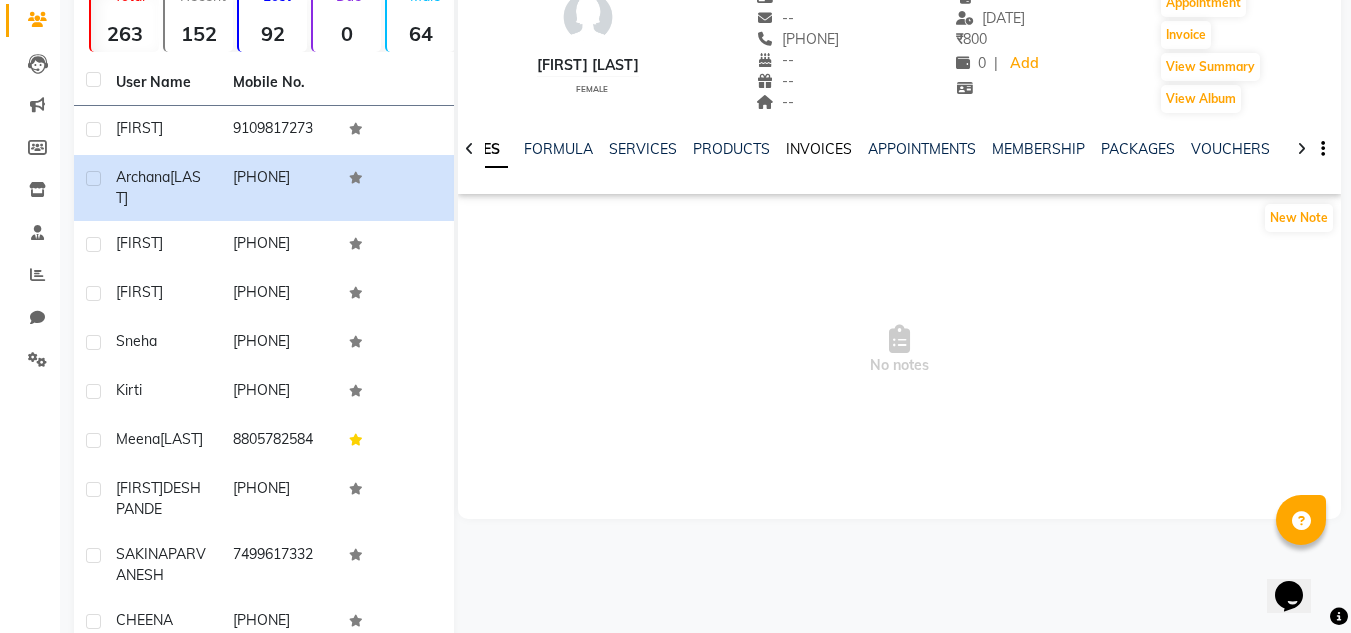 click on "INVOICES" 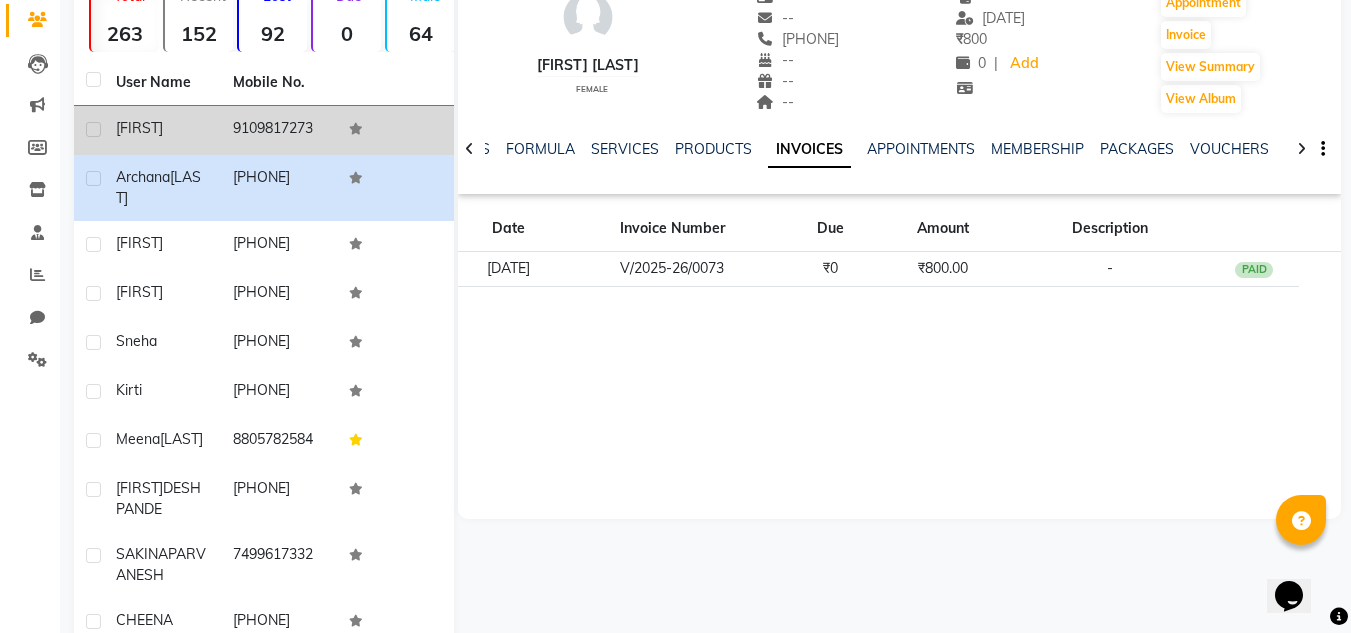 click on "9109817273" 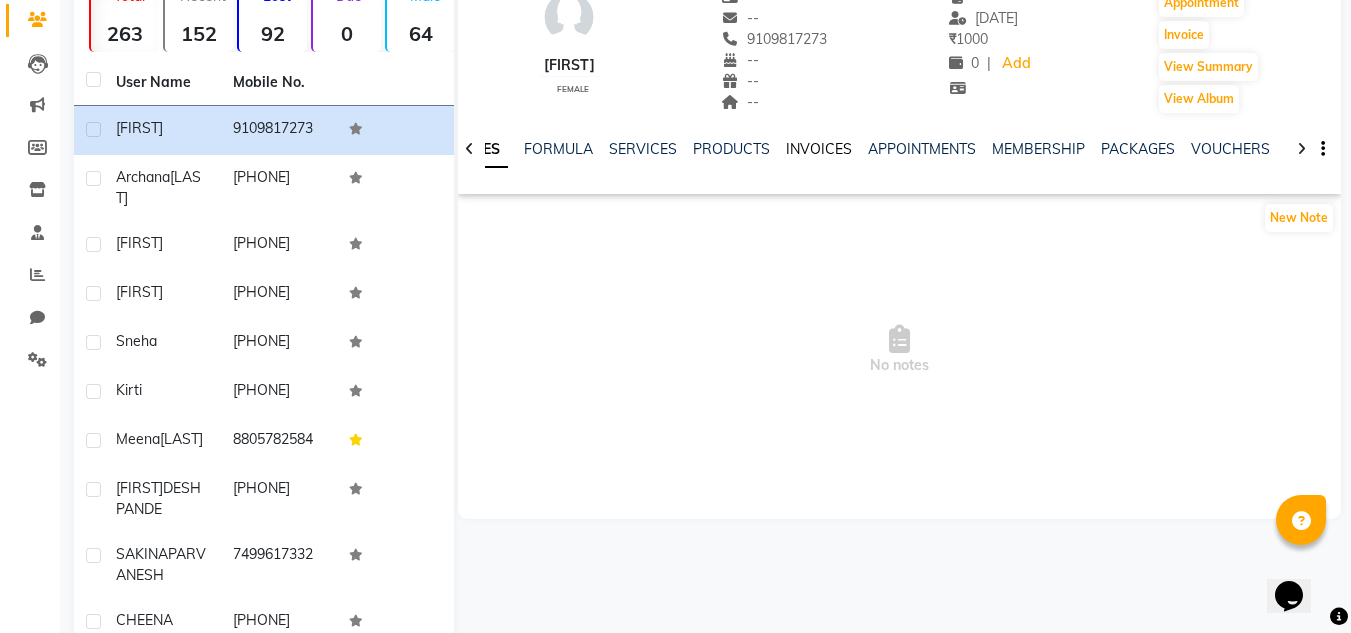 click on "INVOICES" 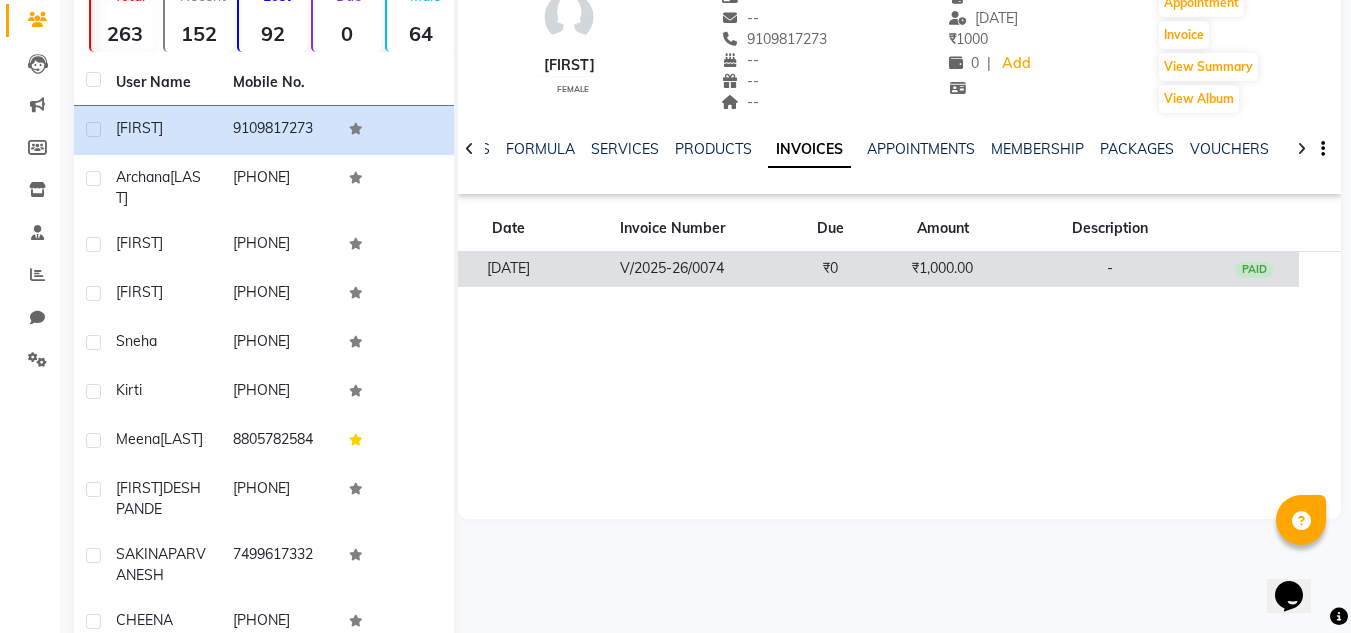 click on "V/2025-26/0074" 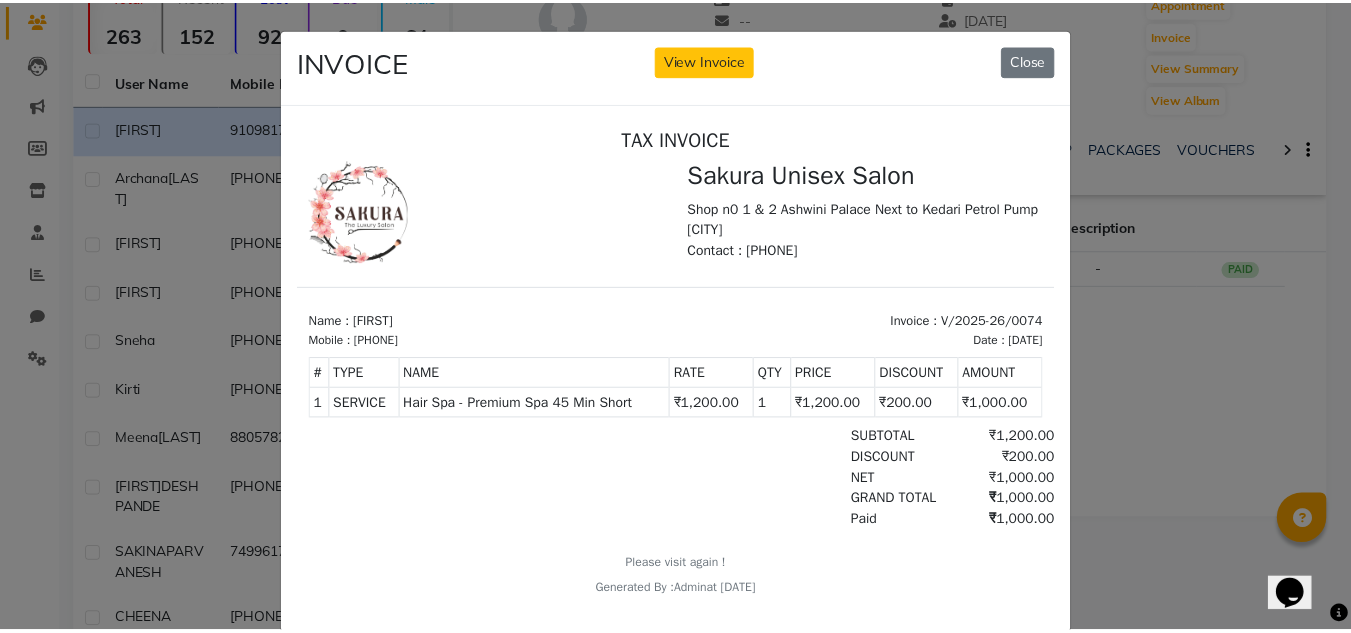 scroll, scrollTop: 0, scrollLeft: 0, axis: both 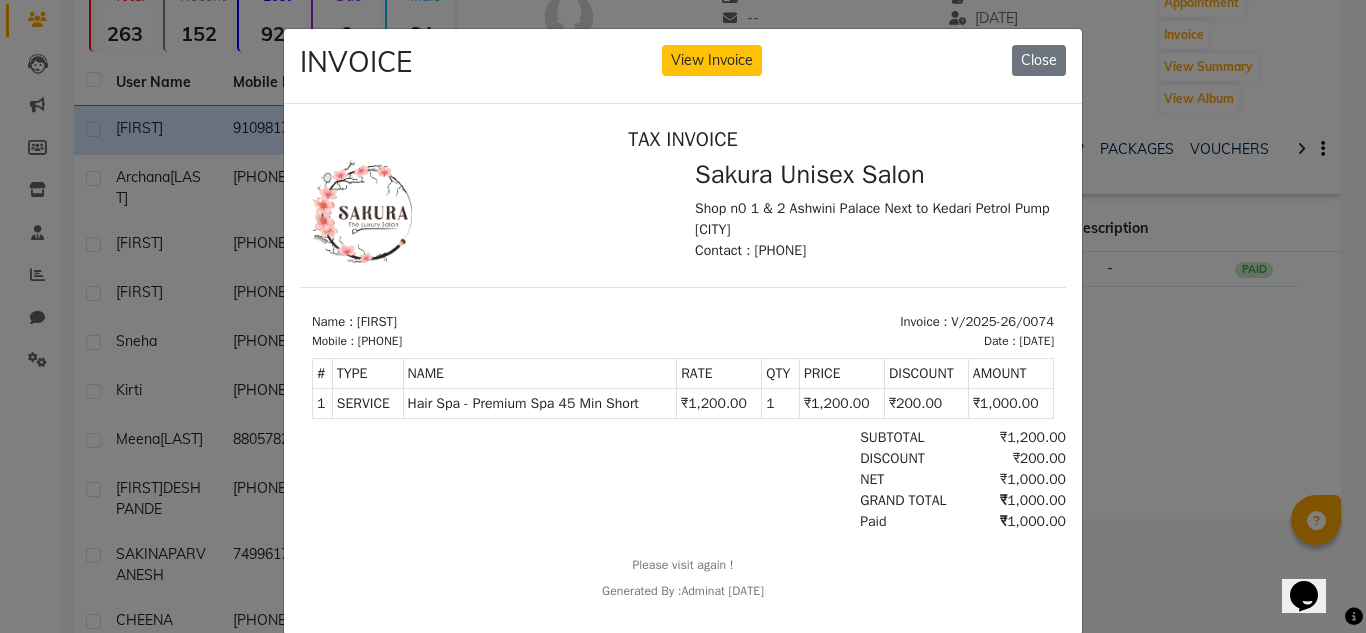click on "INVOICE View Invoice Close" 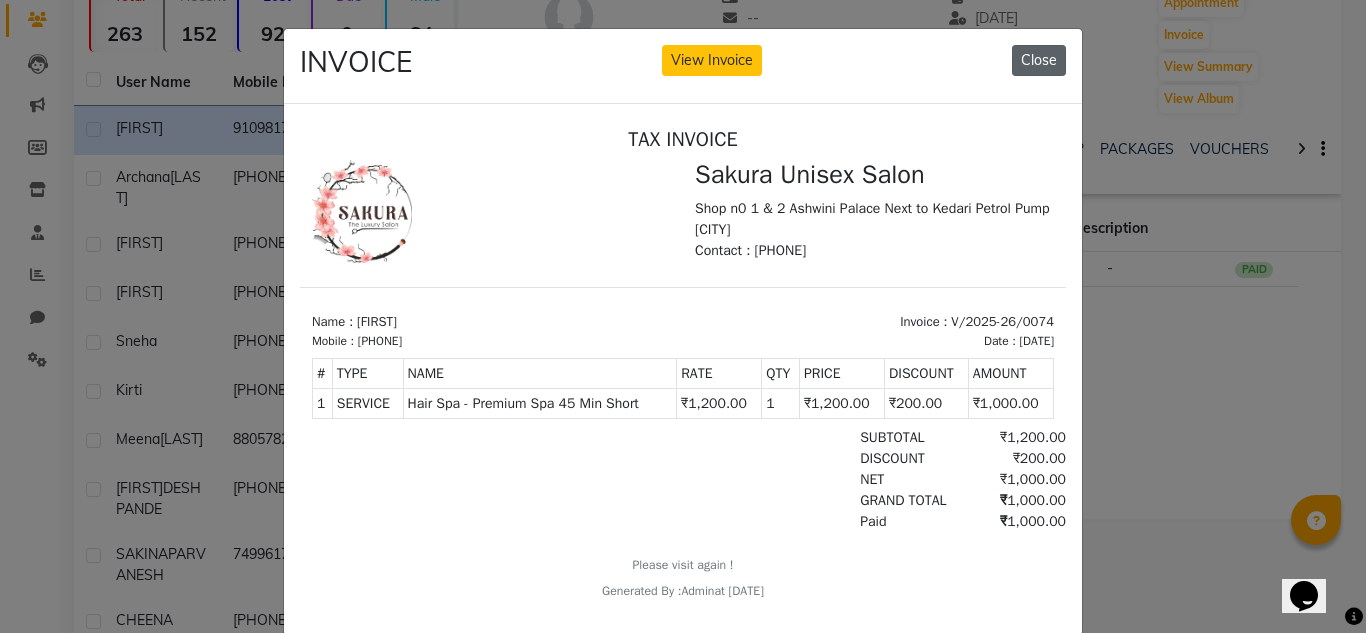click on "Close" 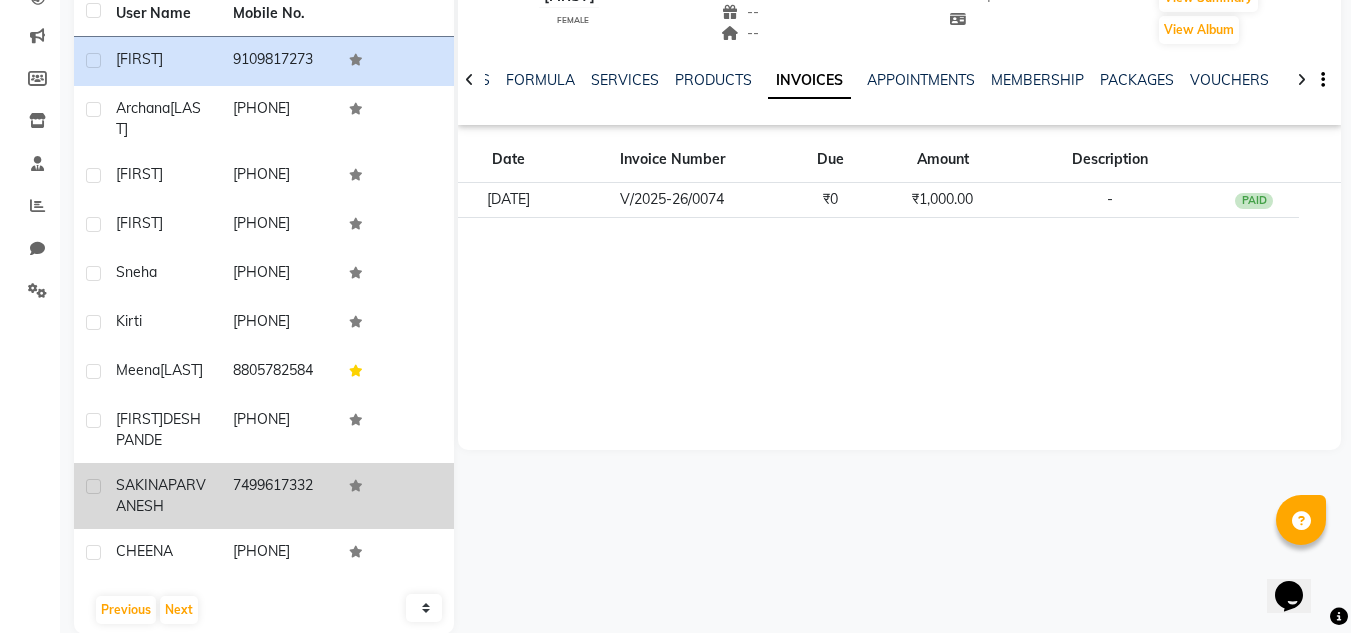scroll, scrollTop: 268, scrollLeft: 0, axis: vertical 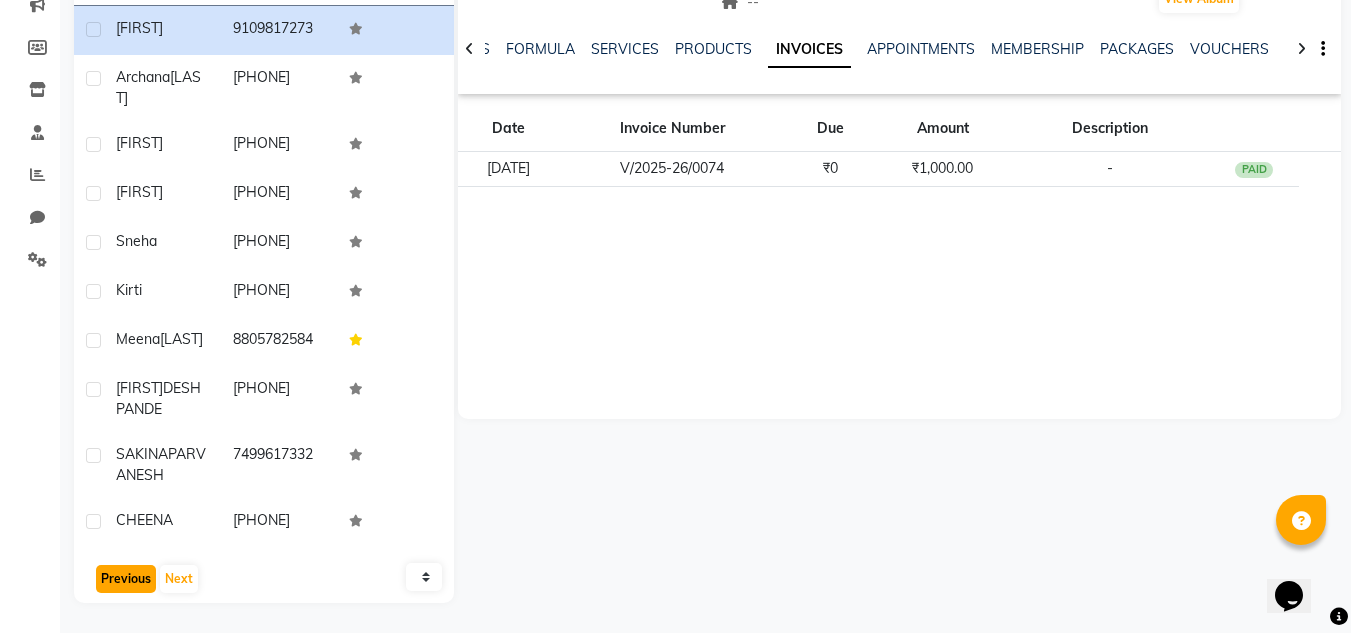 click on "Previous" 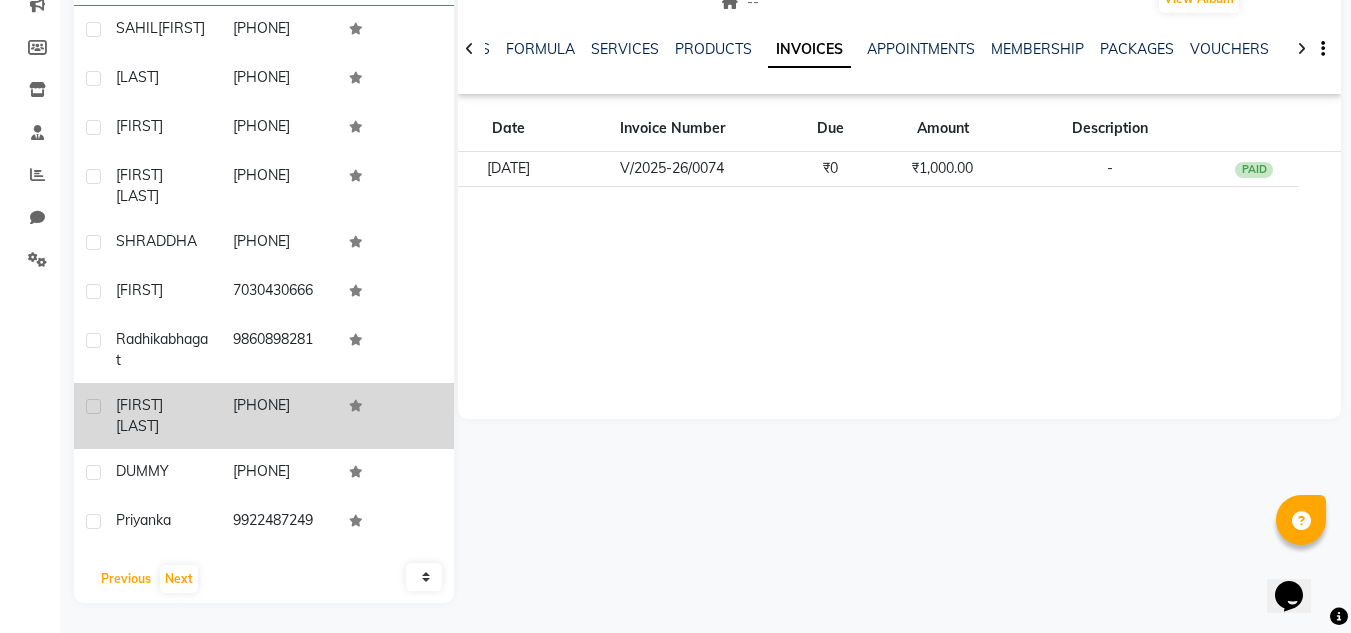 scroll, scrollTop: 302, scrollLeft: 0, axis: vertical 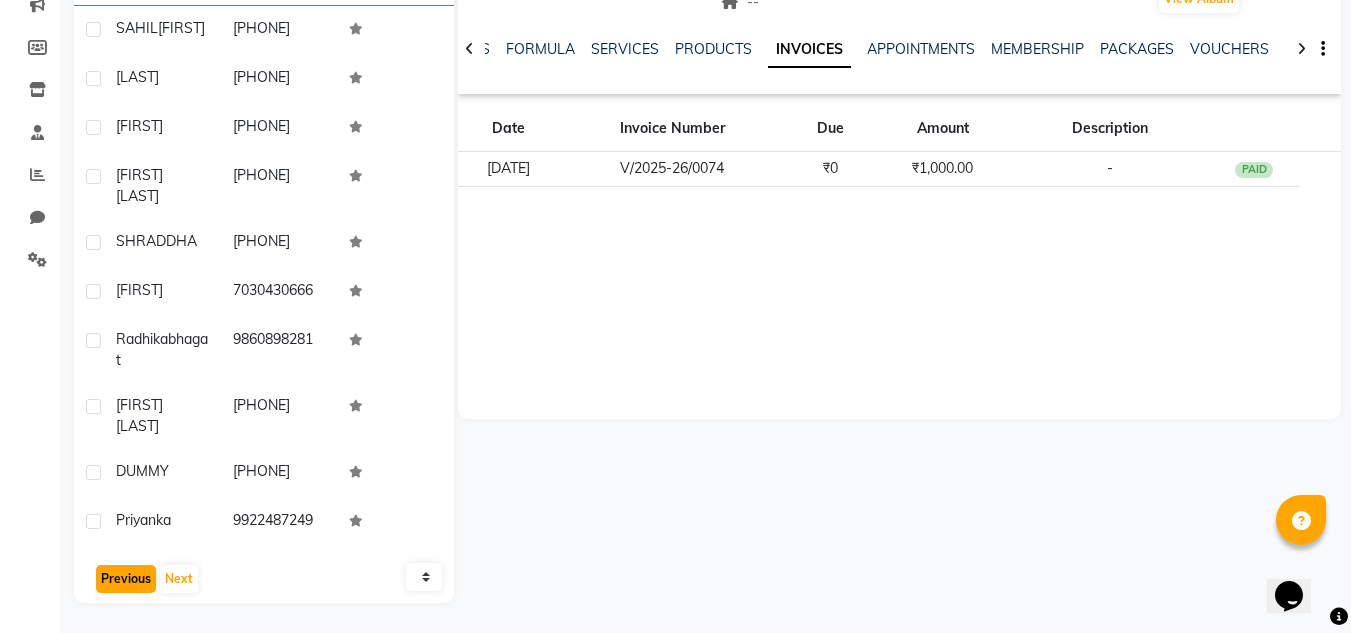 click on "Previous" 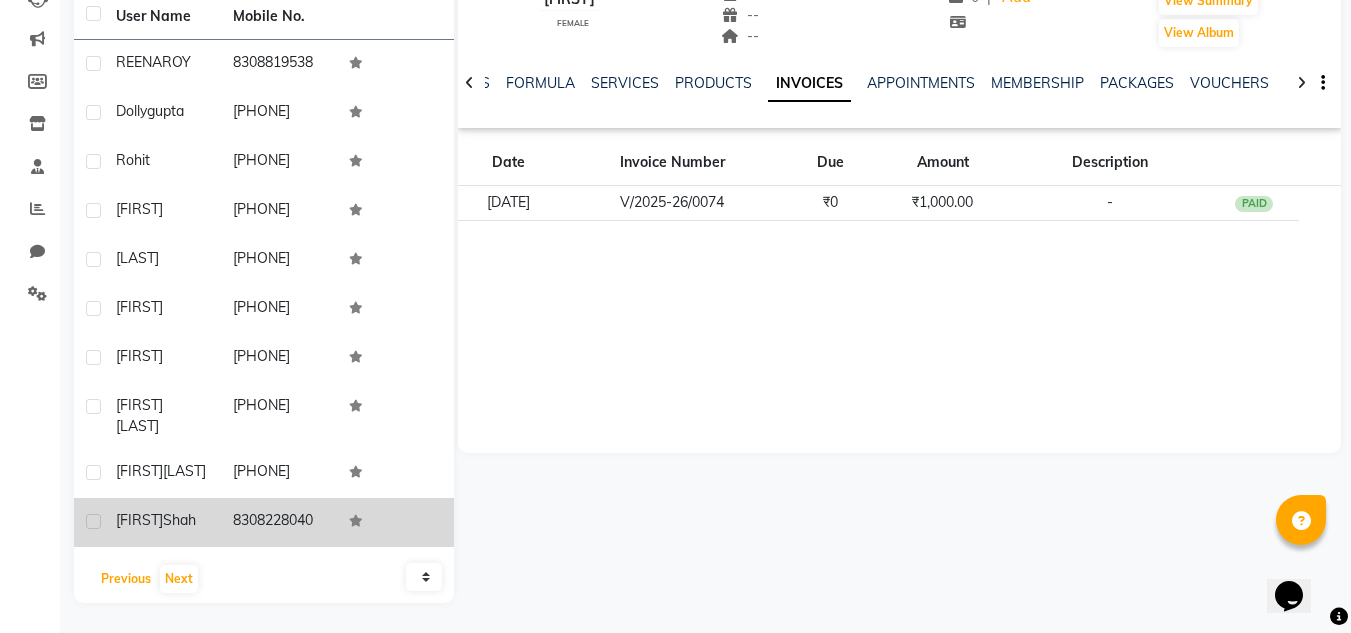 scroll, scrollTop: 251, scrollLeft: 0, axis: vertical 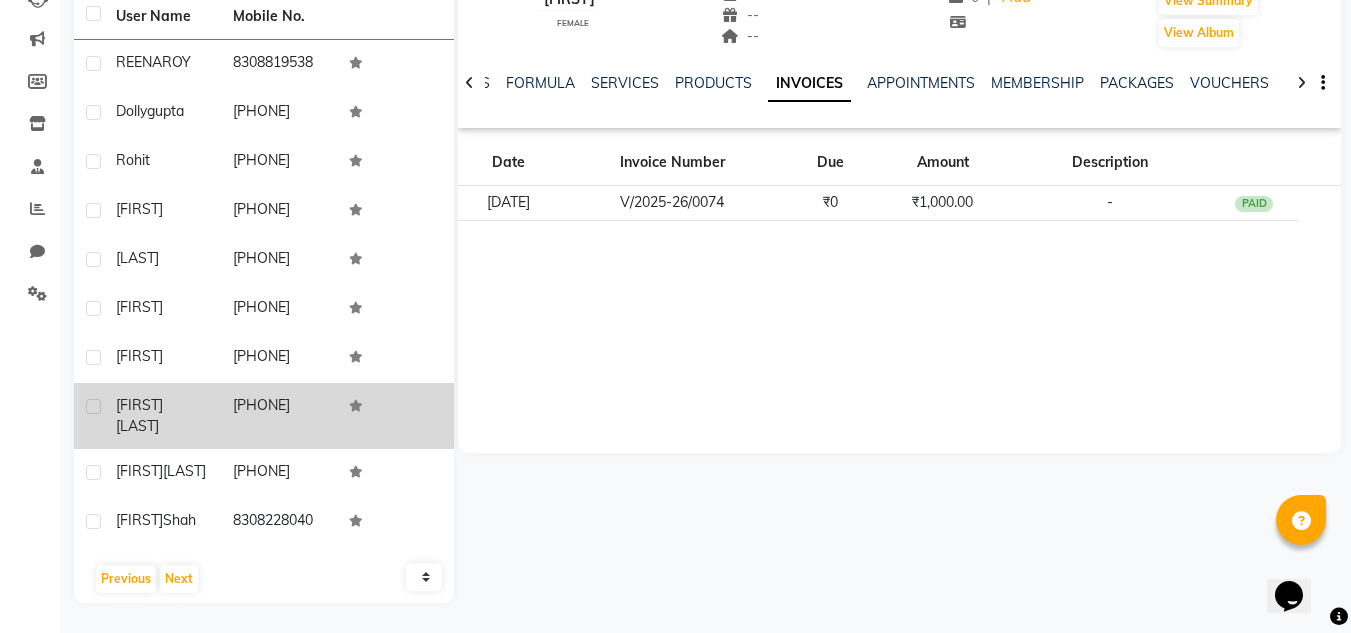 click on "[FIRST] [LAST]" 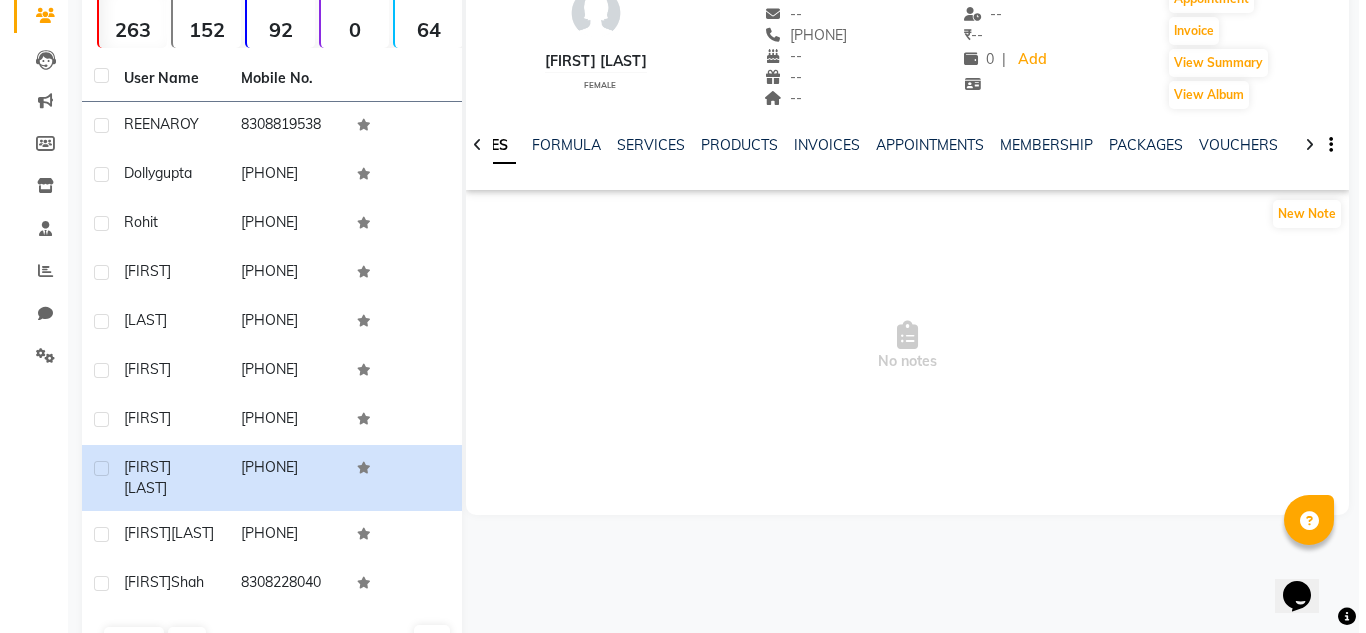 scroll, scrollTop: 151, scrollLeft: 0, axis: vertical 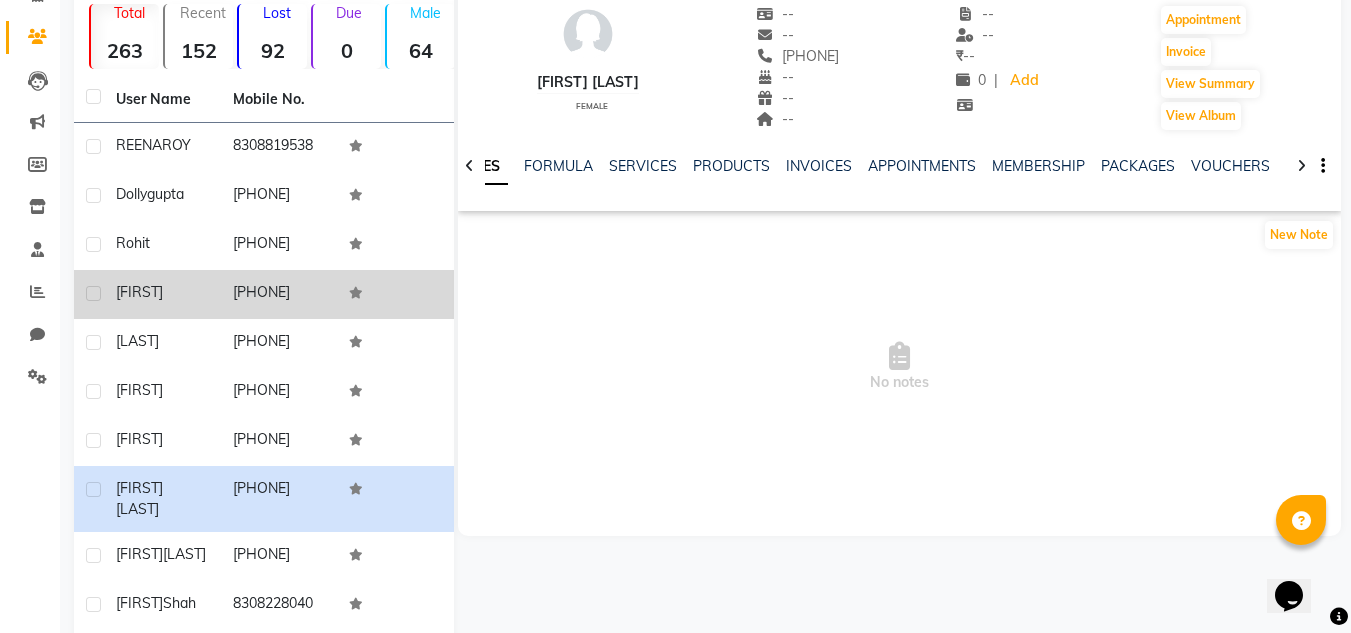 click 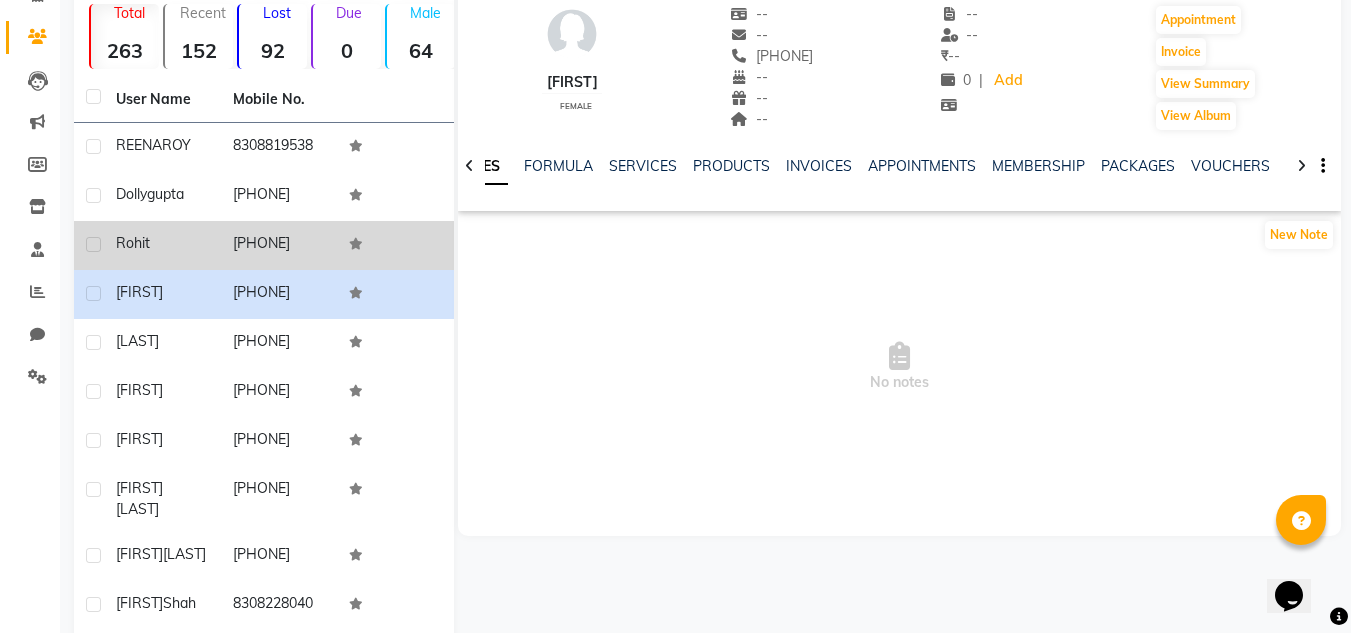 click on "rohit" 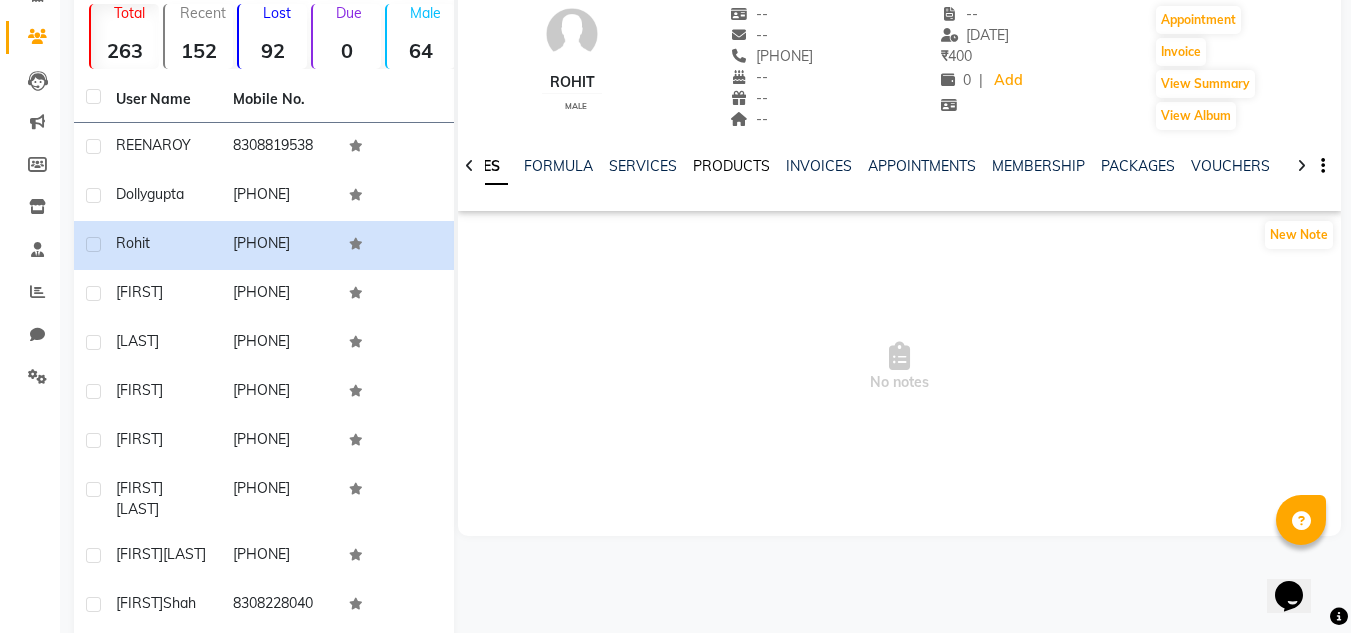 click on "PRODUCTS" 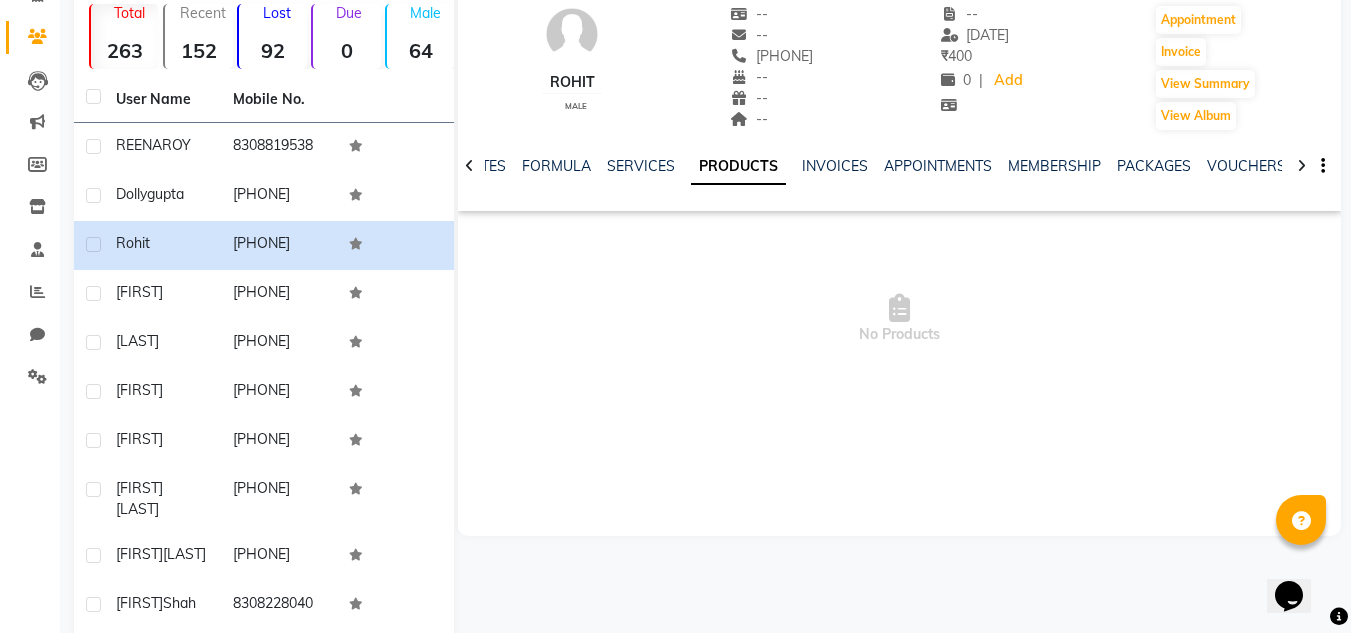 click on "NOTES FORMULA SERVICES PRODUCTS INVOICES APPOINTMENTS MEMBERSHIP PACKAGES VOUCHERS GIFTCARDS POINTS FORMS FAMILY CARDS WALLET" 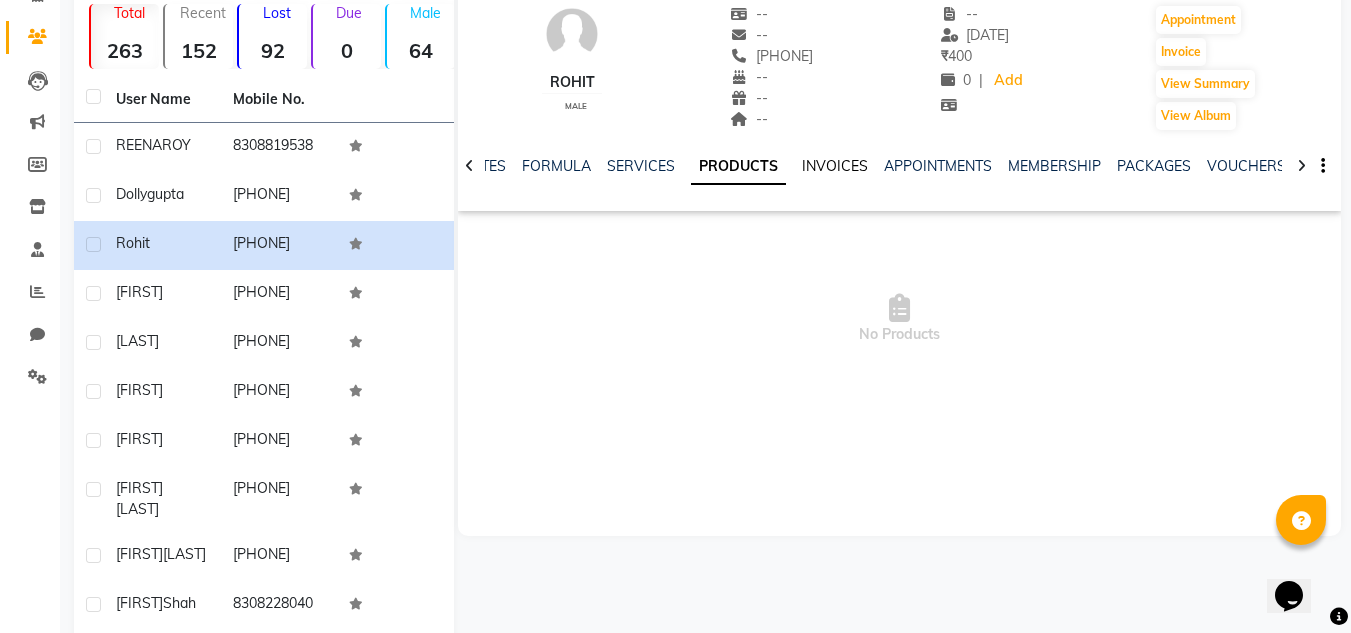 click on "INVOICES" 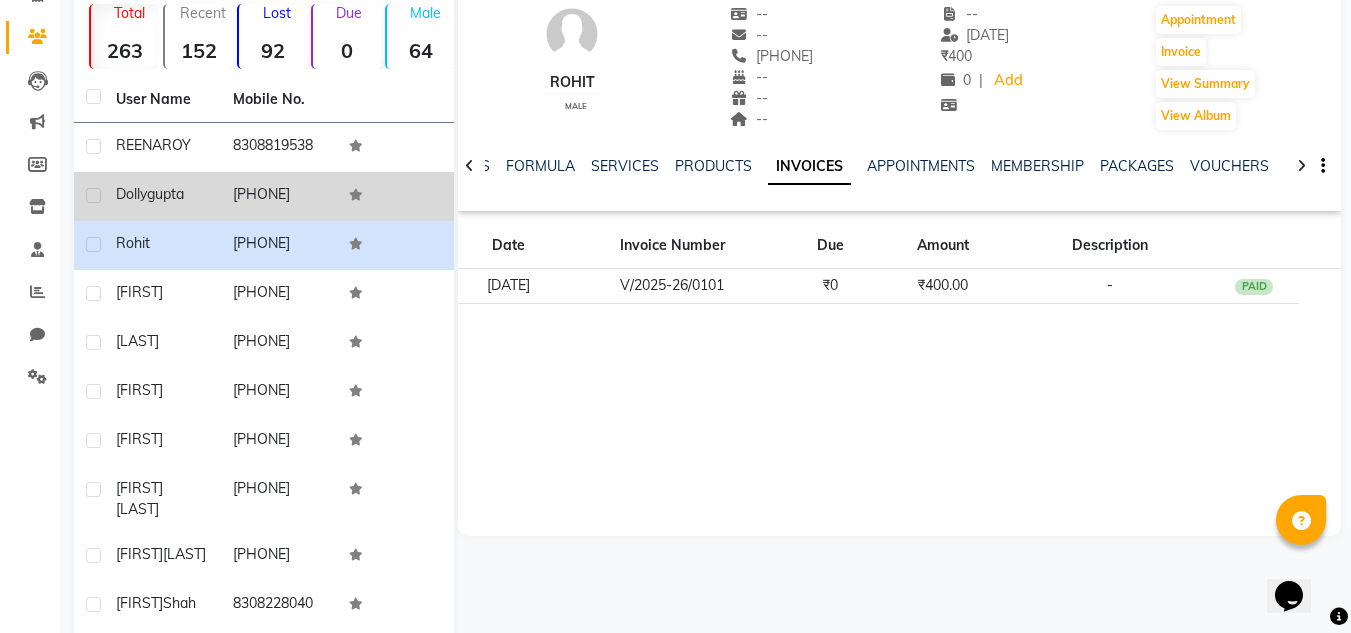 click 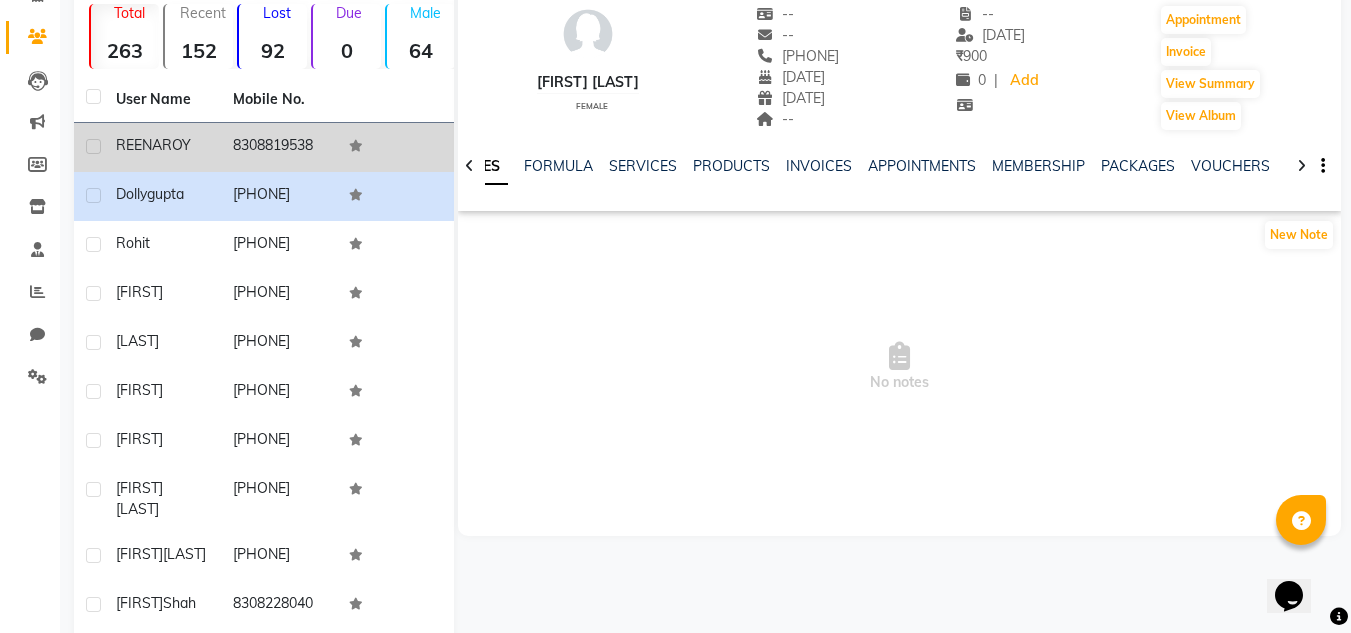 click 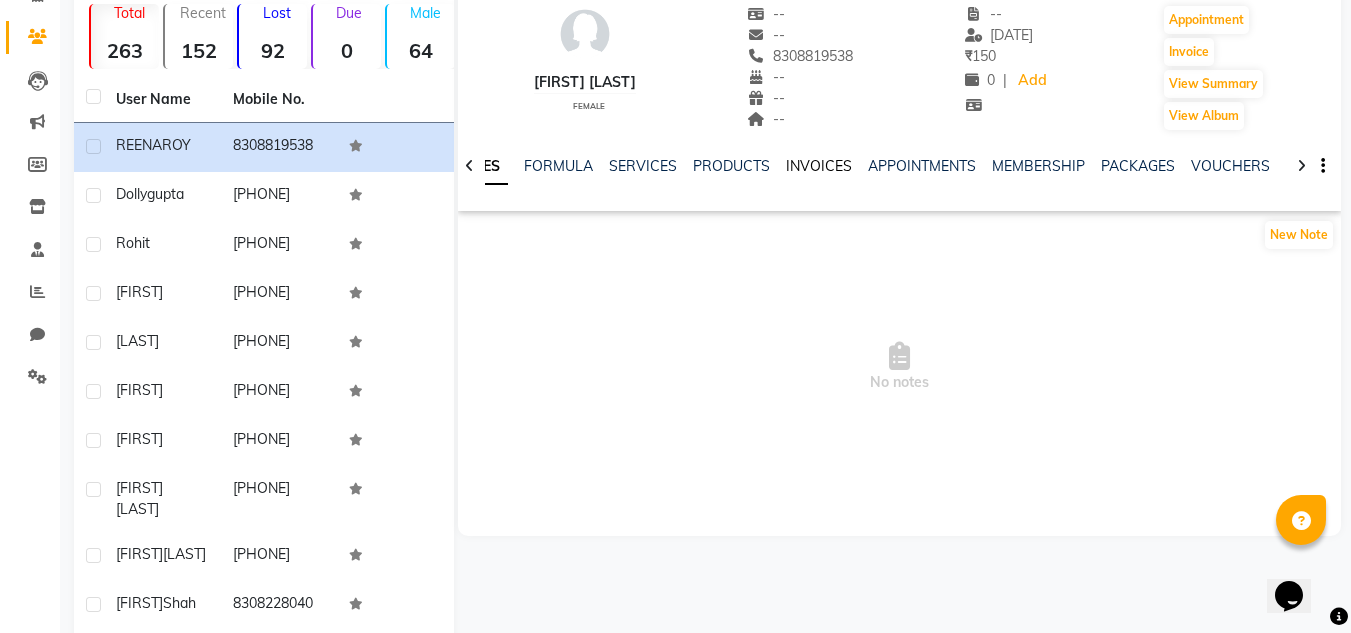 click on "INVOICES" 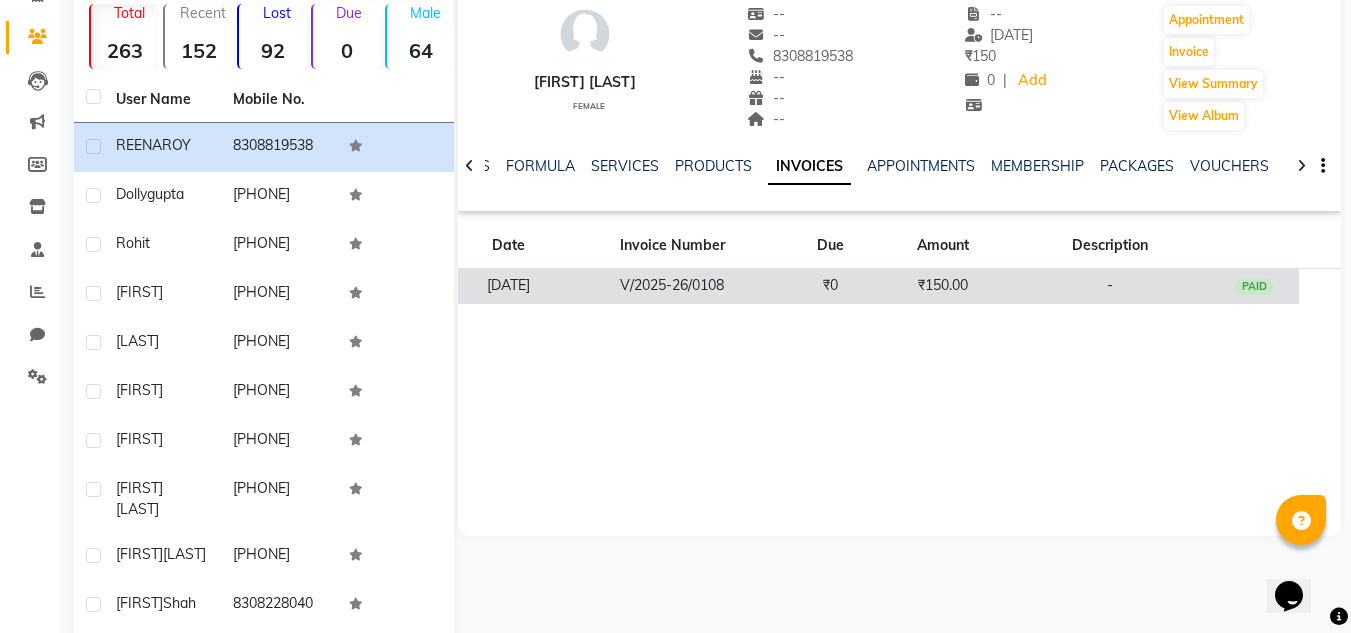 click on "V/2025-26/0108" 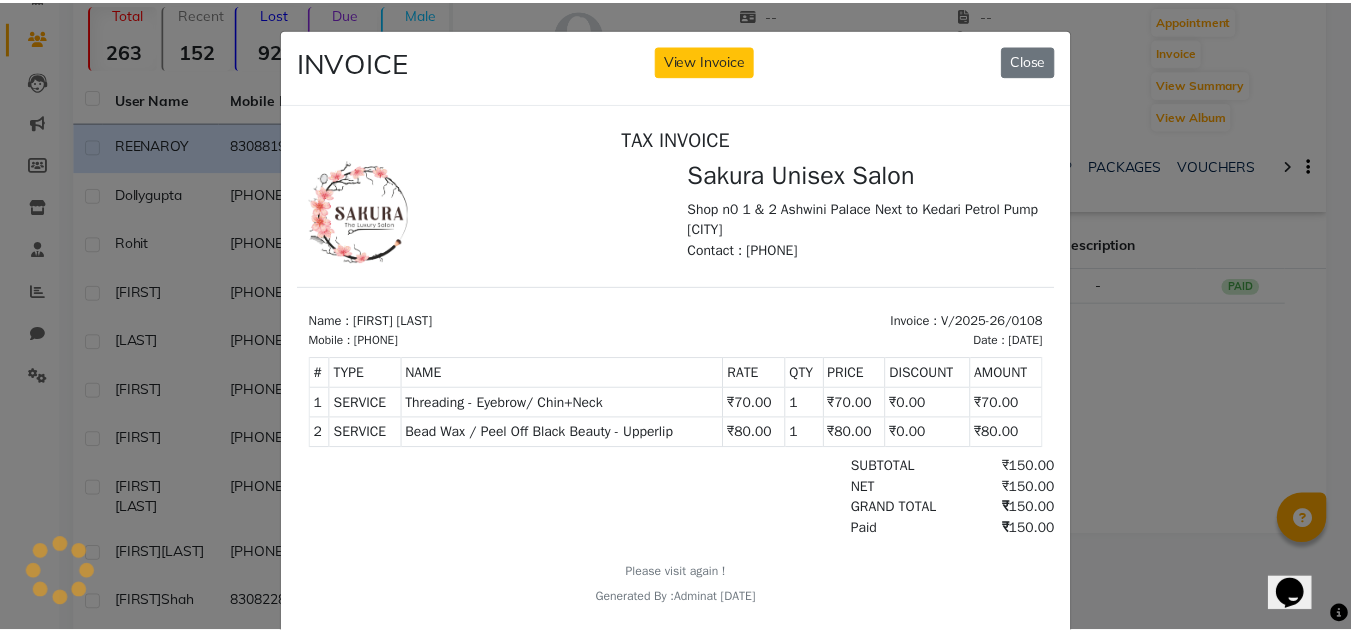 scroll, scrollTop: 0, scrollLeft: 0, axis: both 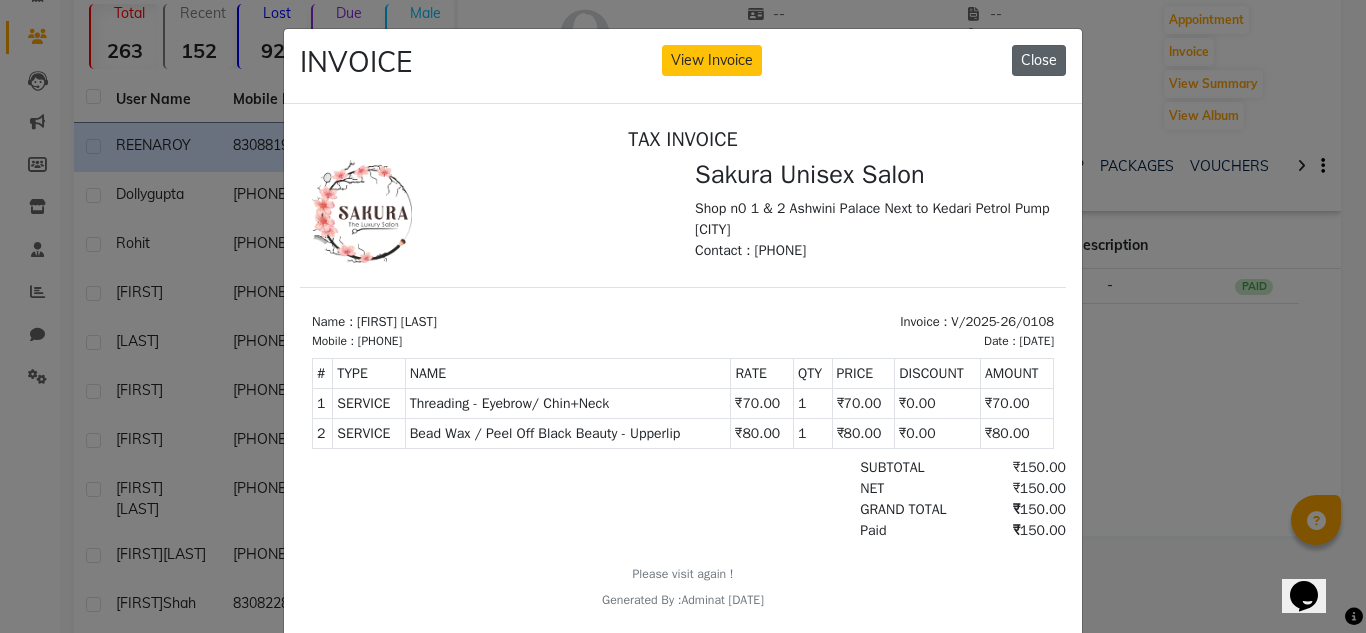 click on "Close" 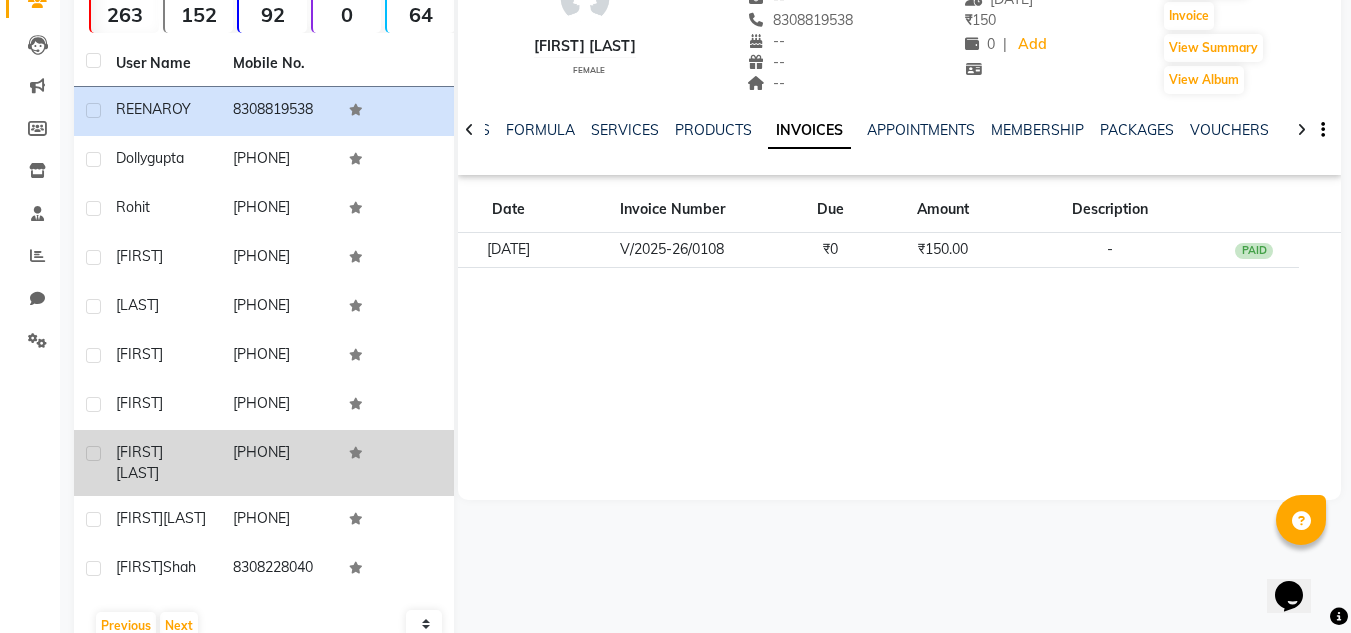 scroll, scrollTop: 251, scrollLeft: 0, axis: vertical 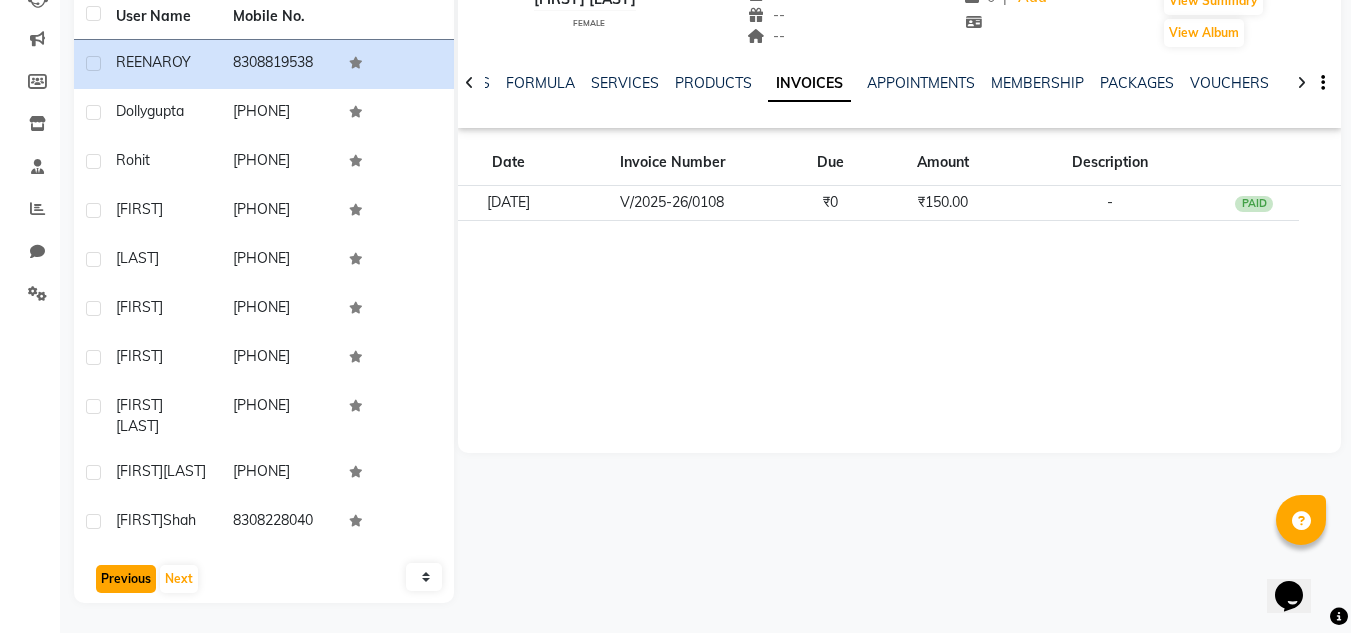 click on "Previous" 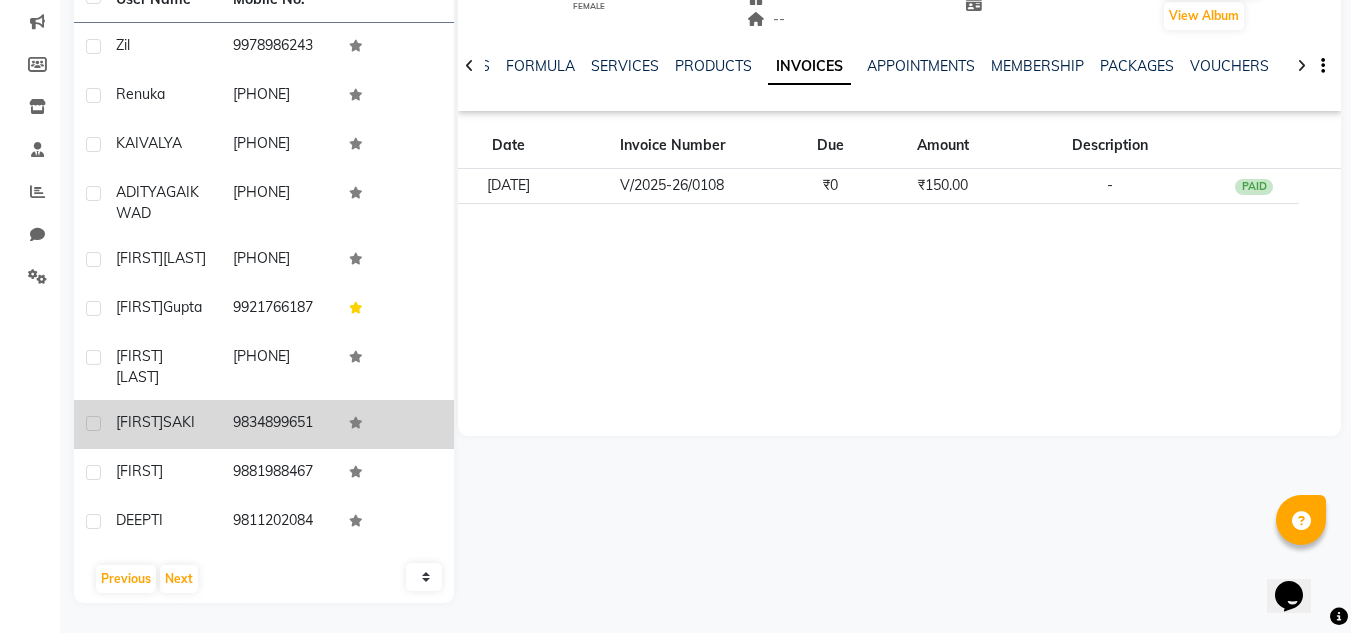 click on "[FIRST] [LAST]" 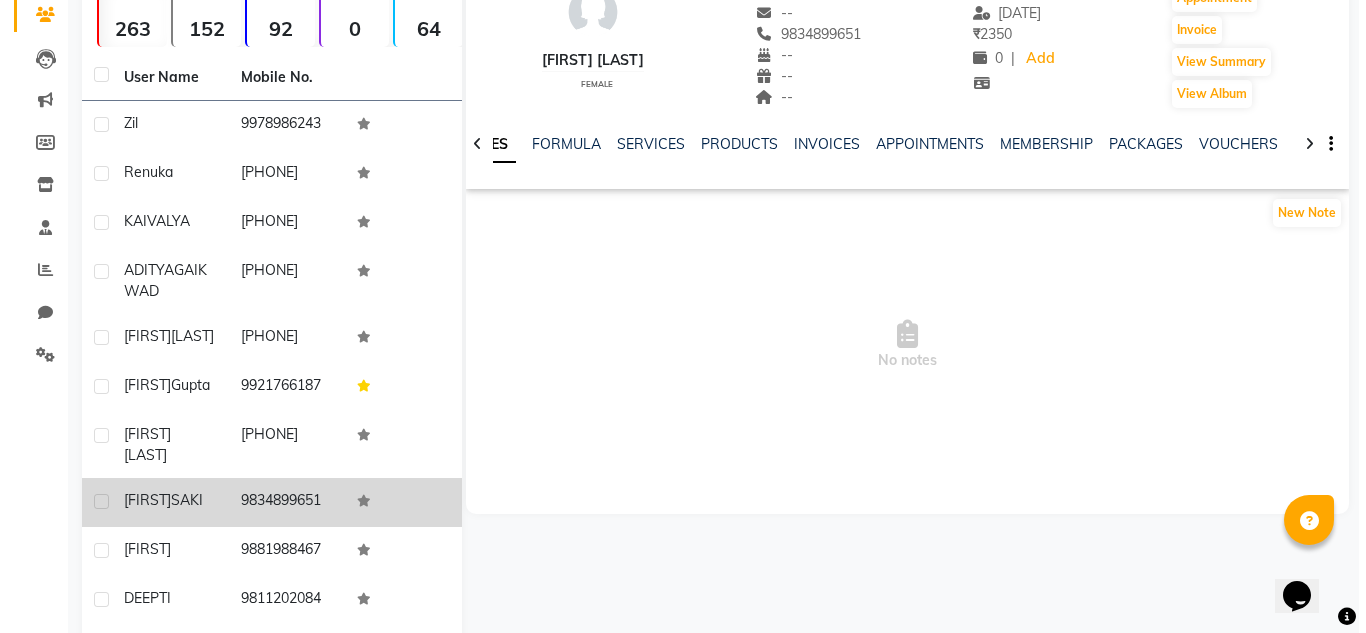 scroll, scrollTop: 151, scrollLeft: 0, axis: vertical 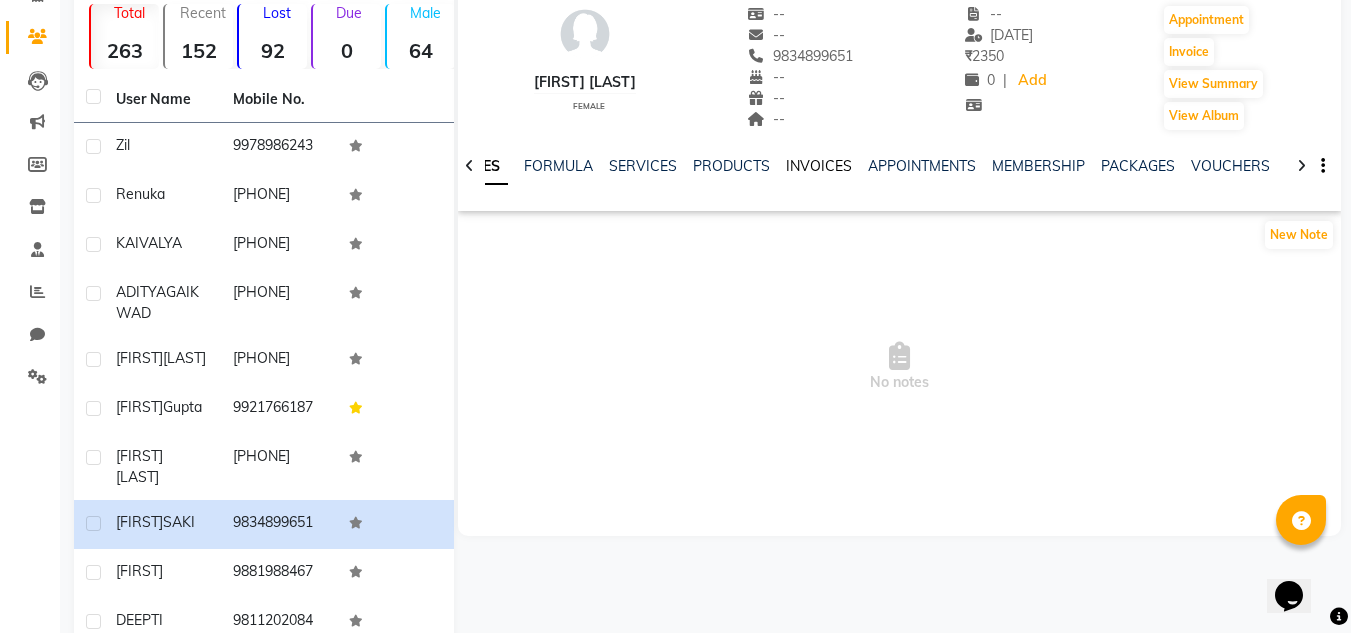 click on "INVOICES" 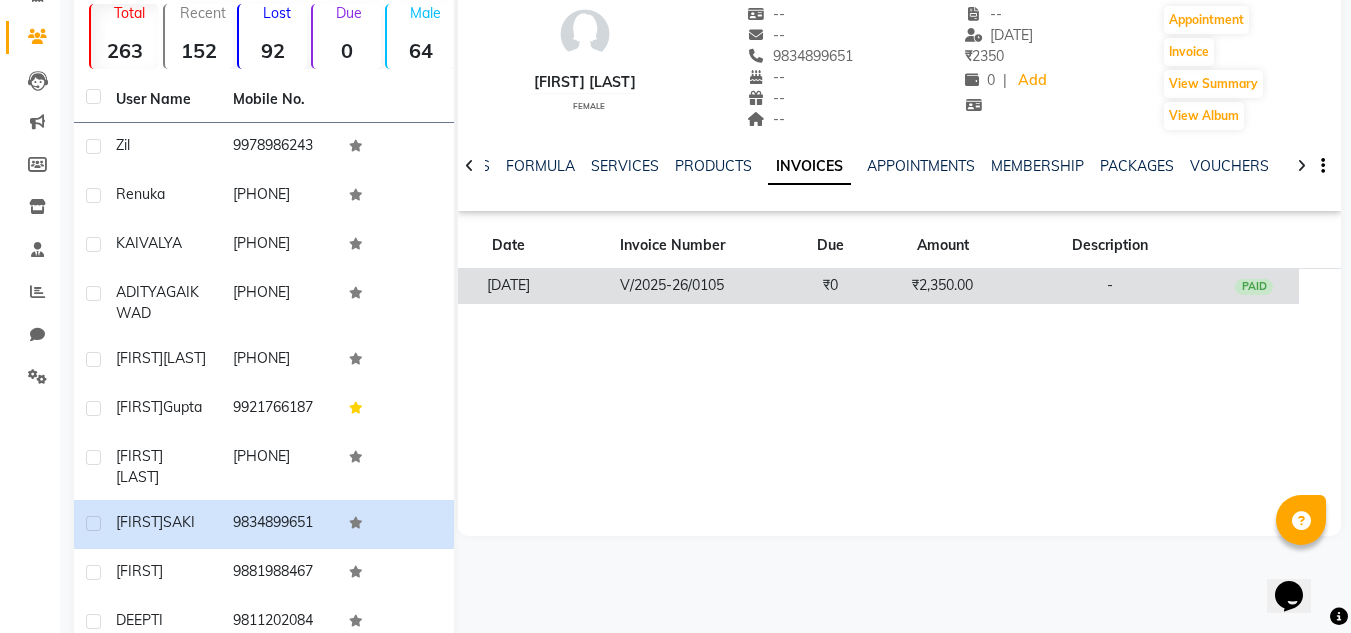 click on "₹0" 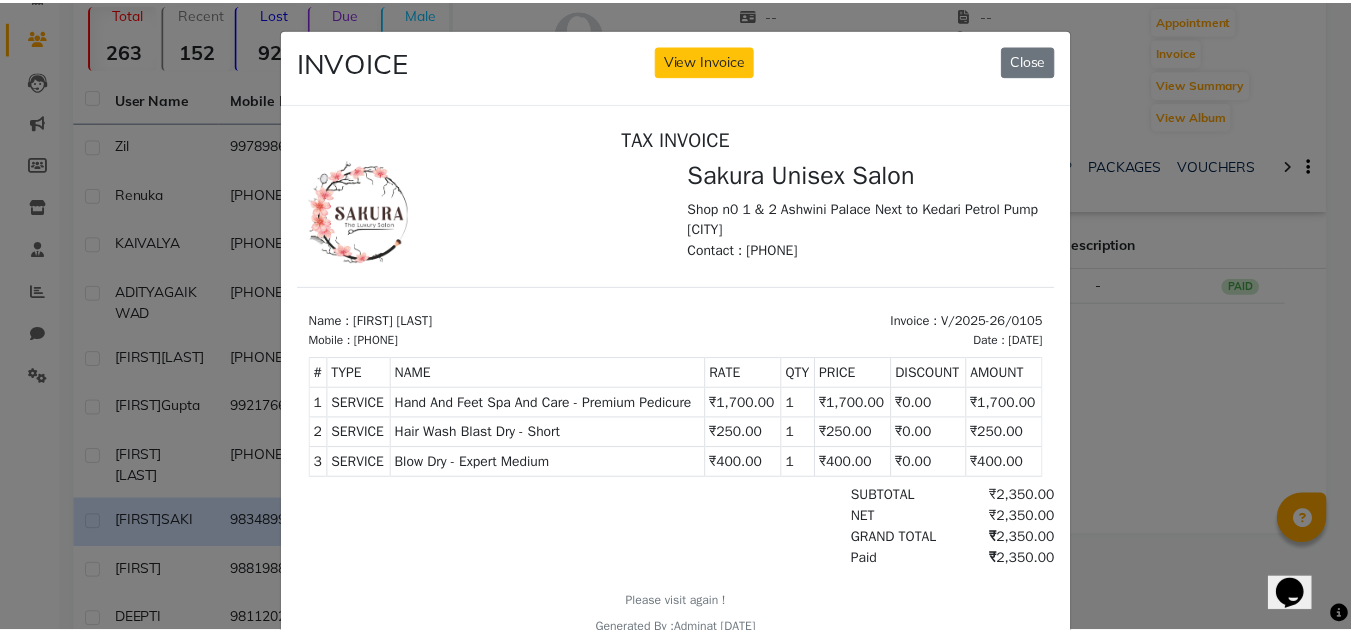 scroll, scrollTop: 0, scrollLeft: 0, axis: both 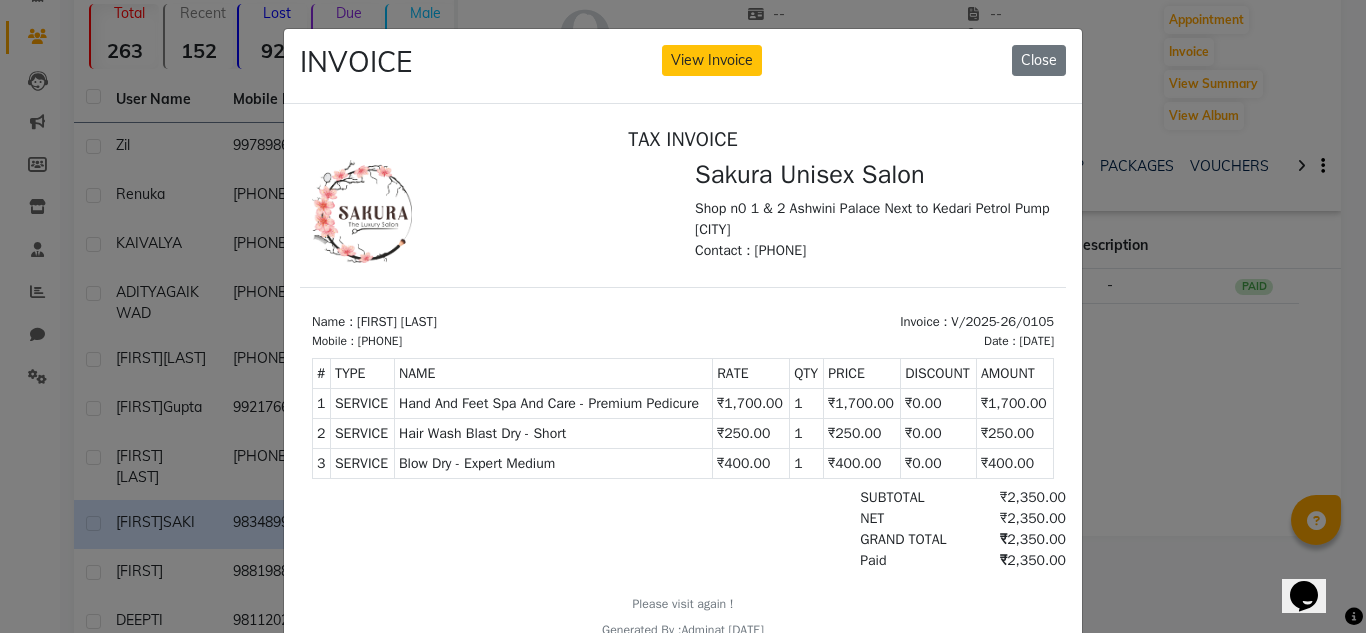 drag, startPoint x: 1029, startPoint y: 58, endPoint x: 1014, endPoint y: 73, distance: 21.213203 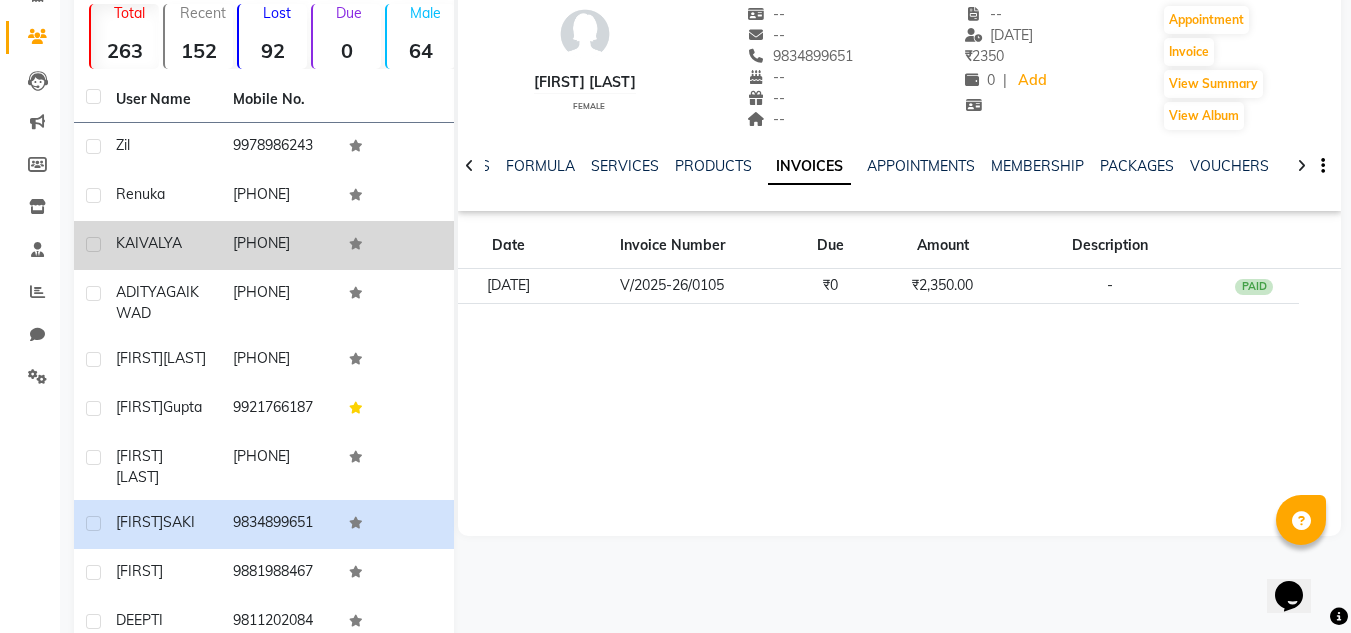click on "[PHONE]" 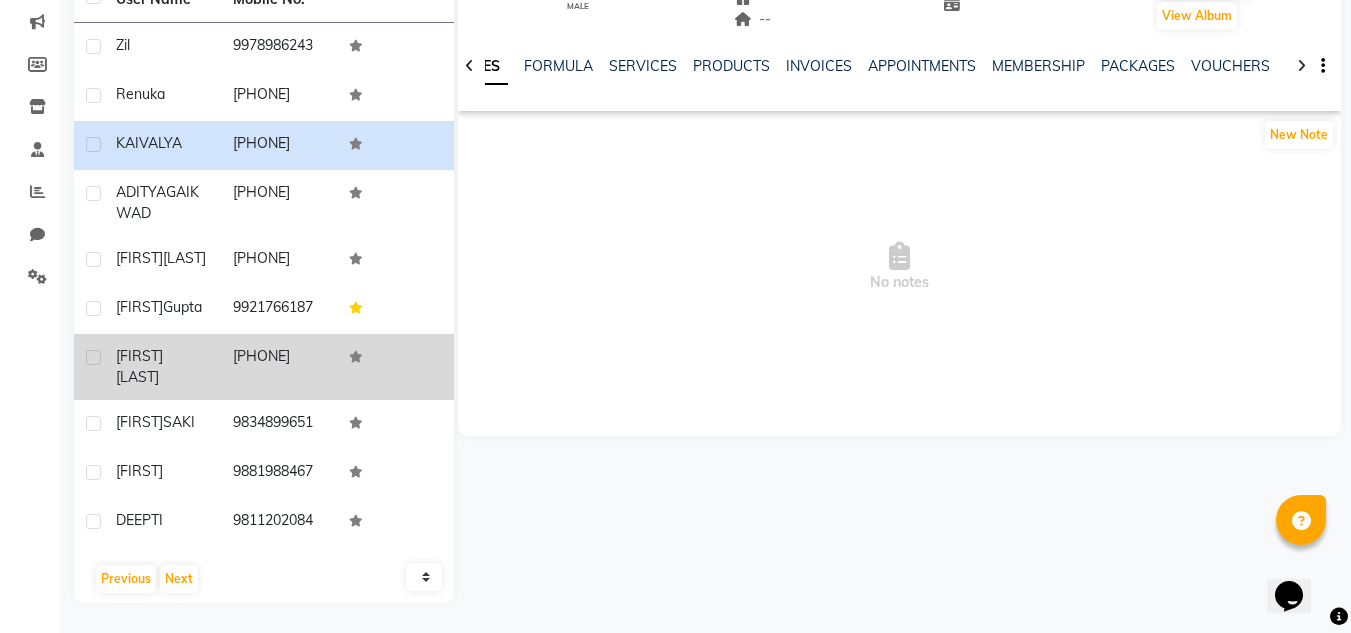 scroll, scrollTop: 268, scrollLeft: 0, axis: vertical 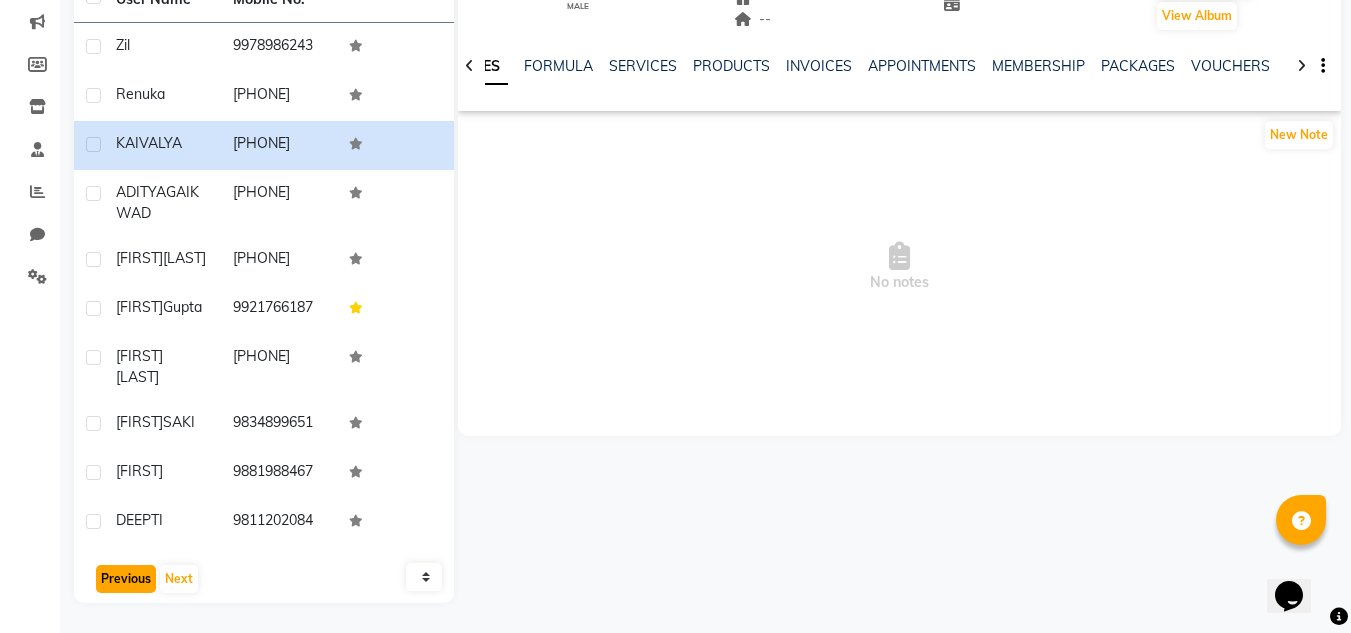 click on "Previous" 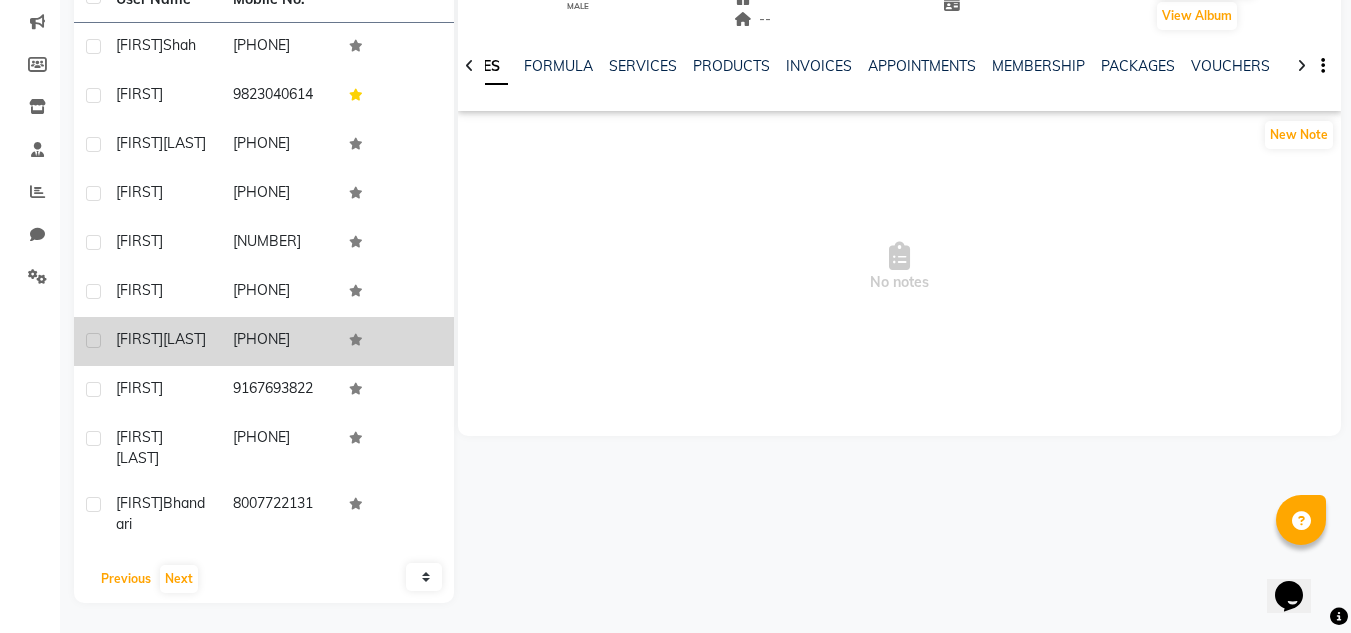 scroll, scrollTop: 168, scrollLeft: 0, axis: vertical 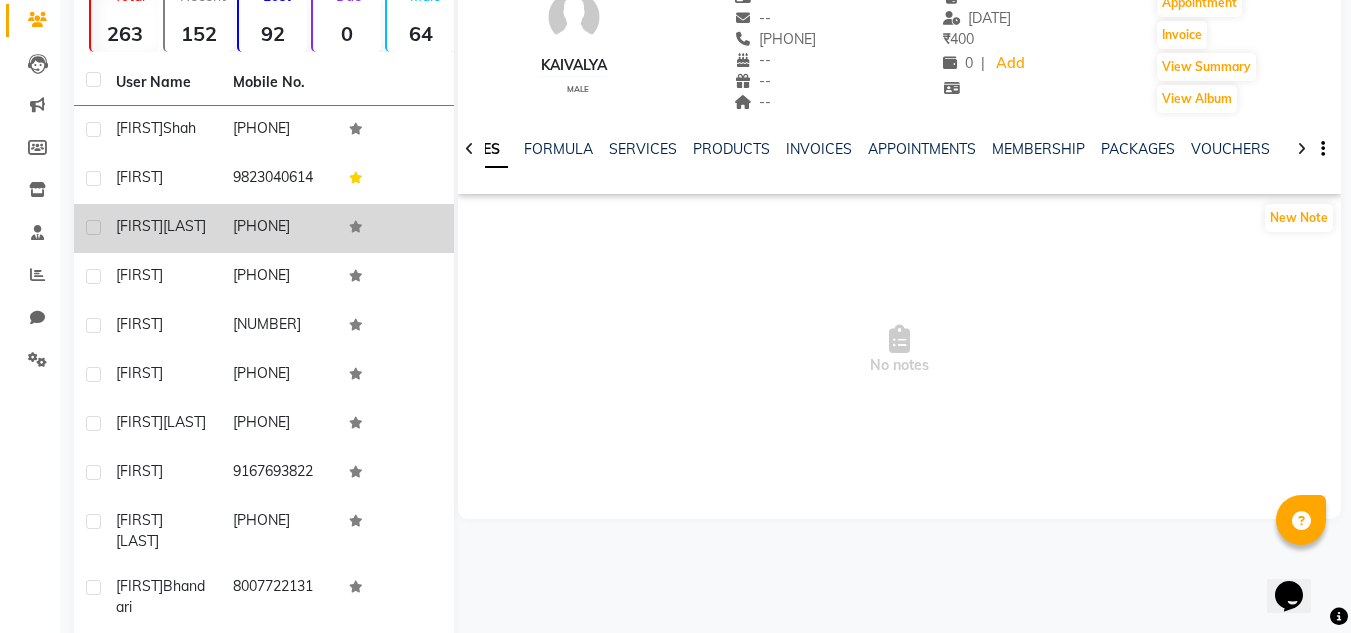 click on "[PHONE]" 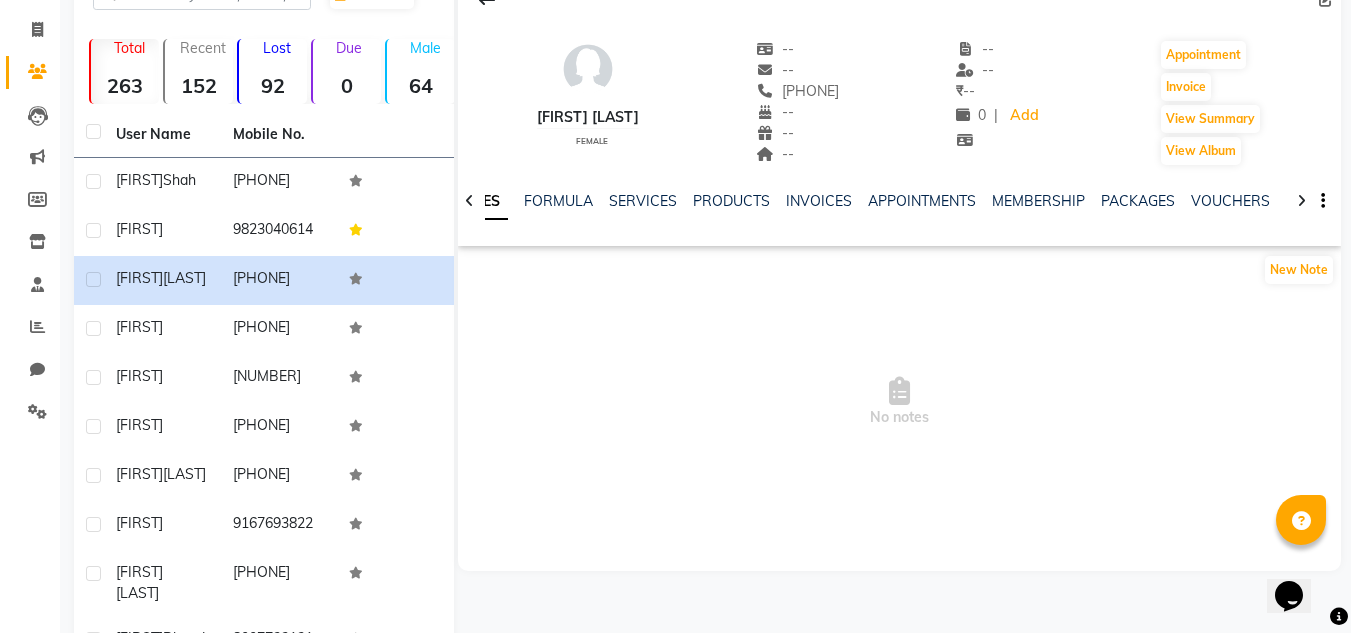 scroll, scrollTop: 68, scrollLeft: 0, axis: vertical 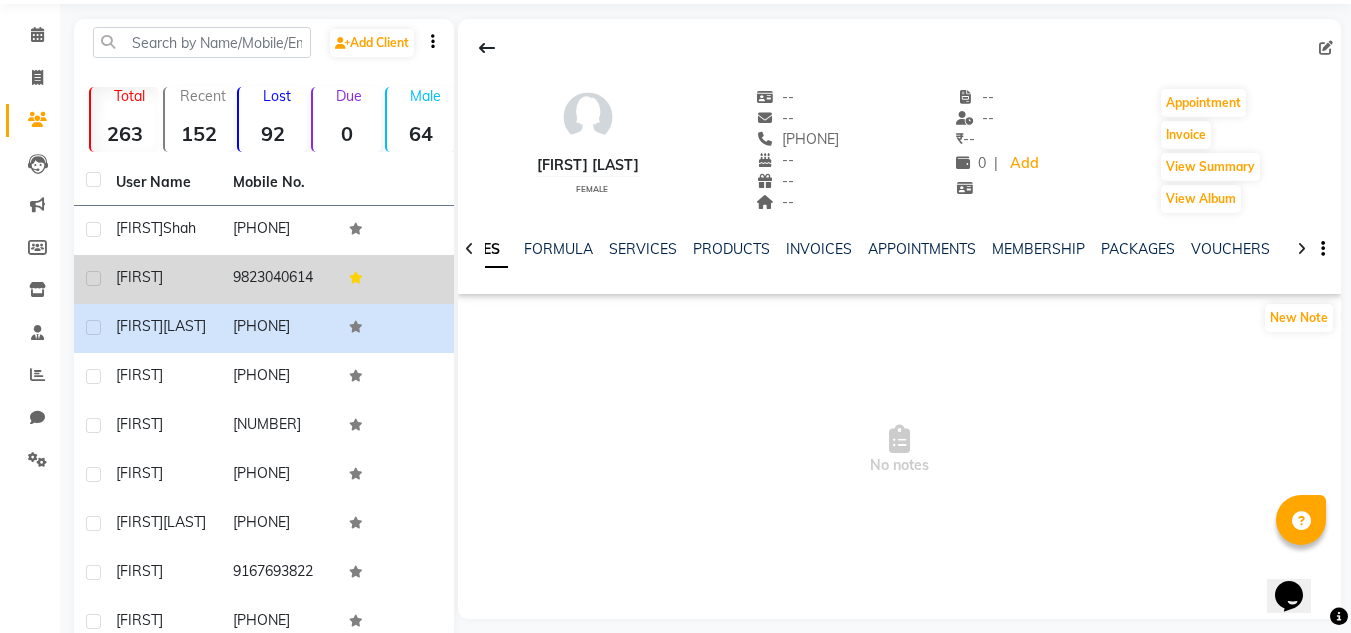 click on "9823040614" 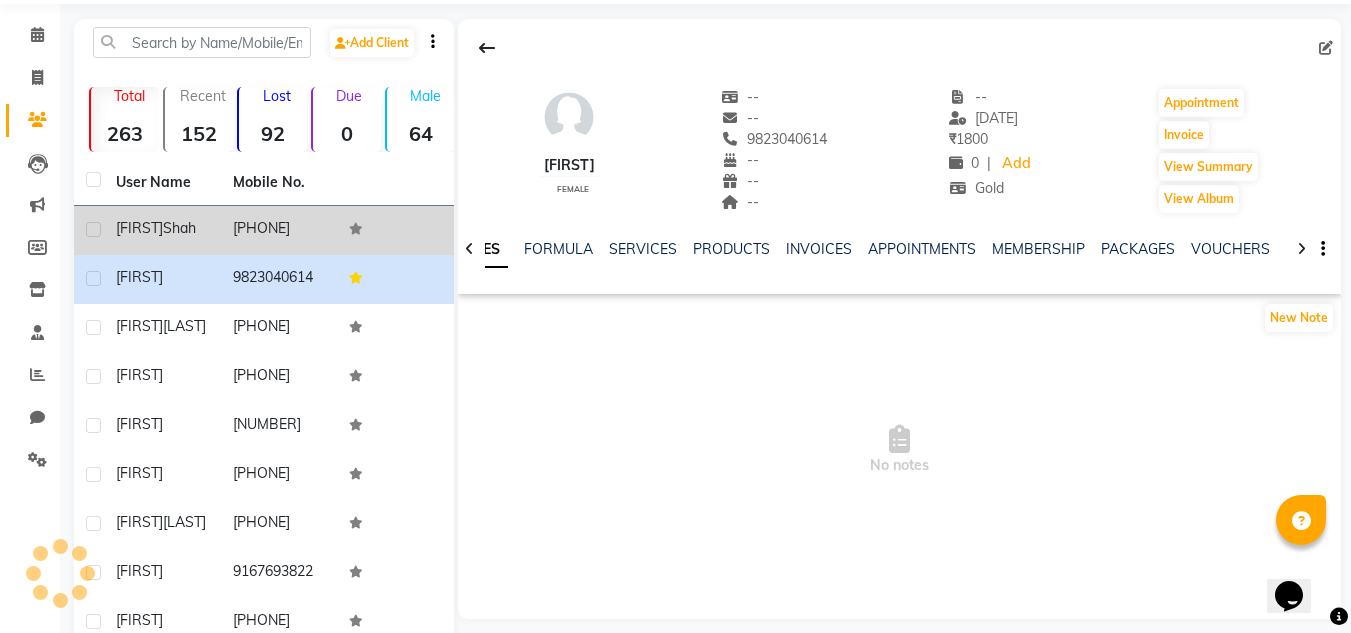 click on "[PHONE]" 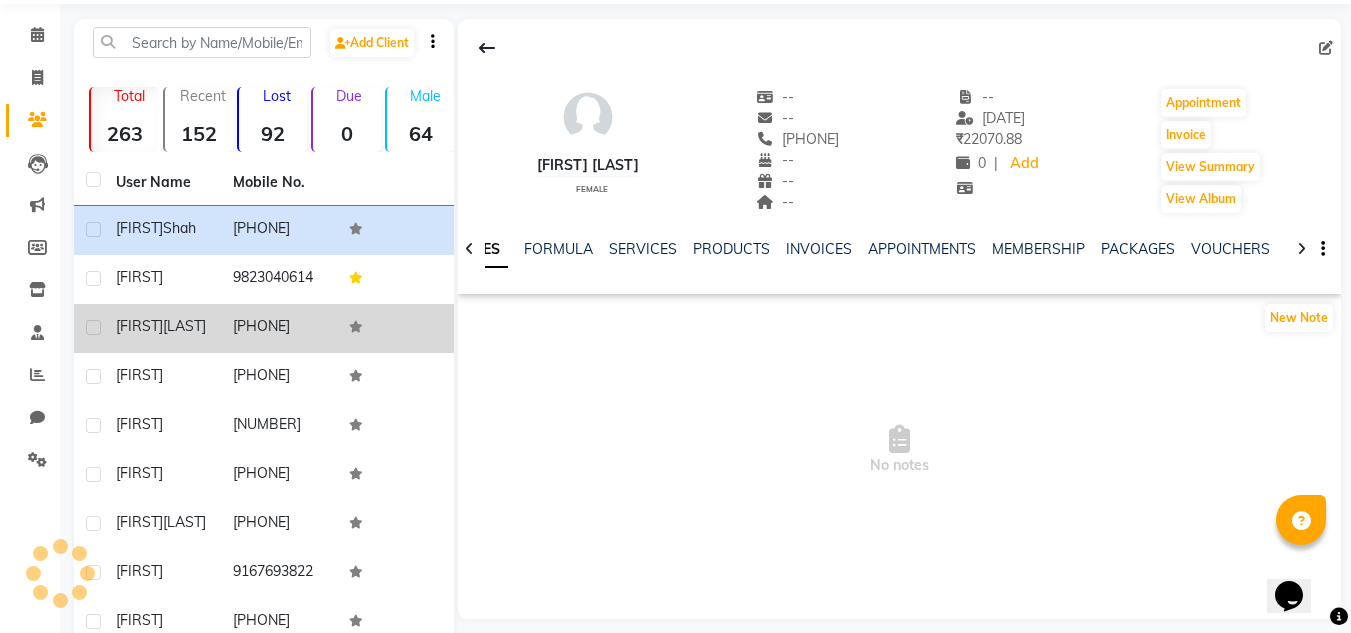 scroll, scrollTop: 268, scrollLeft: 0, axis: vertical 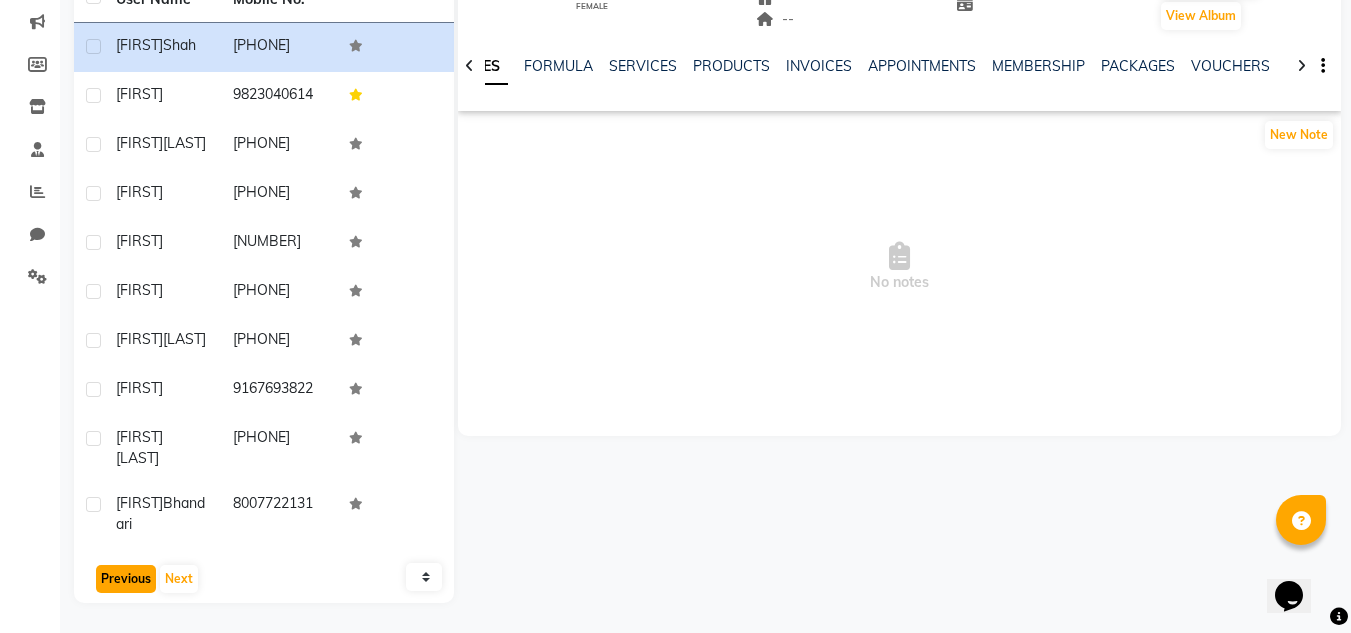 click on "Previous" 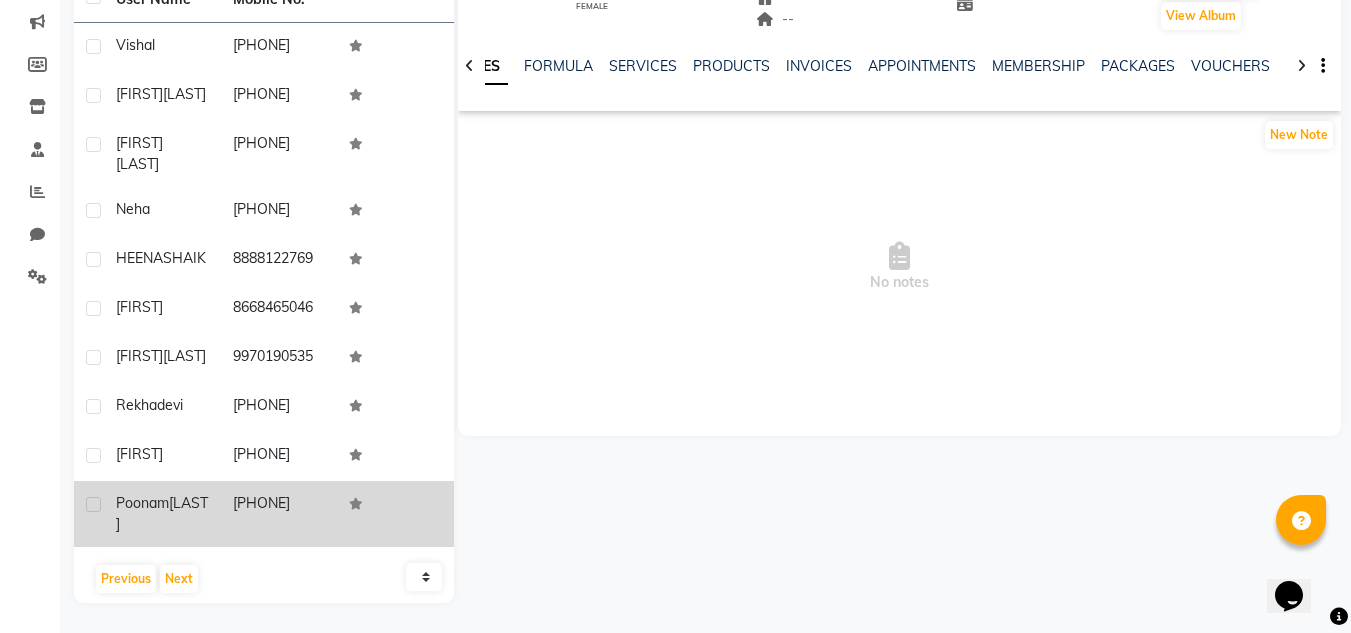 drag, startPoint x: 187, startPoint y: 533, endPoint x: 328, endPoint y: 477, distance: 151.71355 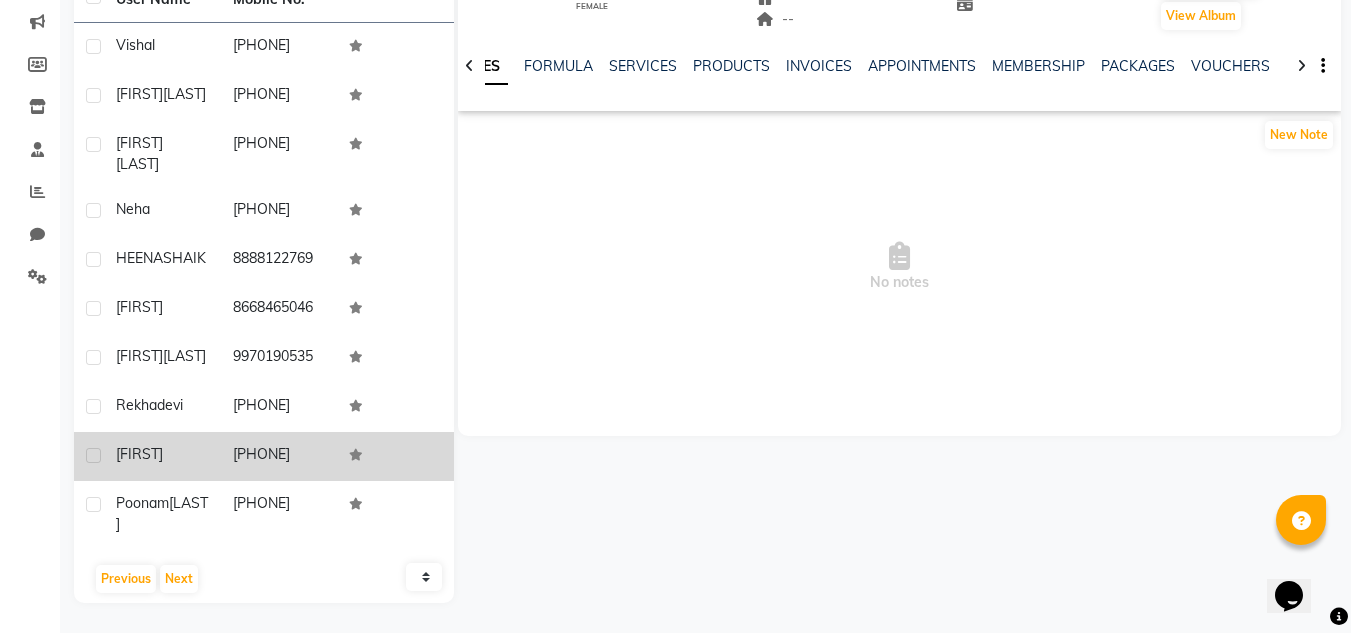 click on "[FIRST] [LAST]" 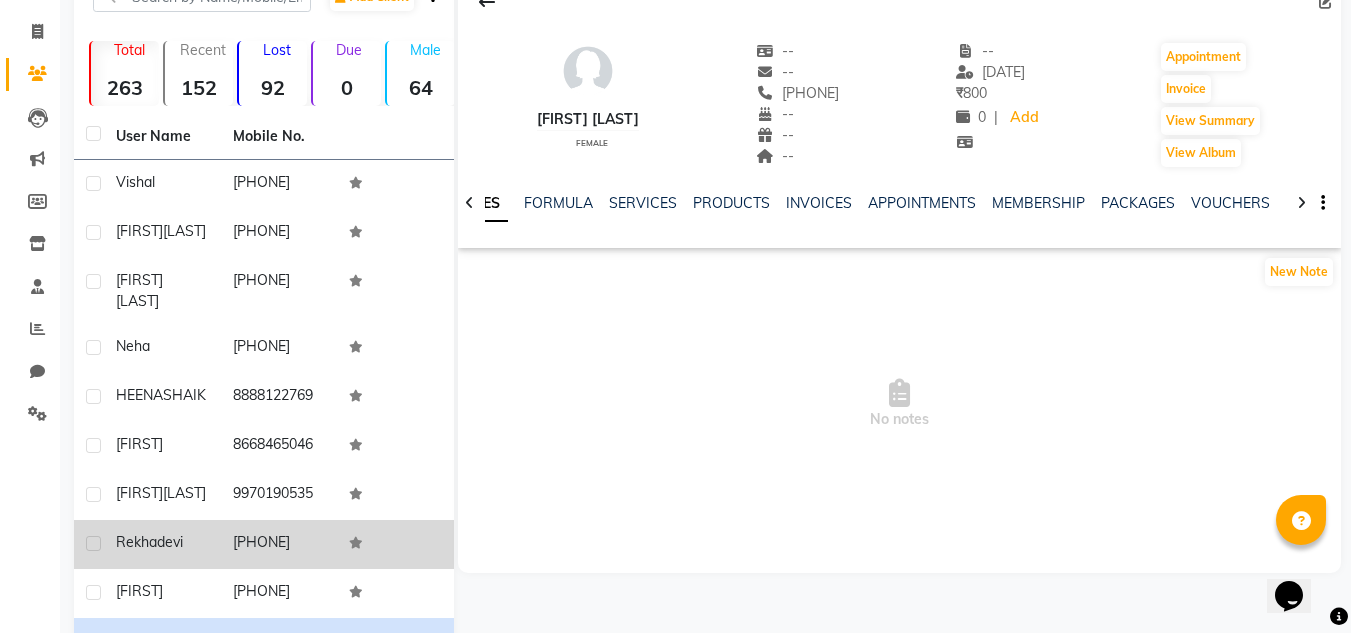 scroll, scrollTop: 68, scrollLeft: 0, axis: vertical 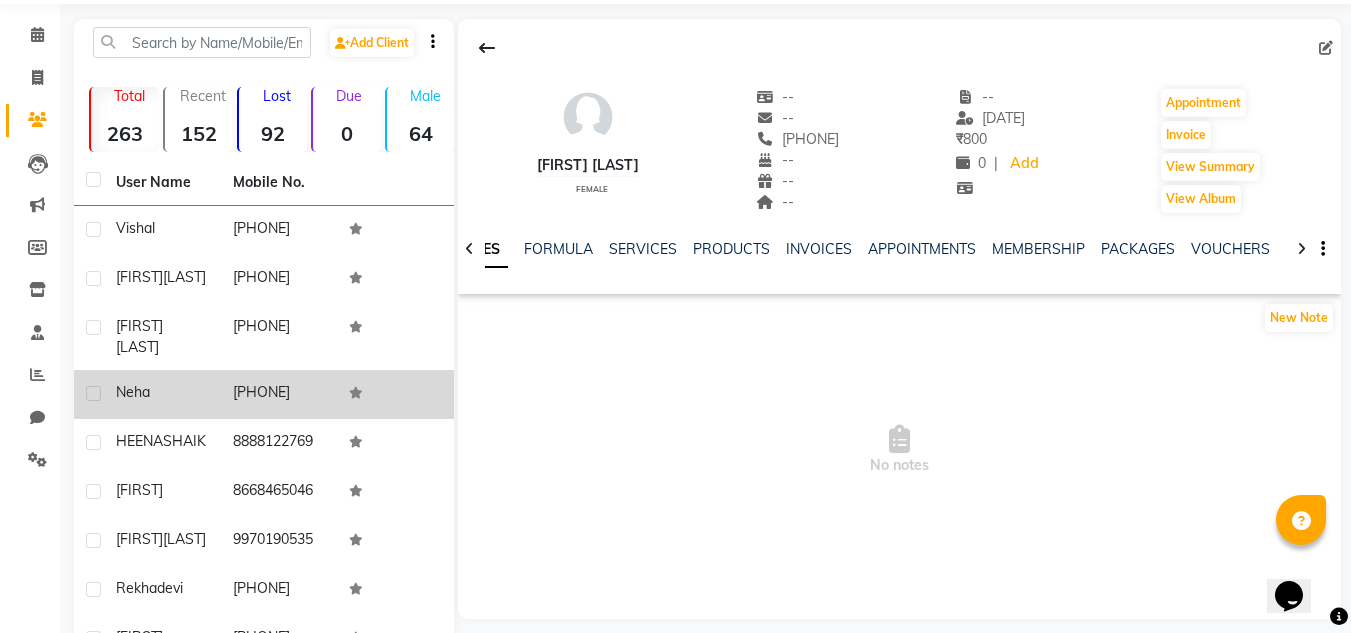 click on "[PHONE]" 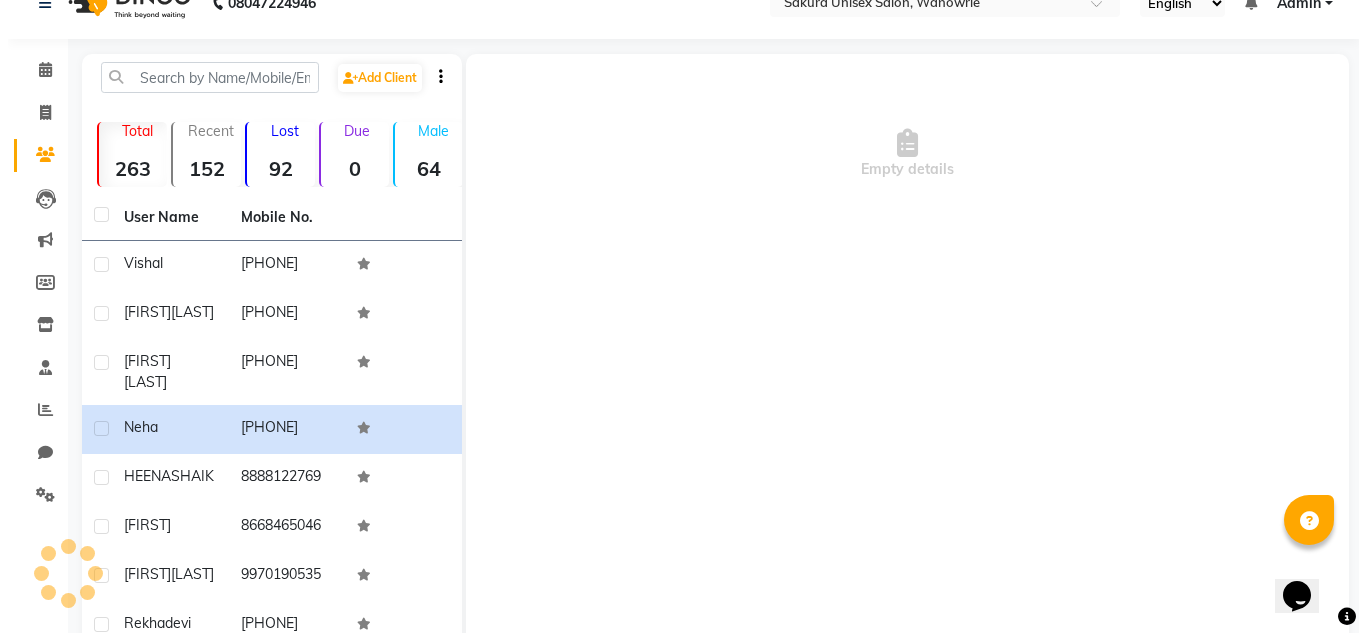 scroll, scrollTop: 0, scrollLeft: 0, axis: both 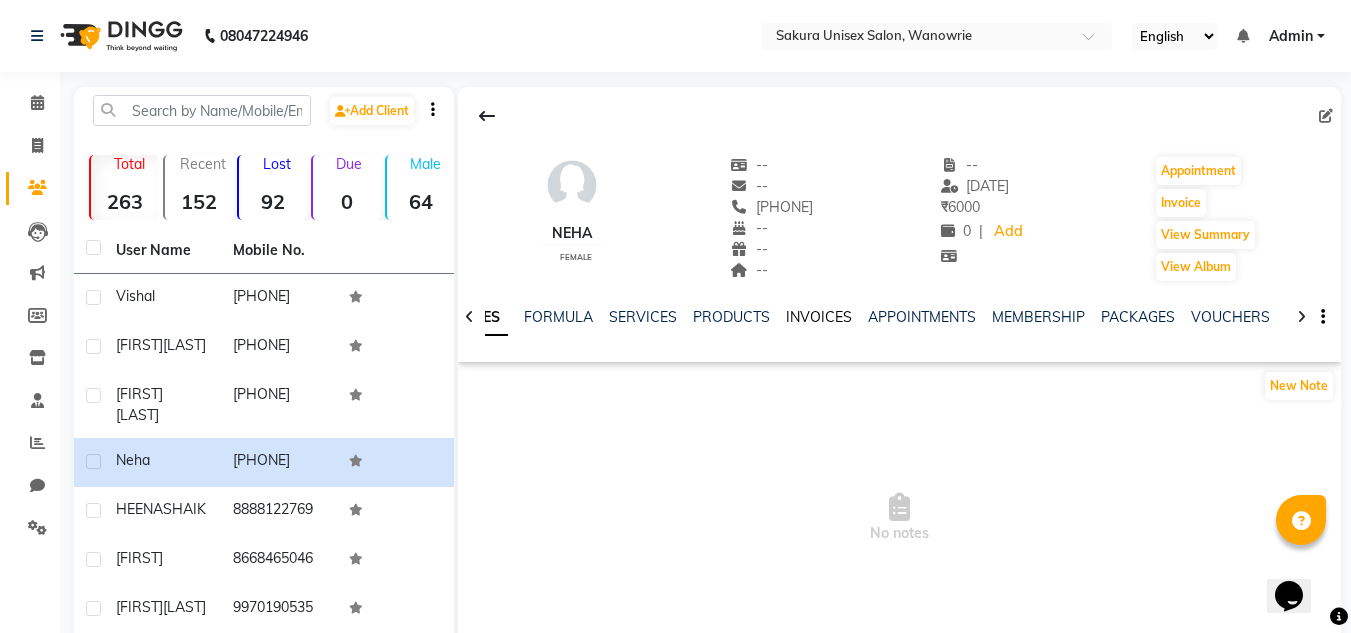 click on "INVOICES" 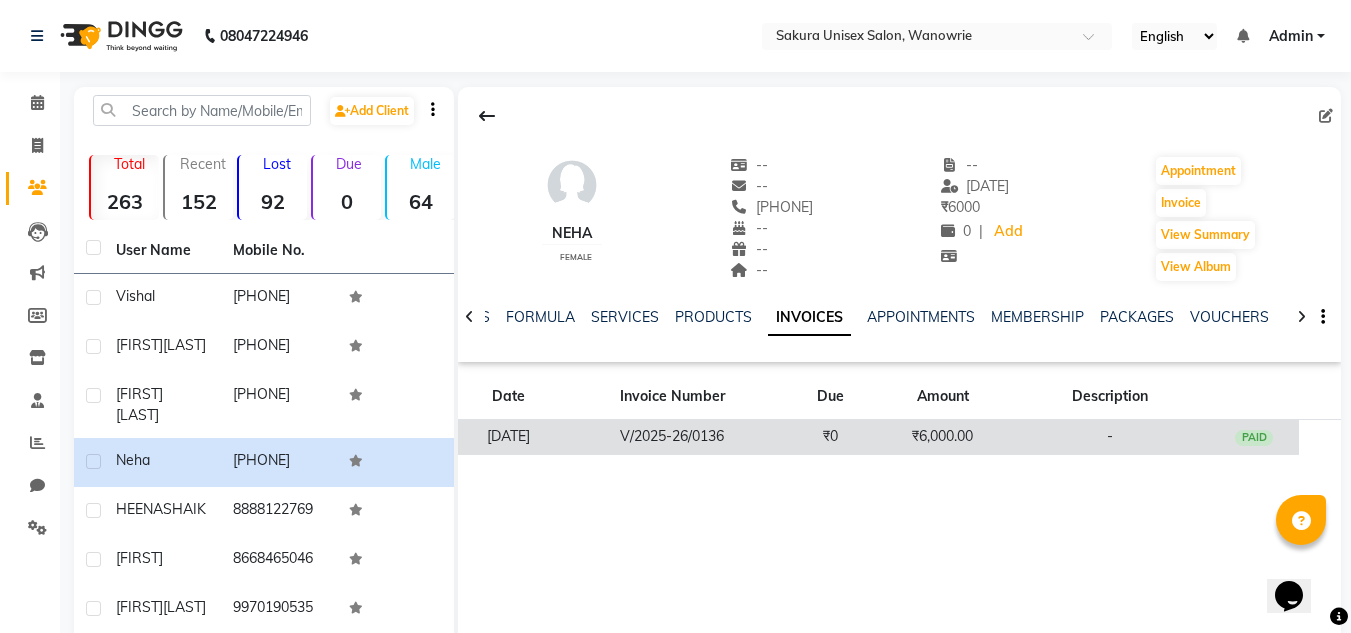 click on "V/2025-26/0136" 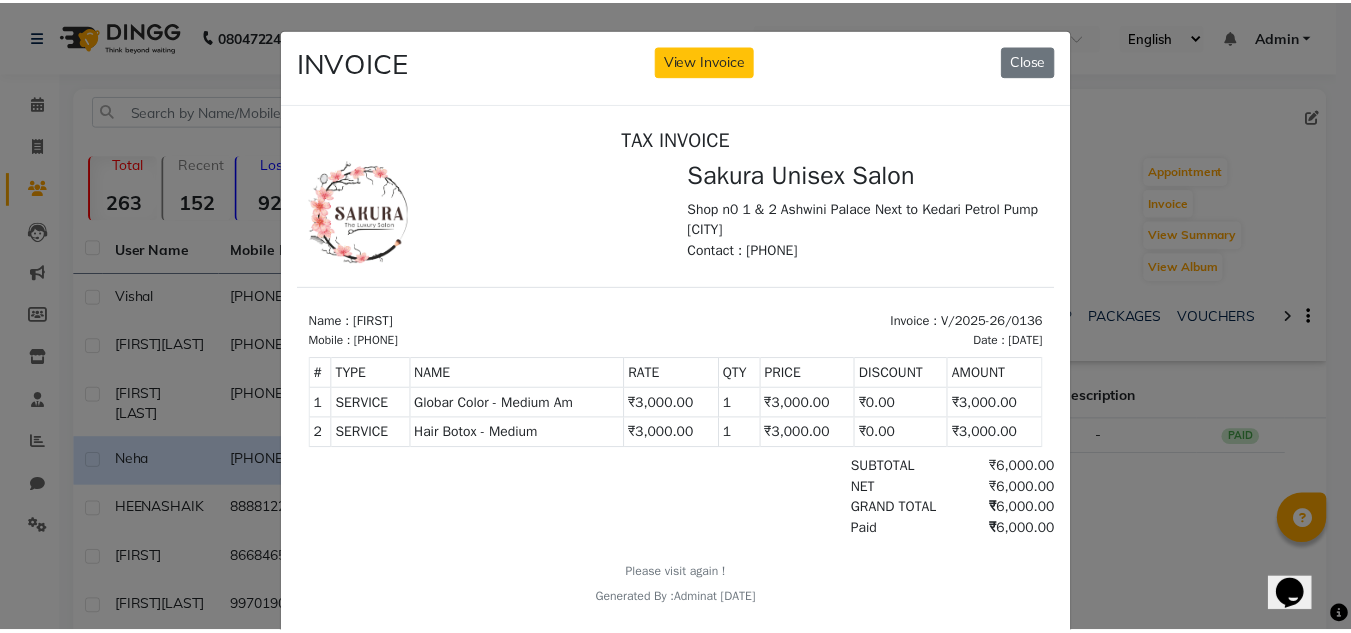 scroll, scrollTop: 16, scrollLeft: 0, axis: vertical 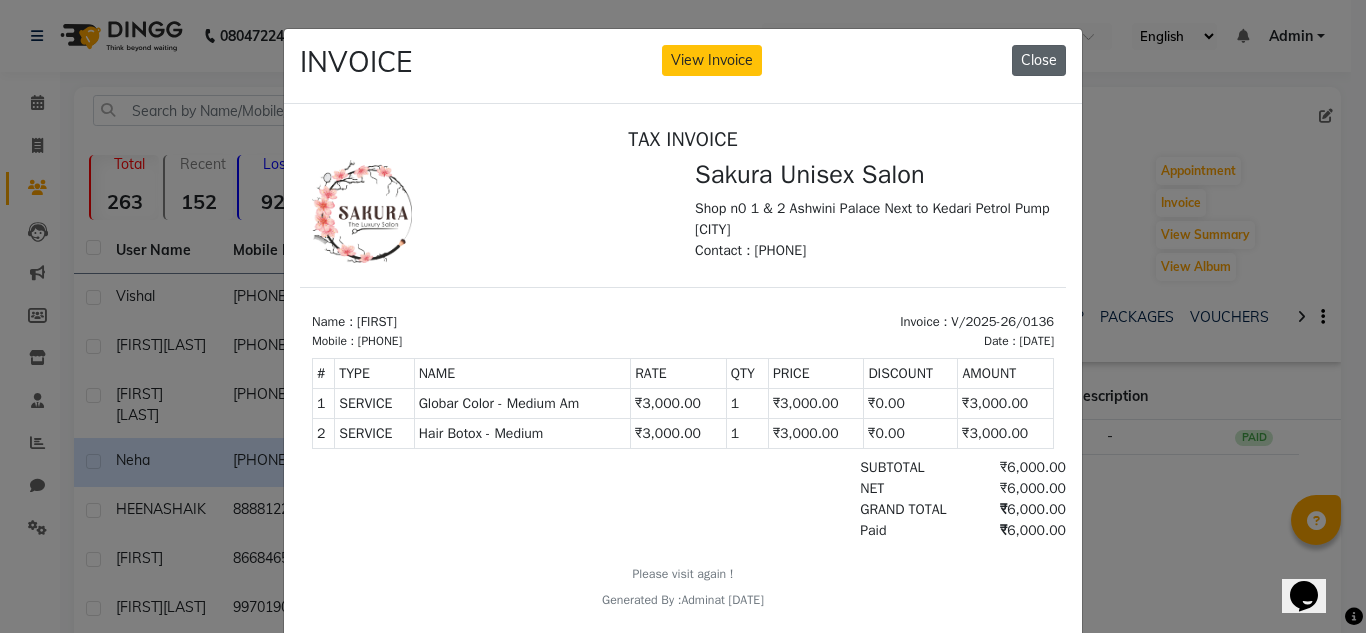 click on "Close" 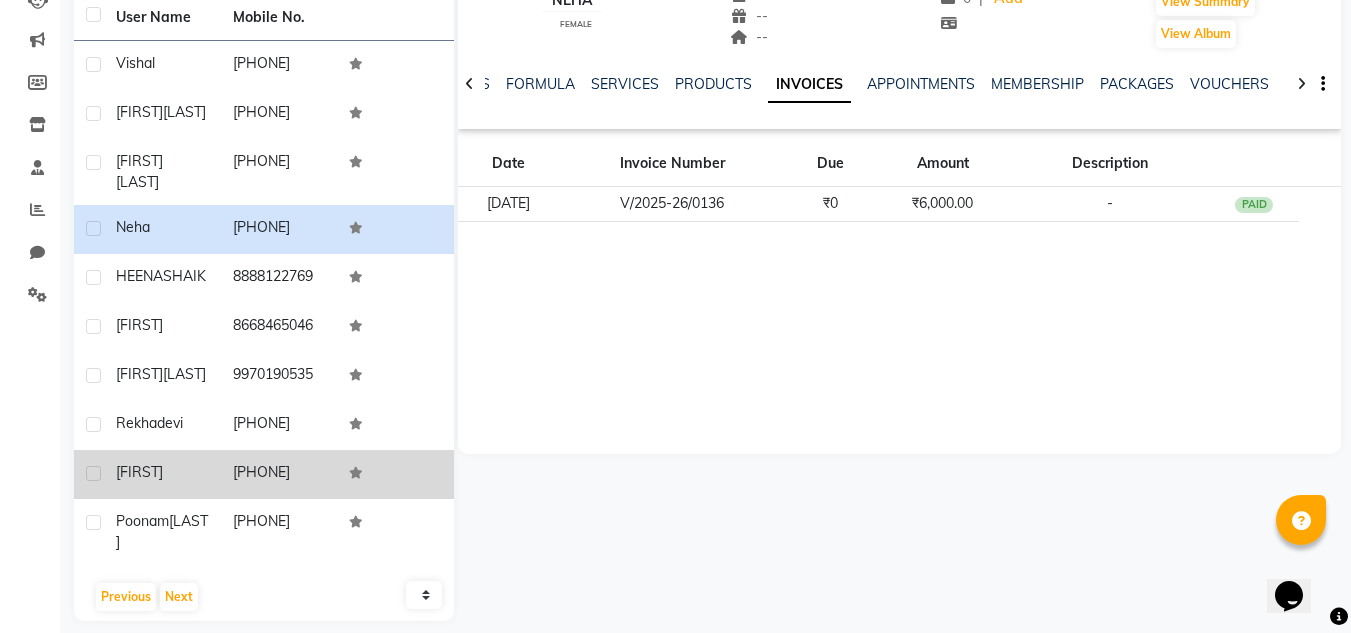 scroll, scrollTop: 302, scrollLeft: 0, axis: vertical 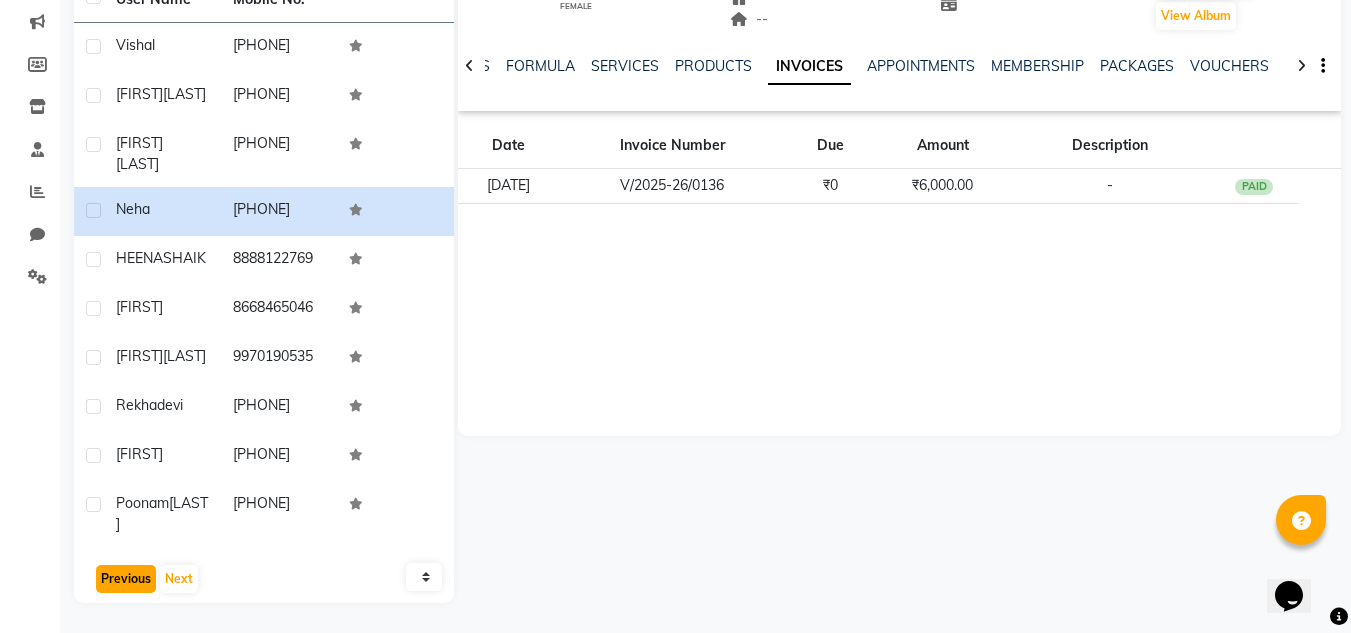 click on "Previous" 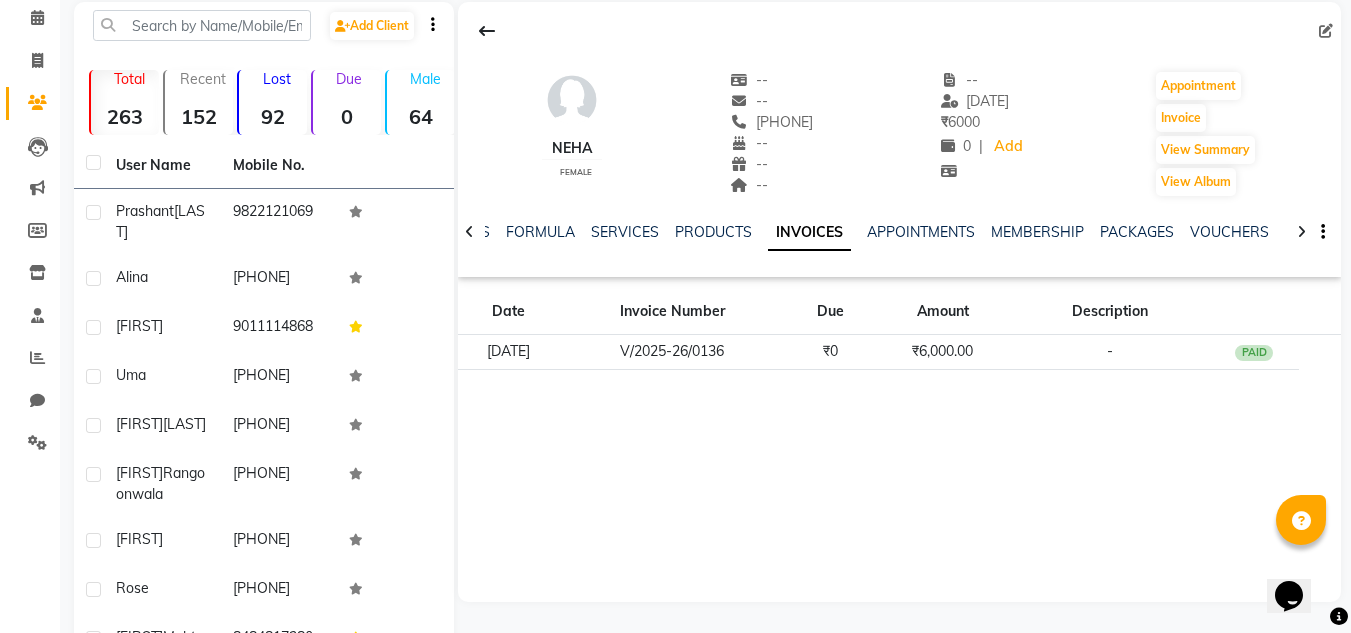 scroll, scrollTop: 0, scrollLeft: 0, axis: both 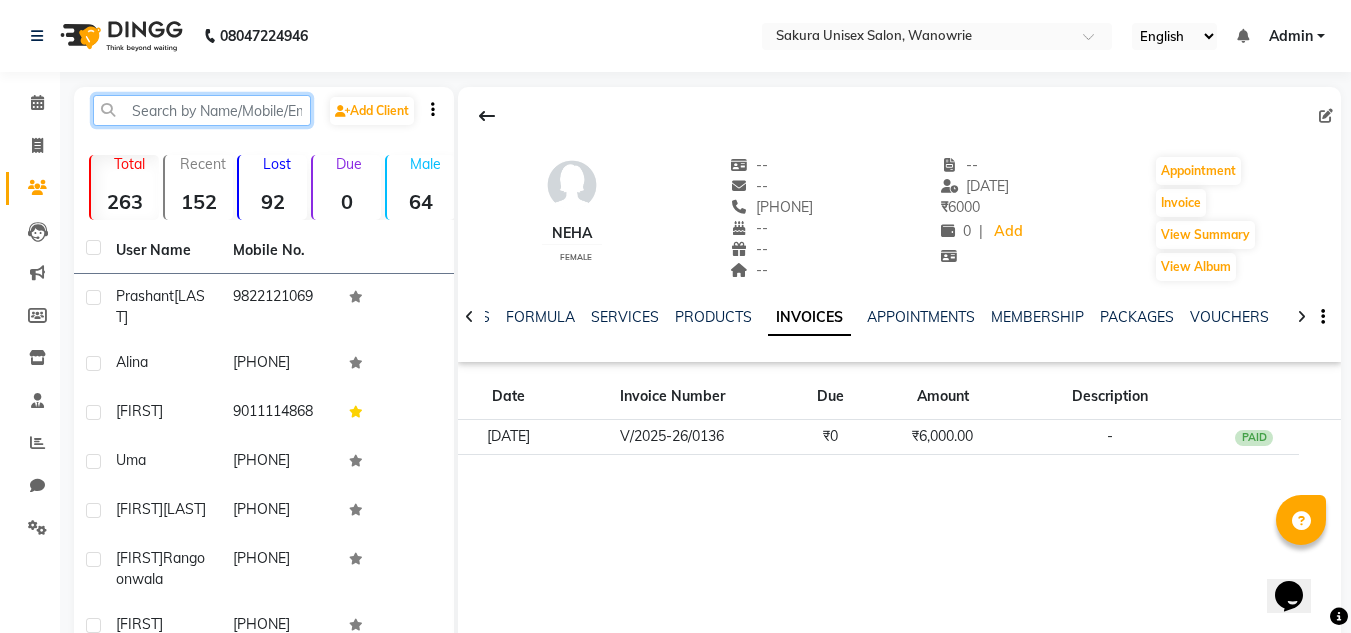click 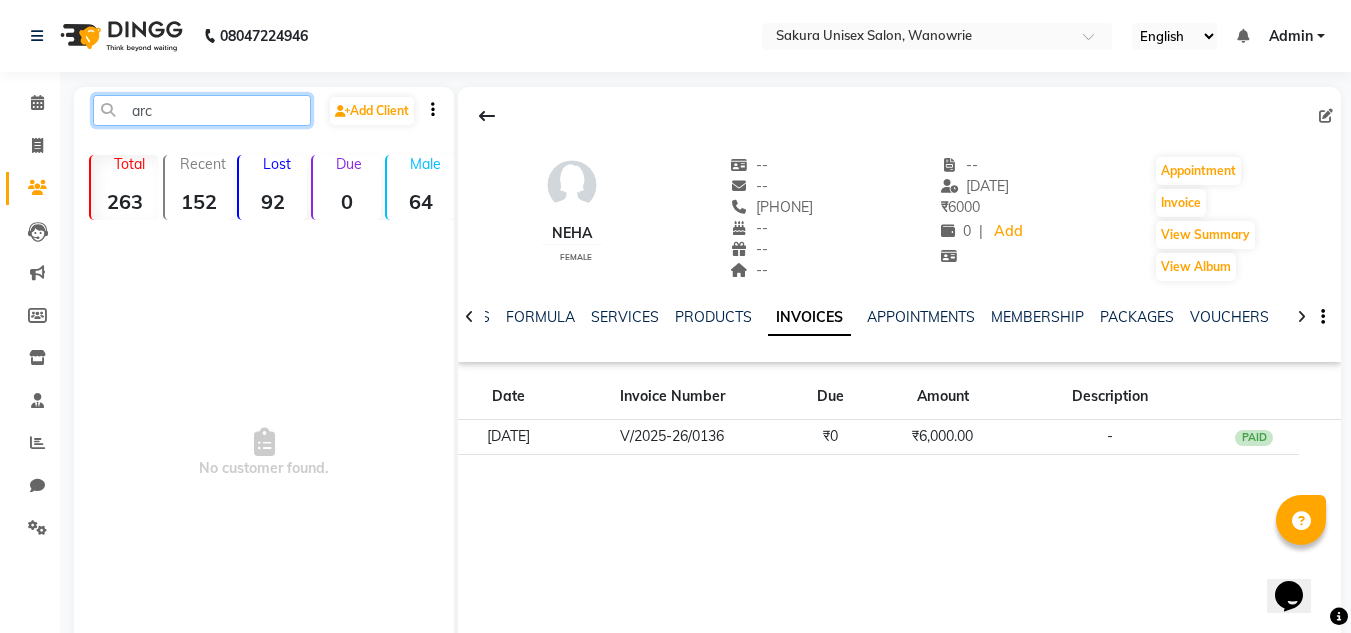 click on "arc" 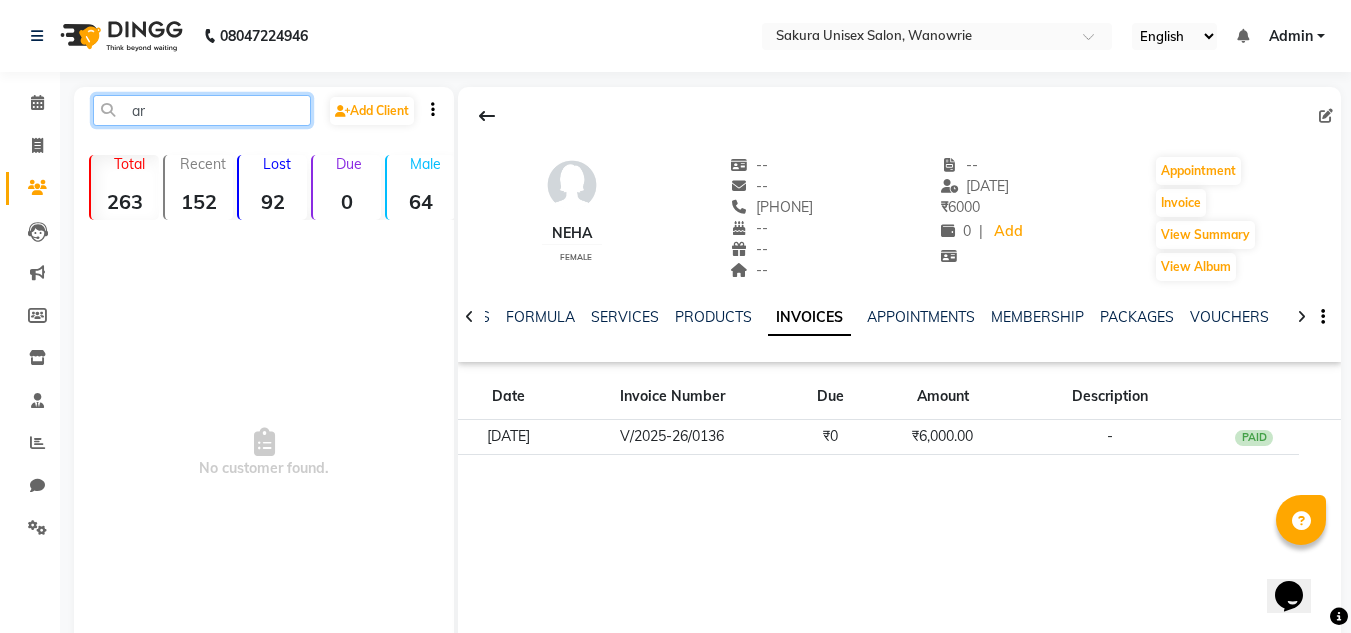 type on "a" 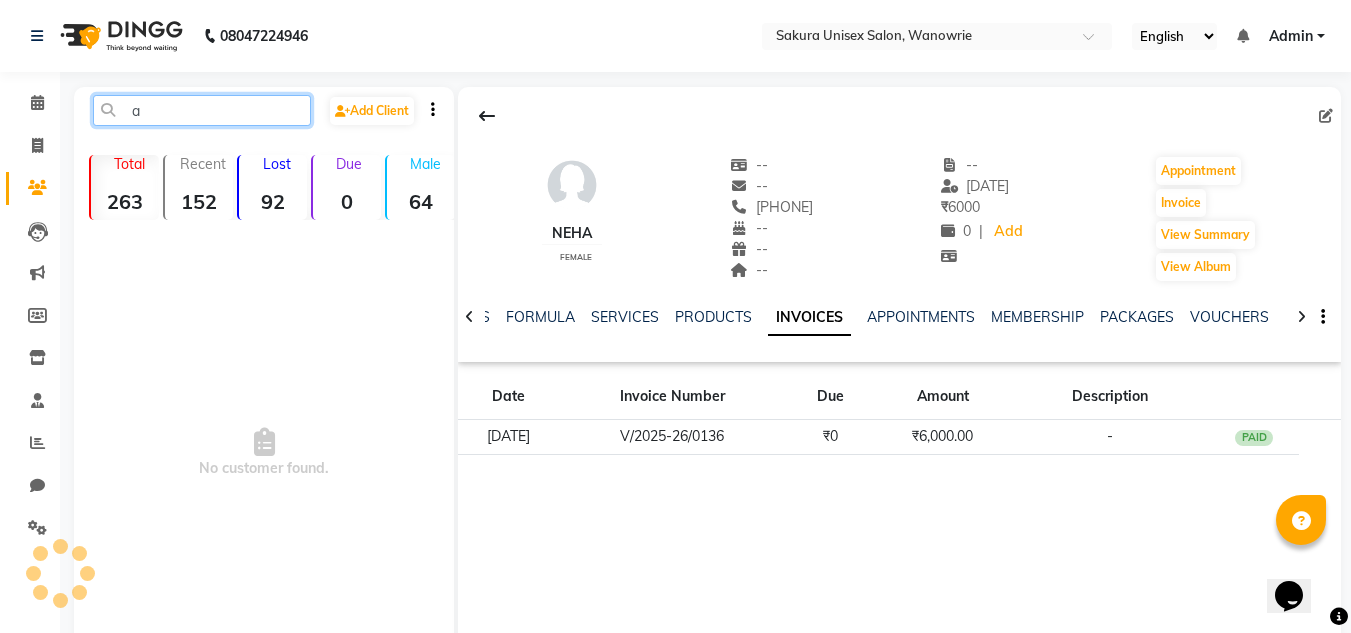type 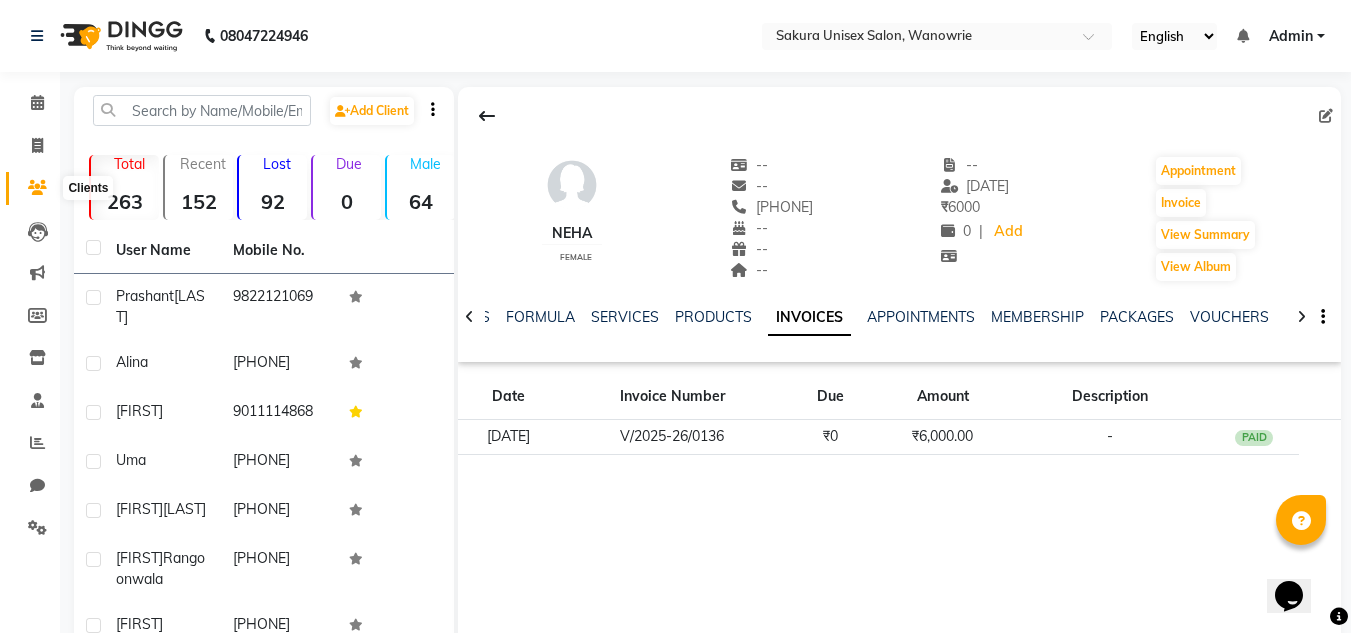 click 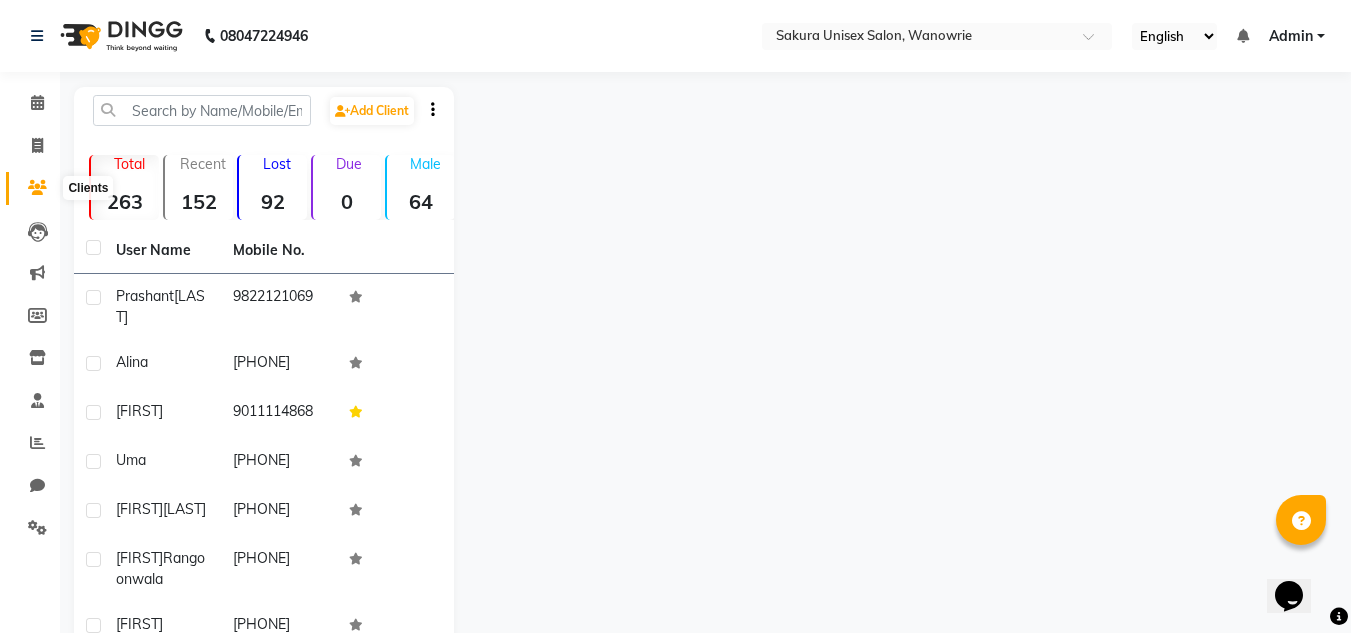 click 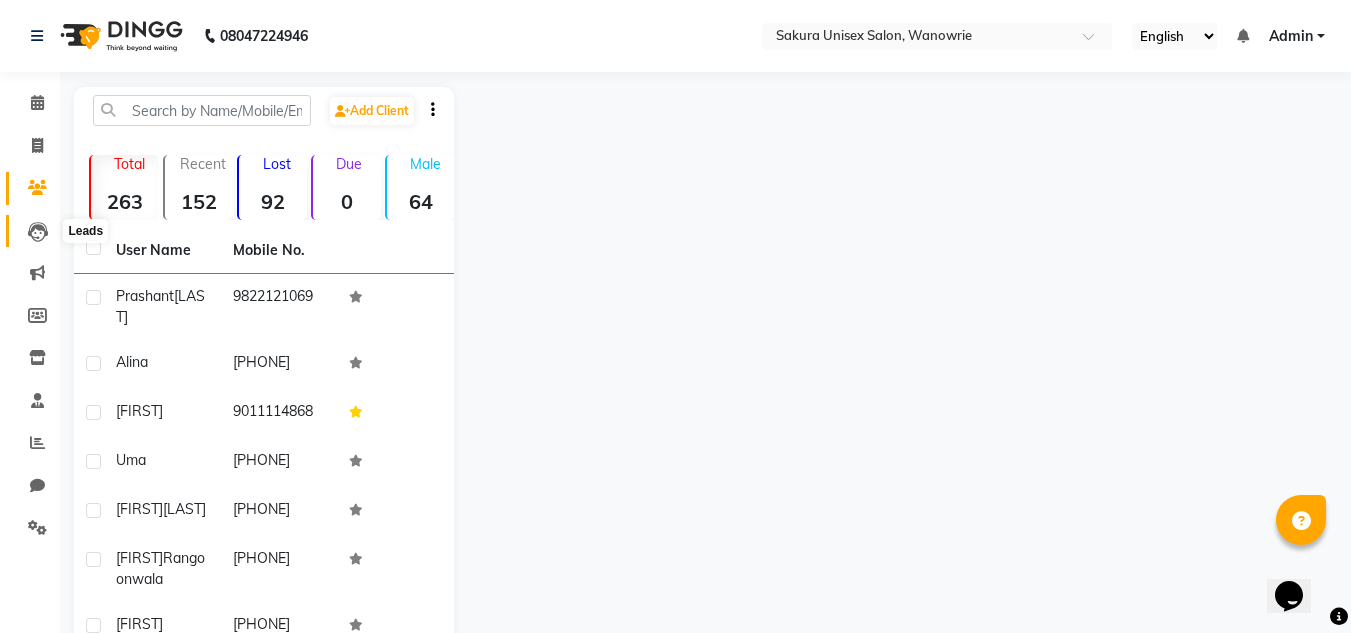 click 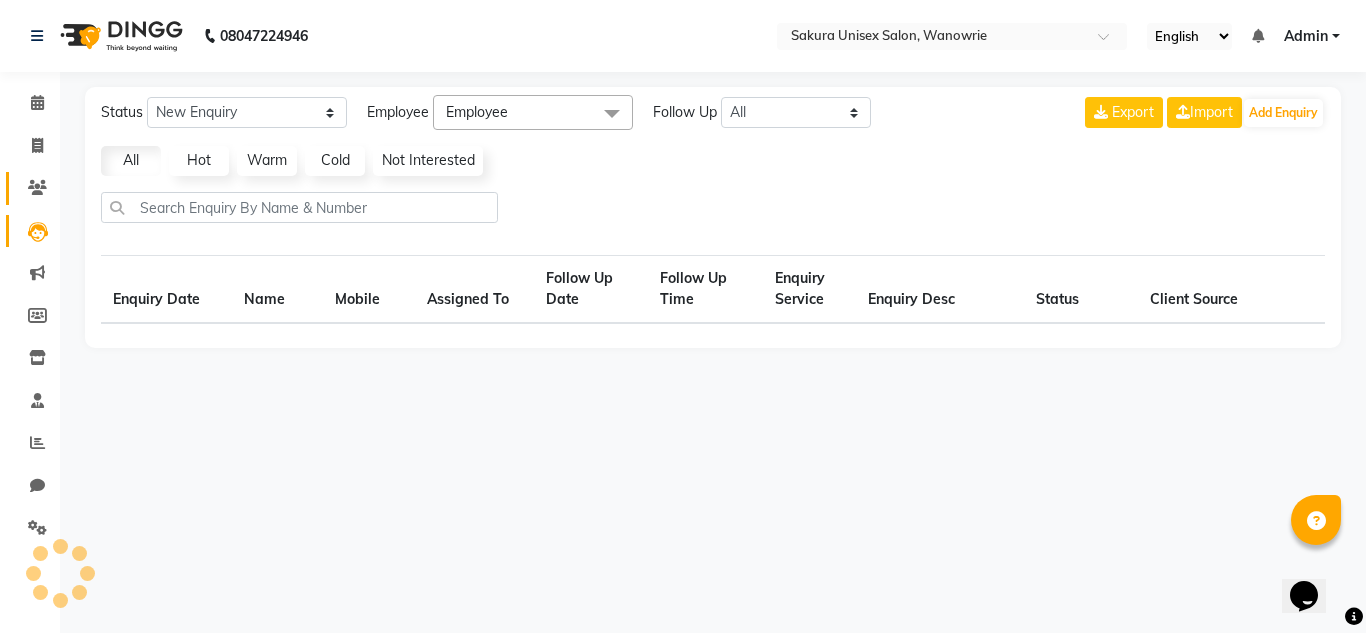 select on "10" 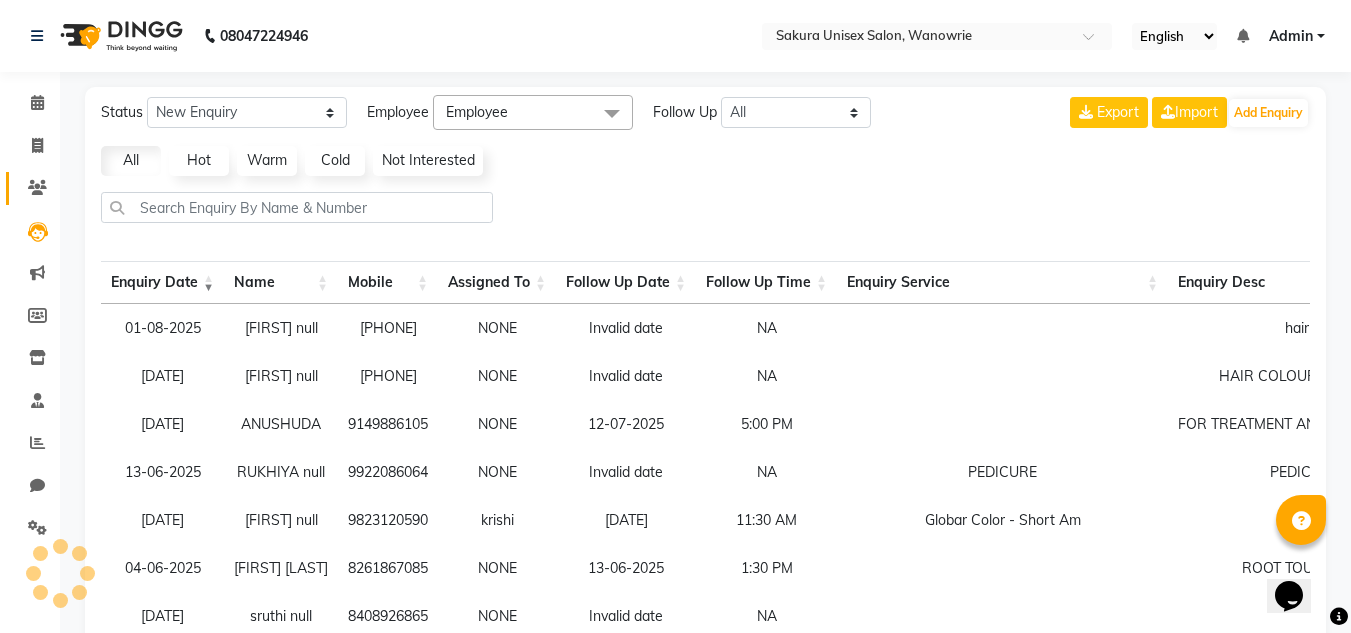 click on "Clients" 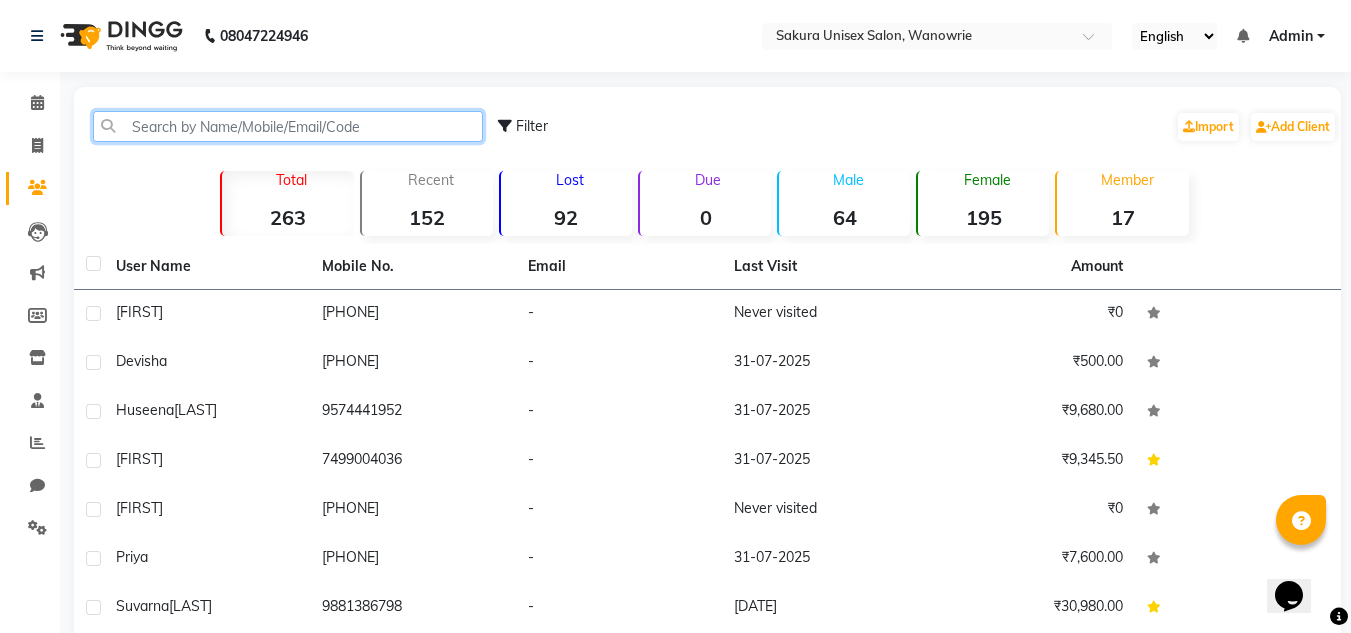 click 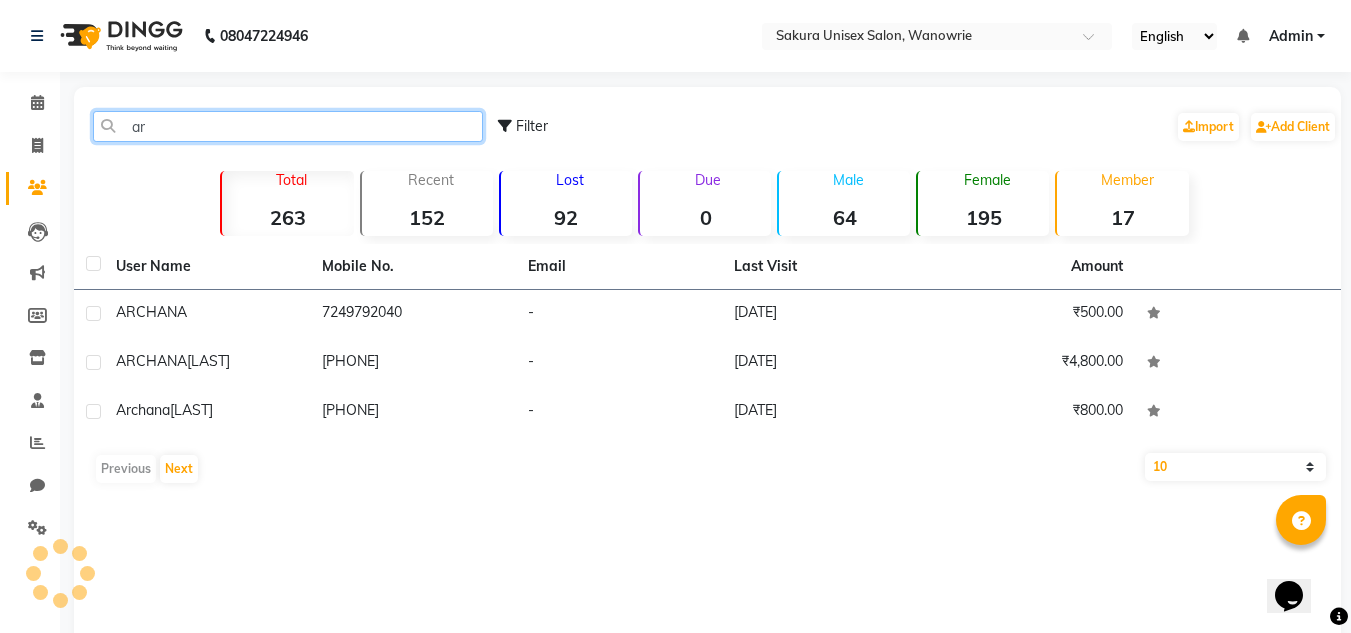 type on "a" 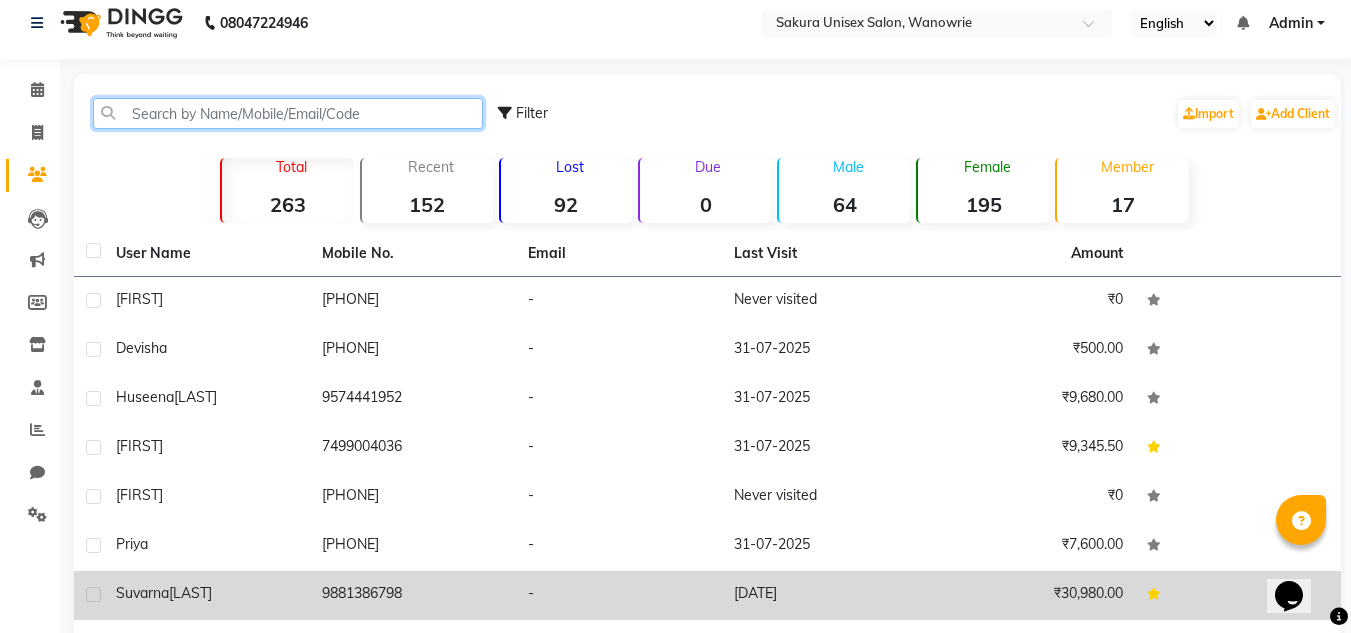 scroll, scrollTop: 0, scrollLeft: 0, axis: both 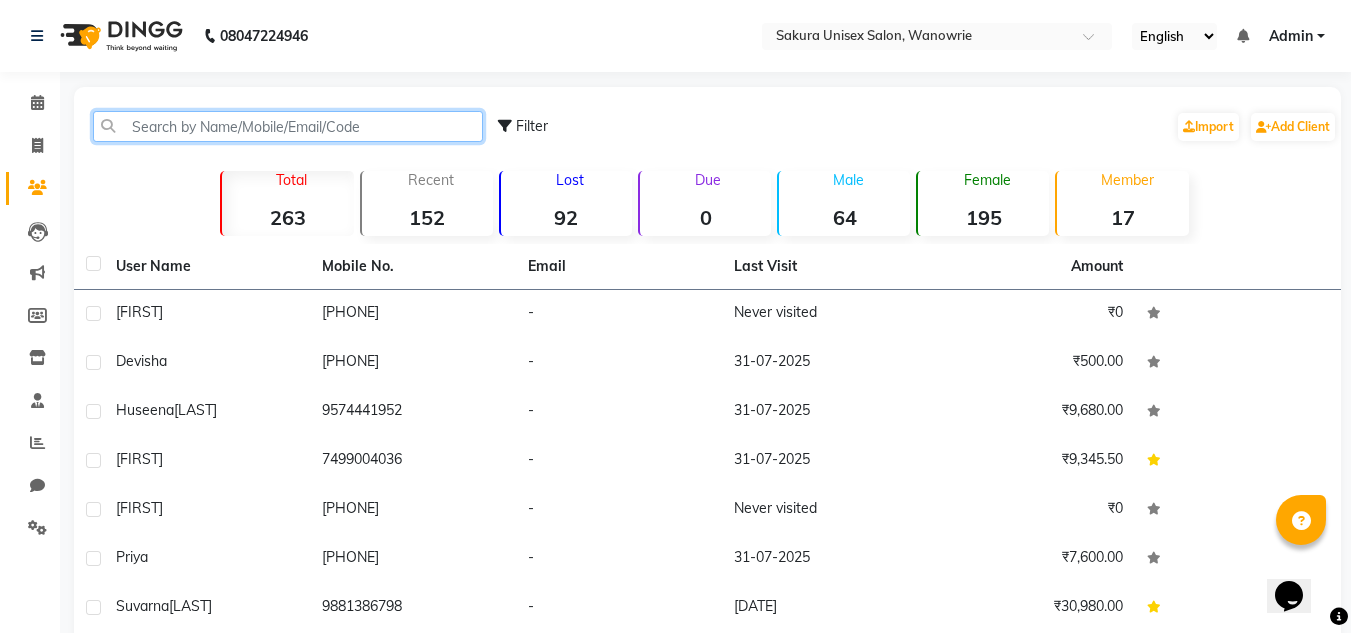 click 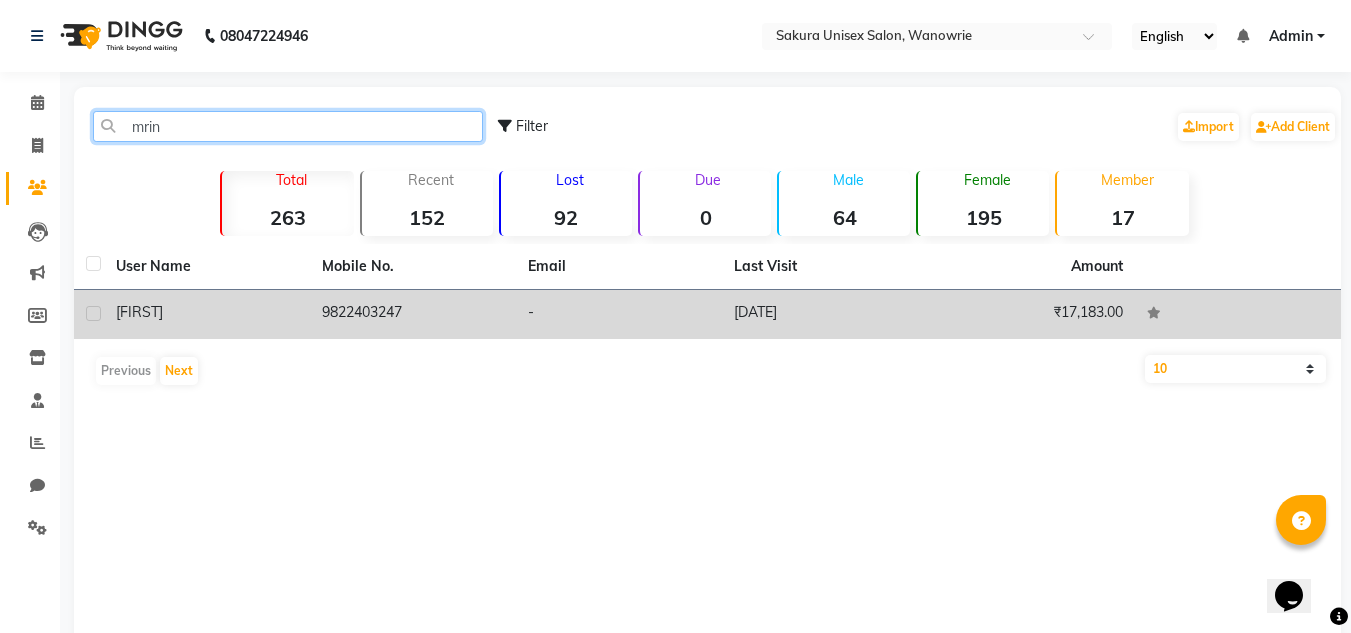 type on "mrin" 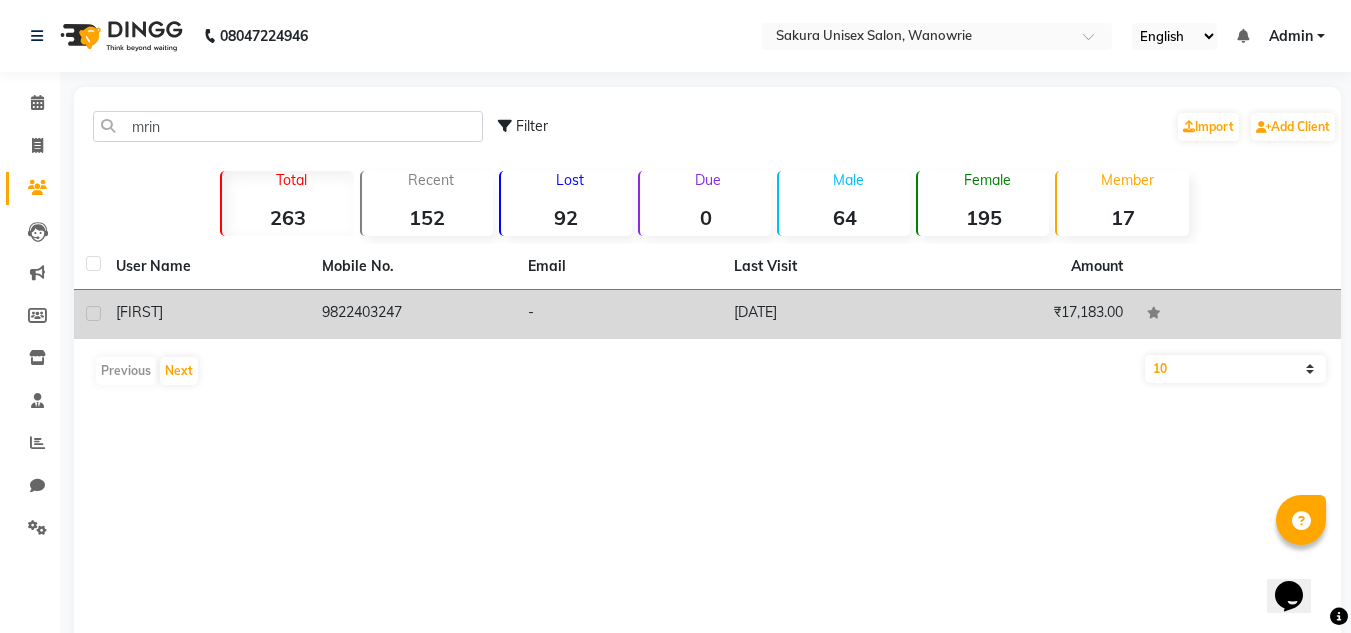 click on "9822403247" 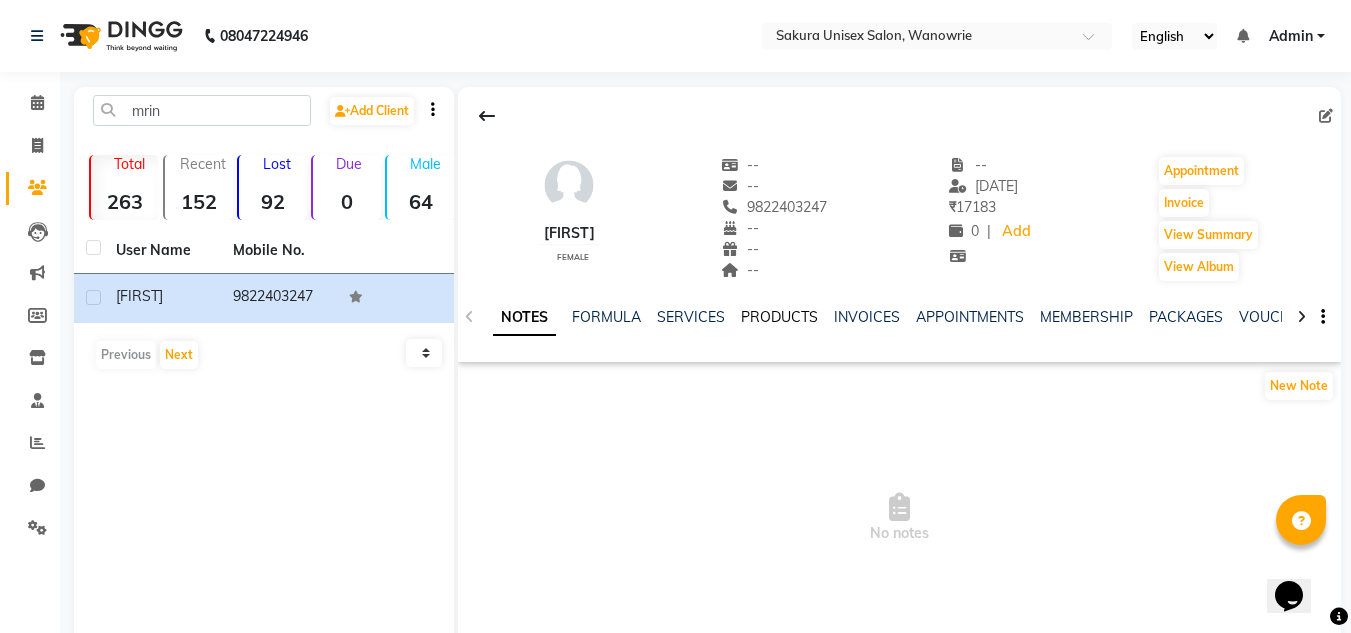 click on "PRODUCTS" 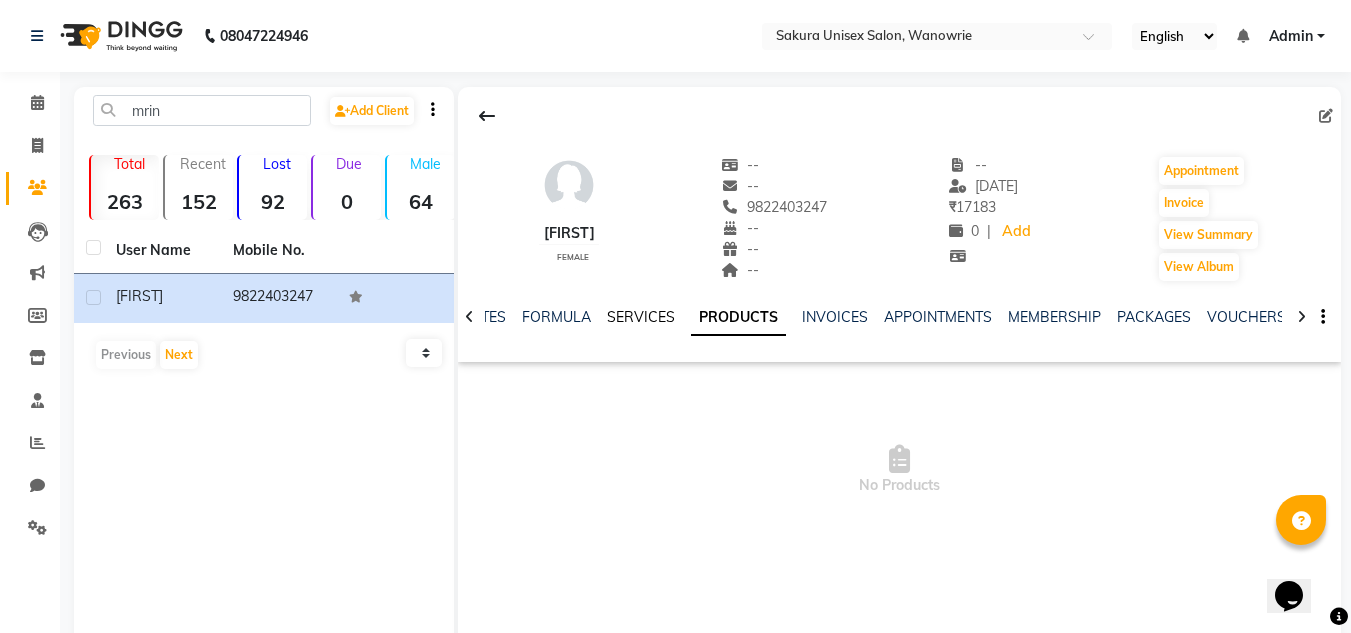 click on "SERVICES" 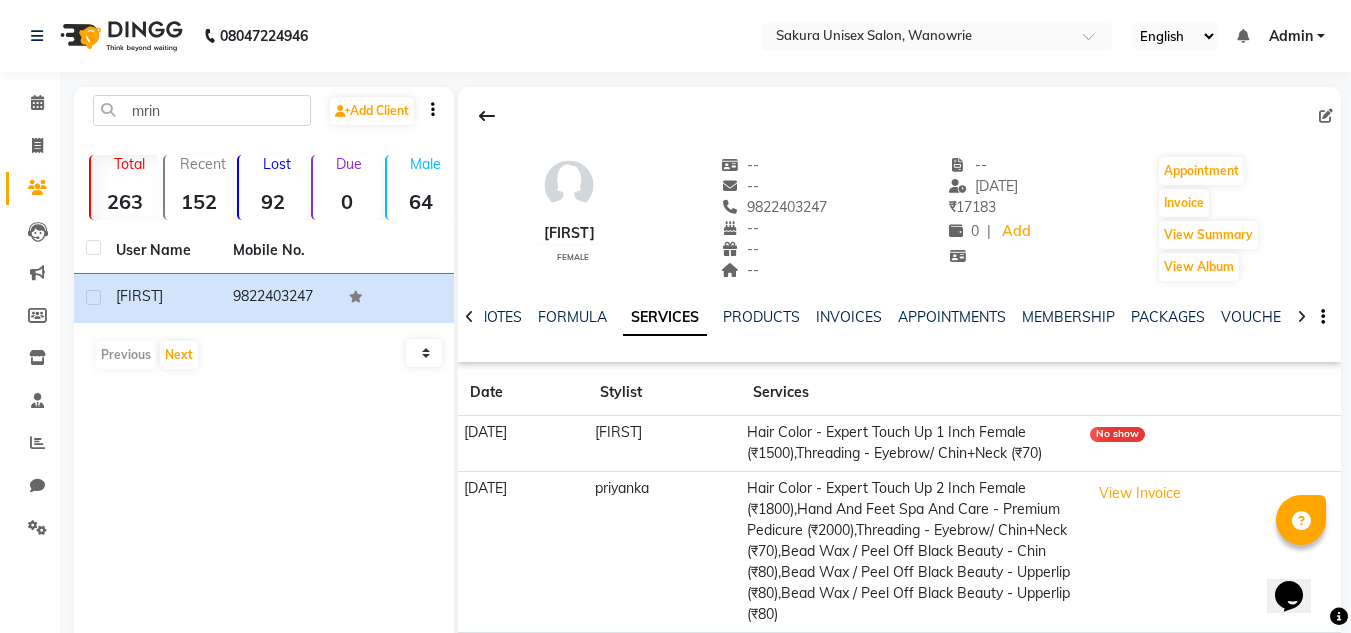 click on "NOTES FORMULA SERVICES PRODUCTS INVOICES APPOINTMENTS MEMBERSHIP PACKAGES VOUCHERS GIFTCARDS POINTS FORMS FAMILY CARDS WALLET" 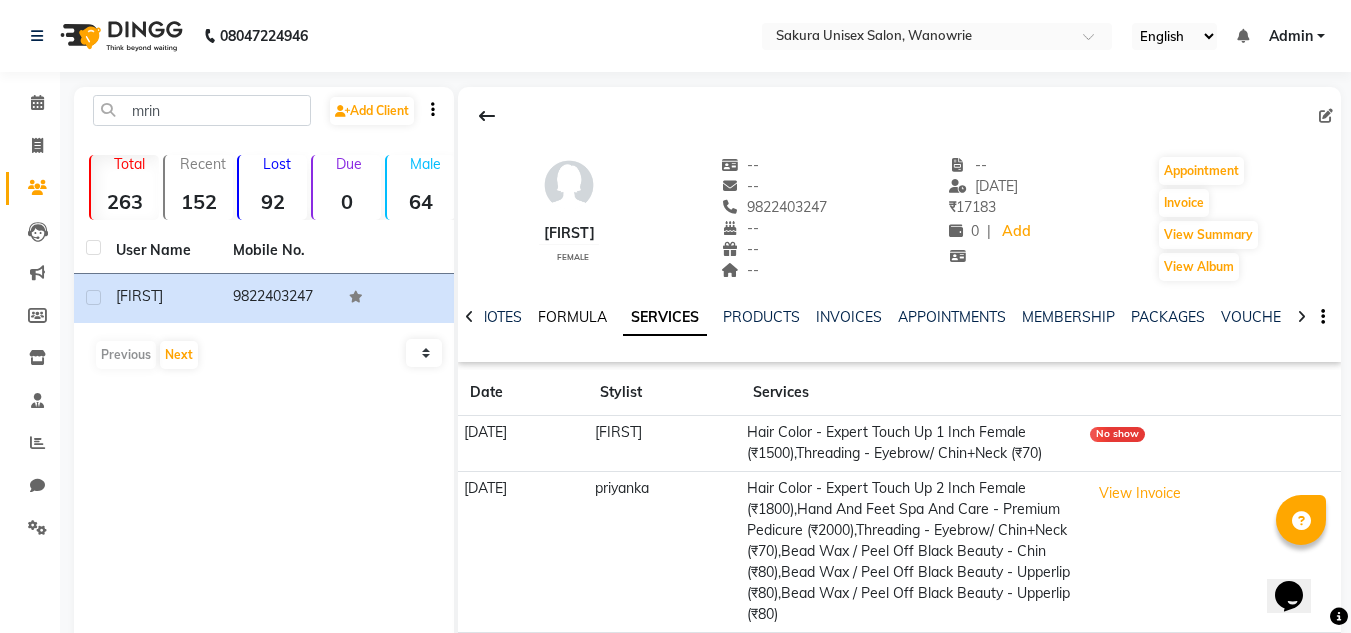 click on "FORMULA" 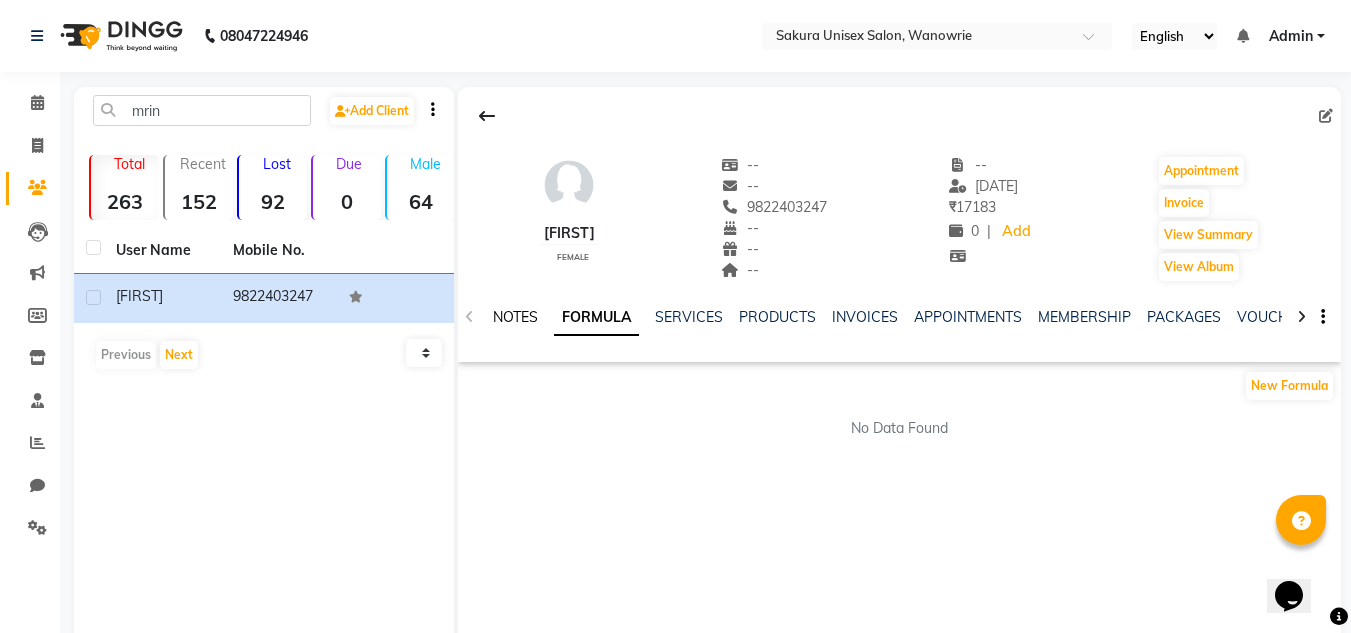 click on "NOTES" 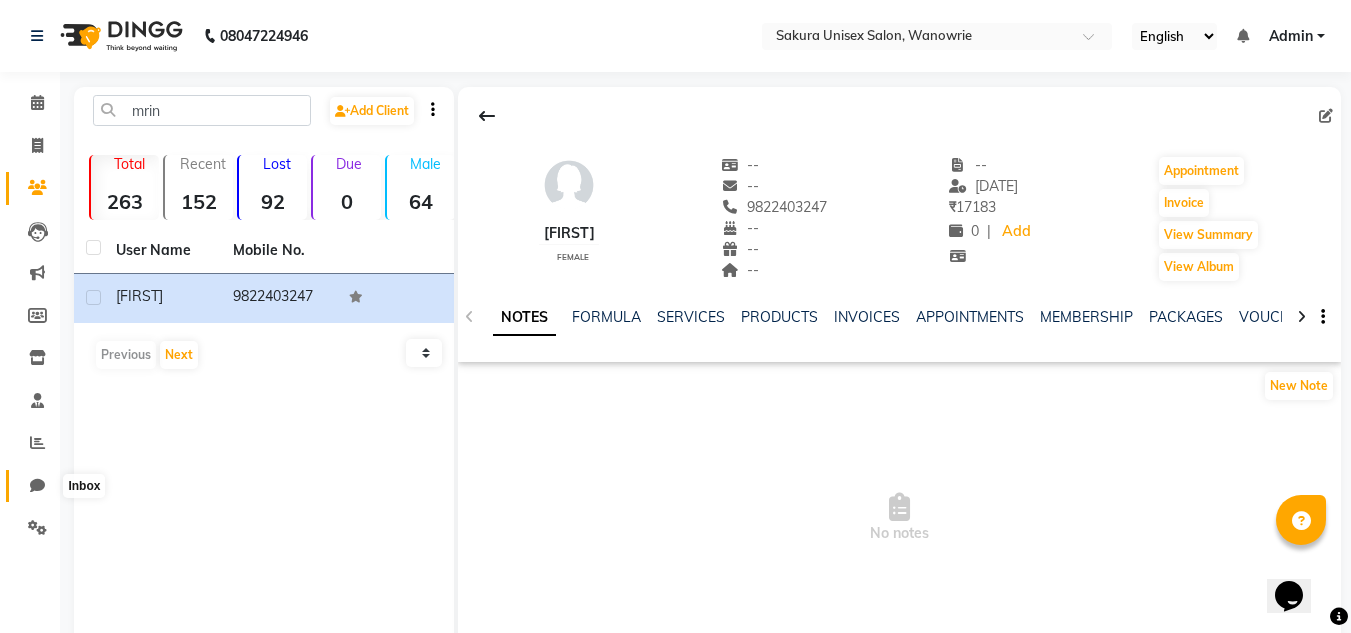 click 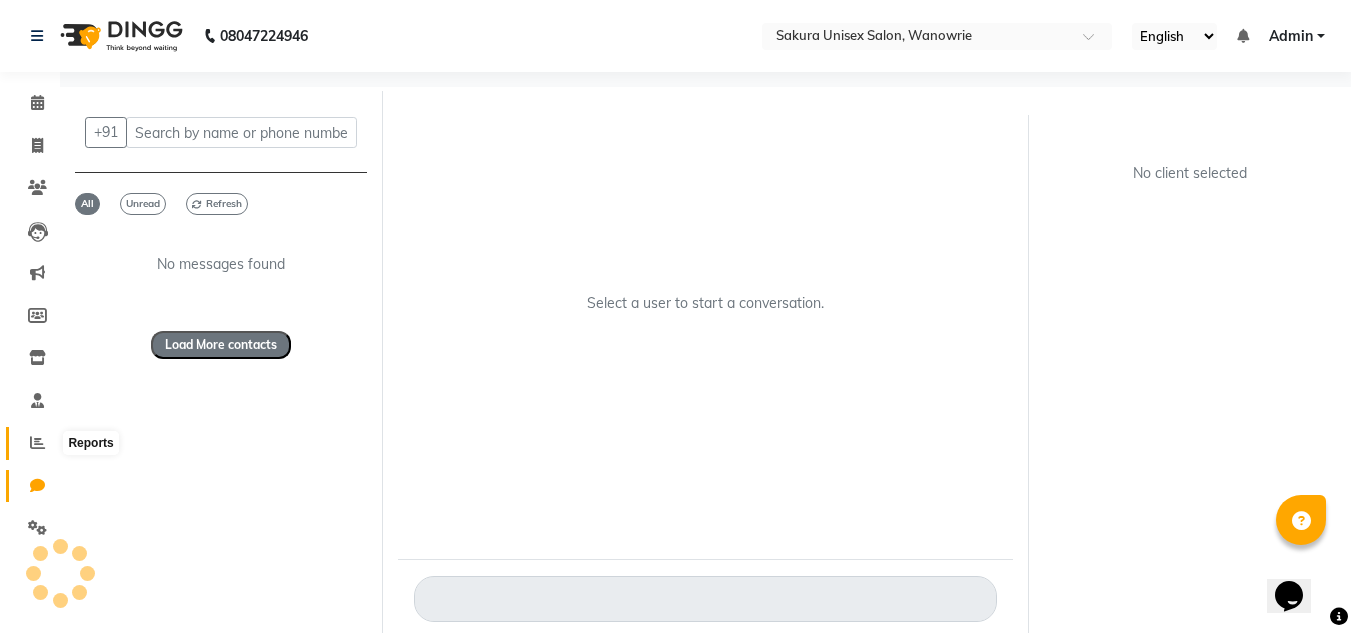 click 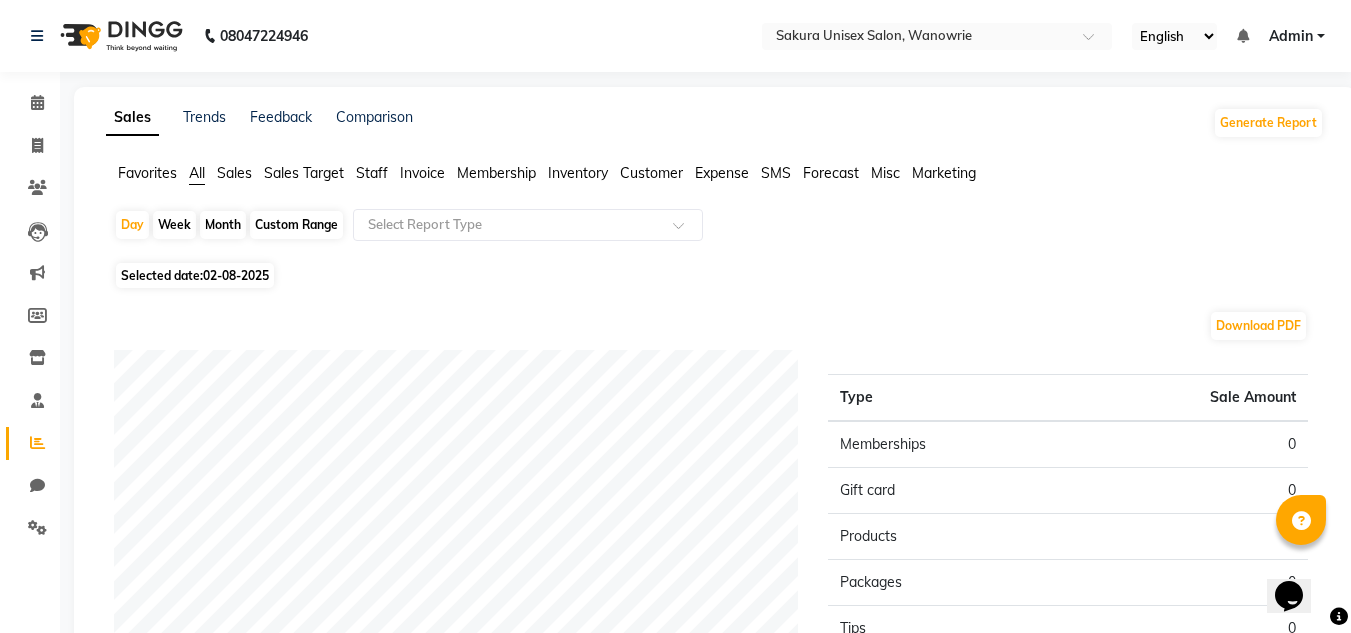 click on "Selected date:  [DATE]" 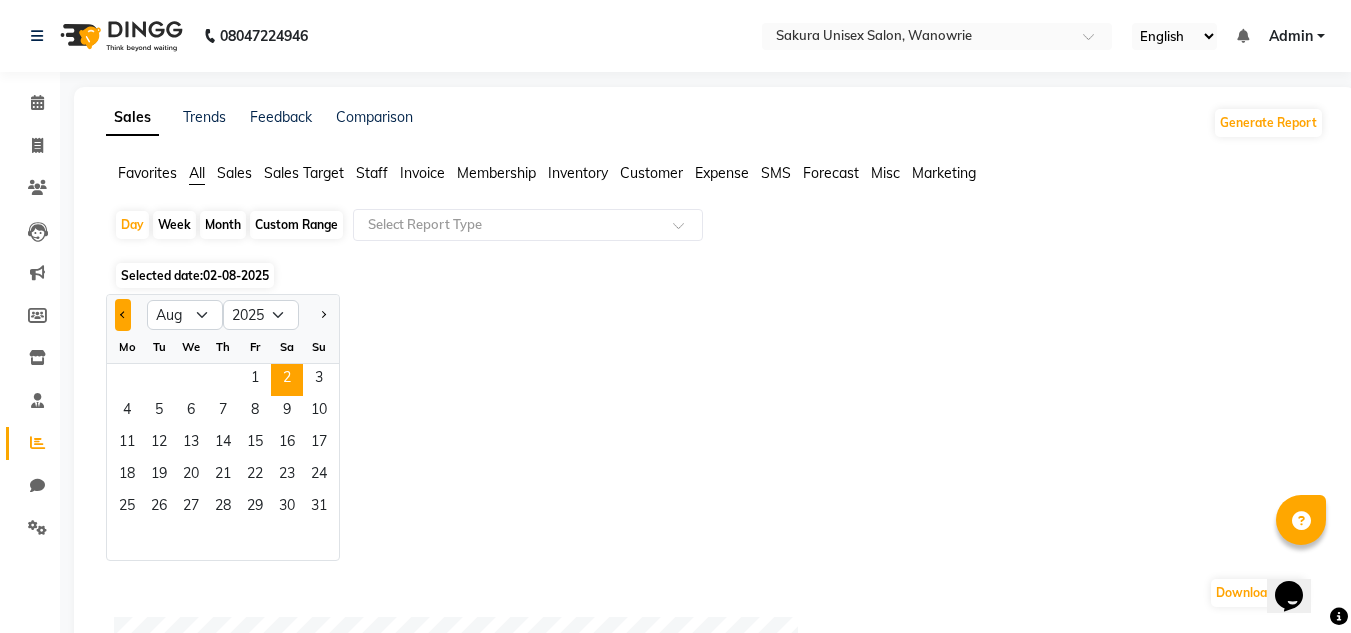 click 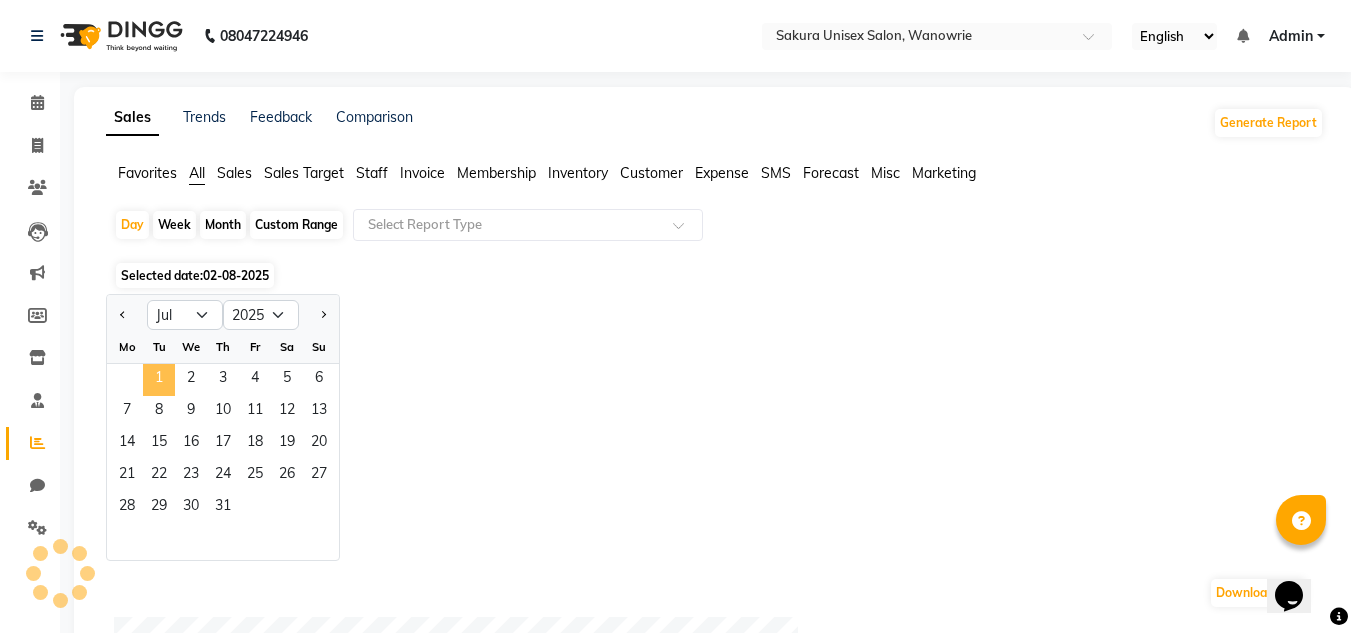 click on "1" 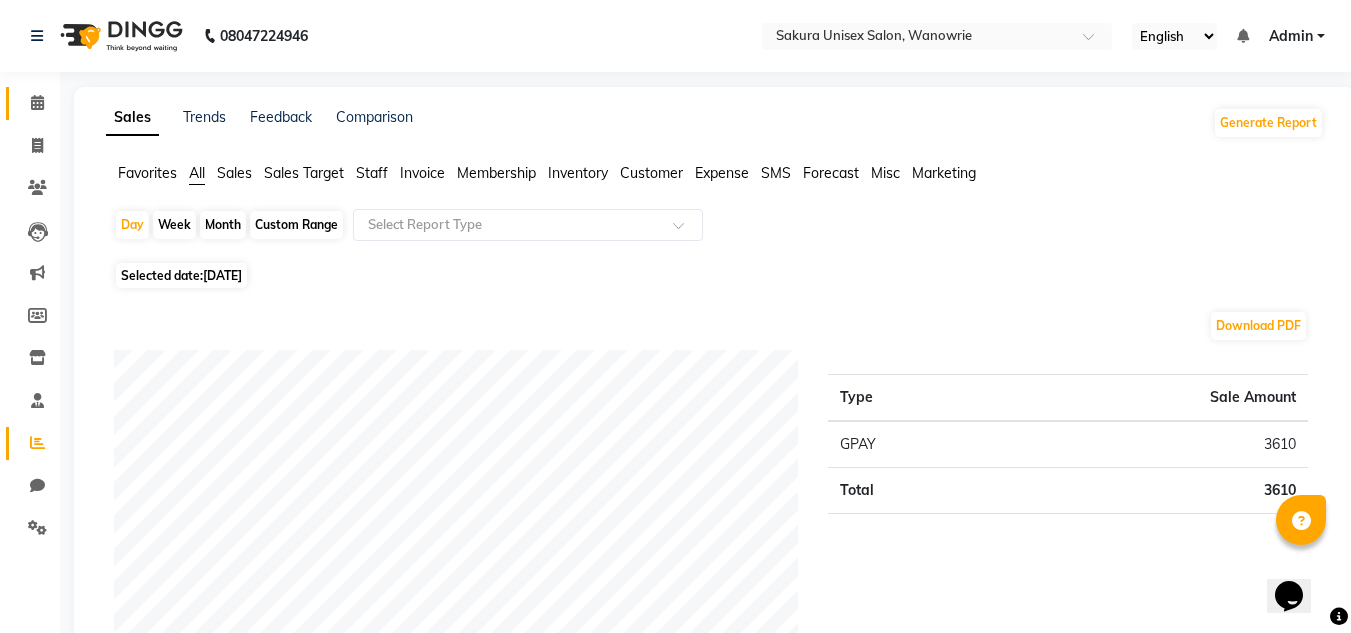 click 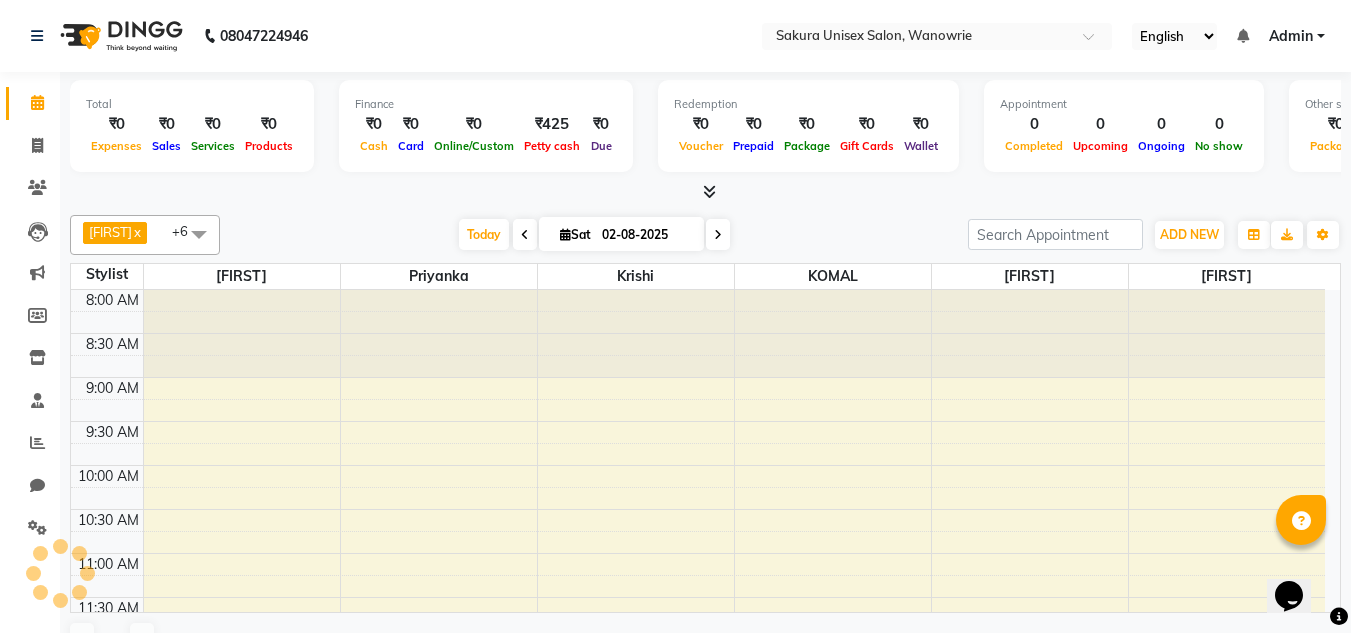 scroll, scrollTop: 0, scrollLeft: 0, axis: both 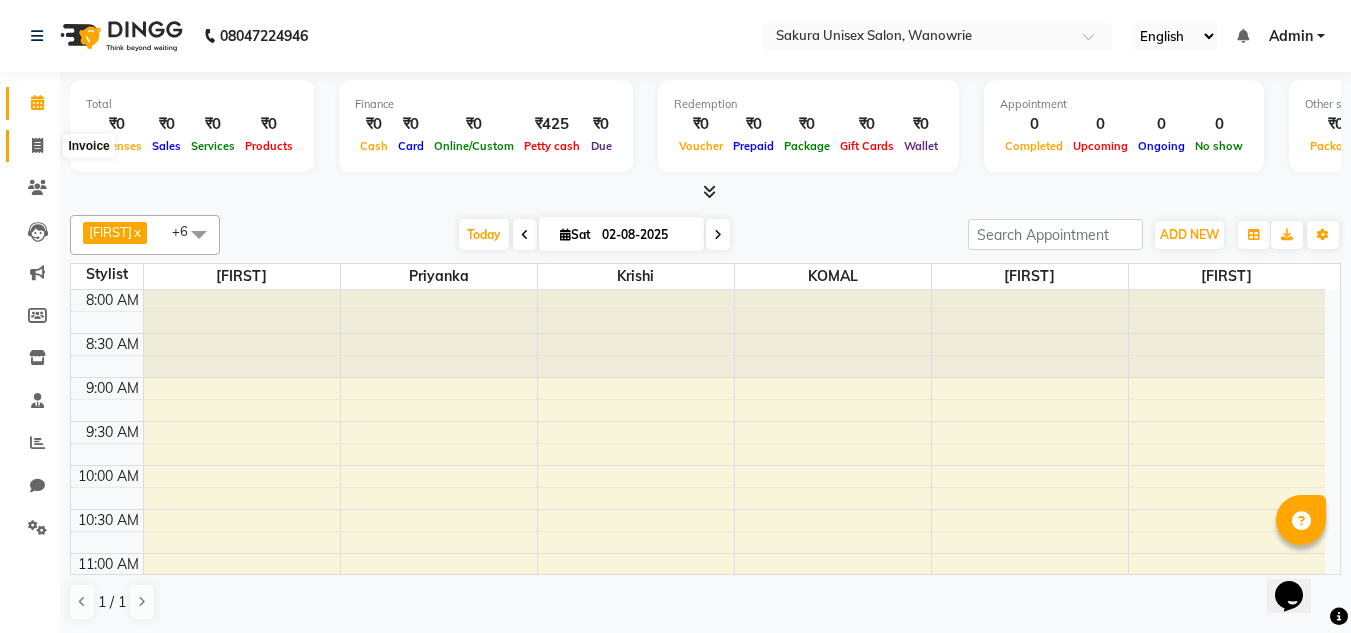 click 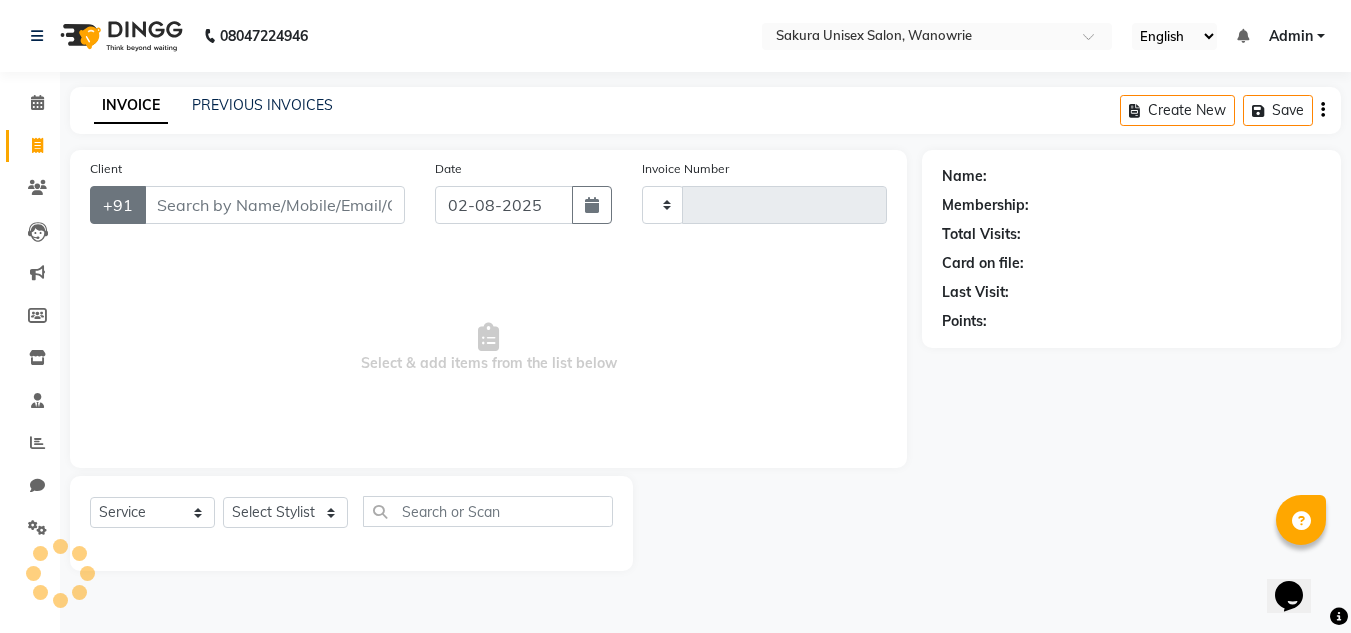 type on "0317" 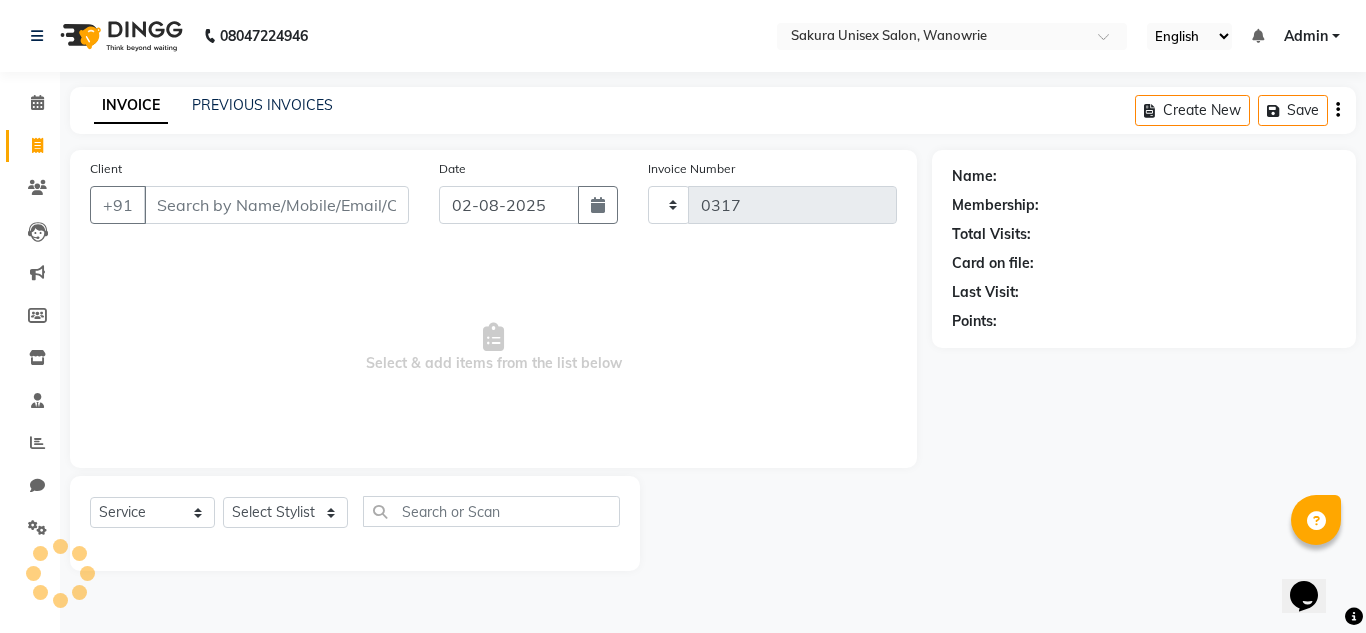 select on "7662" 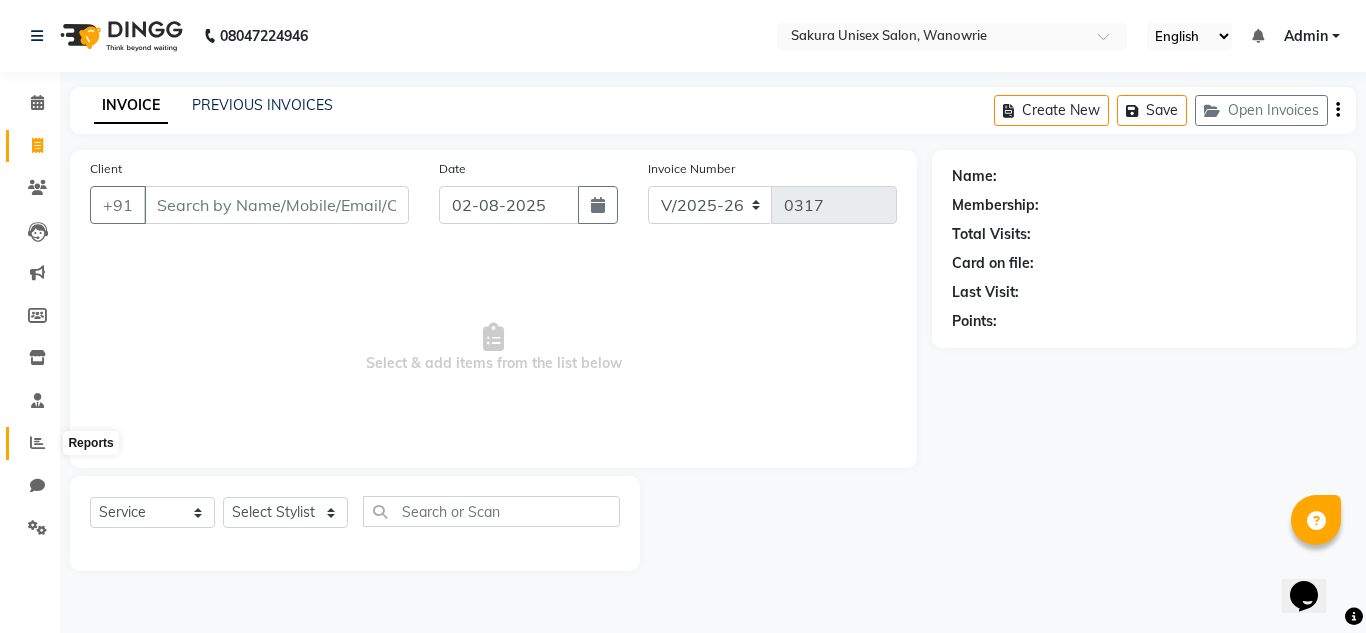 click 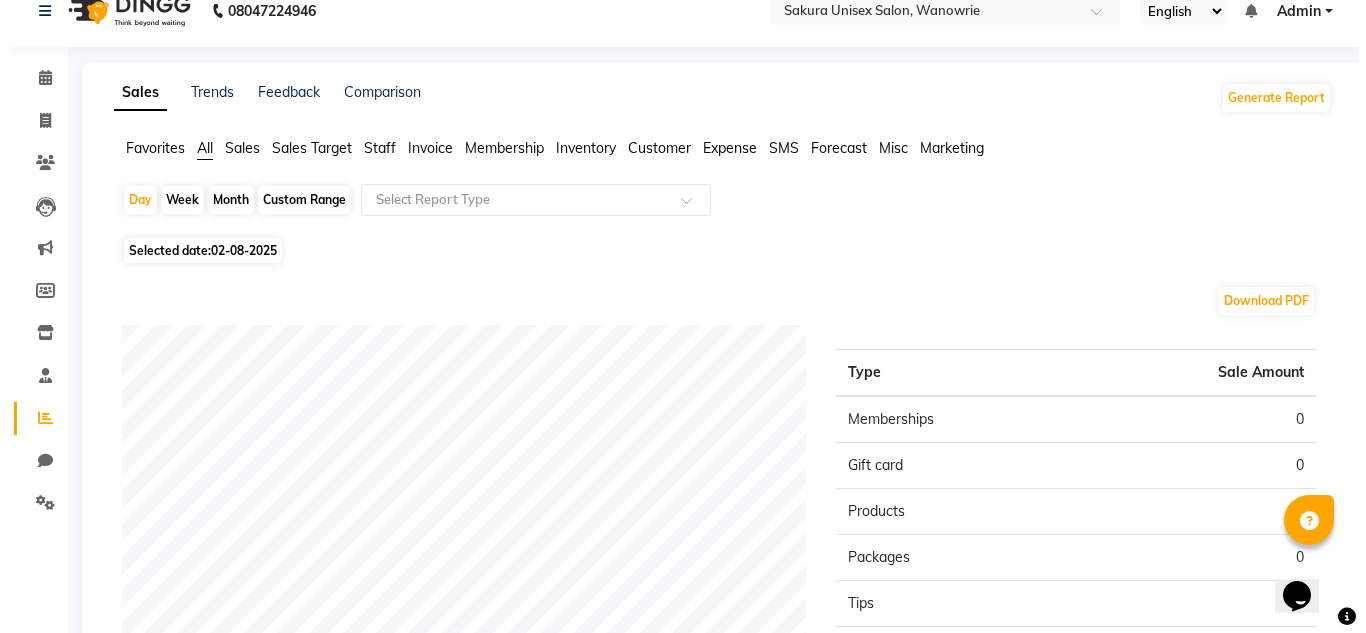scroll, scrollTop: 0, scrollLeft: 0, axis: both 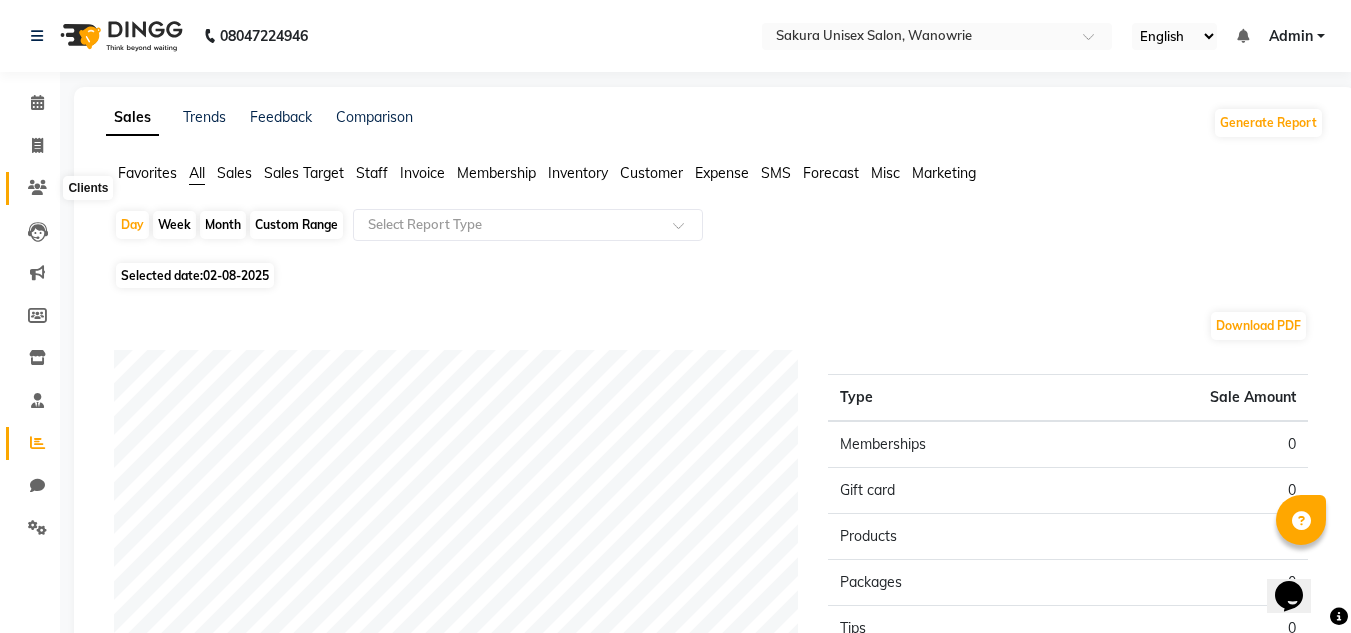click 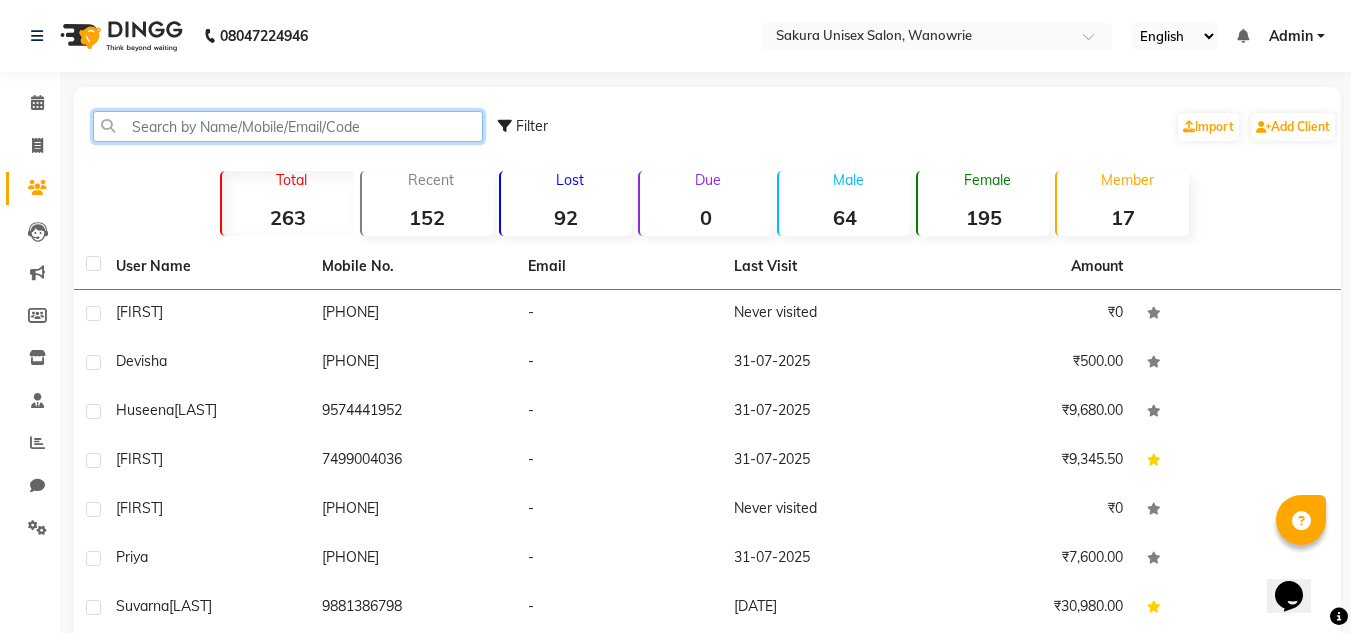 click 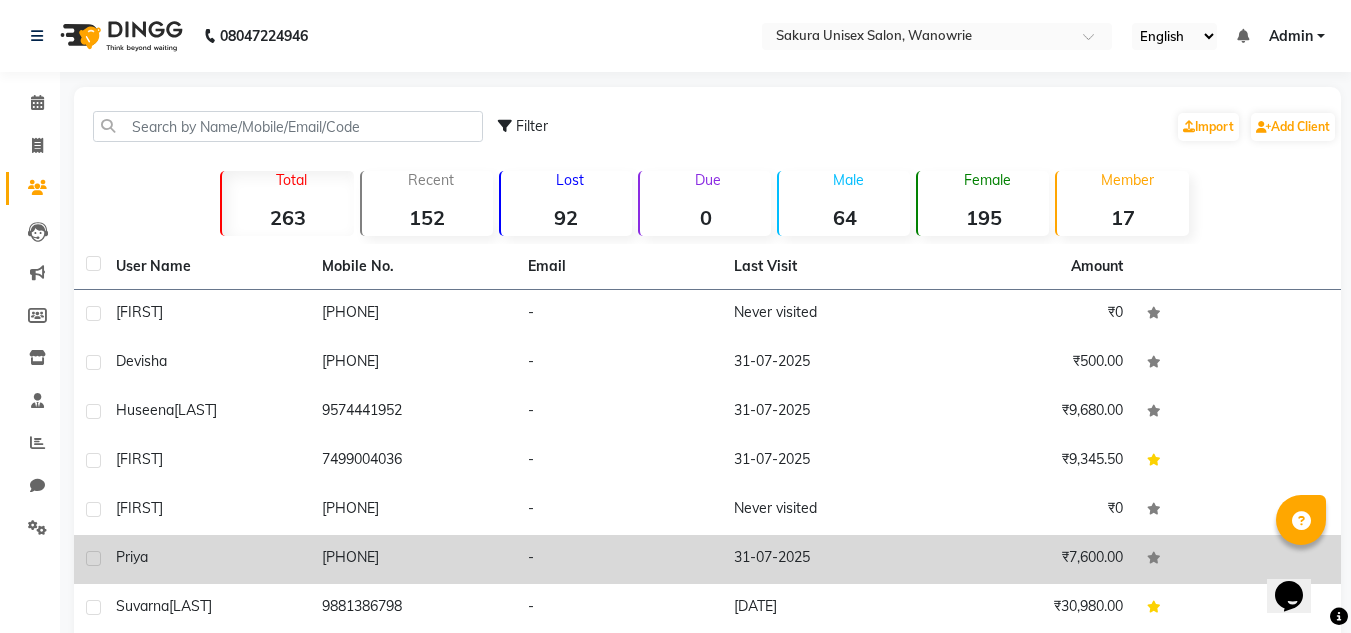 click on "priya" 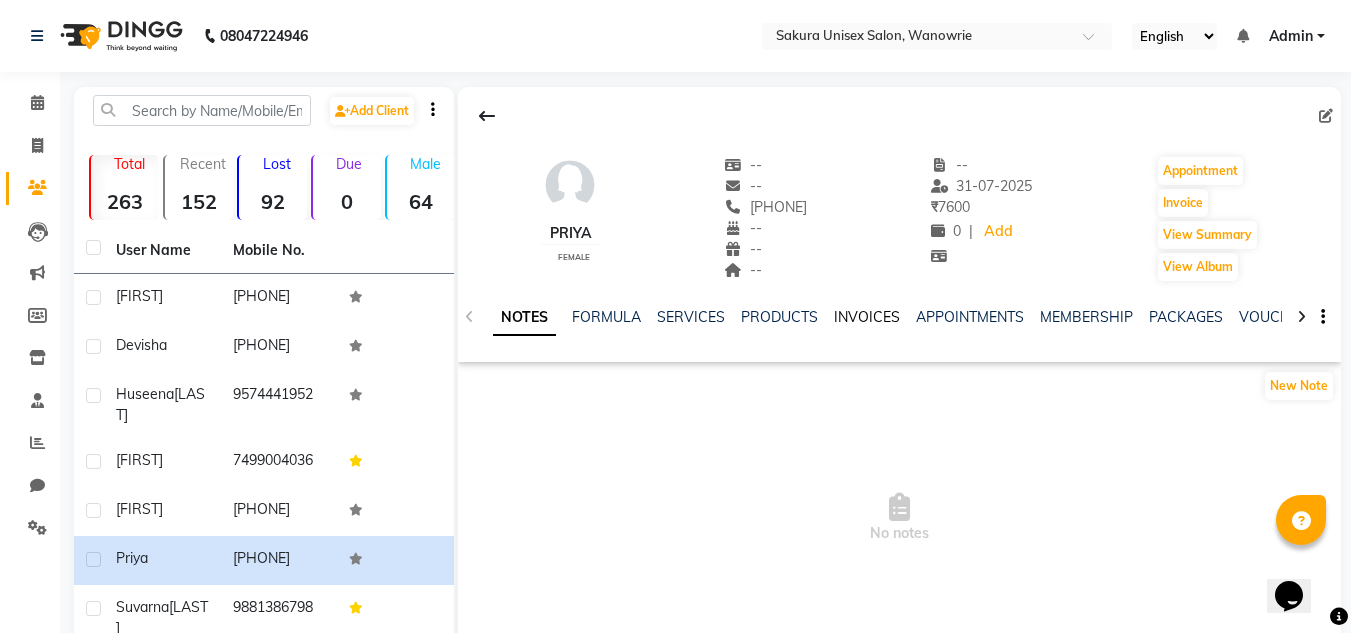 click on "INVOICES" 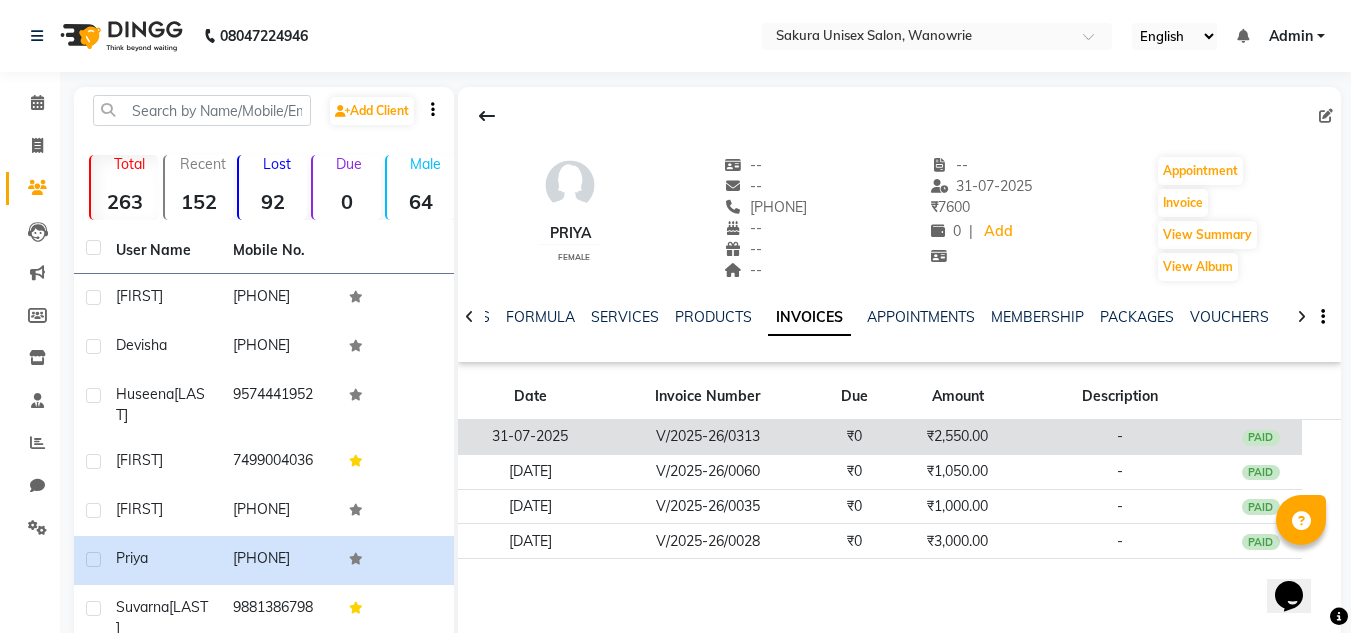 click on "₹0" 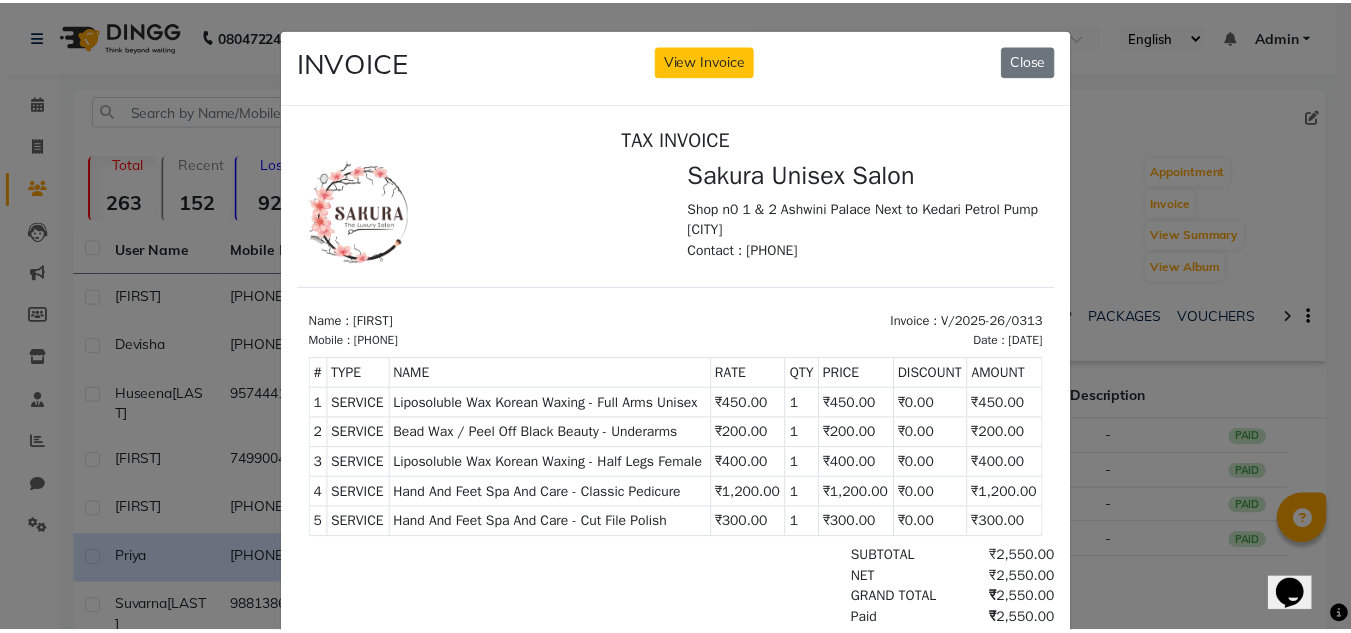 scroll, scrollTop: 16, scrollLeft: 0, axis: vertical 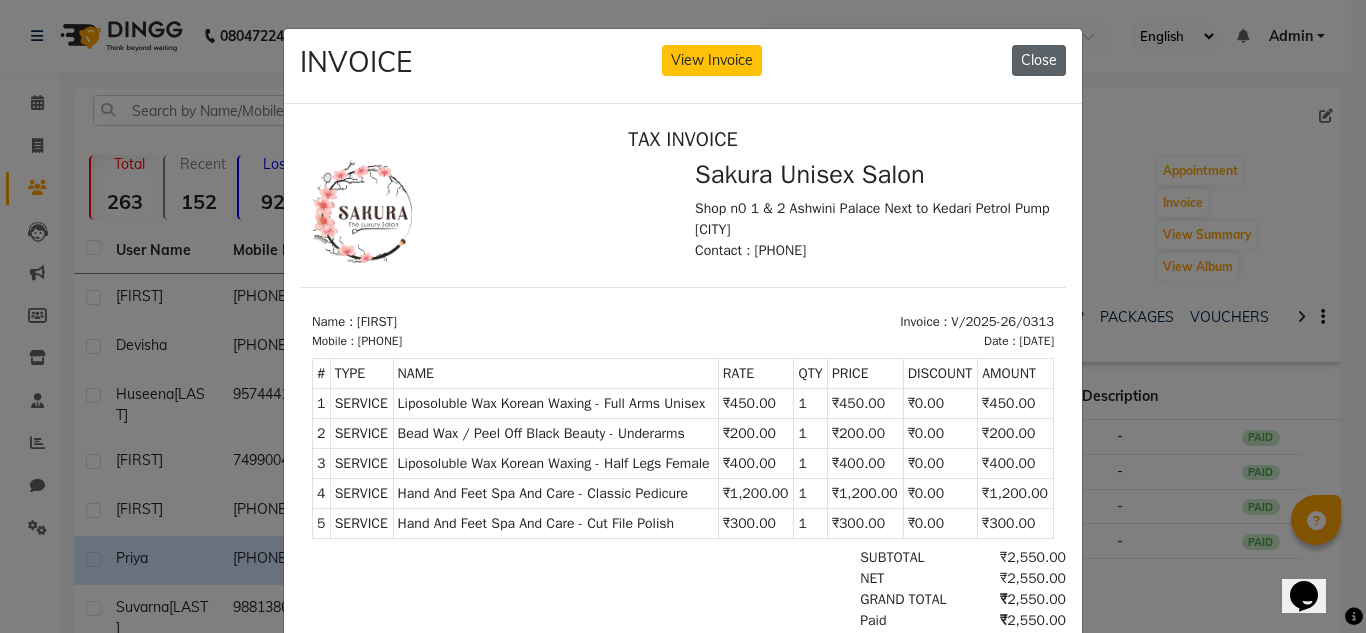 click on "Close" 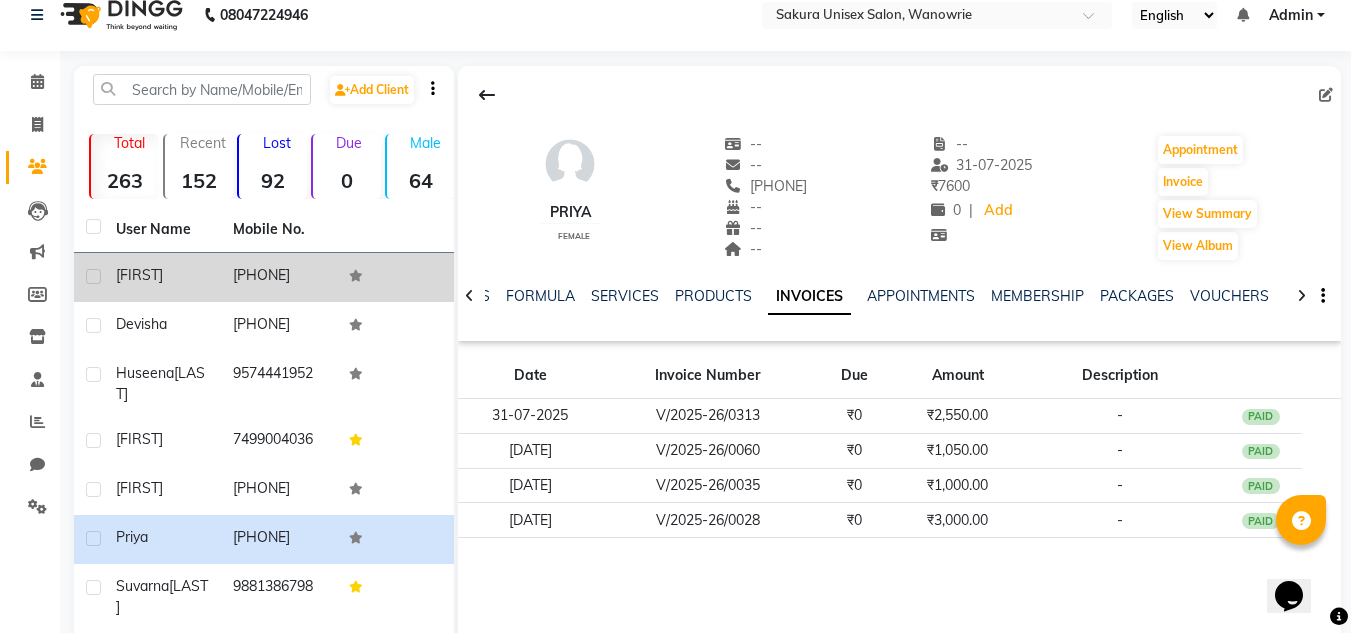 scroll, scrollTop: 0, scrollLeft: 0, axis: both 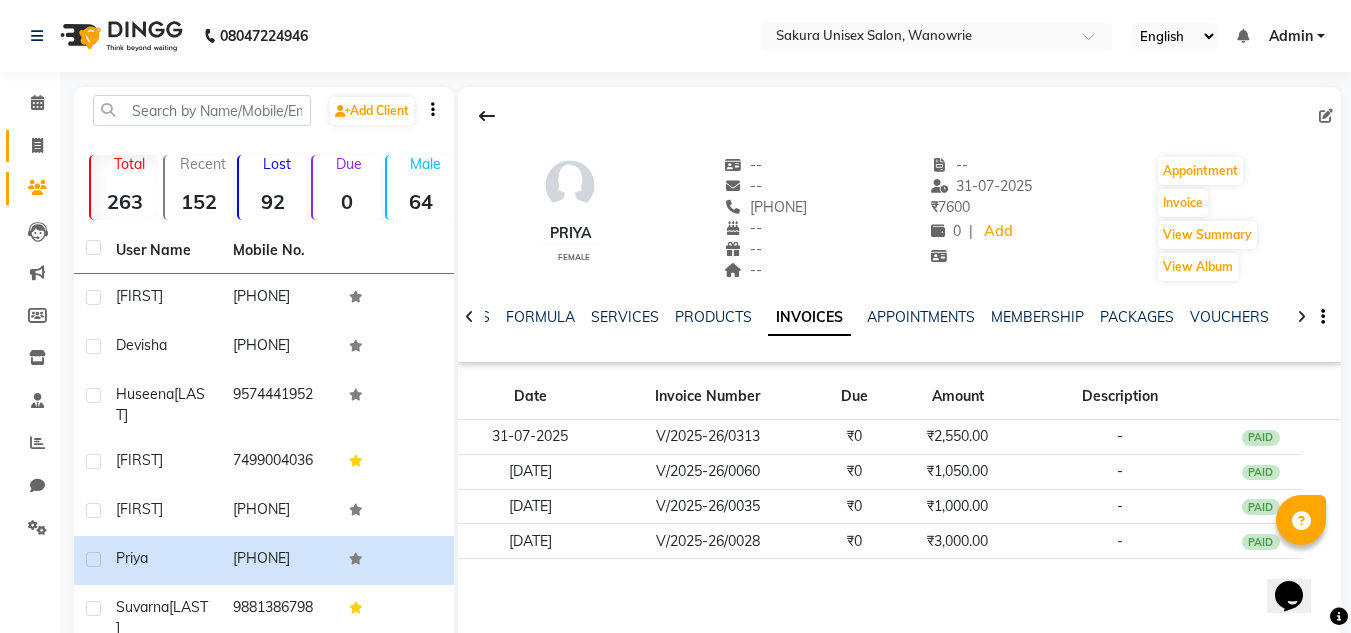 click on "Invoice" 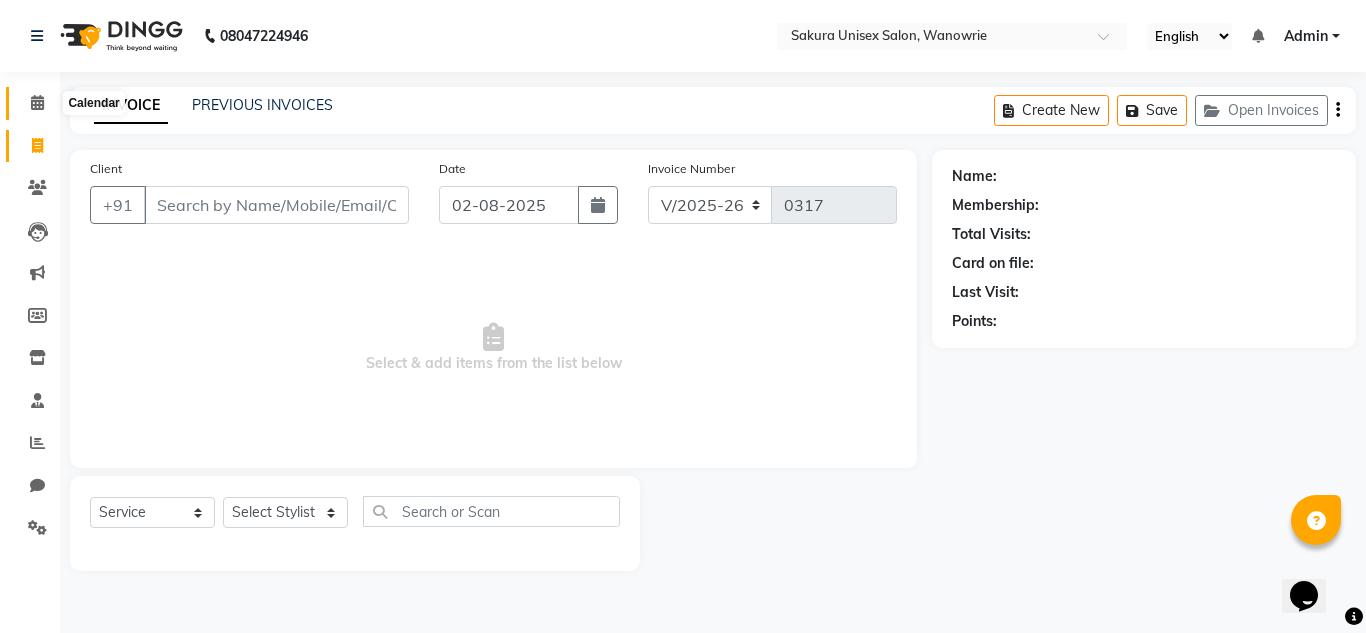 click 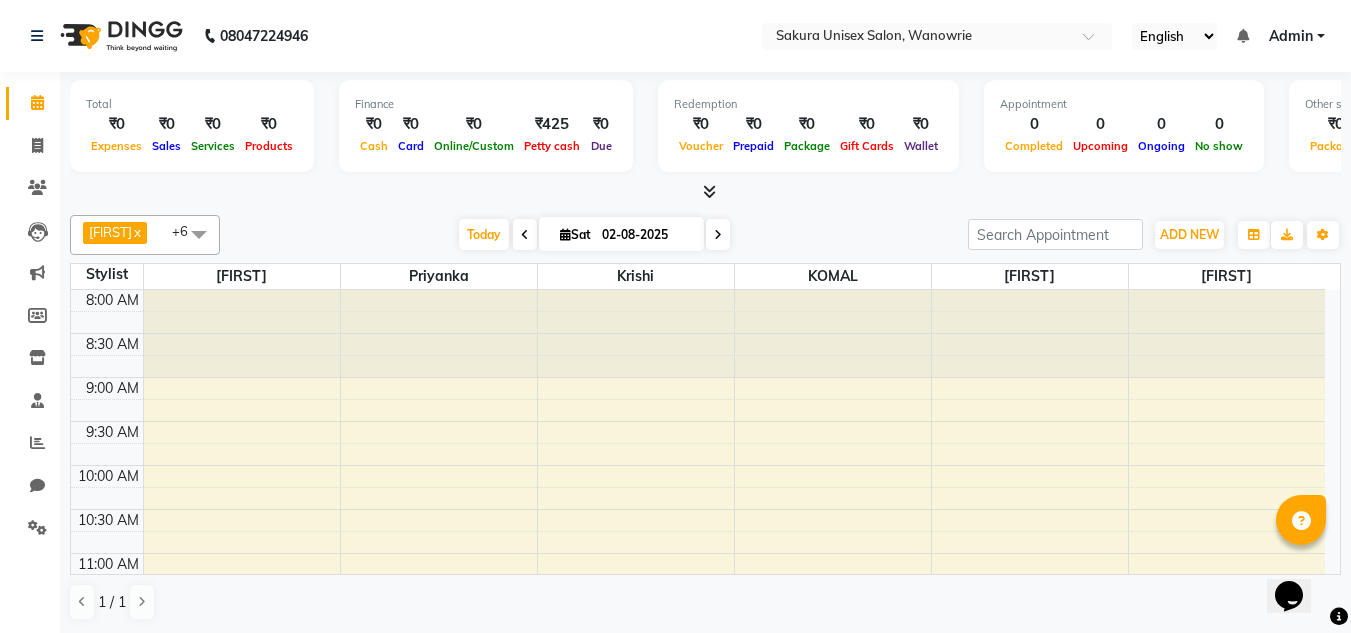 scroll, scrollTop: 1, scrollLeft: 0, axis: vertical 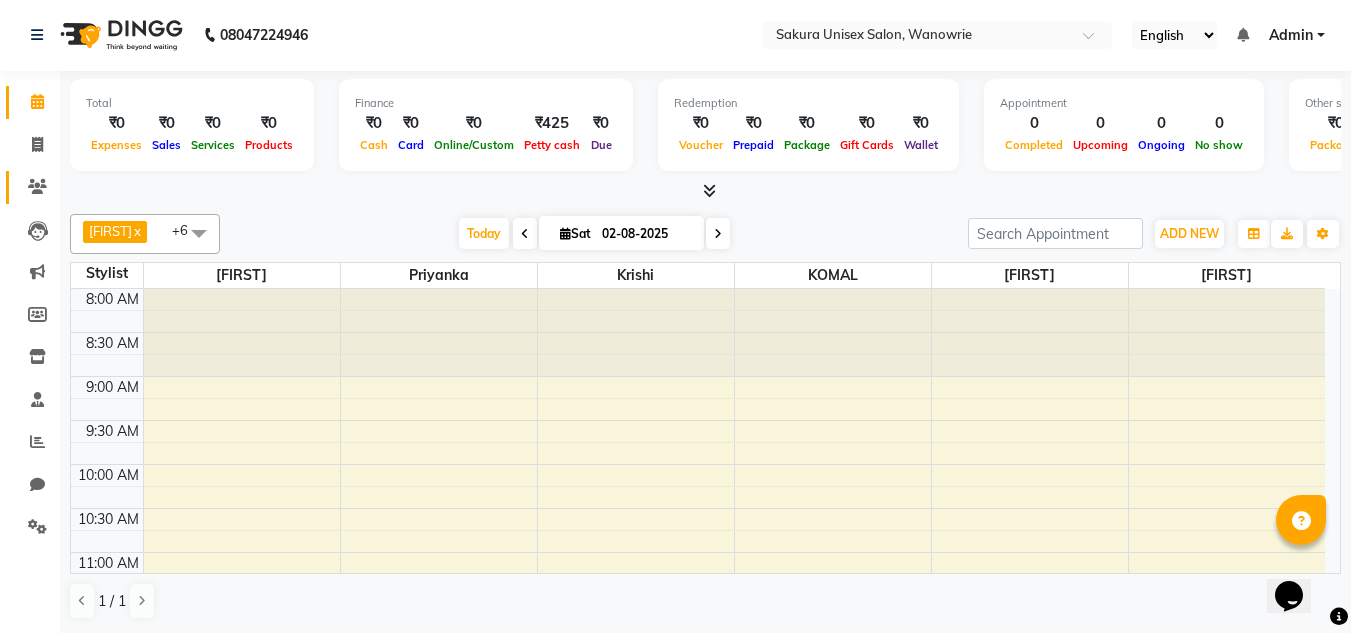 click on "Clients" 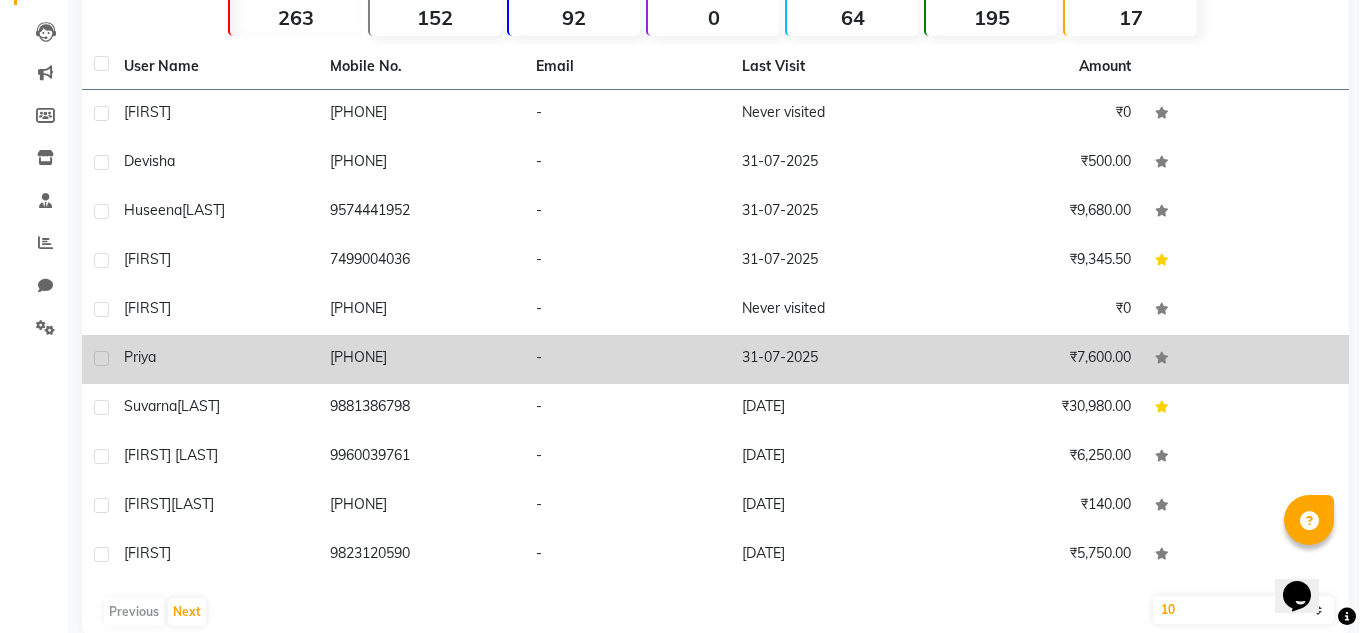 scroll, scrollTop: 201, scrollLeft: 0, axis: vertical 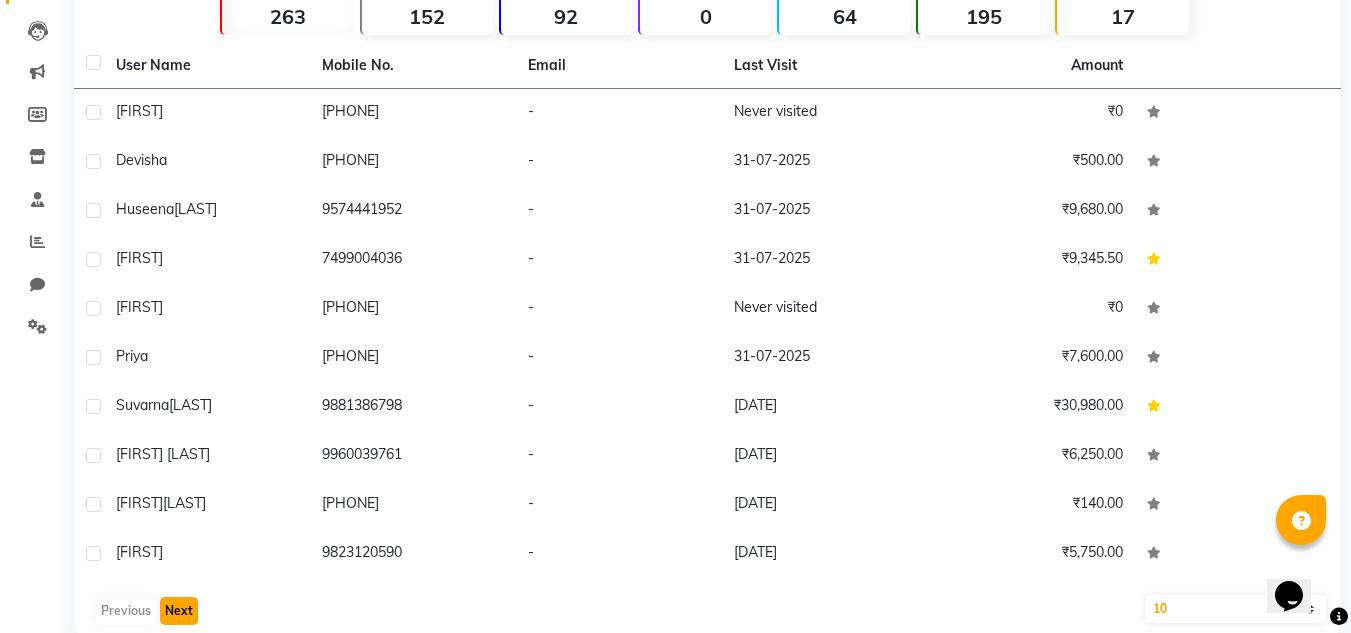 click on "Next" 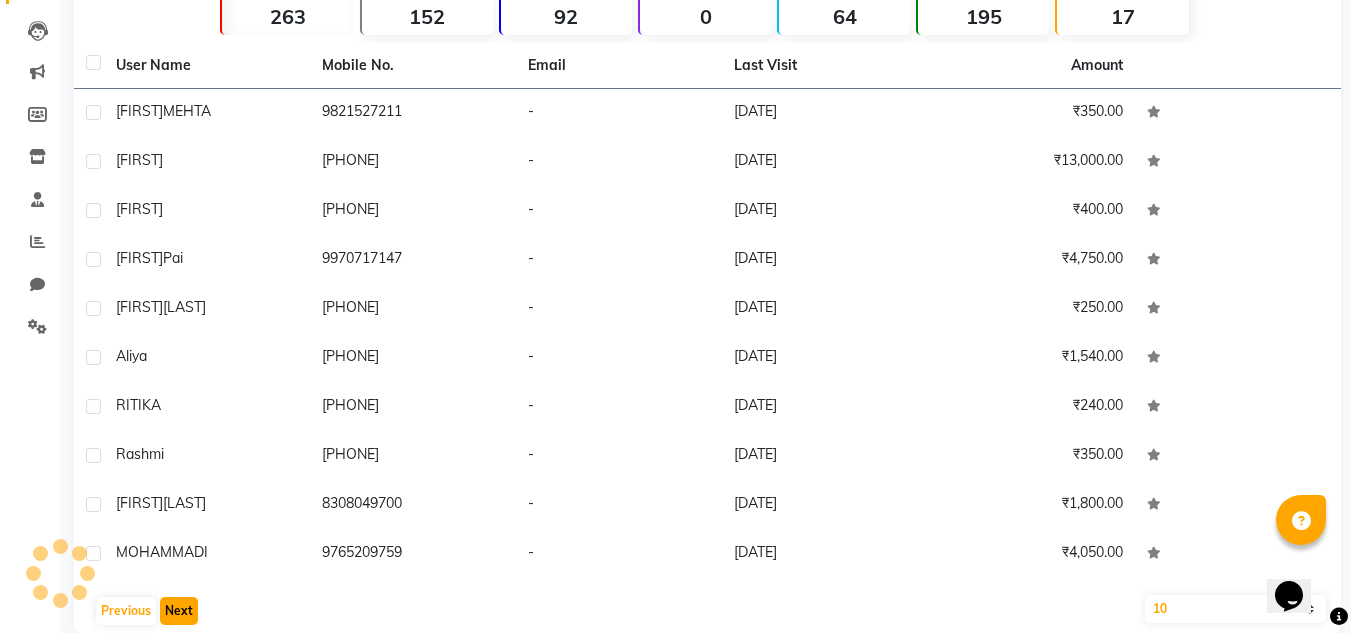 click on "Next" 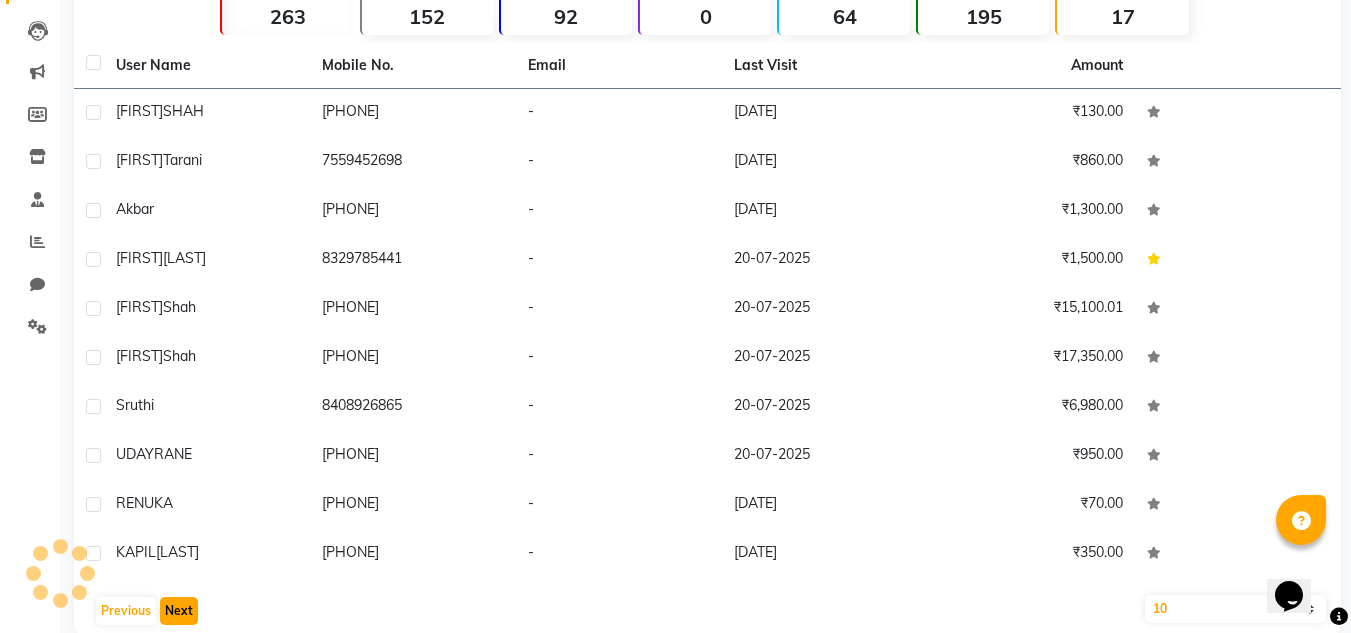 click on "Next" 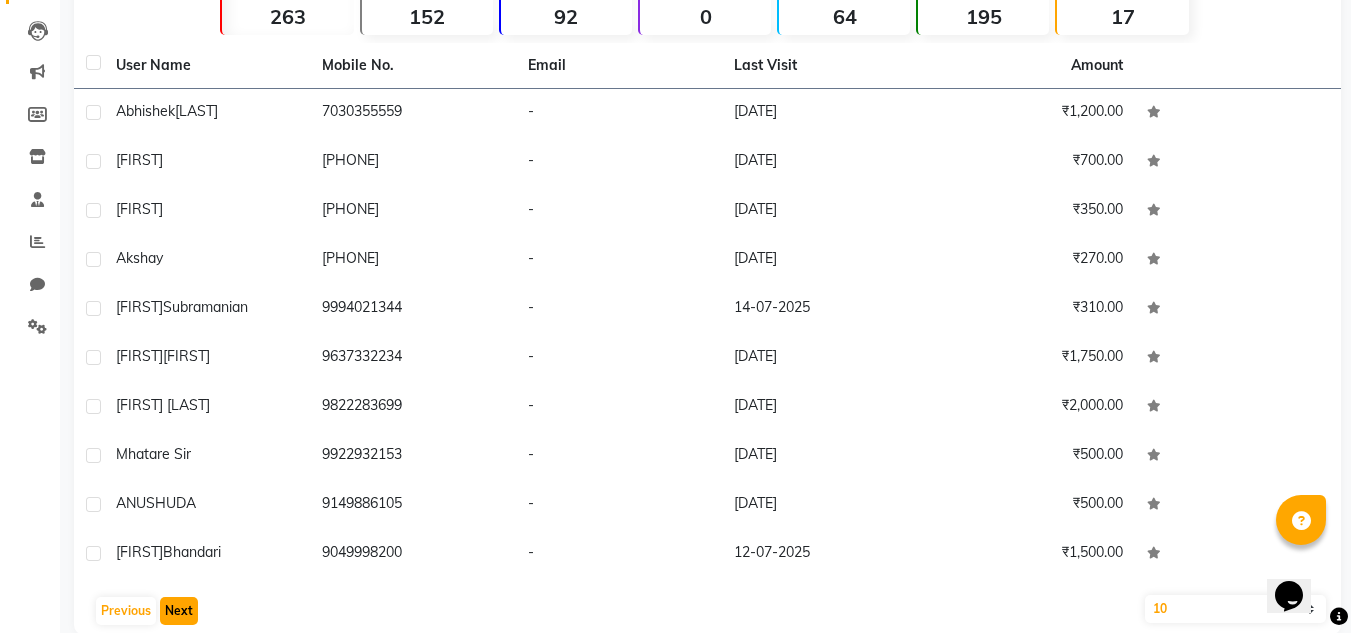 click on "Next" 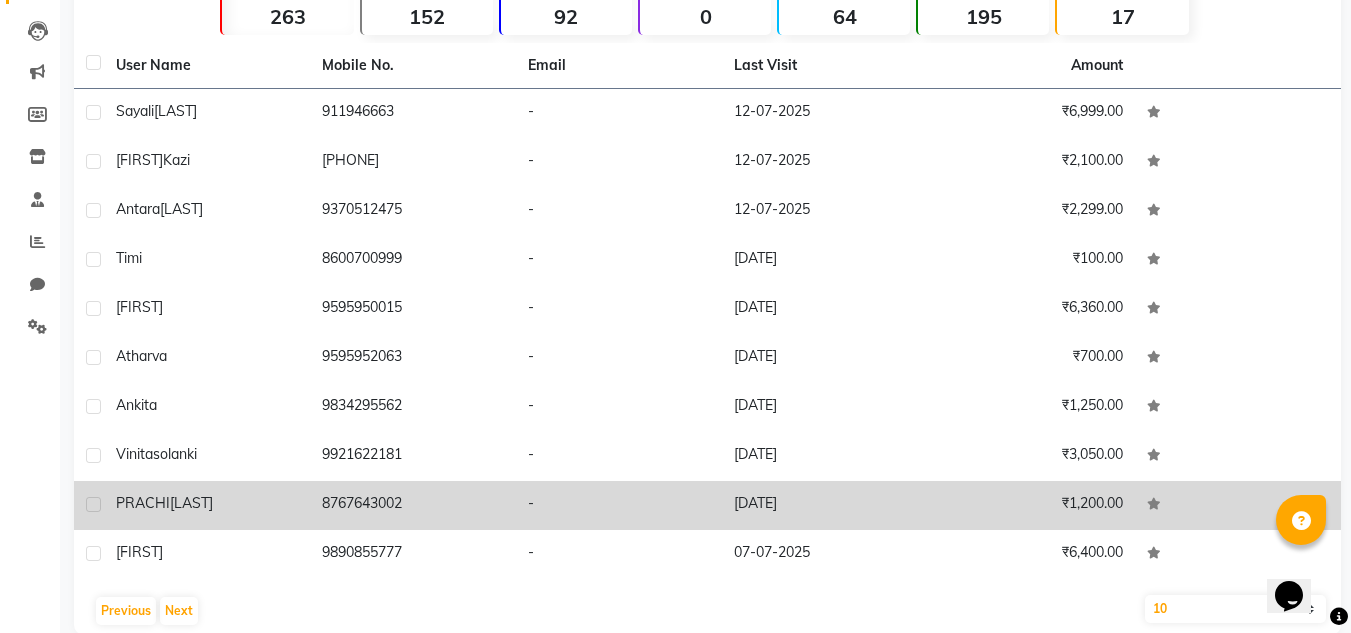 click on "[LAST]" 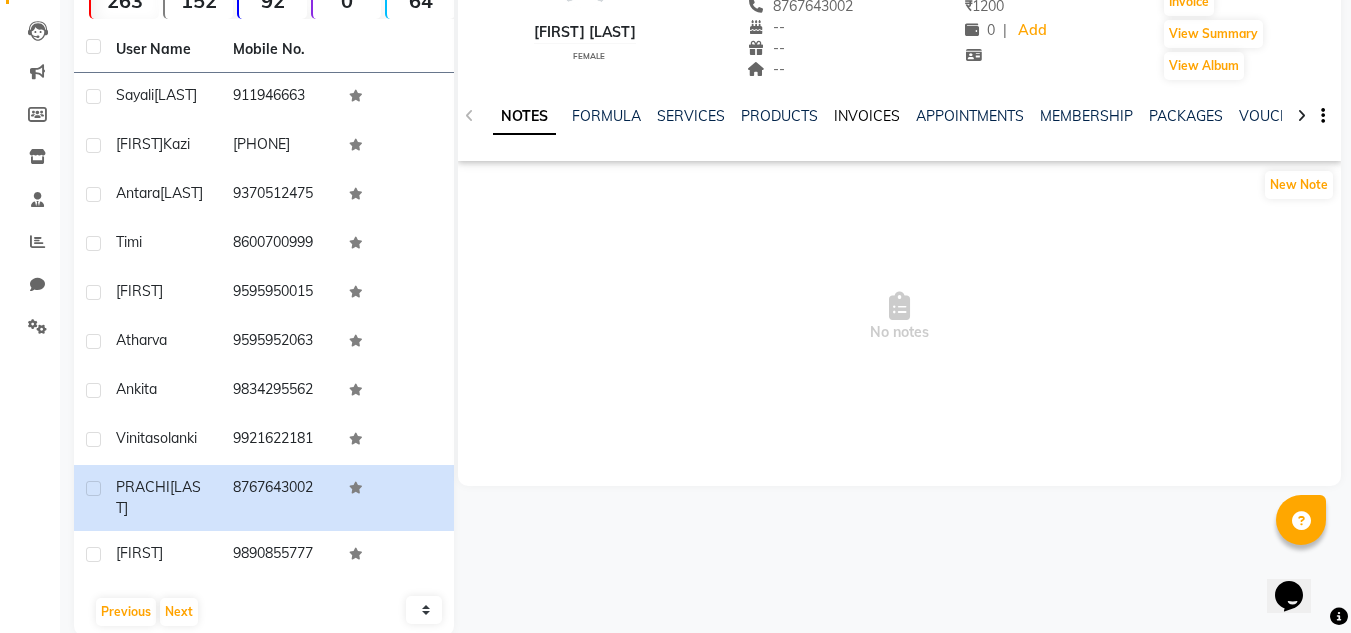click on "INVOICES" 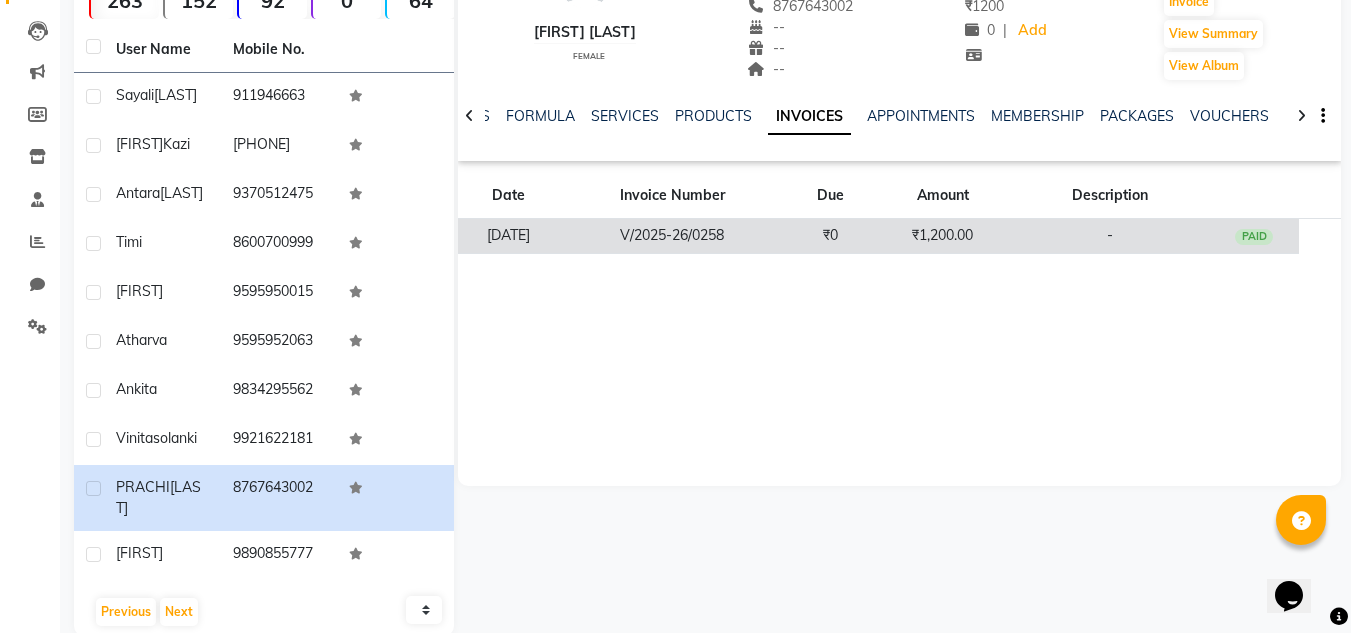 click on "₹0" 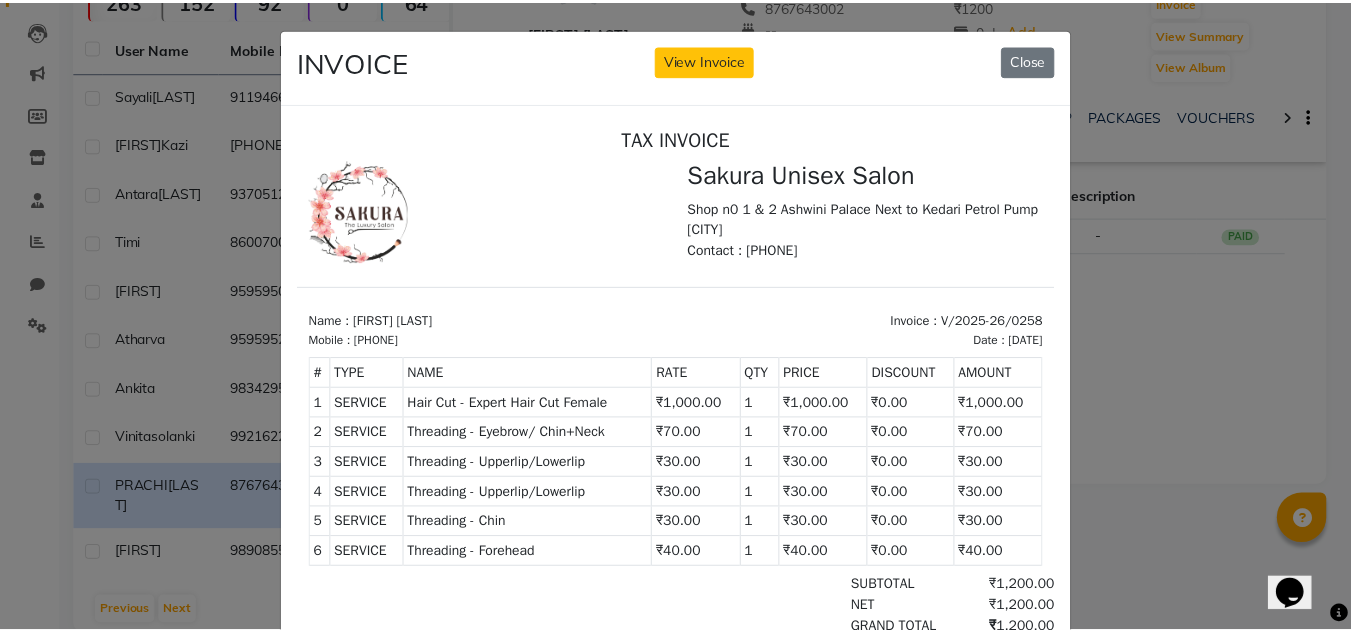 scroll, scrollTop: 0, scrollLeft: 0, axis: both 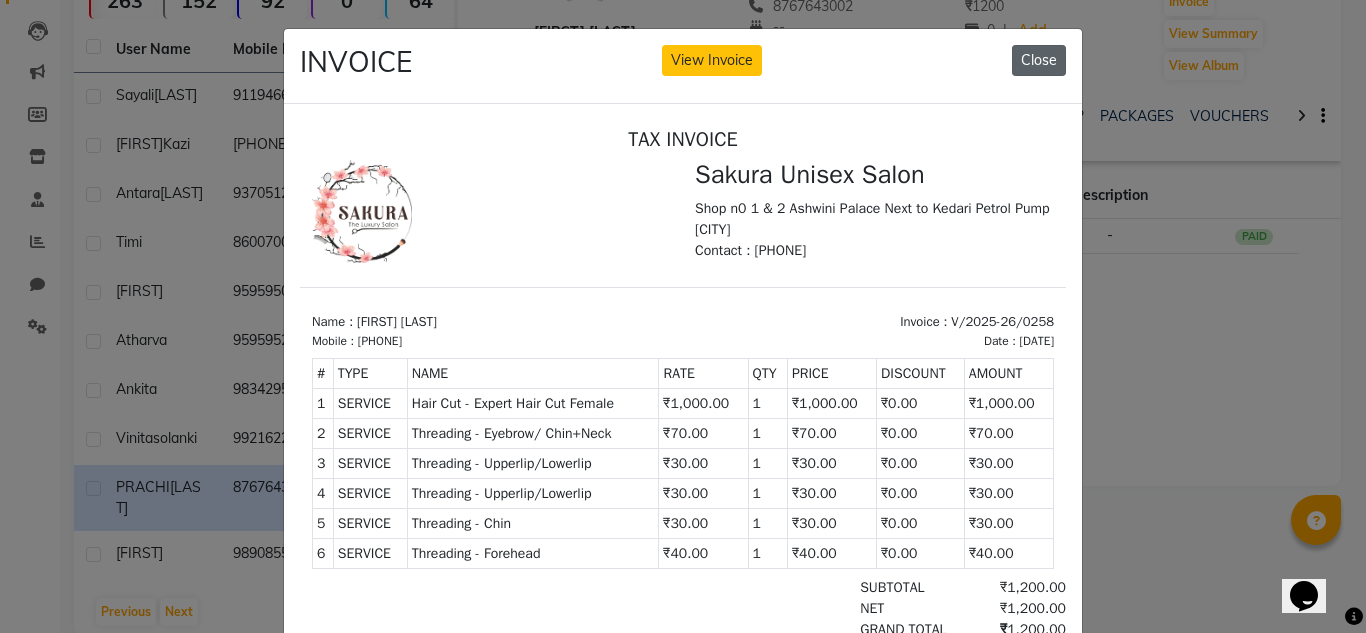 drag, startPoint x: 1016, startPoint y: 67, endPoint x: 679, endPoint y: 16, distance: 340.83722 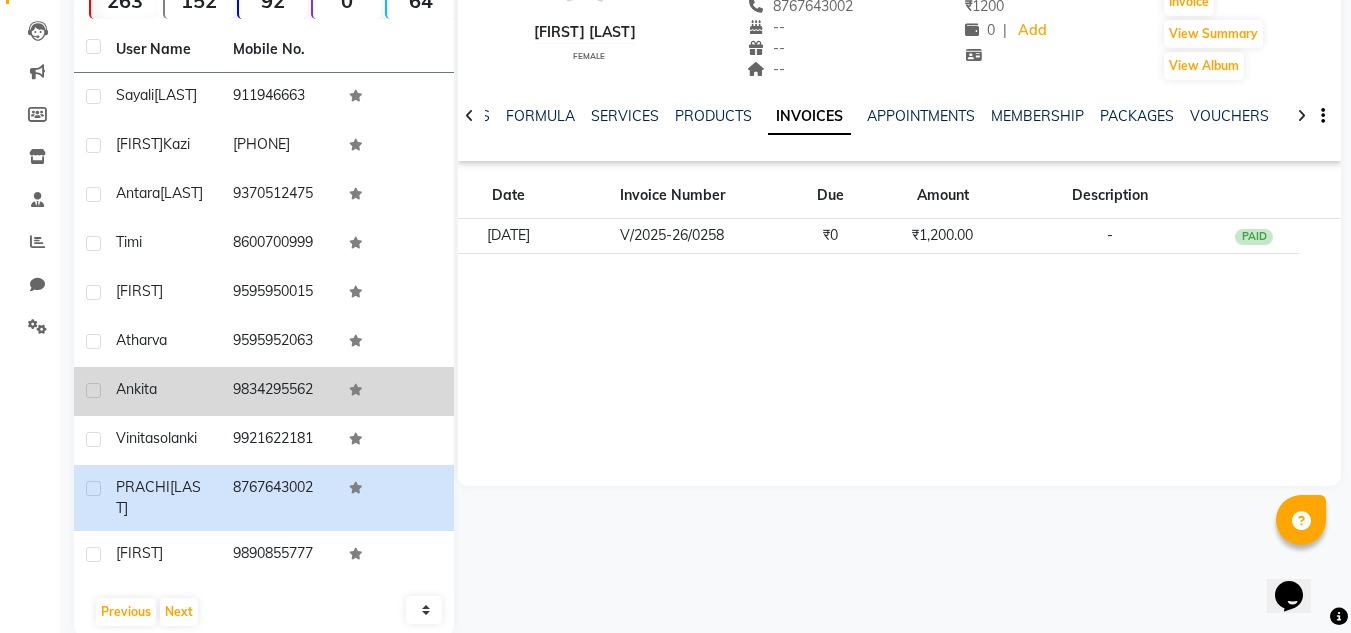 click on "ankita" 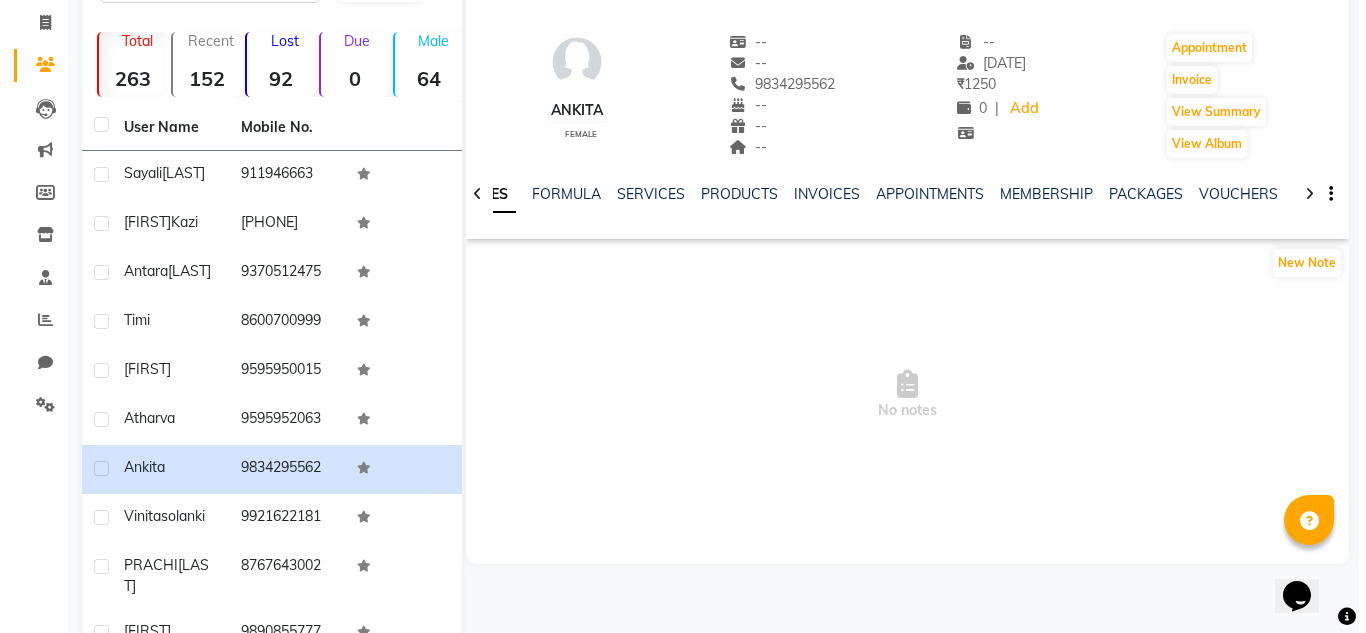 scroll, scrollTop: 101, scrollLeft: 0, axis: vertical 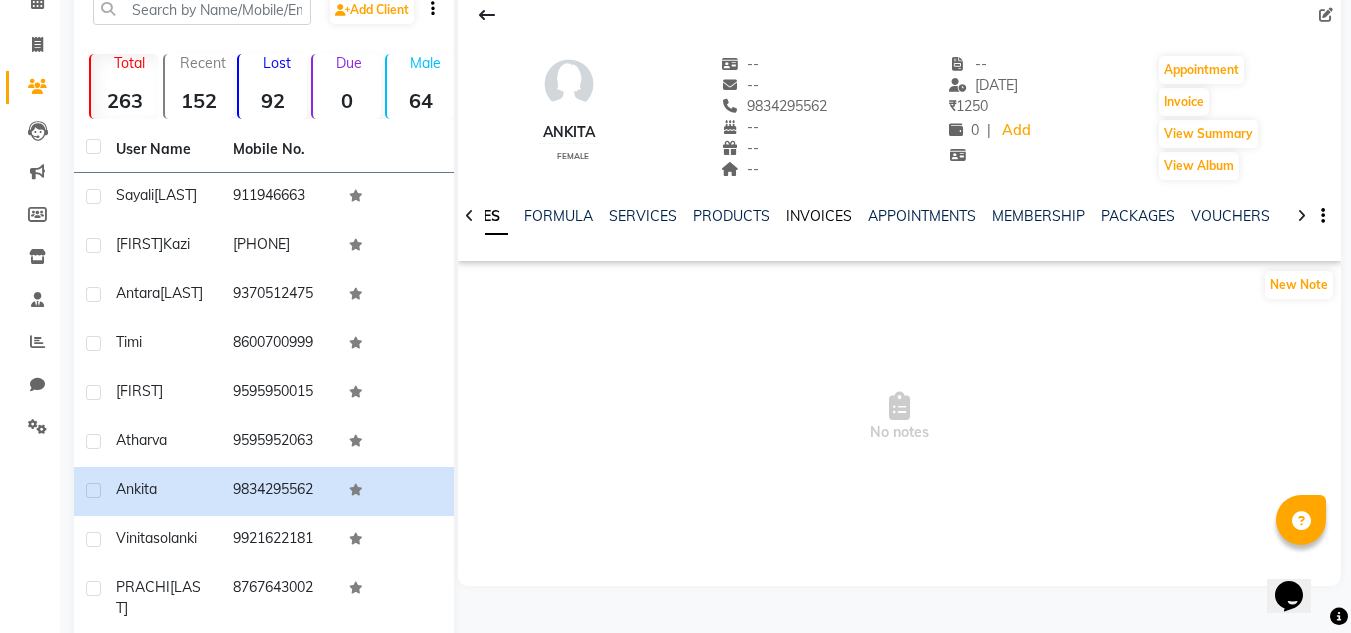 click on "INVOICES" 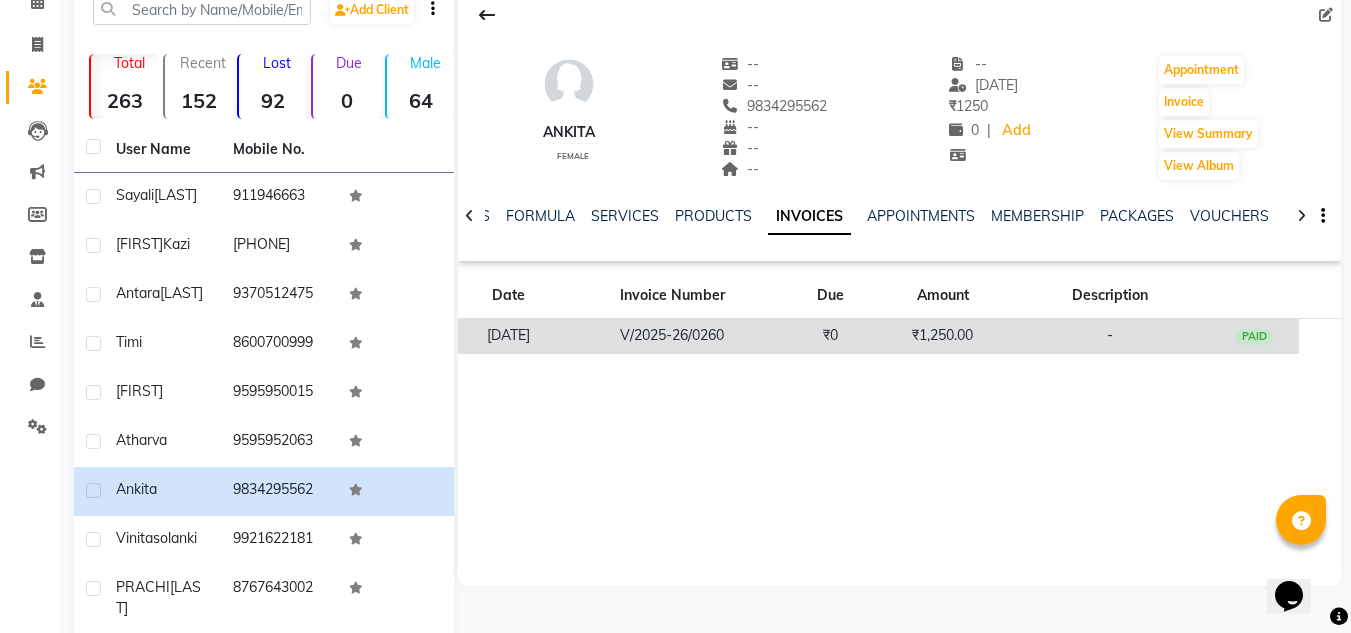 click on "₹0" 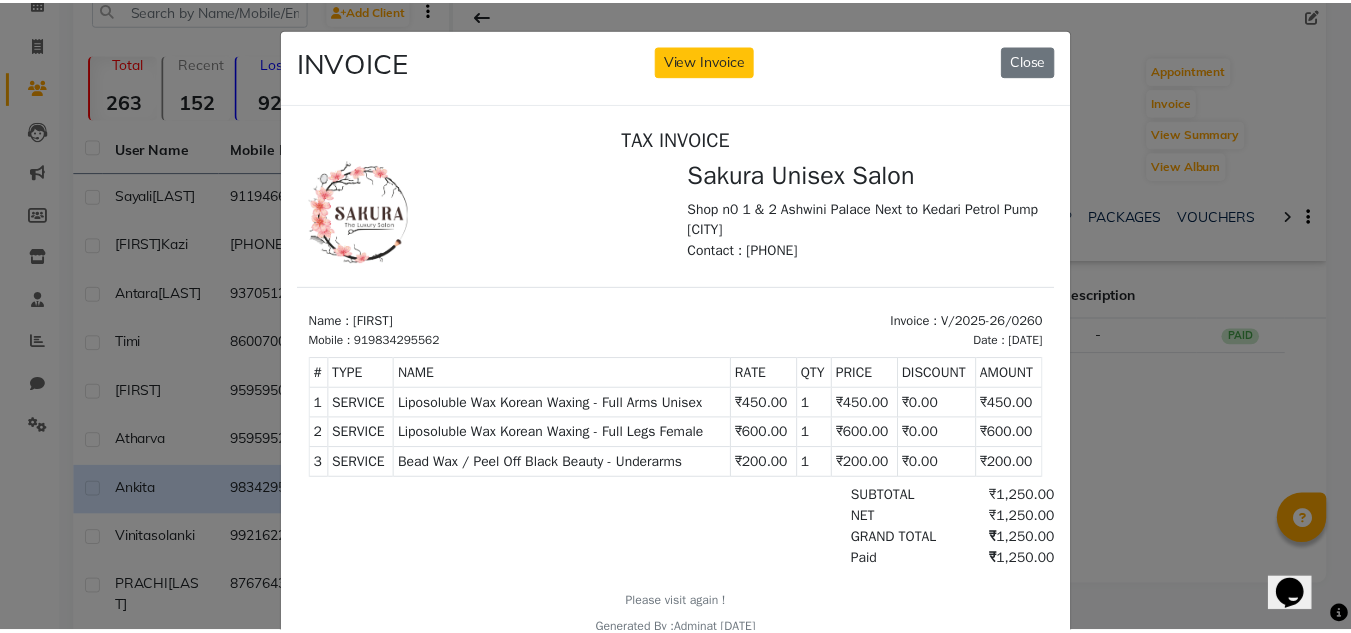 scroll, scrollTop: 0, scrollLeft: 0, axis: both 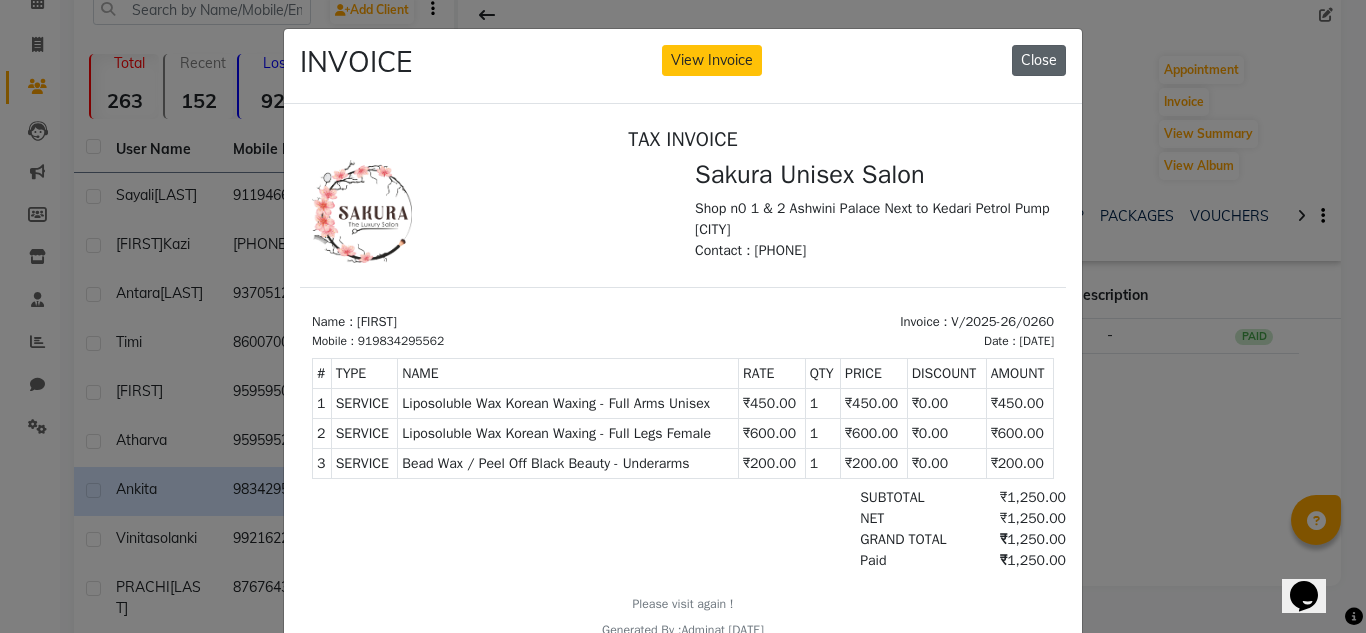 click on "Close" 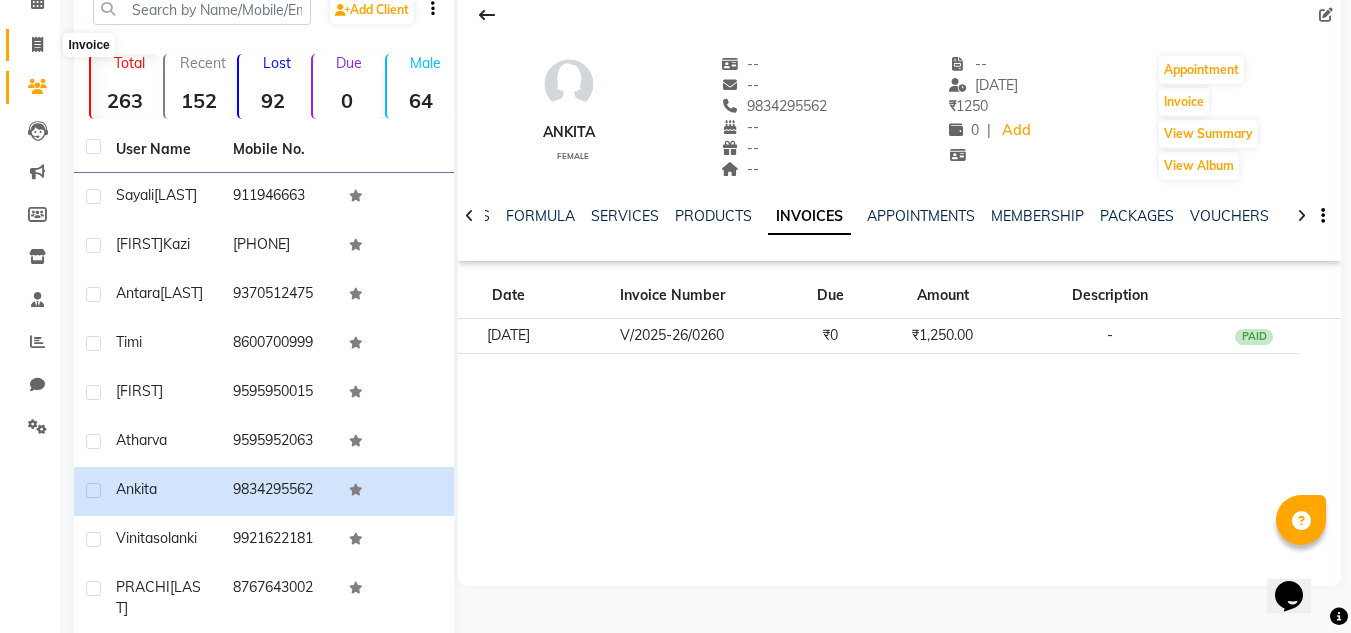 click 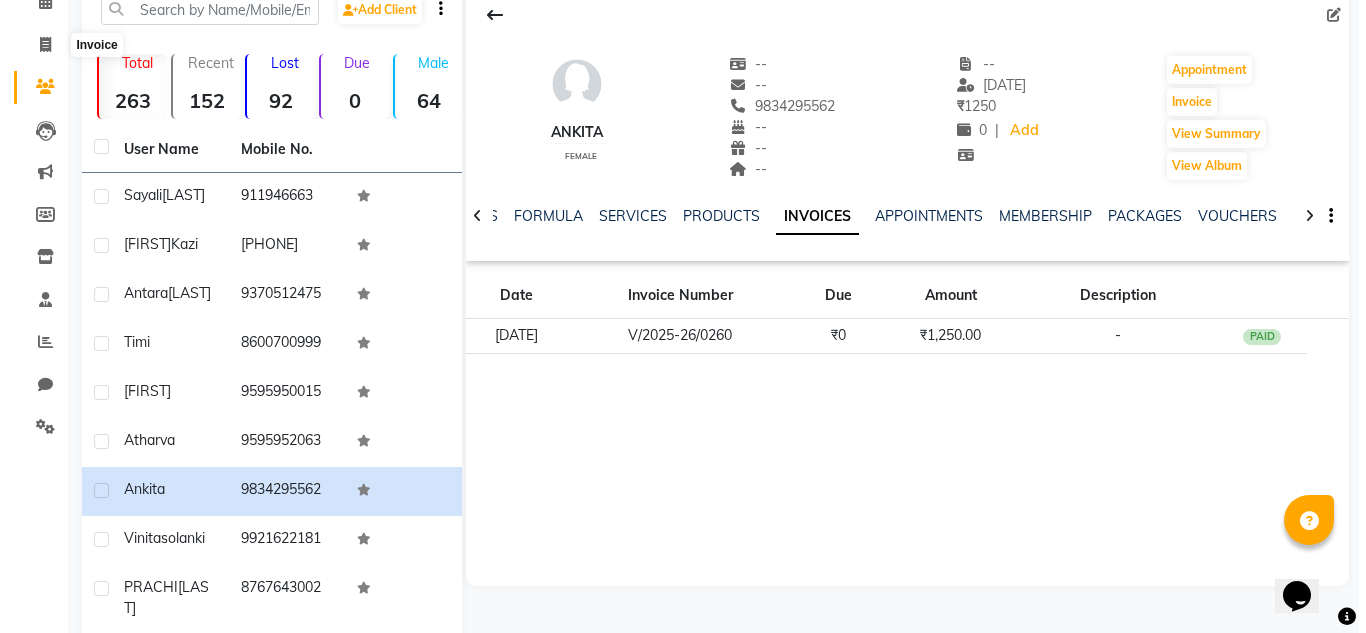 scroll, scrollTop: 0, scrollLeft: 0, axis: both 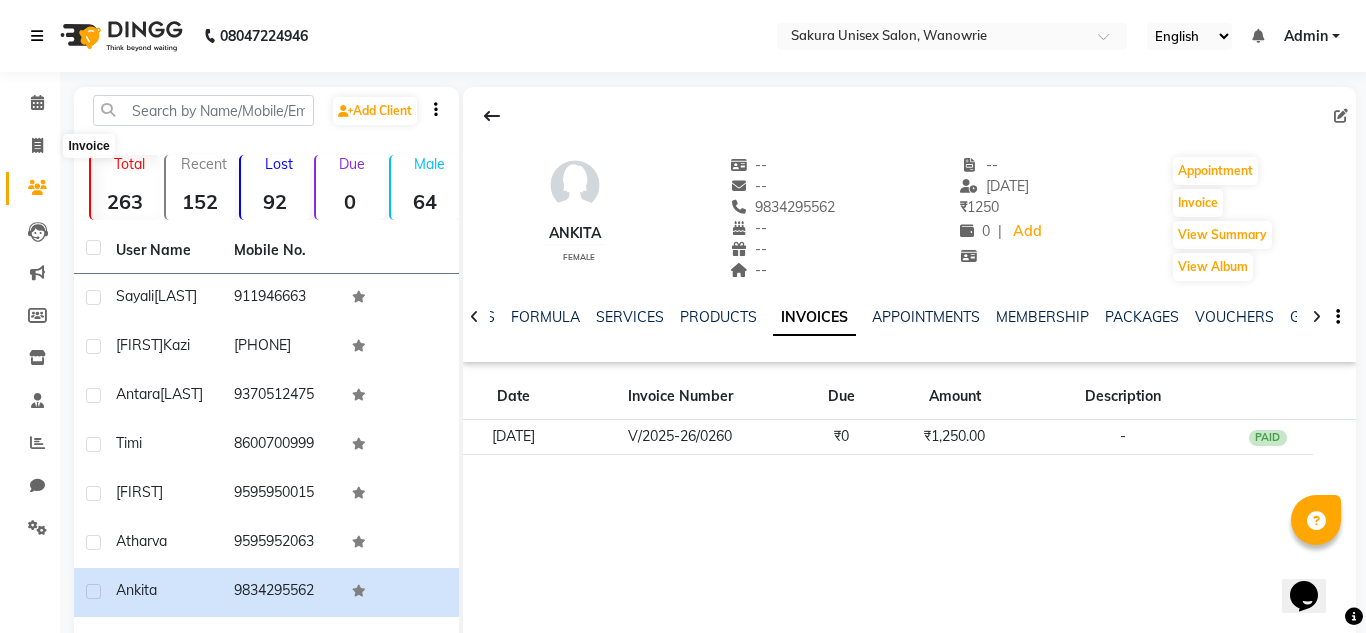 select on "7662" 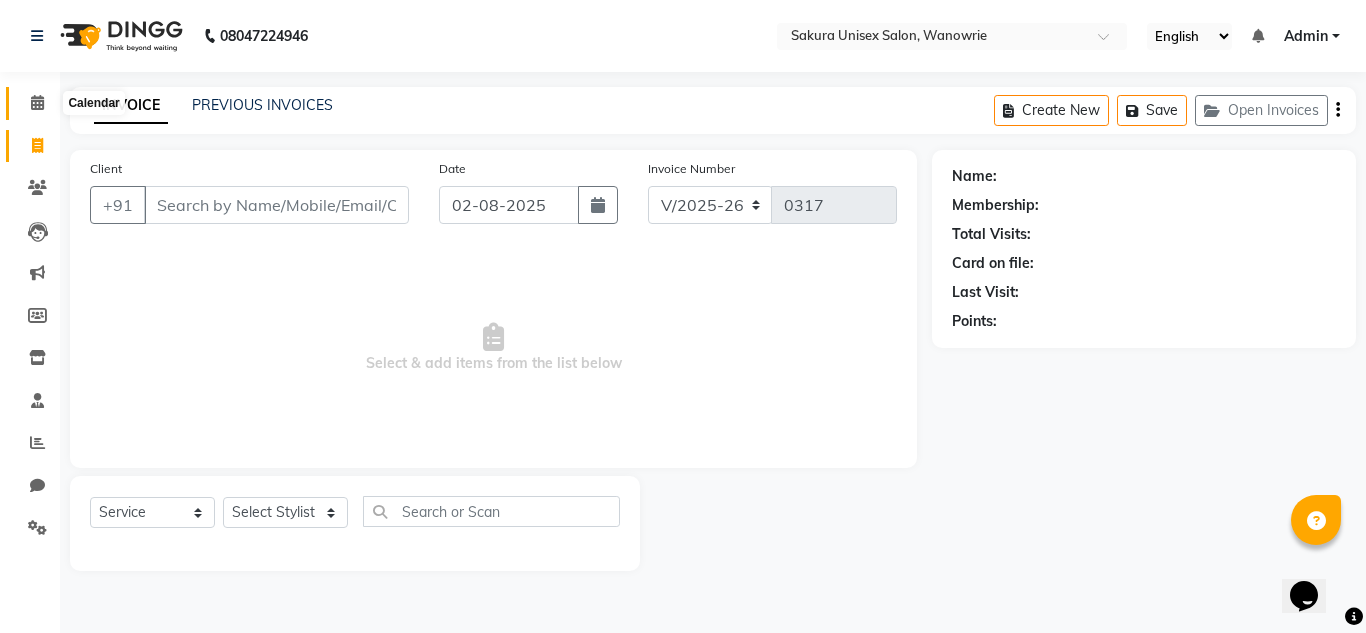 click 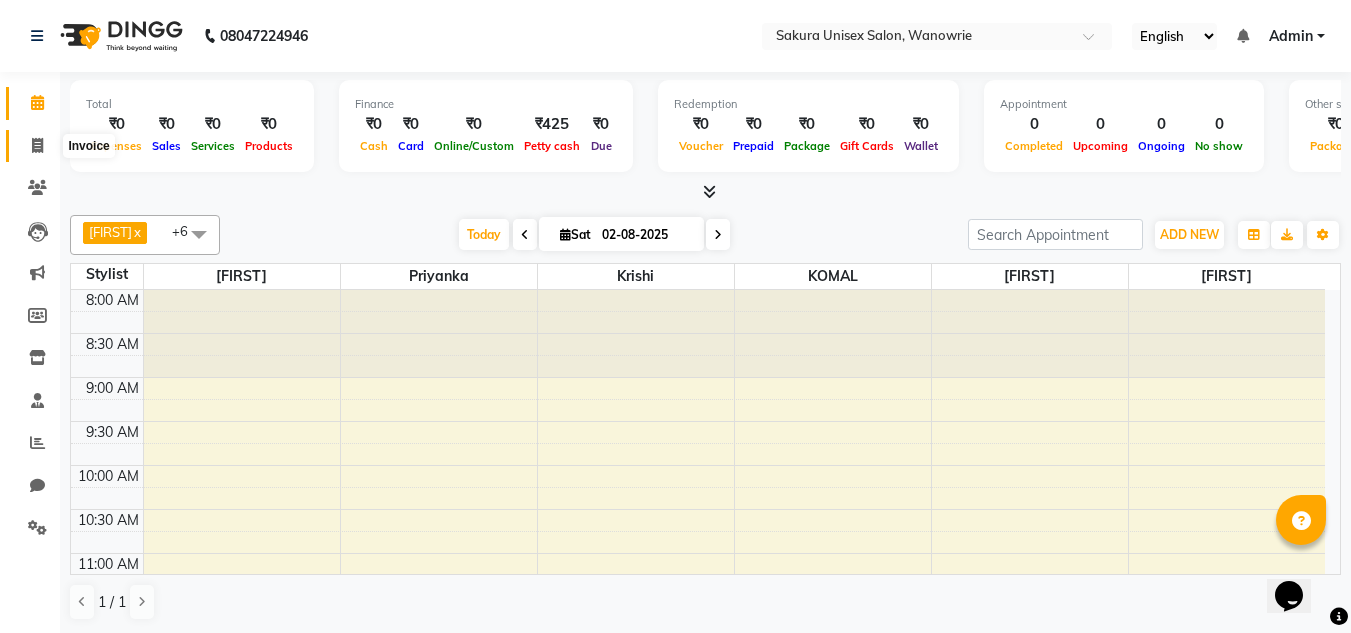click 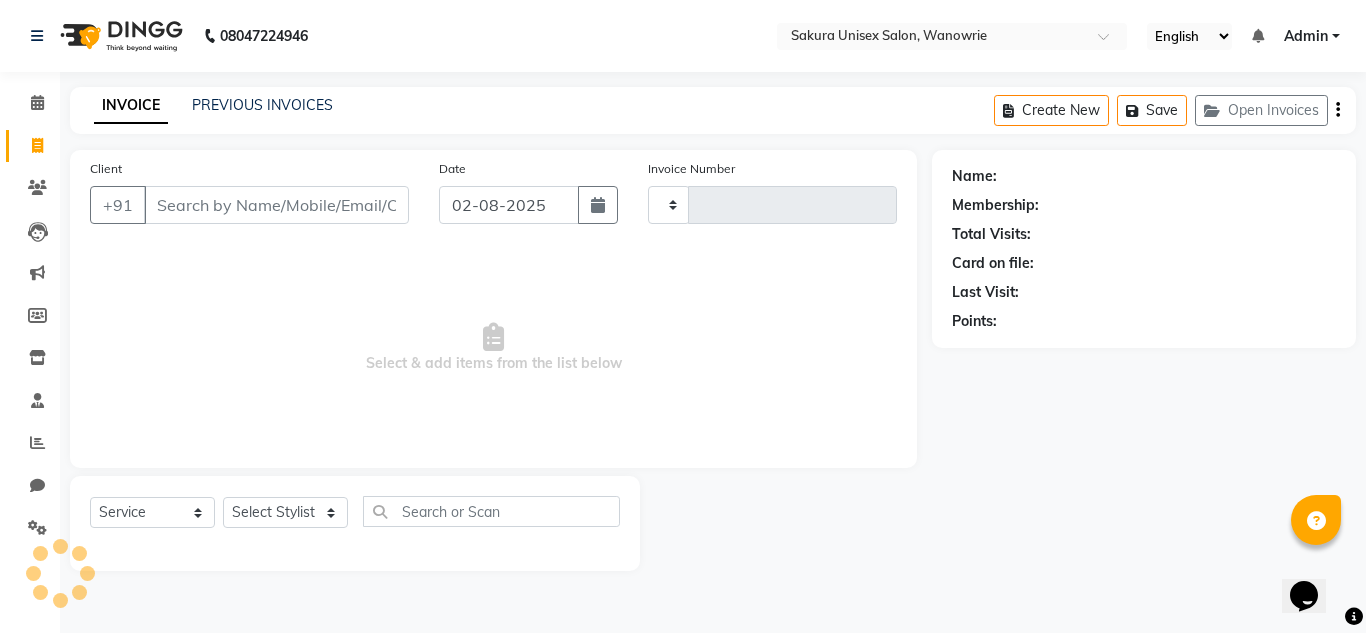 type on "0317" 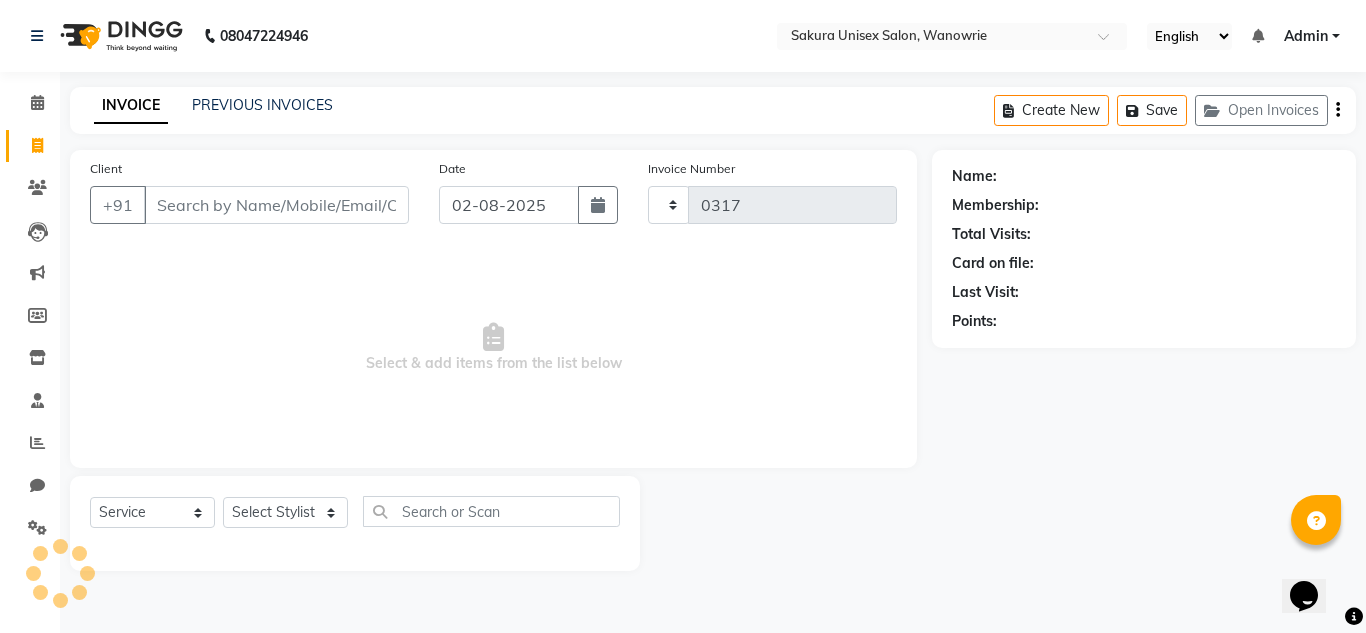 select on "7662" 